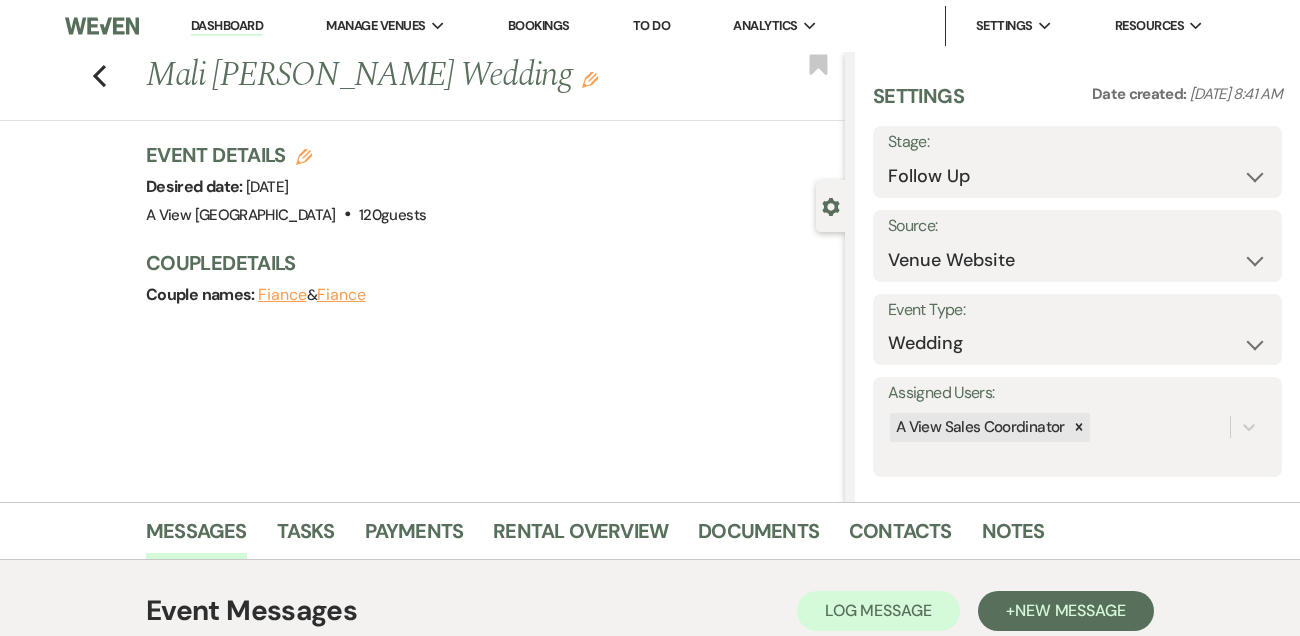 select on "9" 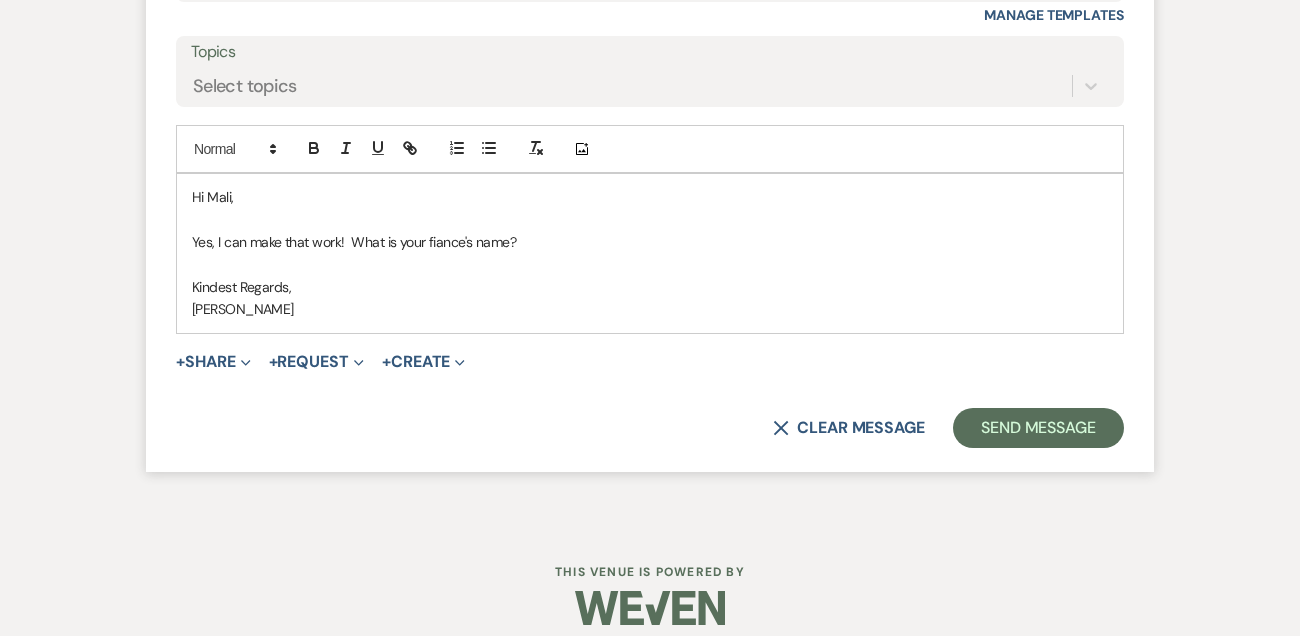 scroll, scrollTop: 0, scrollLeft: 0, axis: both 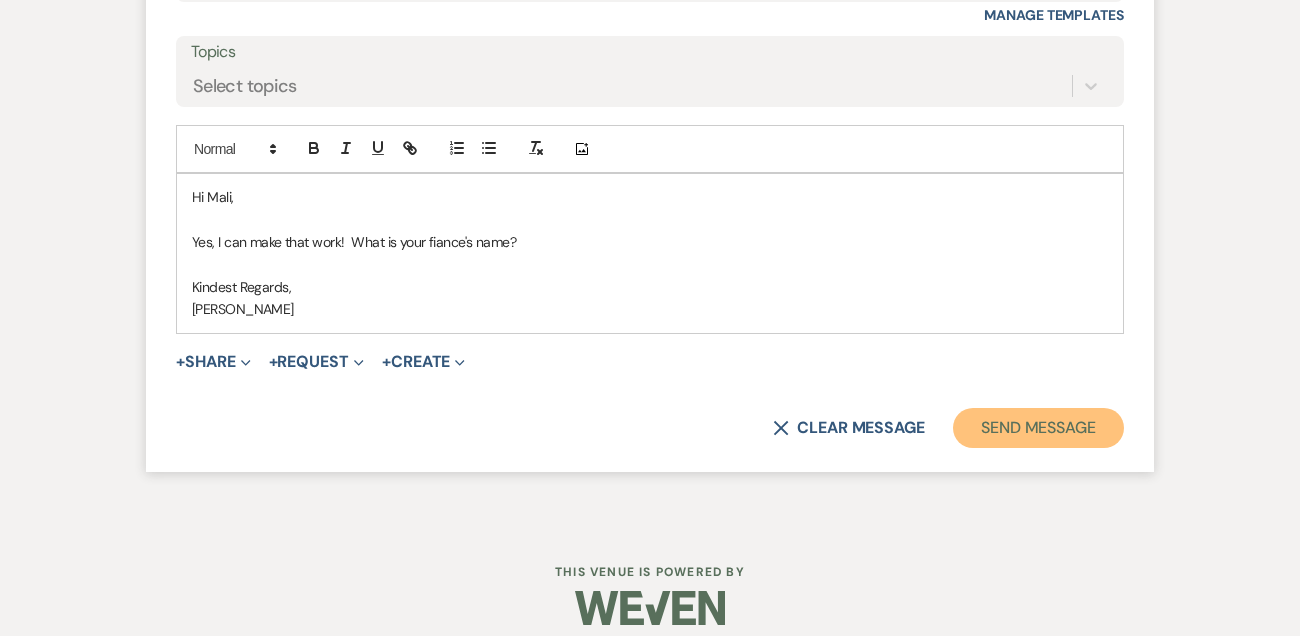 click on "Send Message" at bounding box center (1038, 428) 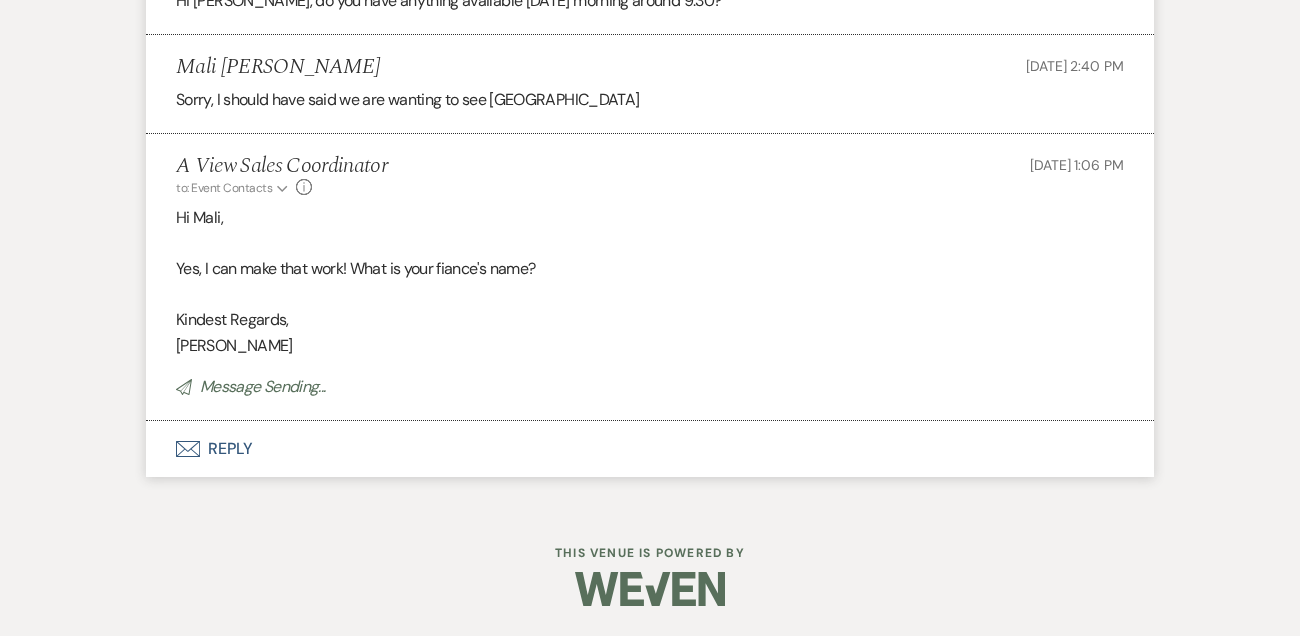 scroll, scrollTop: 6140, scrollLeft: 0, axis: vertical 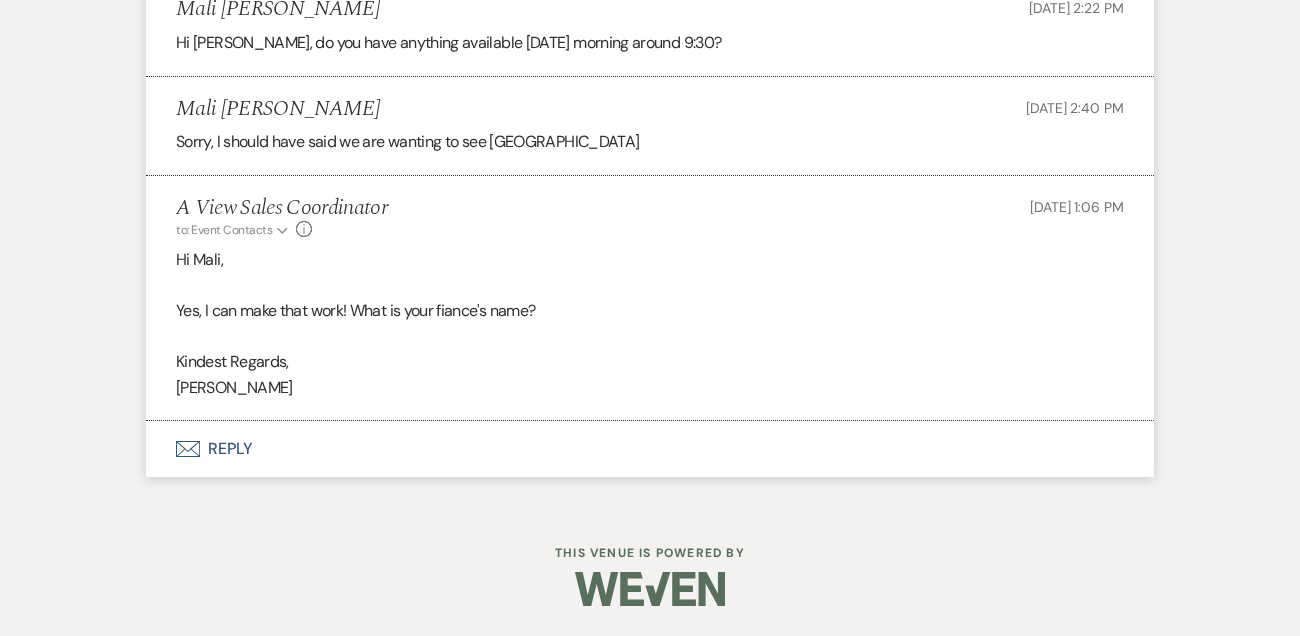 click on "Mali [PERSON_NAME]" at bounding box center (278, 109) 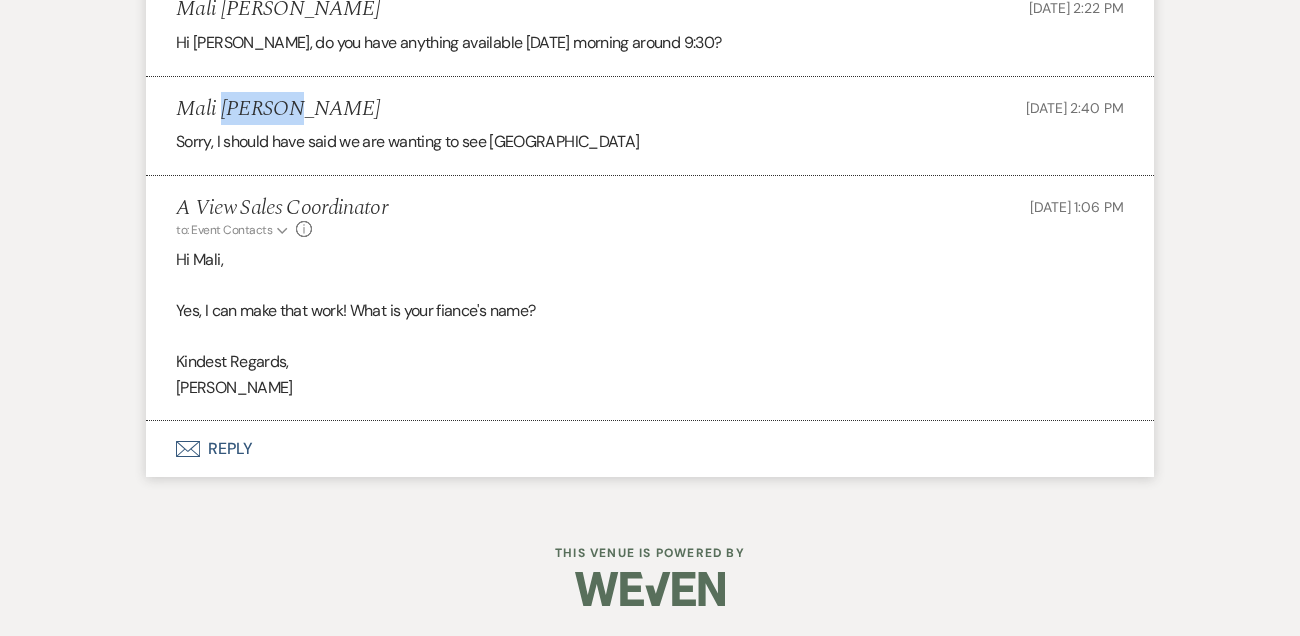 click on "Mali [PERSON_NAME]" at bounding box center [278, 109] 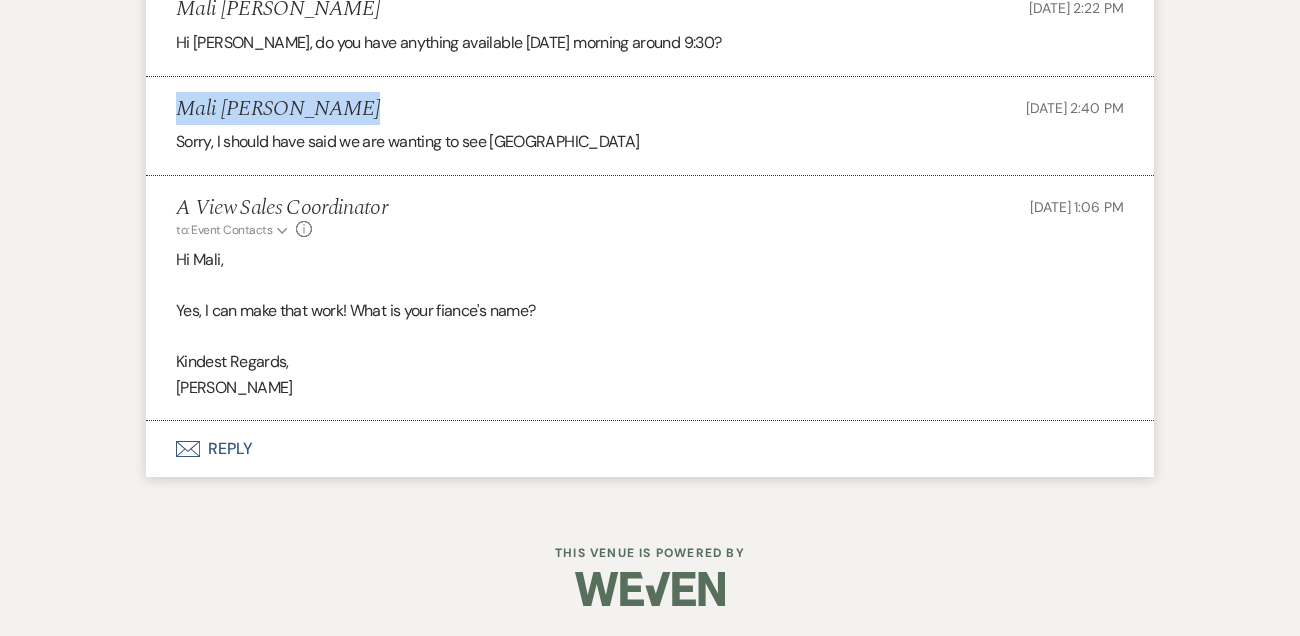 click on "Mali [PERSON_NAME]" at bounding box center (278, 109) 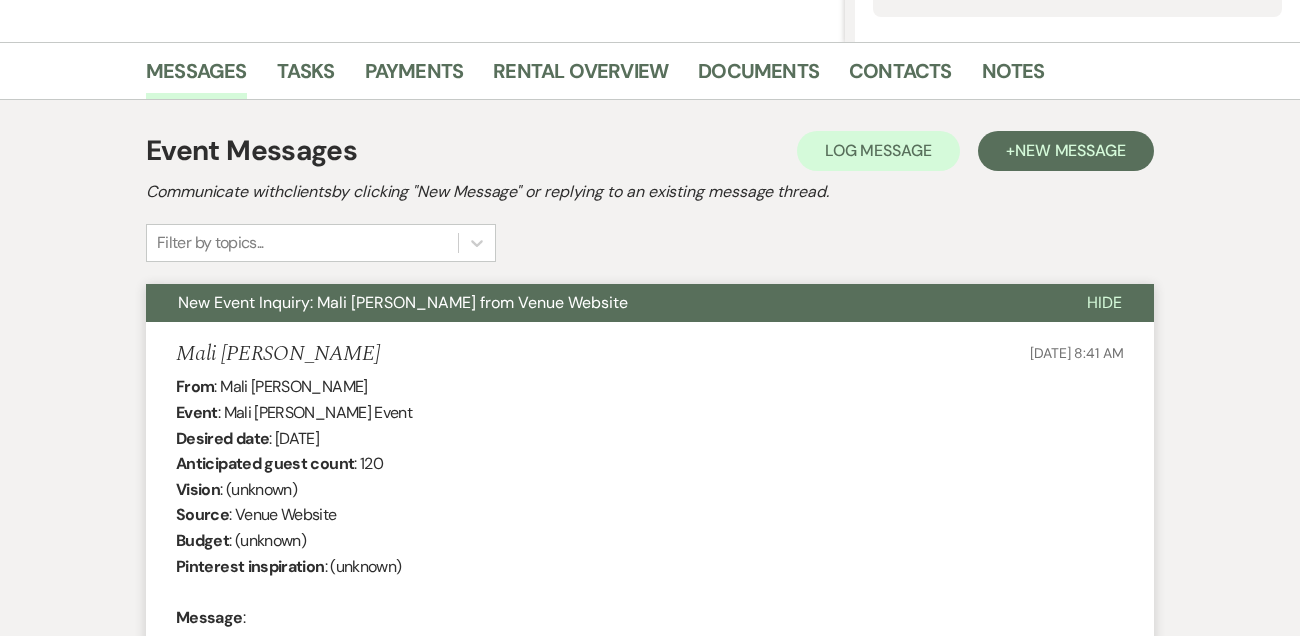 scroll, scrollTop: 0, scrollLeft: 0, axis: both 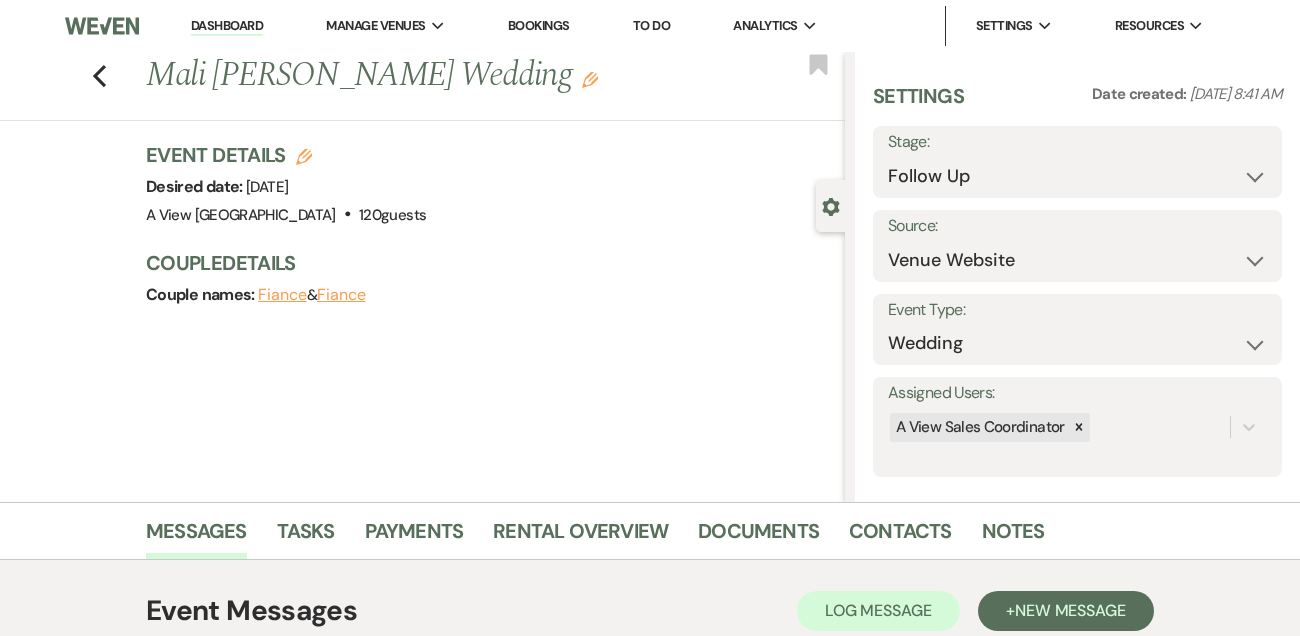 drag, startPoint x: 245, startPoint y: 185, endPoint x: 459, endPoint y: 180, distance: 214.05841 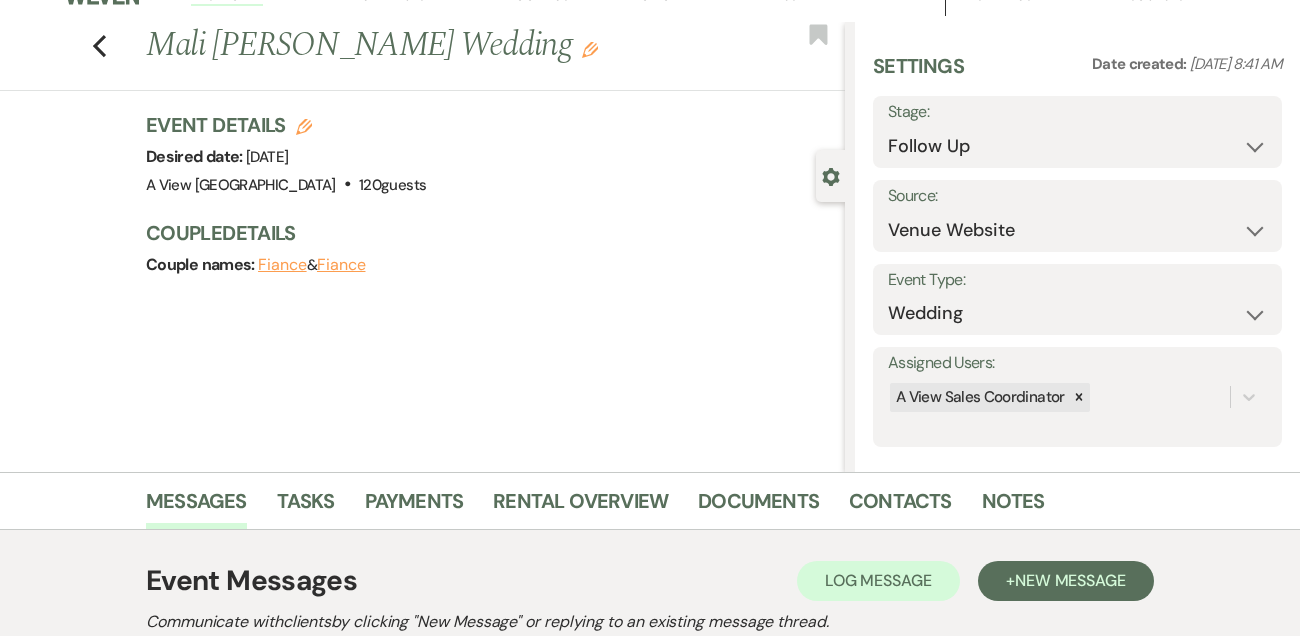 scroll, scrollTop: 31, scrollLeft: 0, axis: vertical 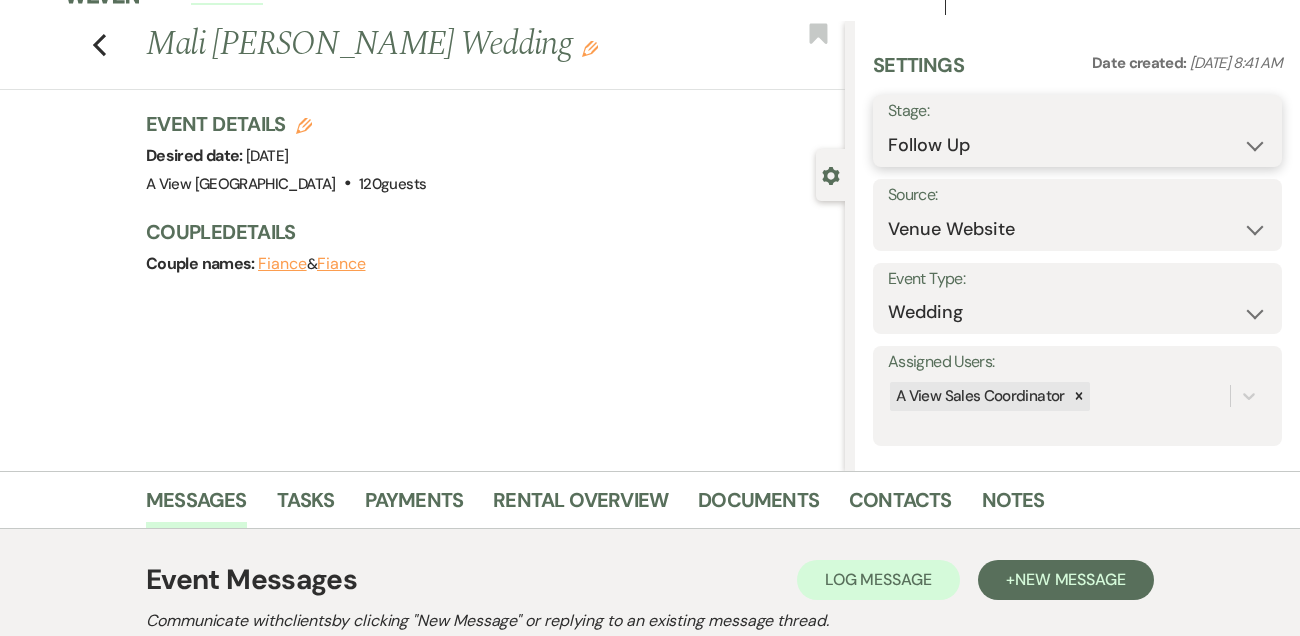 click on "Inquiry Follow Up Tour Requested Tour Confirmed Toured Proposal Sent Booked Lost" at bounding box center [1077, 145] 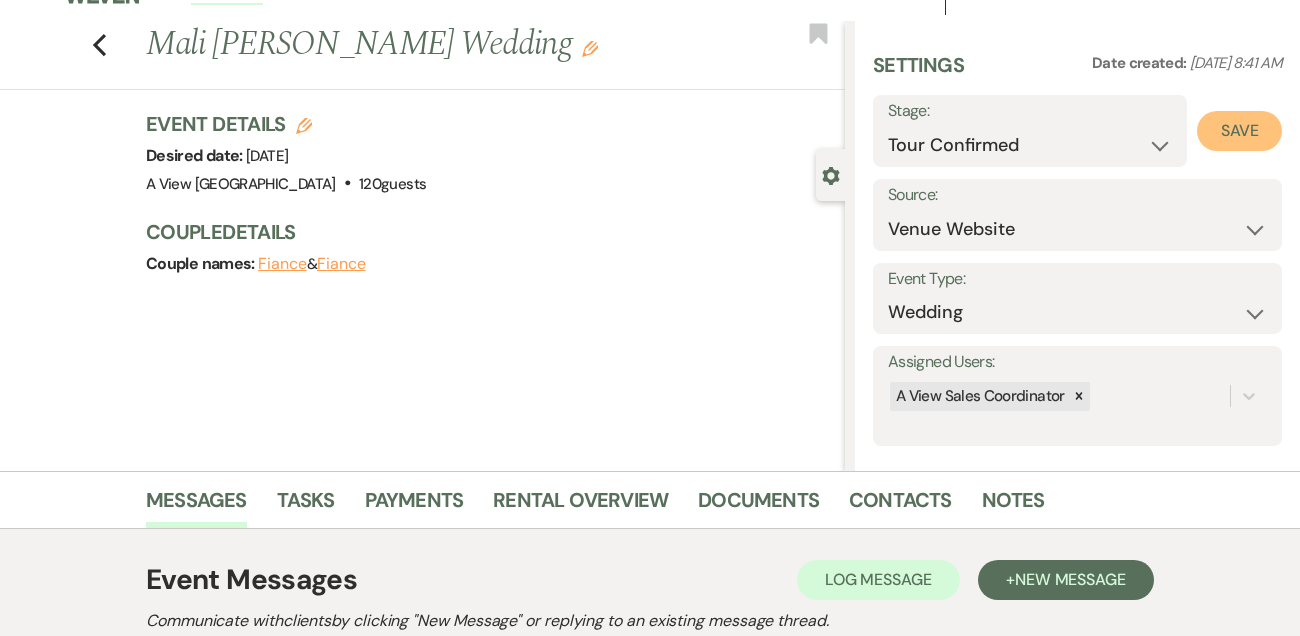 click on "Save" at bounding box center [1239, 131] 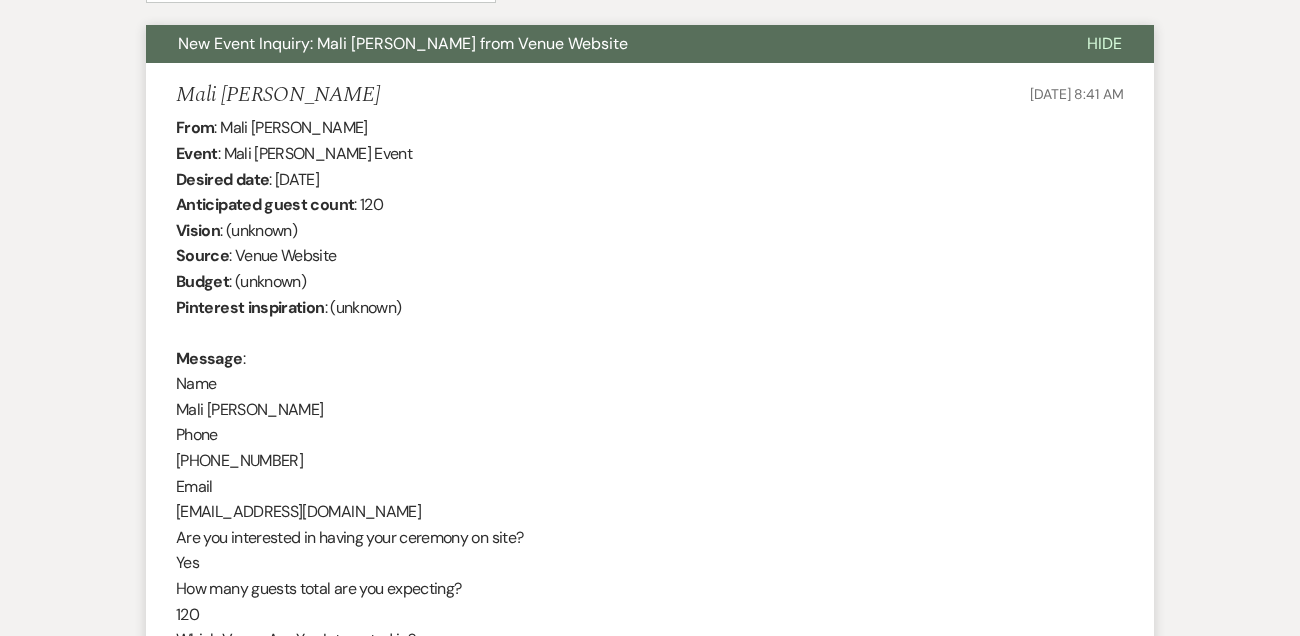 scroll, scrollTop: 1079, scrollLeft: 0, axis: vertical 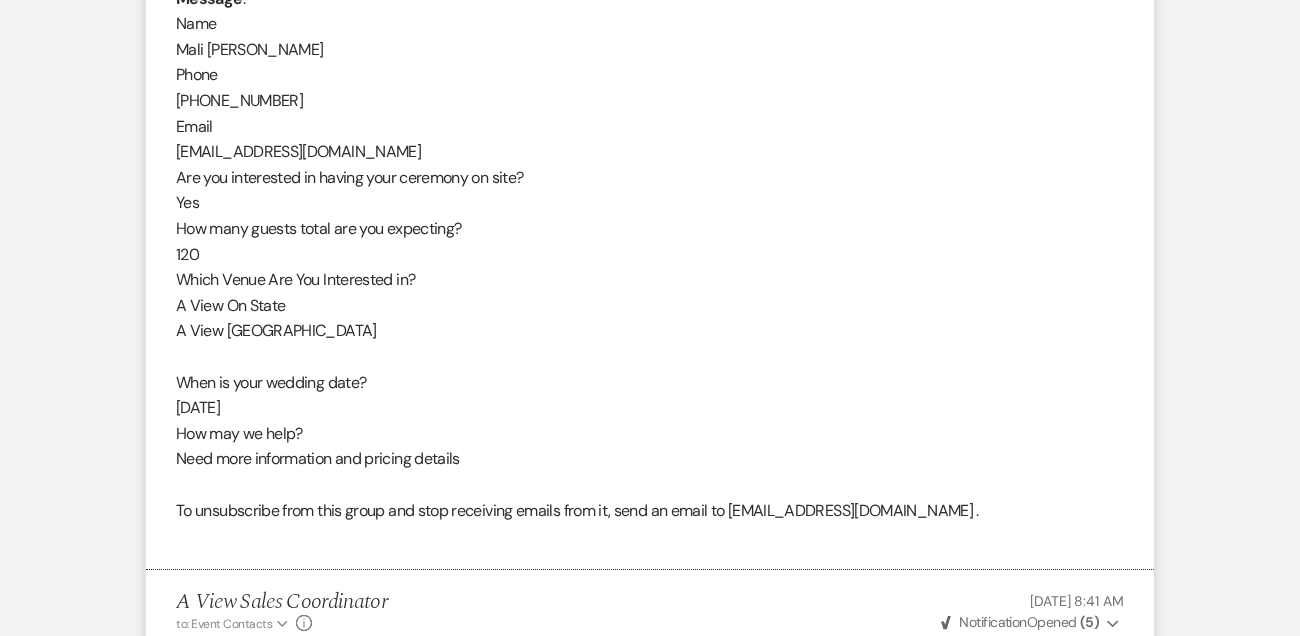 click on "From : Mali [PERSON_NAME]
Event : Mali [PERSON_NAME] Event
Desired date : [DATE]
Anticipated guest count : 120
Vision : (unknown)
Source : Venue Website
Budget : (unknown)
Pinterest inspiration : (unknown)
Message :   Name Mali [PERSON_NAME] Phone [PHONE_NUMBER] Email [EMAIL_ADDRESS][DOMAIN_NAME] Are you interested in having your ceremony on site? Yes How many guests total are you expecting? 120 Which Venue Are You Interested in? A View On State A View [GEOGRAPHIC_DATA] When is your wedding date? [DATE] How may we help? Need more information and pricing details To unsubscribe from this group and stop receiving emails from it, send an email to [EMAIL_ADDRESS][DOMAIN_NAME] ." at bounding box center (650, 151) 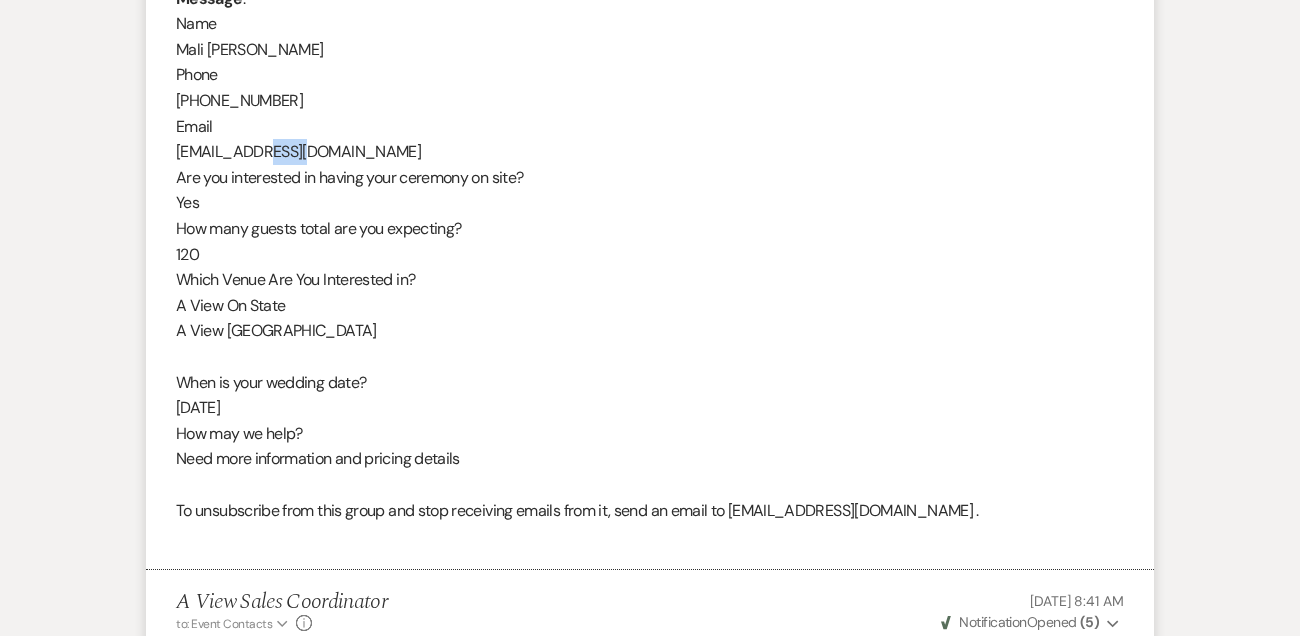 click on "From : Mali [PERSON_NAME]
Event : Mali [PERSON_NAME] Event
Desired date : [DATE]
Anticipated guest count : 120
Vision : (unknown)
Source : Venue Website
Budget : (unknown)
Pinterest inspiration : (unknown)
Message :   Name Mali [PERSON_NAME] Phone [PHONE_NUMBER] Email [EMAIL_ADDRESS][DOMAIN_NAME] Are you interested in having your ceremony on site? Yes How many guests total are you expecting? 120 Which Venue Are You Interested in? A View On State A View [GEOGRAPHIC_DATA] When is your wedding date? [DATE] How may we help? Need more information and pricing details To unsubscribe from this group and stop receiving emails from it, send an email to [EMAIL_ADDRESS][DOMAIN_NAME] ." at bounding box center [650, 151] 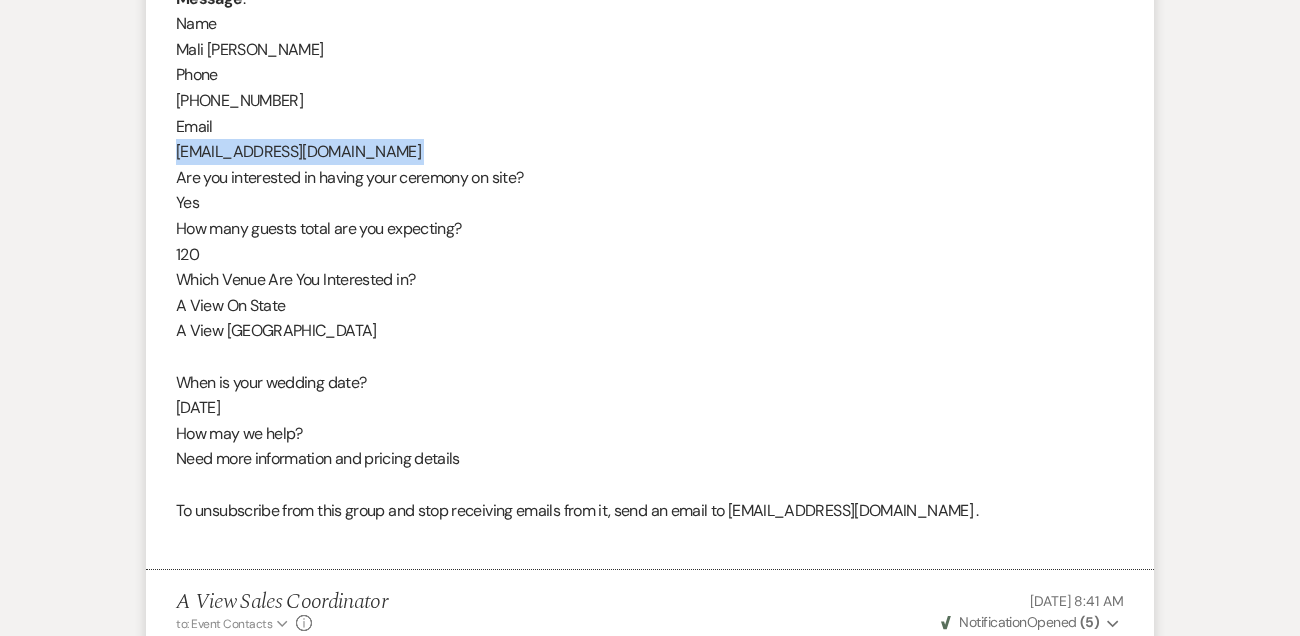 click on "From : Mali [PERSON_NAME]
Event : Mali [PERSON_NAME] Event
Desired date : [DATE]
Anticipated guest count : 120
Vision : (unknown)
Source : Venue Website
Budget : (unknown)
Pinterest inspiration : (unknown)
Message :   Name Mali [PERSON_NAME] Phone [PHONE_NUMBER] Email [EMAIL_ADDRESS][DOMAIN_NAME] Are you interested in having your ceremony on site? Yes How many guests total are you expecting? 120 Which Venue Are You Interested in? A View On State A View [GEOGRAPHIC_DATA] When is your wedding date? [DATE] How may we help? Need more information and pricing details To unsubscribe from this group and stop receiving emails from it, send an email to [EMAIL_ADDRESS][DOMAIN_NAME] ." at bounding box center (650, 151) 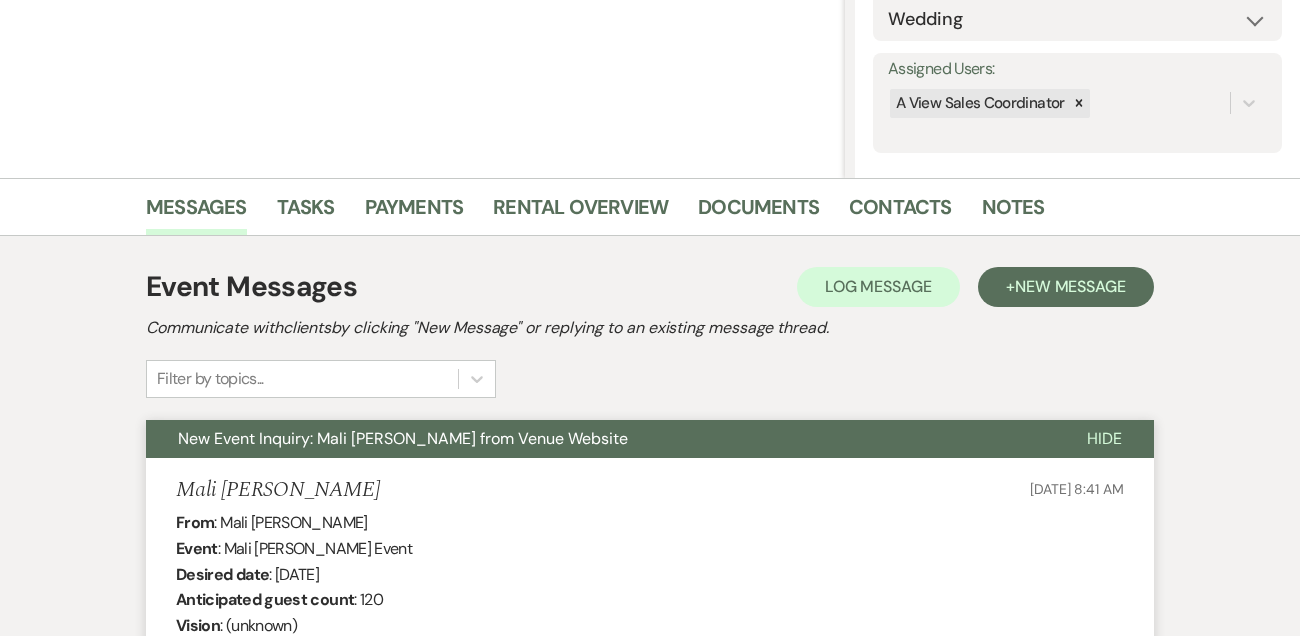 scroll, scrollTop: 0, scrollLeft: 0, axis: both 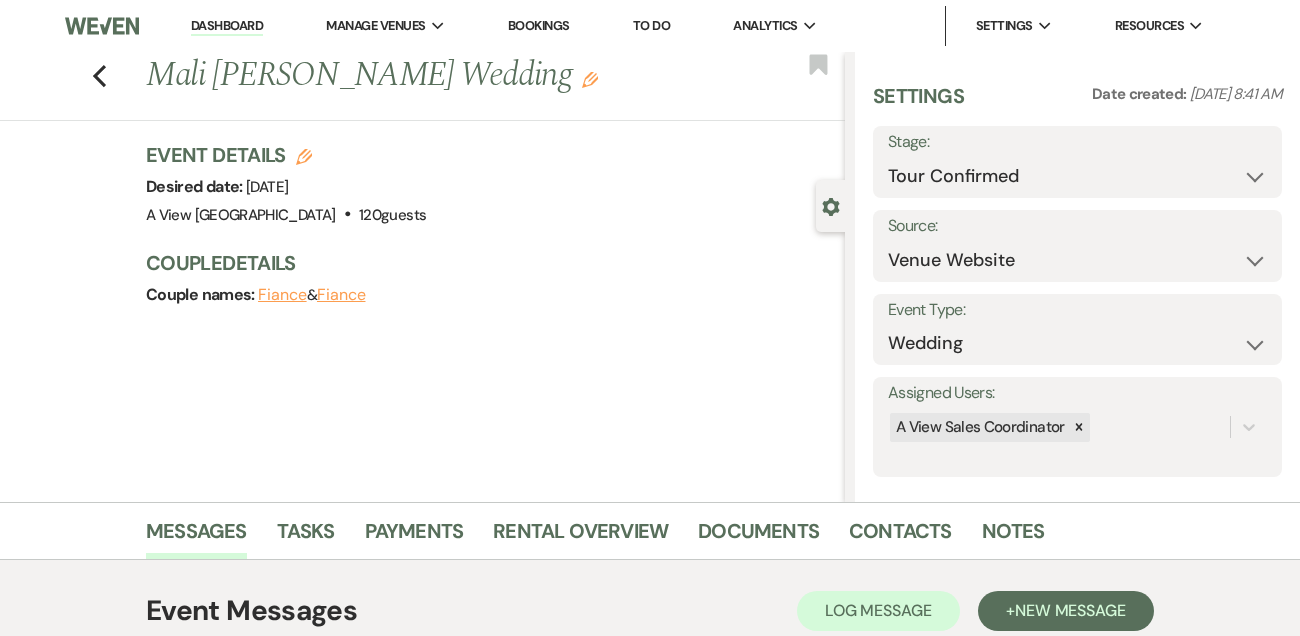 click on "Dashboard" at bounding box center [227, 26] 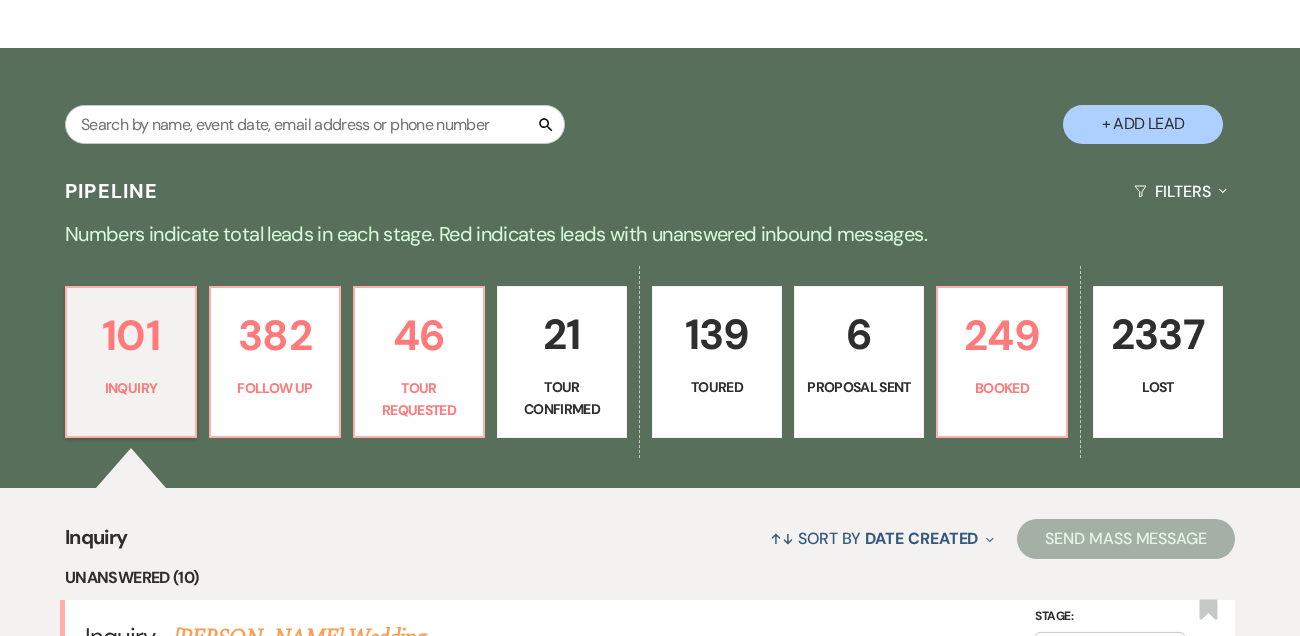 scroll, scrollTop: 289, scrollLeft: 0, axis: vertical 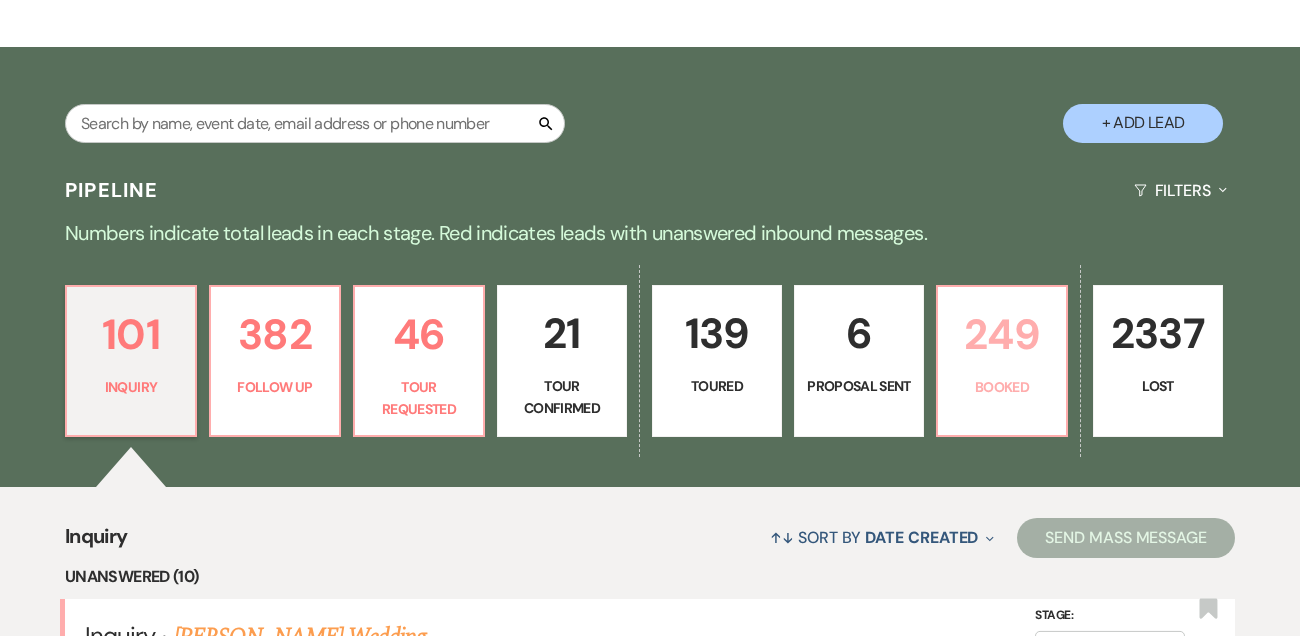click on "249" at bounding box center [1002, 334] 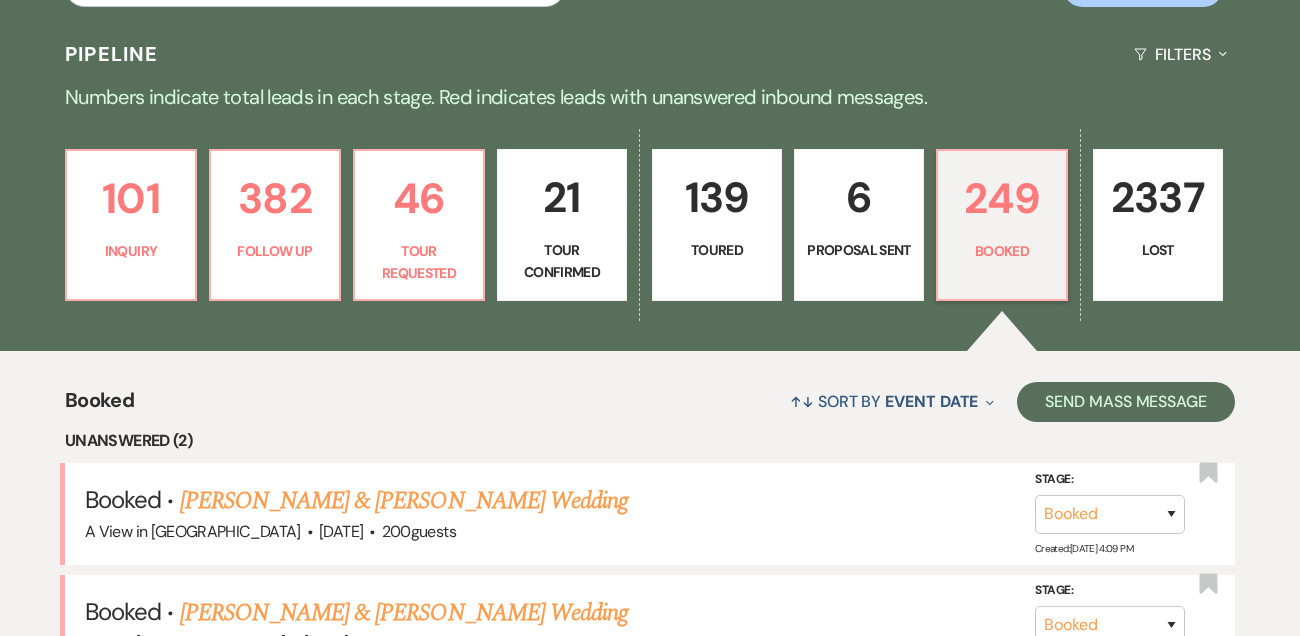 scroll, scrollTop: 418, scrollLeft: 0, axis: vertical 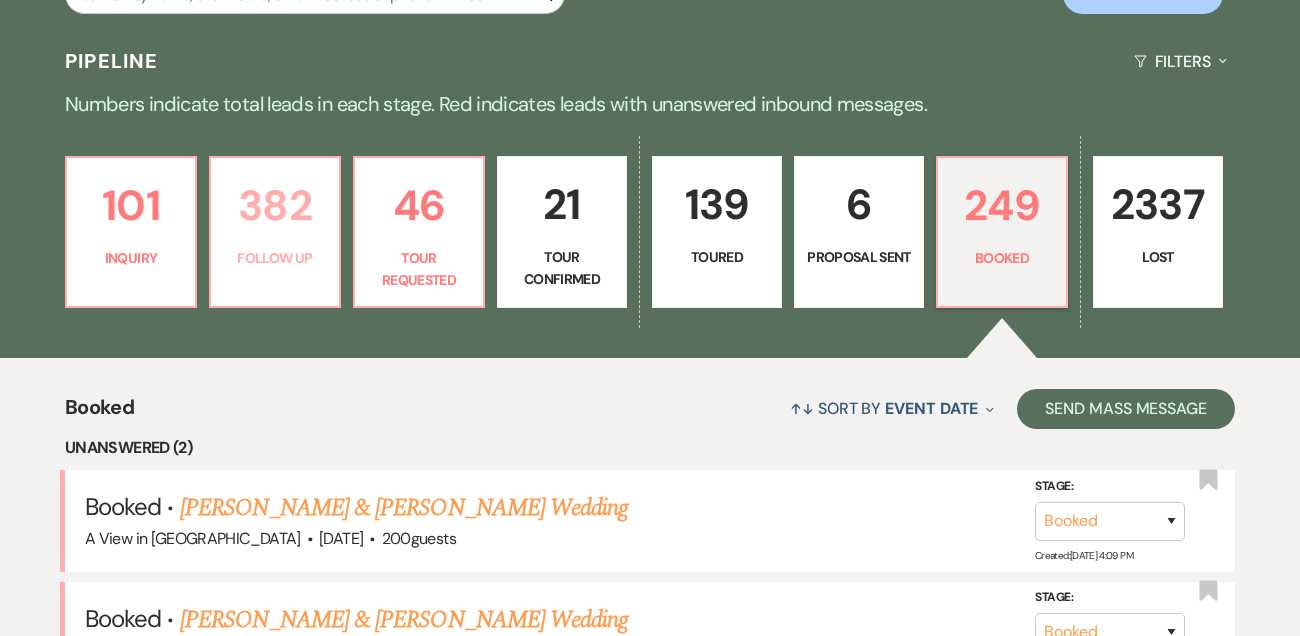 click on "382" at bounding box center [275, 205] 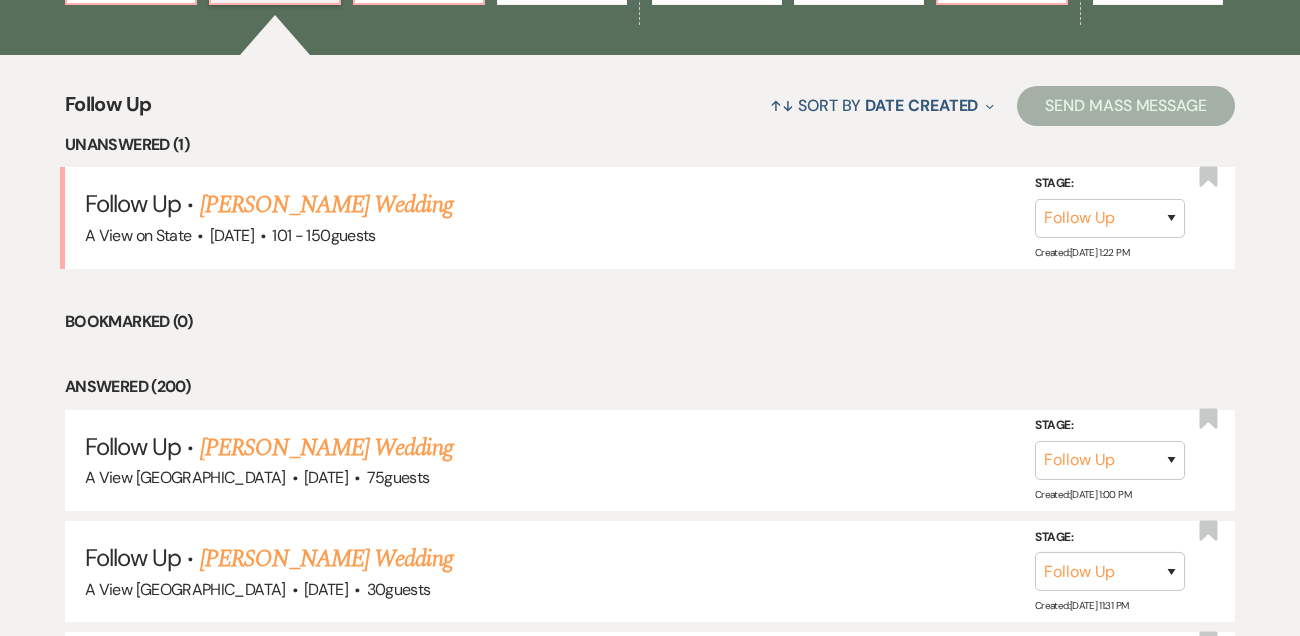 scroll, scrollTop: 743, scrollLeft: 0, axis: vertical 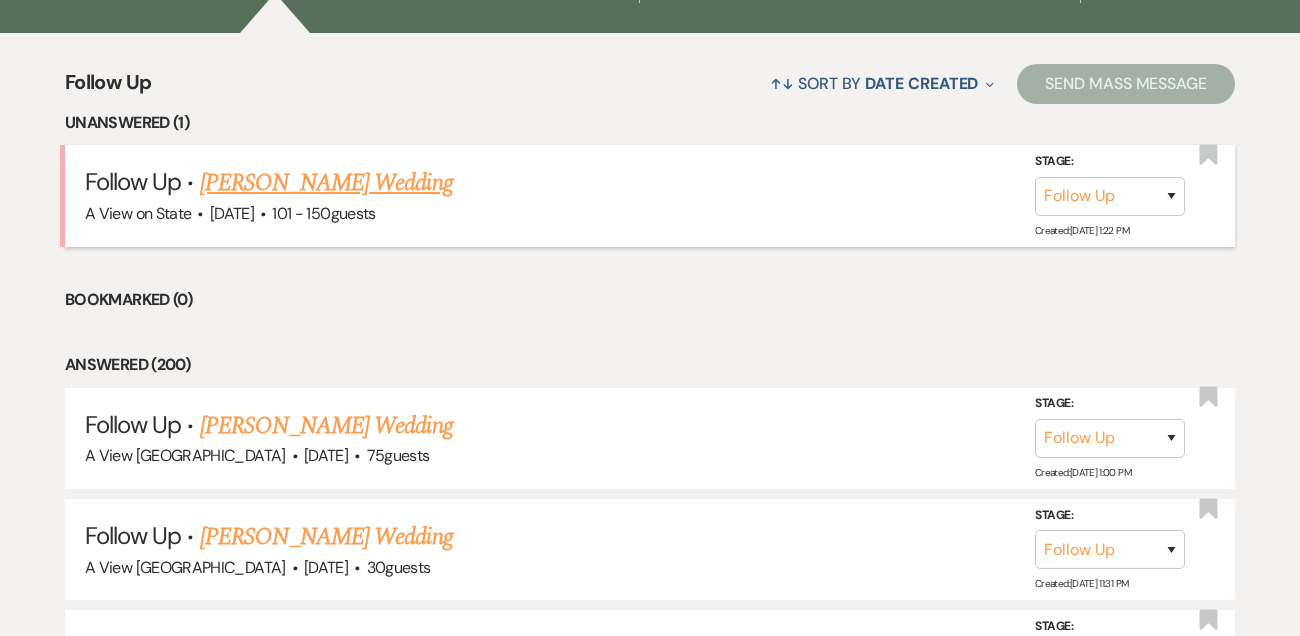click on "[PERSON_NAME] Wedding" at bounding box center [326, 183] 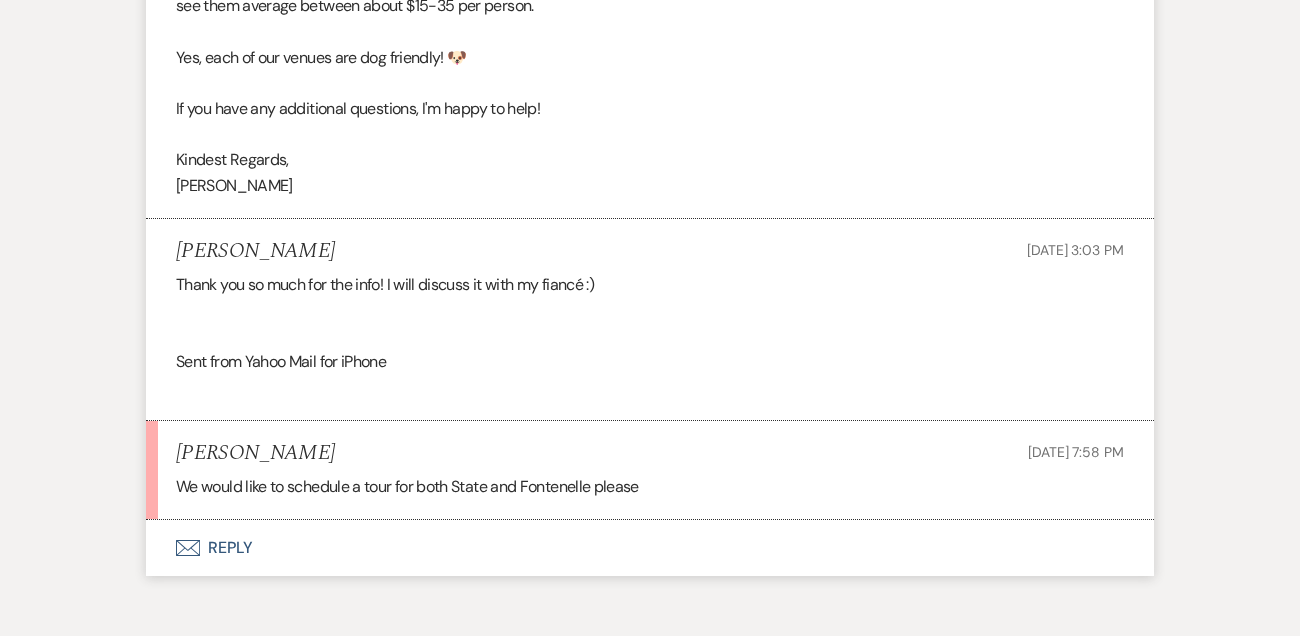 scroll, scrollTop: 3537, scrollLeft: 0, axis: vertical 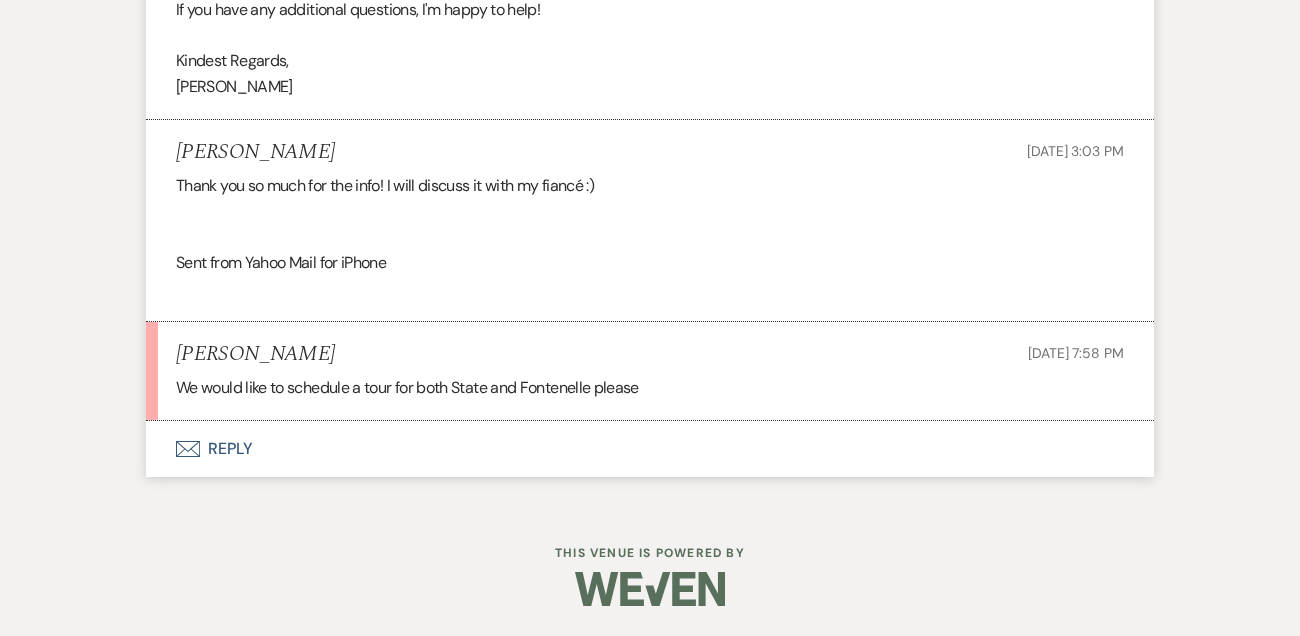 click on "Envelope Reply" at bounding box center [650, 449] 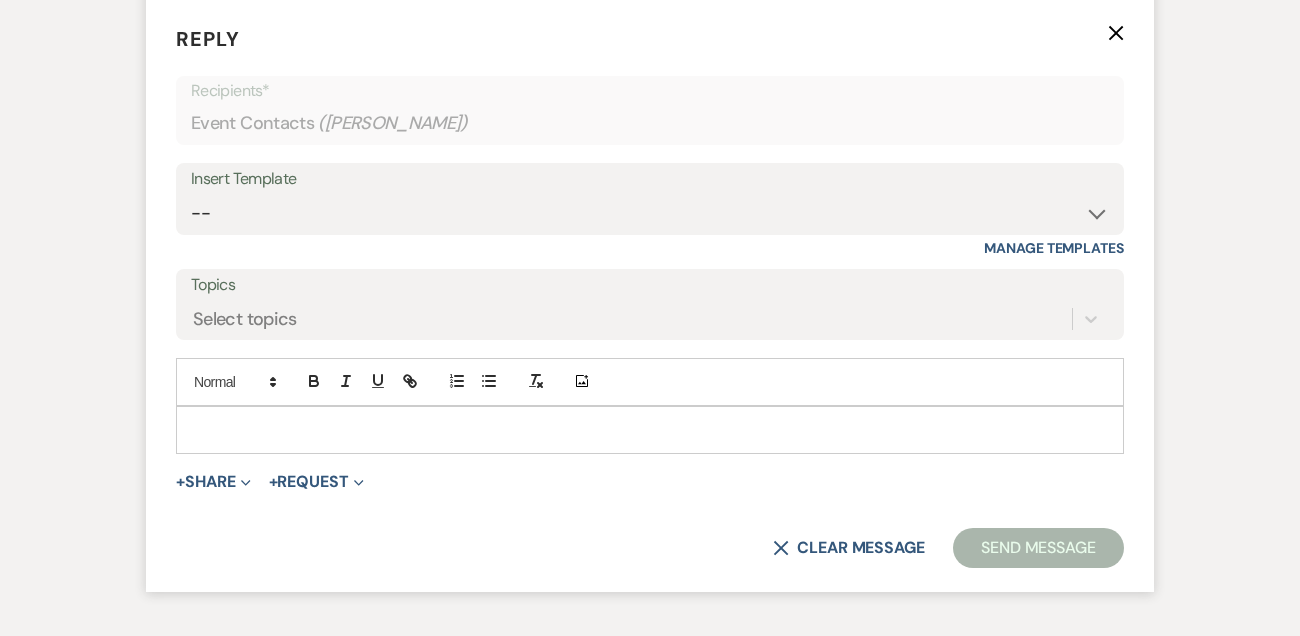 scroll, scrollTop: 3937, scrollLeft: 0, axis: vertical 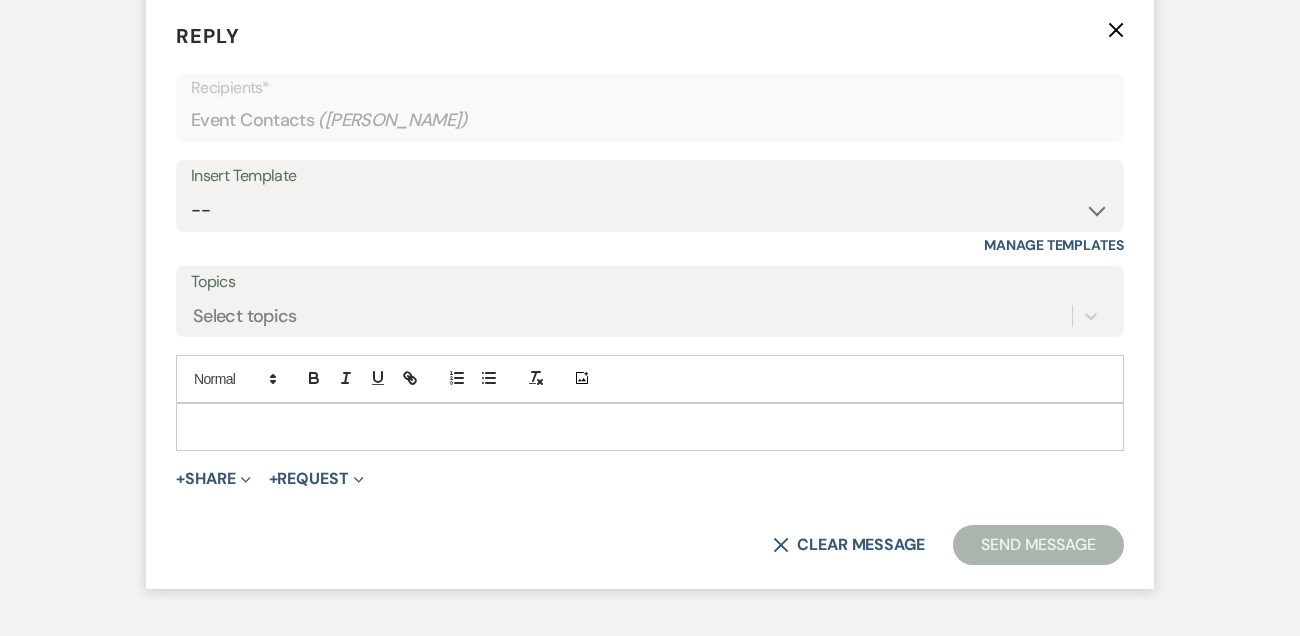 click at bounding box center (650, 427) 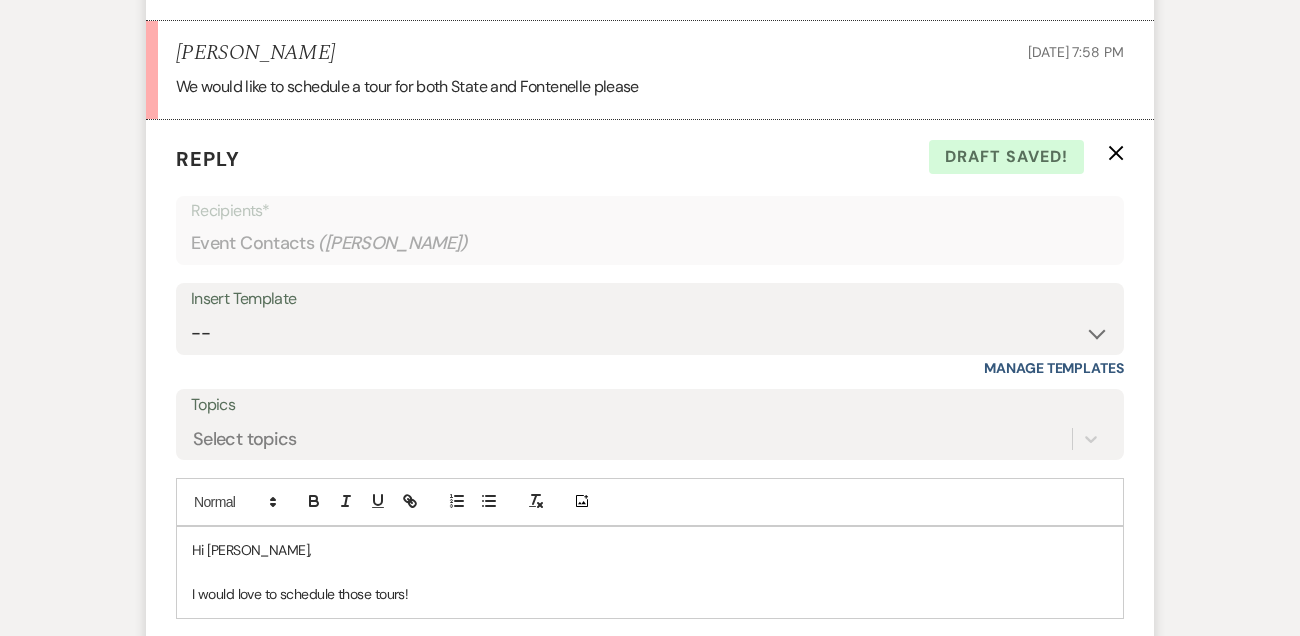 scroll, scrollTop: 4012, scrollLeft: 0, axis: vertical 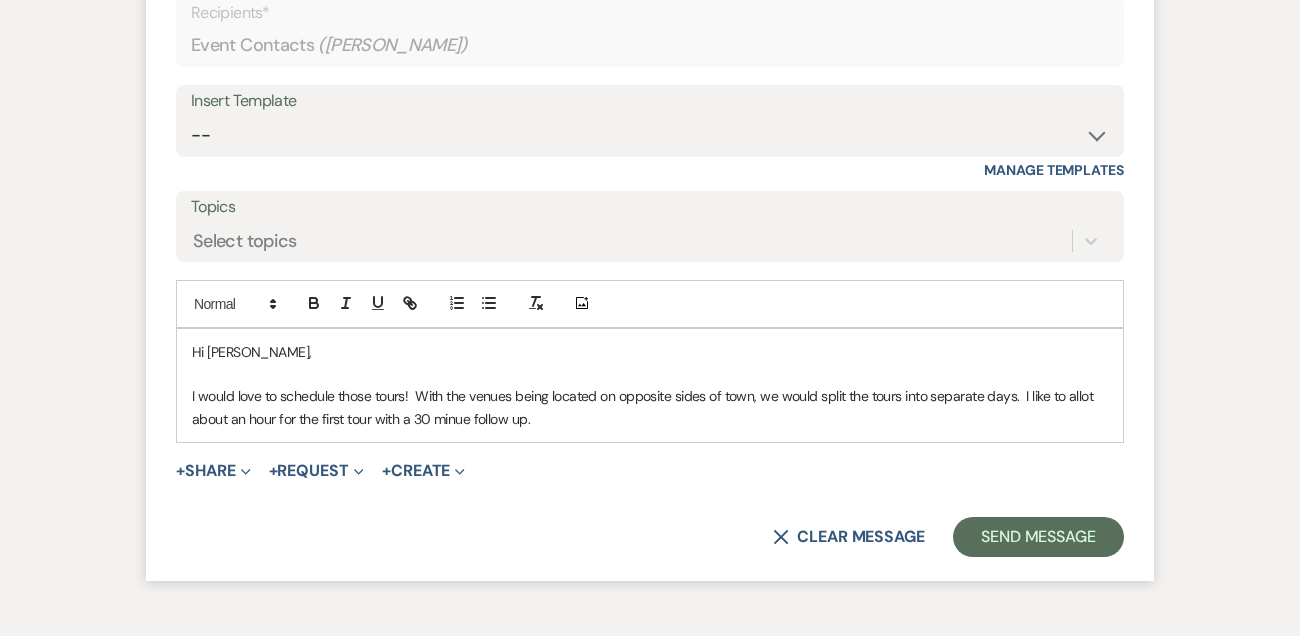 click on "I would love to schedule those tours!  With the venues being located on opposite sides of town, we would split the tours into separate days.  I like to allot about an hour for the first tour with a 30 minue follow up." at bounding box center [650, 407] 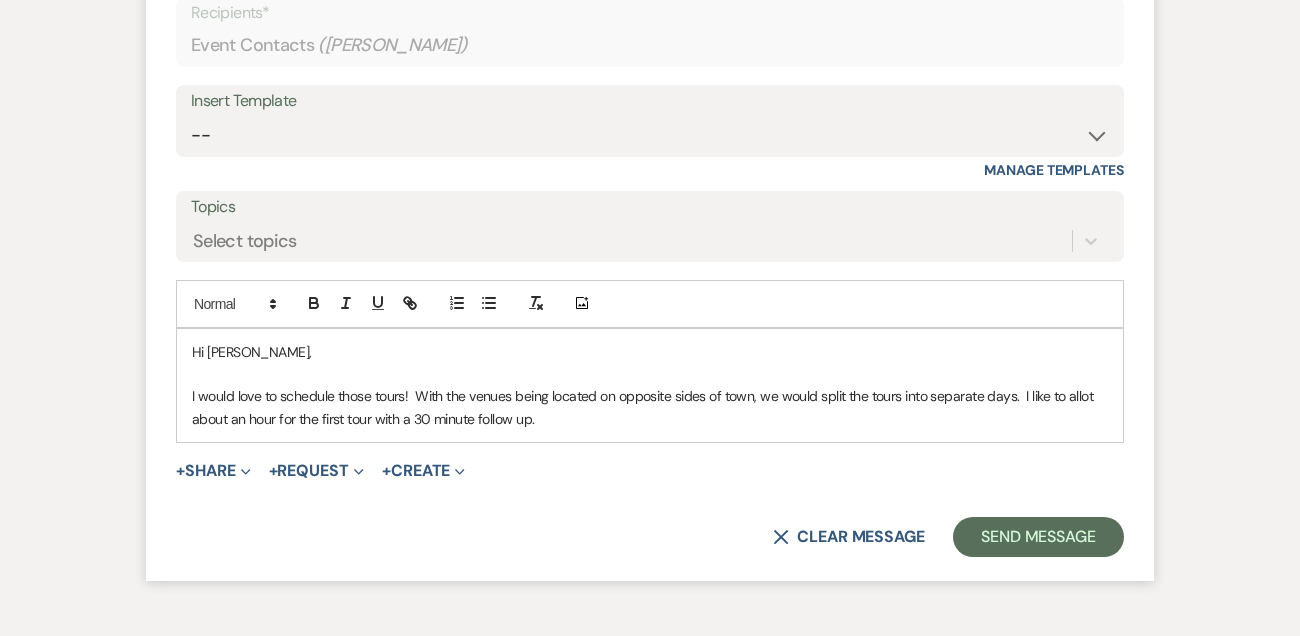 click on "I would love to schedule those tours!  With the venues being located on opposite sides of town, we would split the tours into separate days.  I like to allot about an hour for the first tour with a 30 minute follow up." at bounding box center [650, 407] 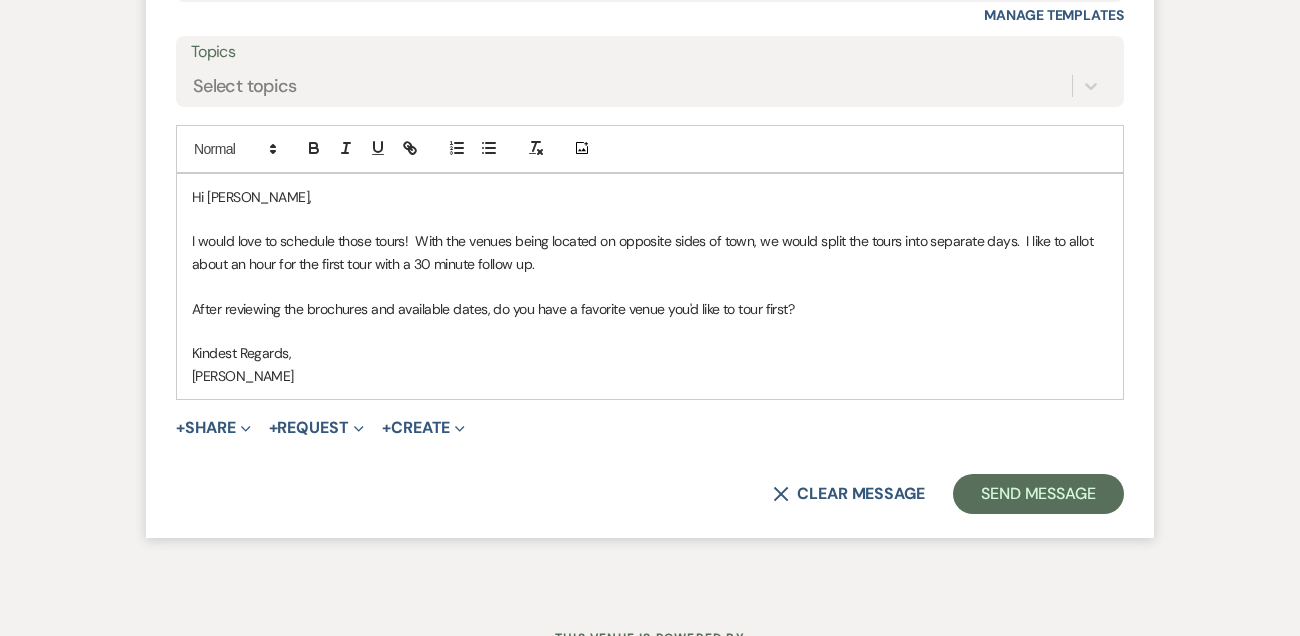scroll, scrollTop: 4275, scrollLeft: 0, axis: vertical 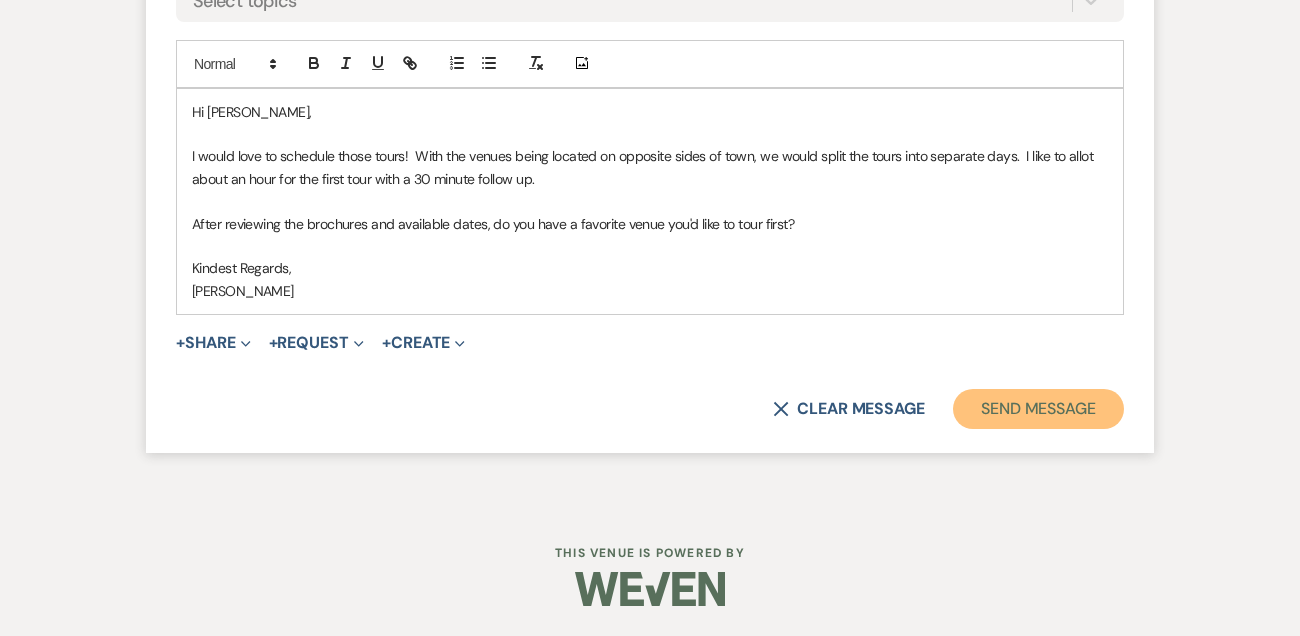 click on "Send Message" at bounding box center [1038, 409] 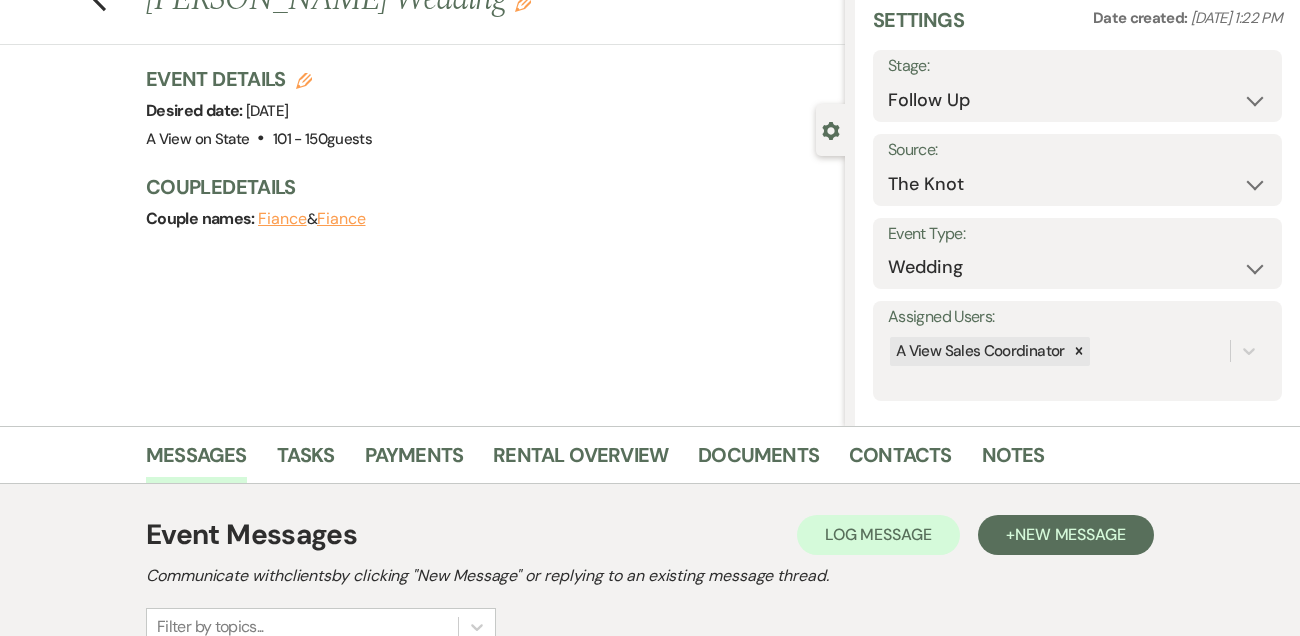 scroll, scrollTop: 0, scrollLeft: 0, axis: both 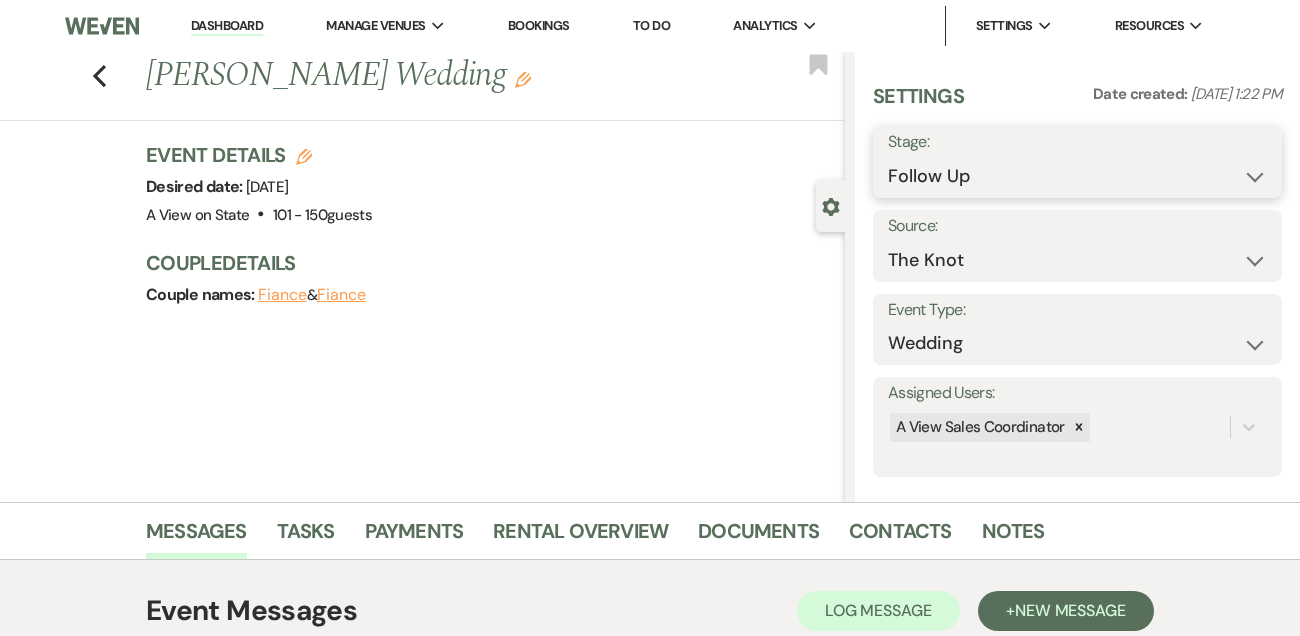 click on "Inquiry Follow Up Tour Requested Tour Confirmed Toured Proposal Sent Booked Lost" at bounding box center (1077, 176) 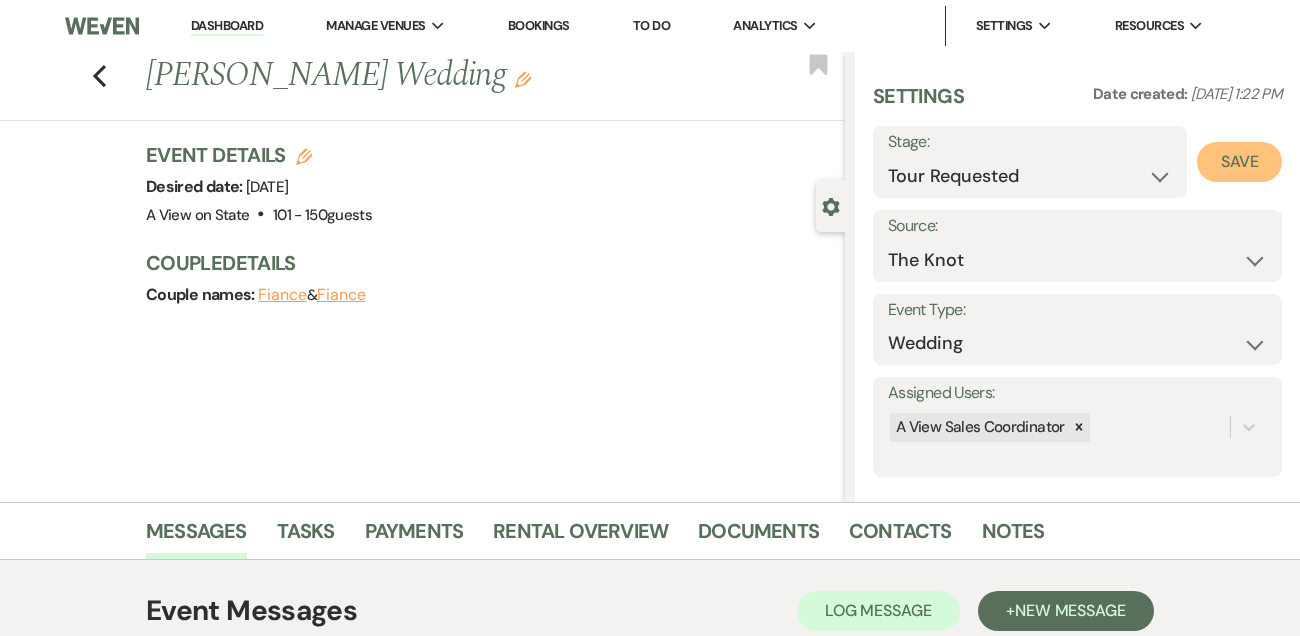 click on "Save" at bounding box center (1239, 162) 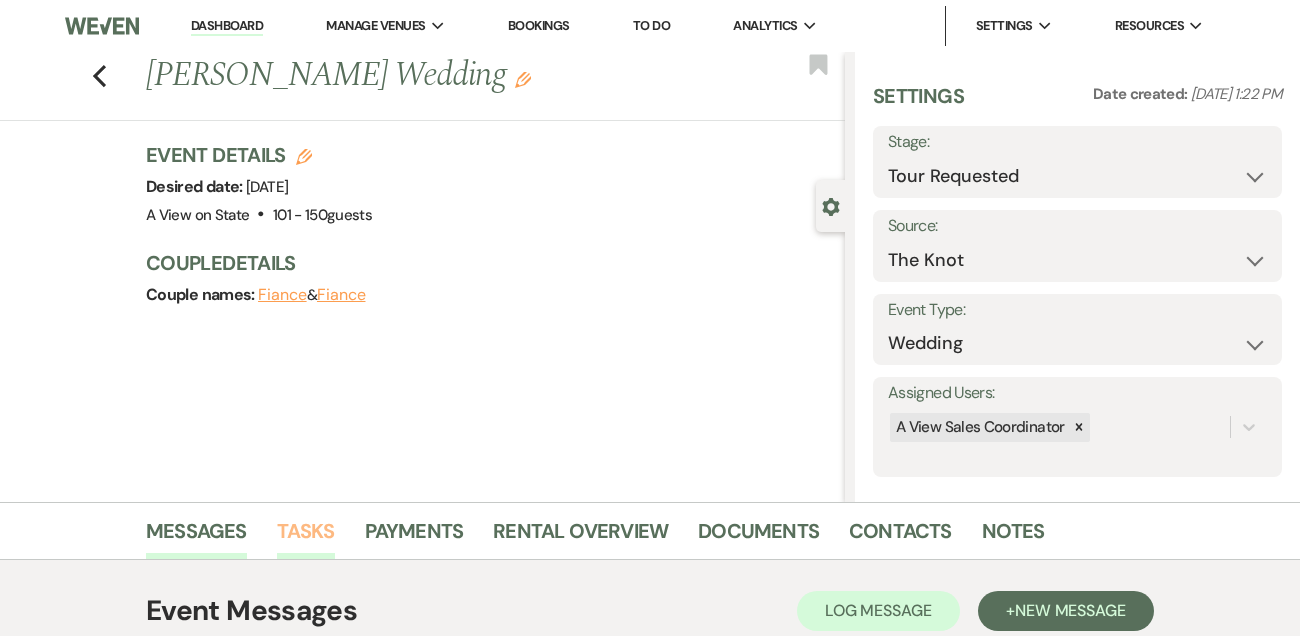 click on "Tasks" at bounding box center (306, 537) 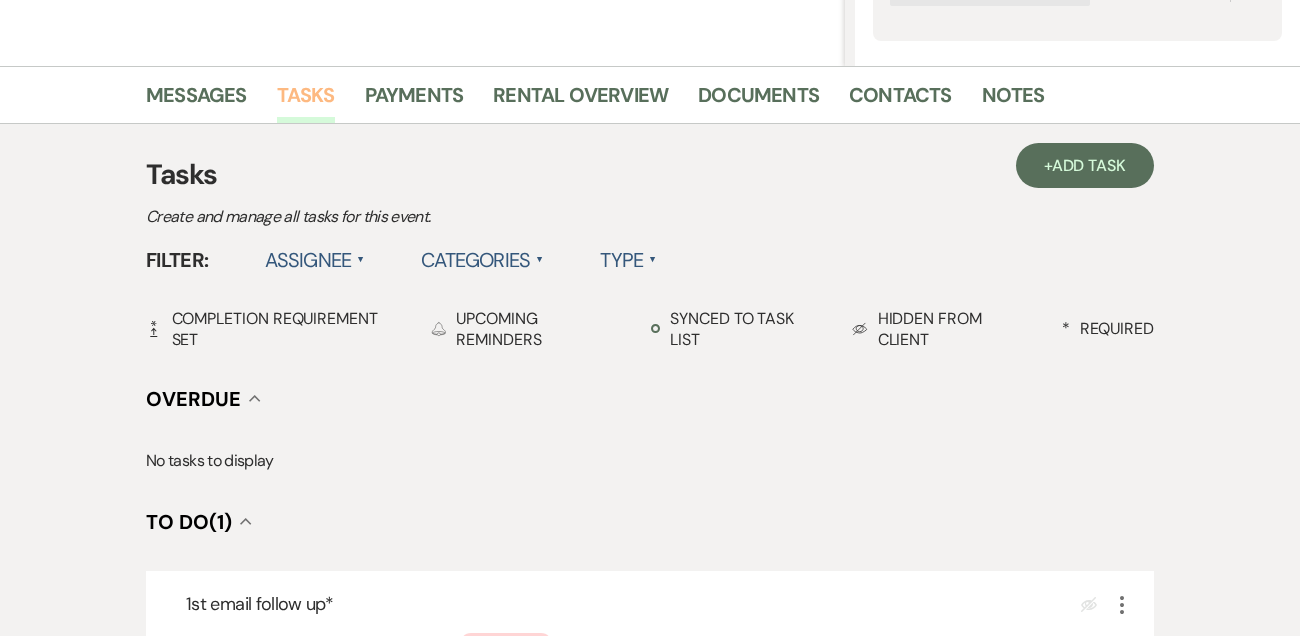 scroll, scrollTop: 785, scrollLeft: 0, axis: vertical 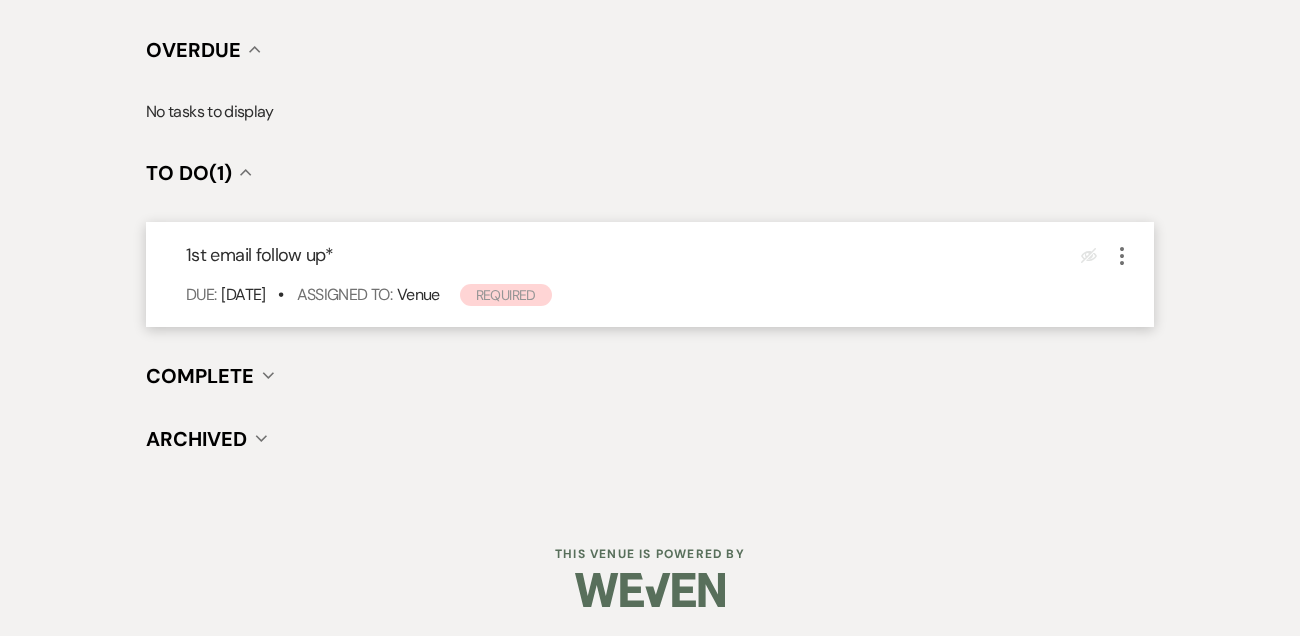 click on "More" 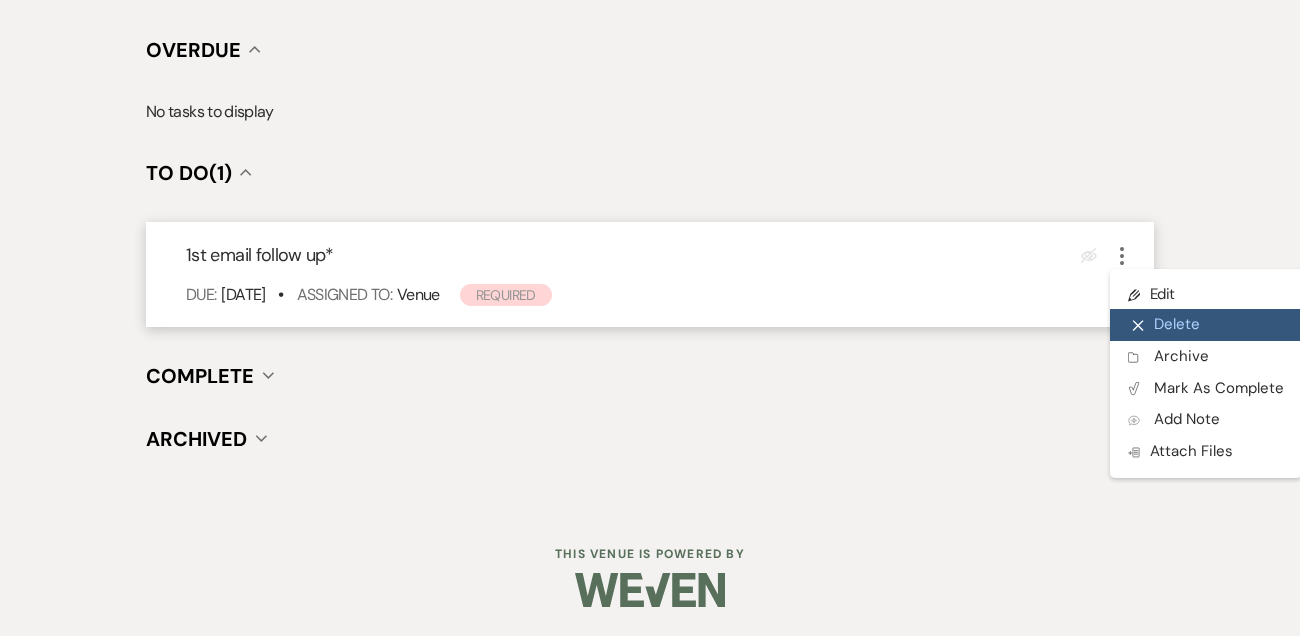 click 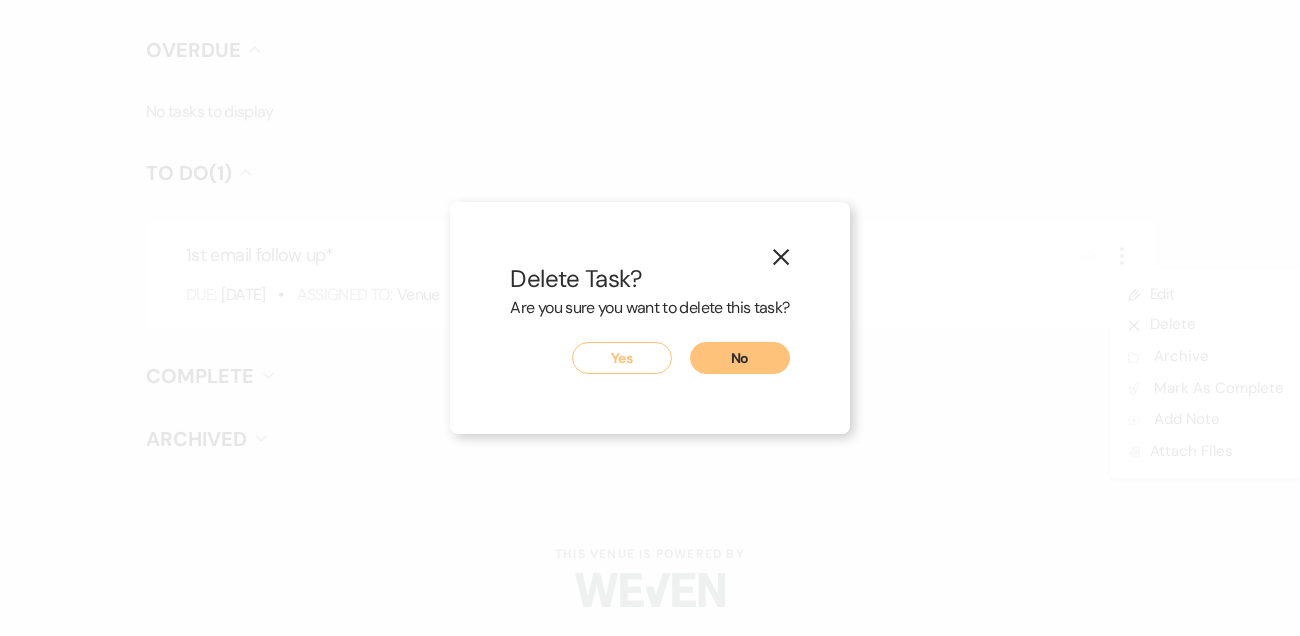 click on "Yes" at bounding box center (622, 358) 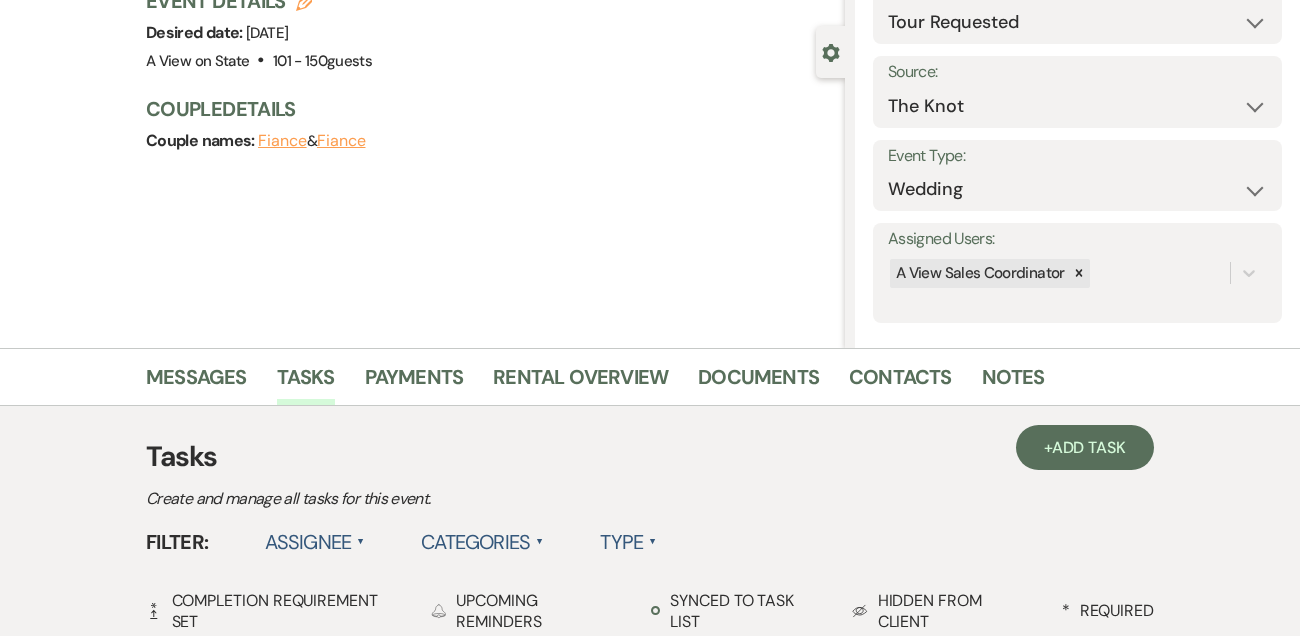 scroll, scrollTop: 0, scrollLeft: 0, axis: both 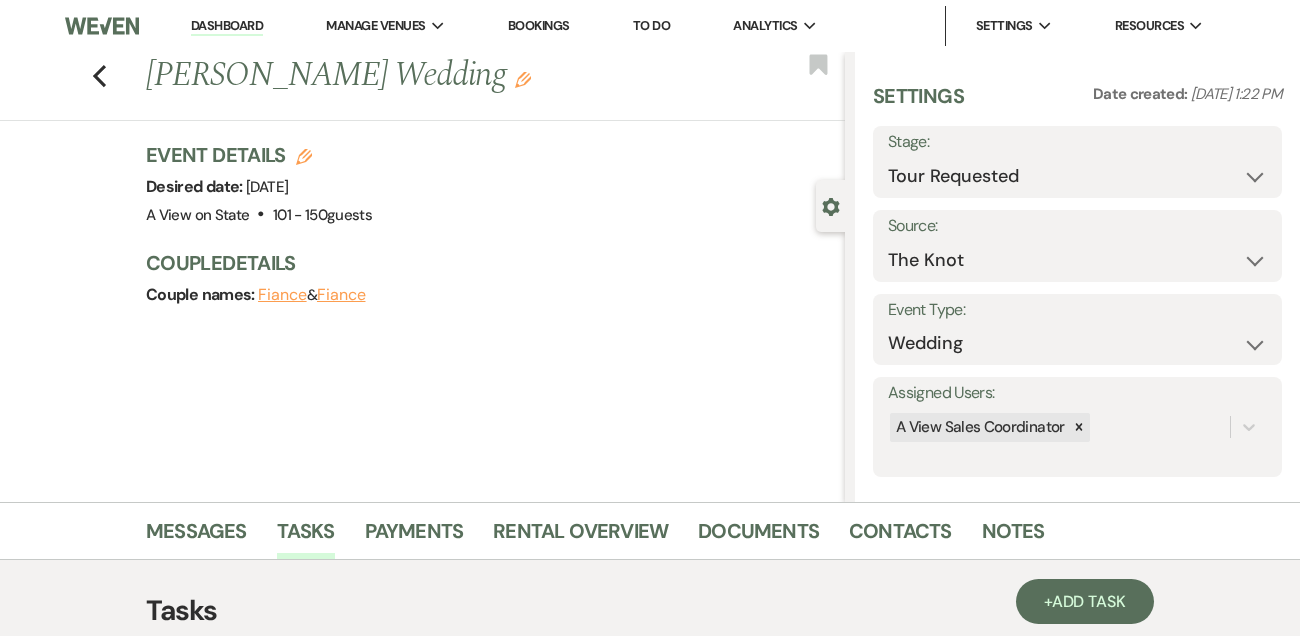 click on "Dashboard" at bounding box center (227, 26) 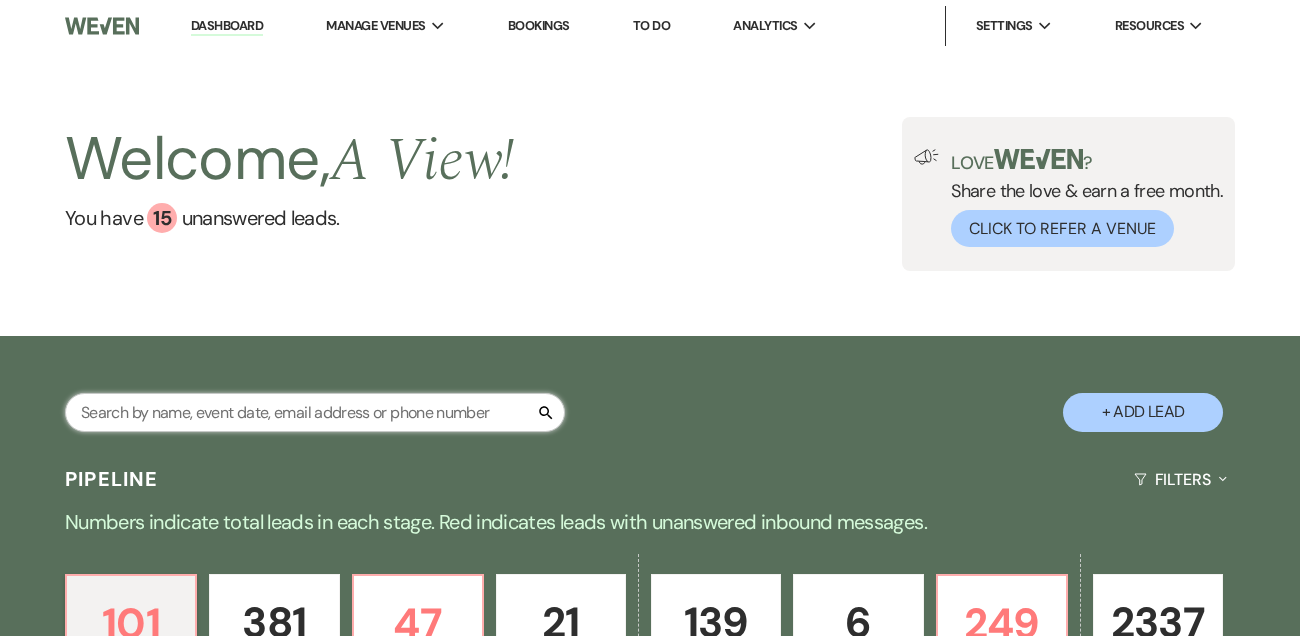 click at bounding box center (315, 412) 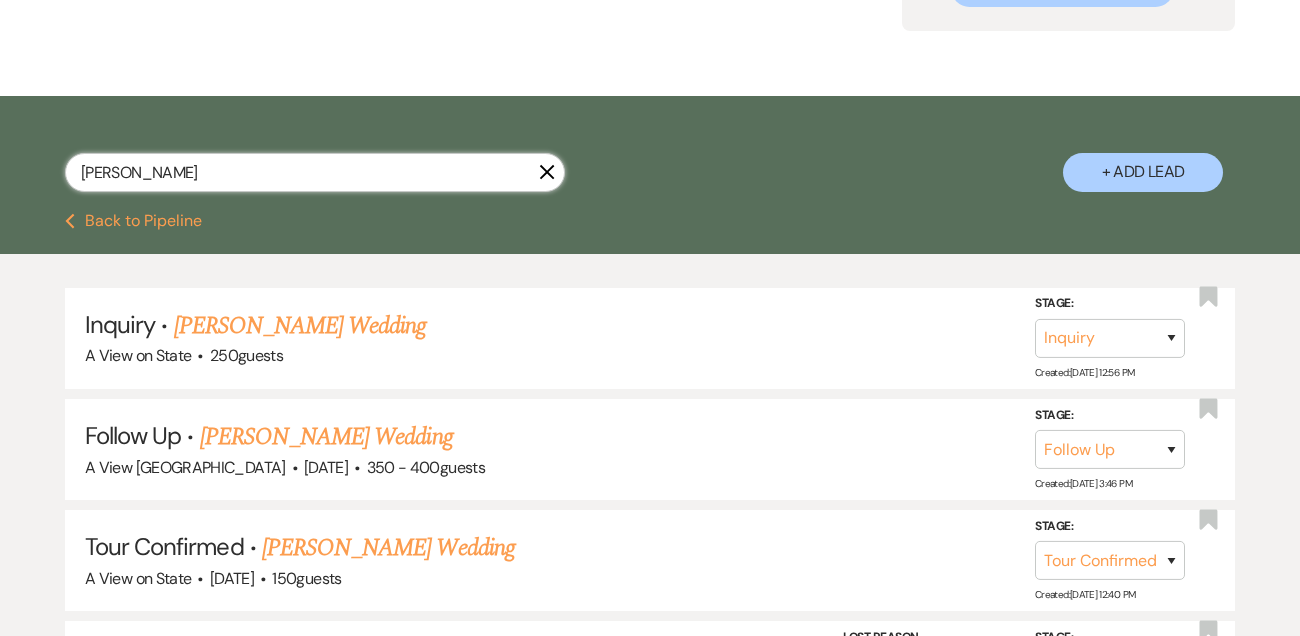 scroll, scrollTop: 463, scrollLeft: 0, axis: vertical 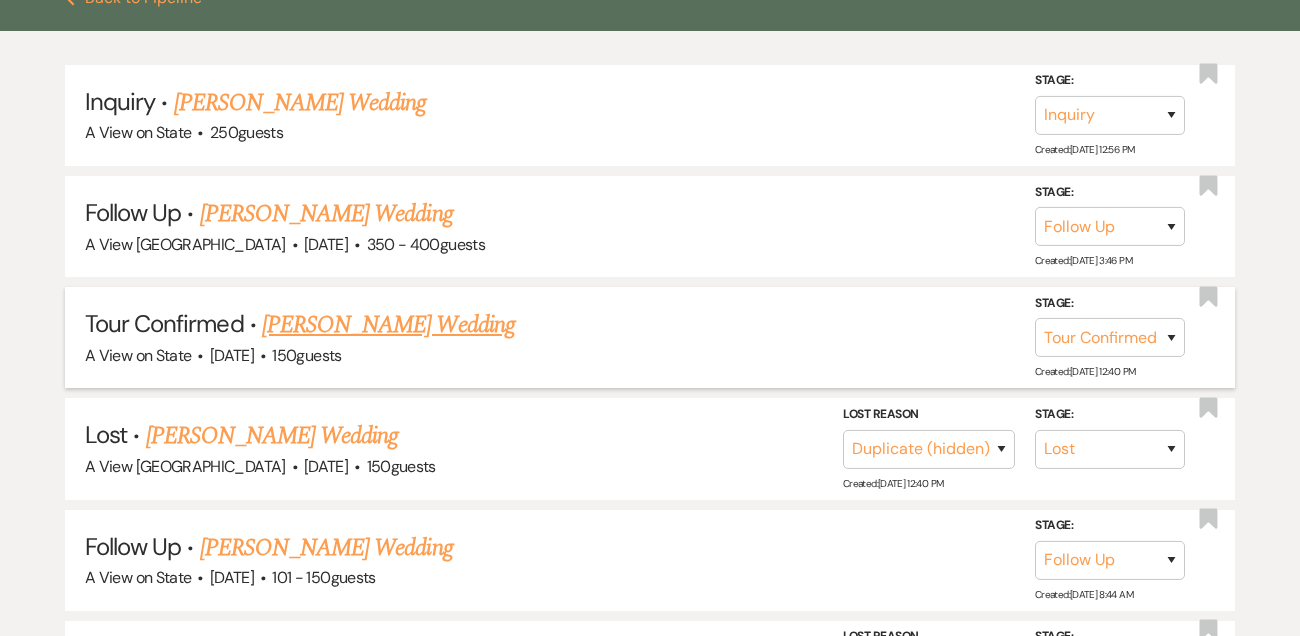click on "[PERSON_NAME] Wedding" at bounding box center [388, 325] 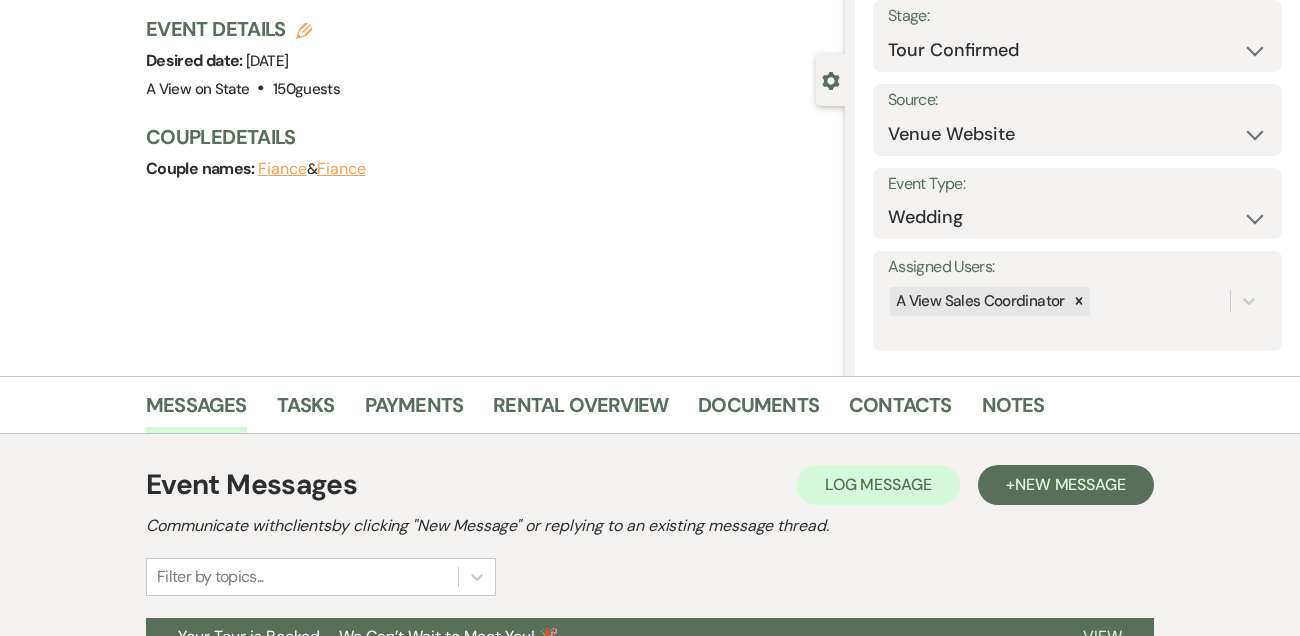 scroll, scrollTop: 90, scrollLeft: 0, axis: vertical 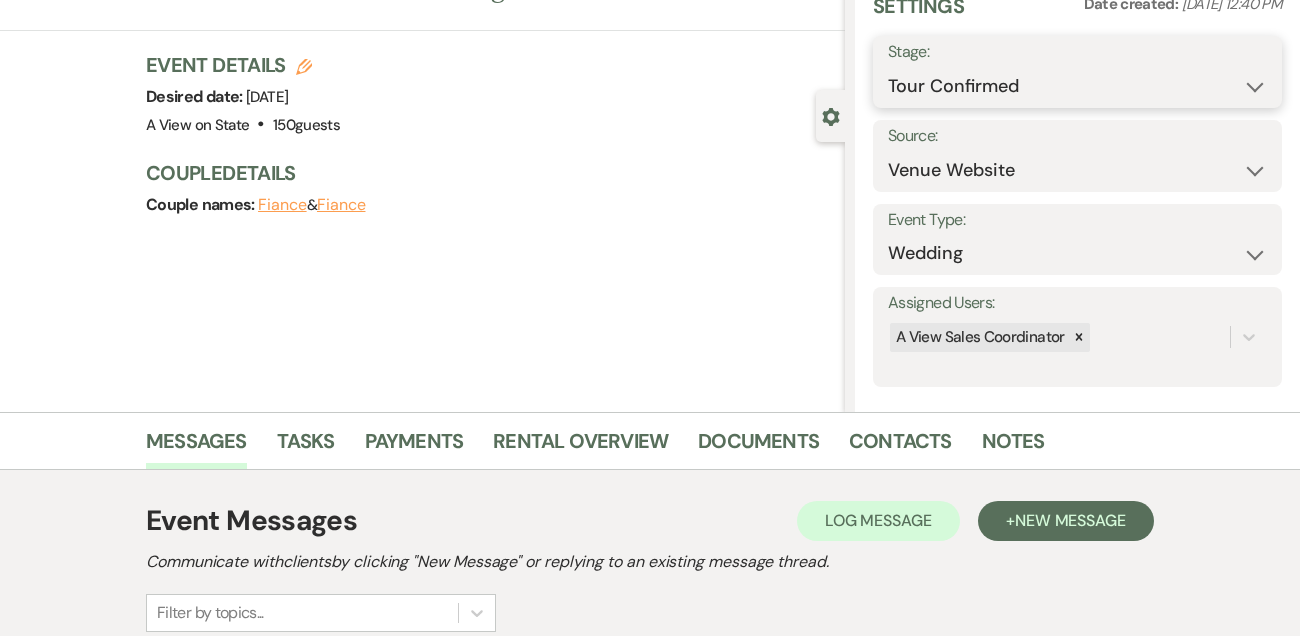 click on "Inquiry Follow Up Tour Requested Tour Confirmed Toured Proposal Sent Booked Lost" at bounding box center (1077, 86) 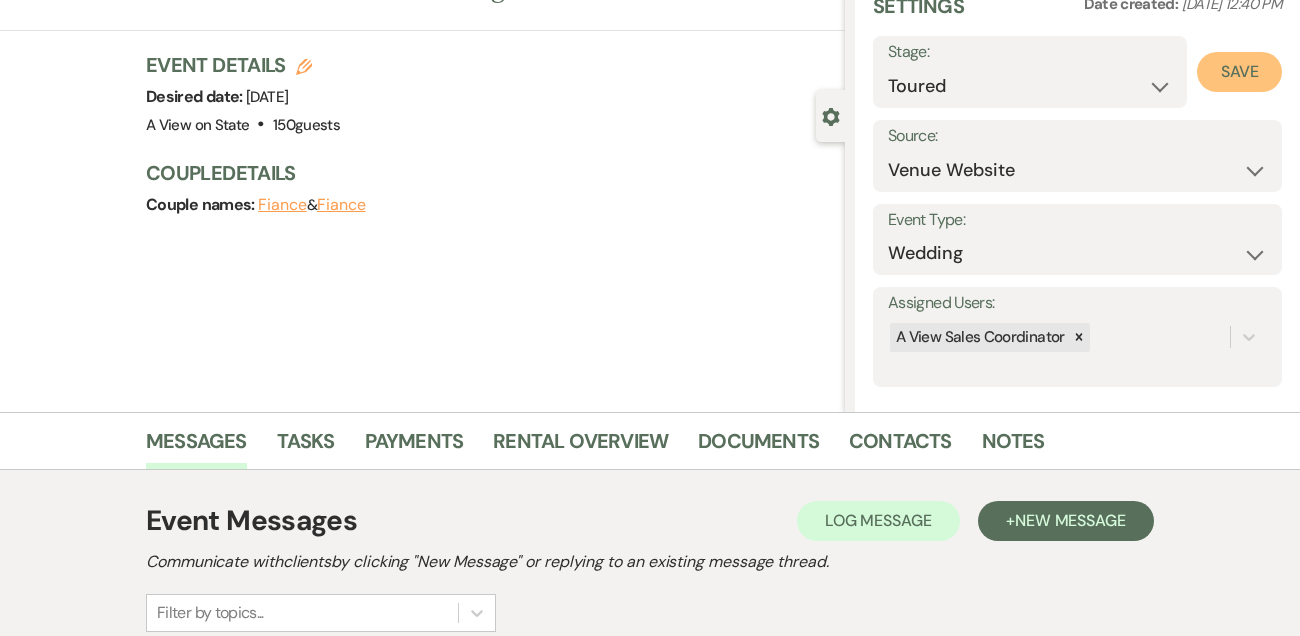 click on "Save" at bounding box center [1239, 72] 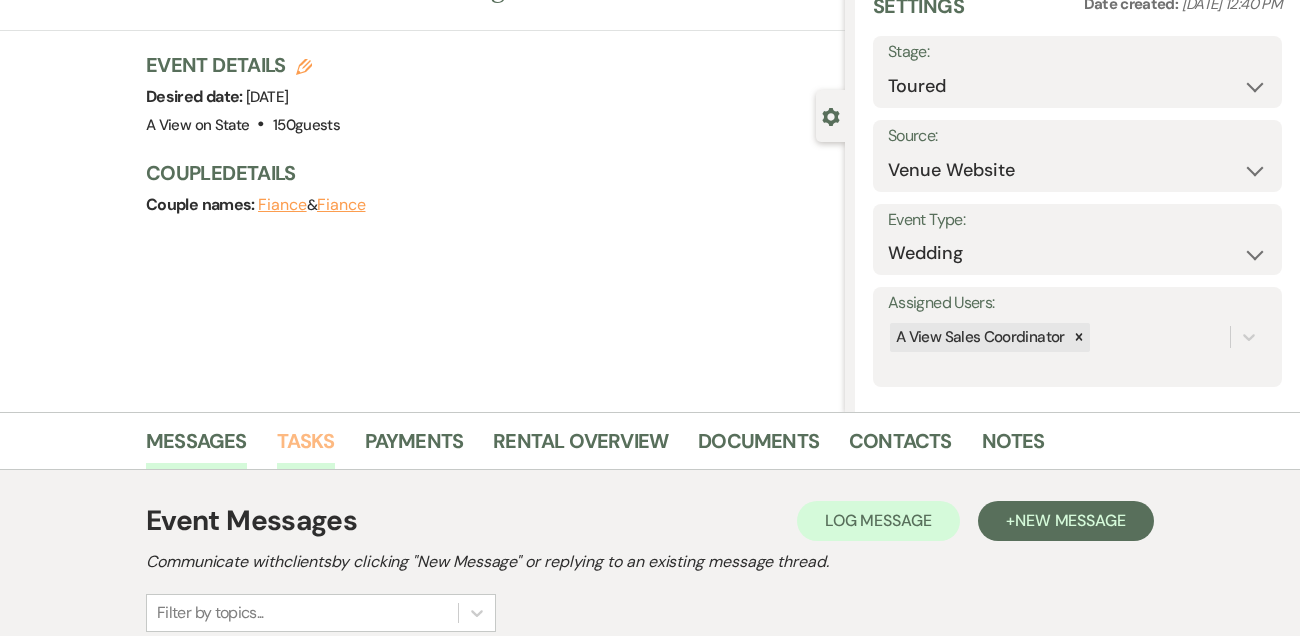 click on "Tasks" at bounding box center [306, 447] 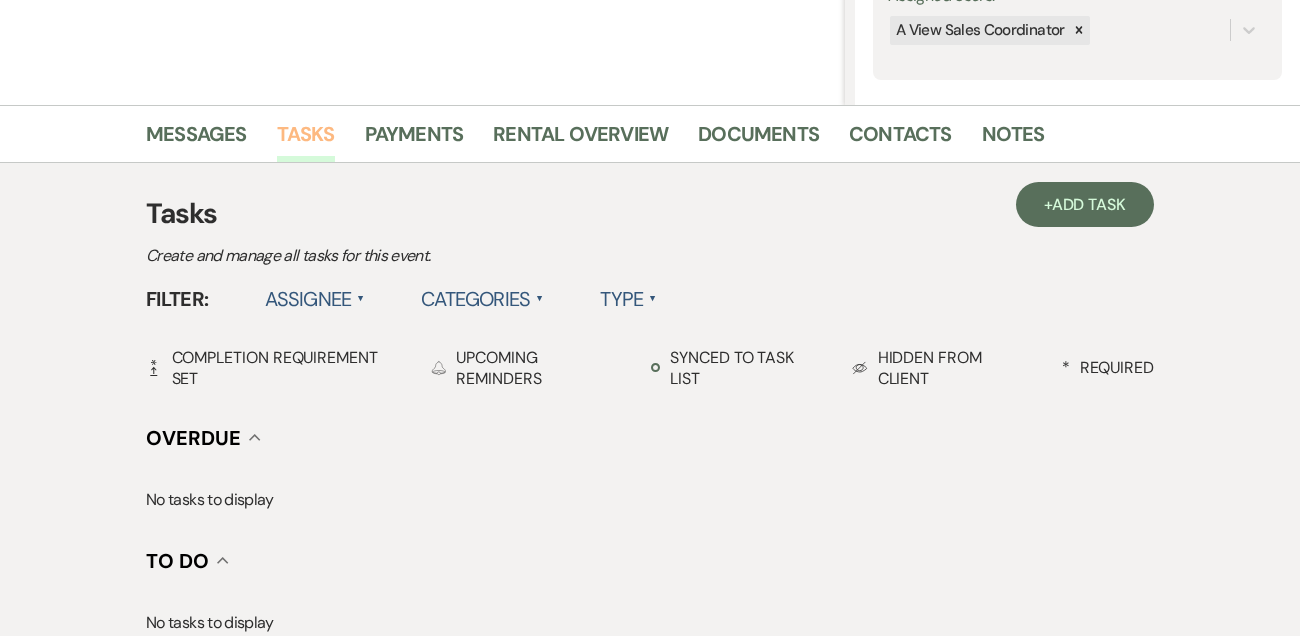 scroll, scrollTop: 302, scrollLeft: 0, axis: vertical 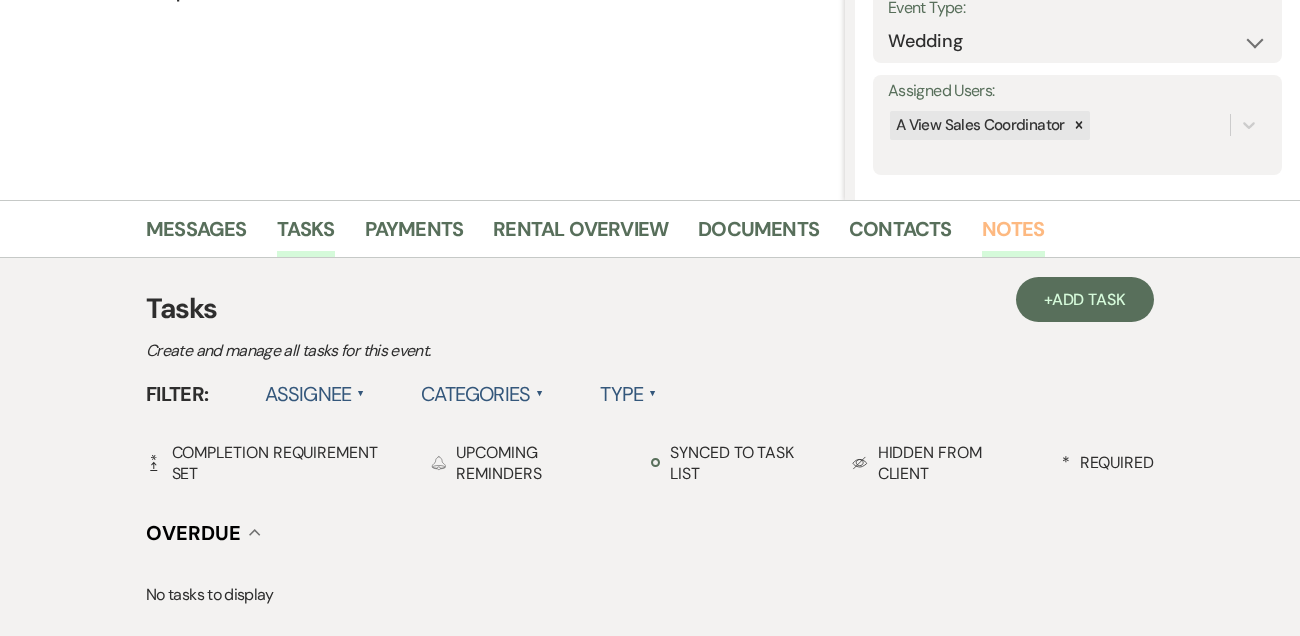 click on "Notes" at bounding box center [1013, 235] 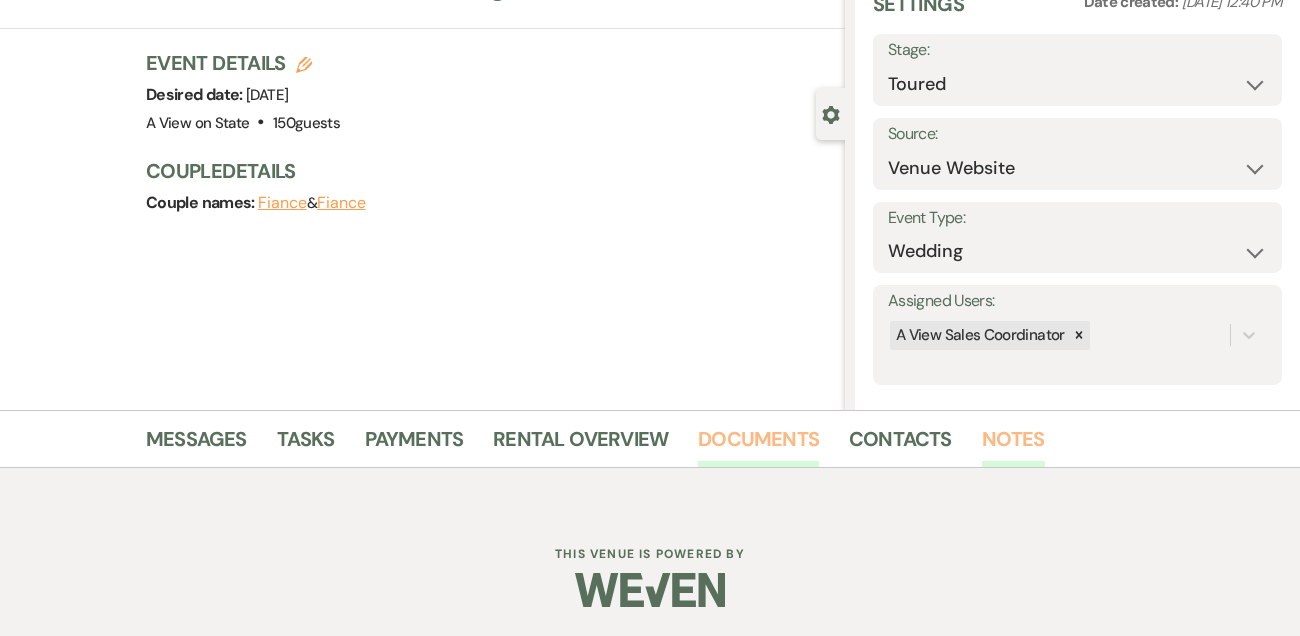 scroll, scrollTop: 285, scrollLeft: 0, axis: vertical 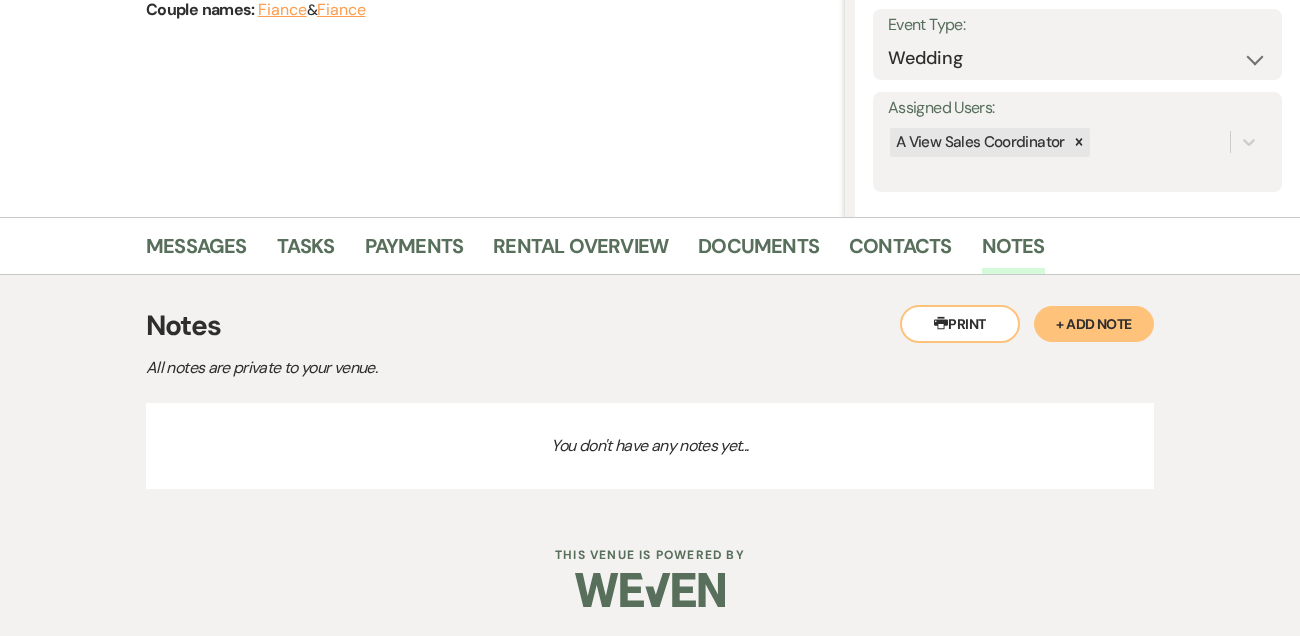 click on "+ Add Note" at bounding box center [1094, 324] 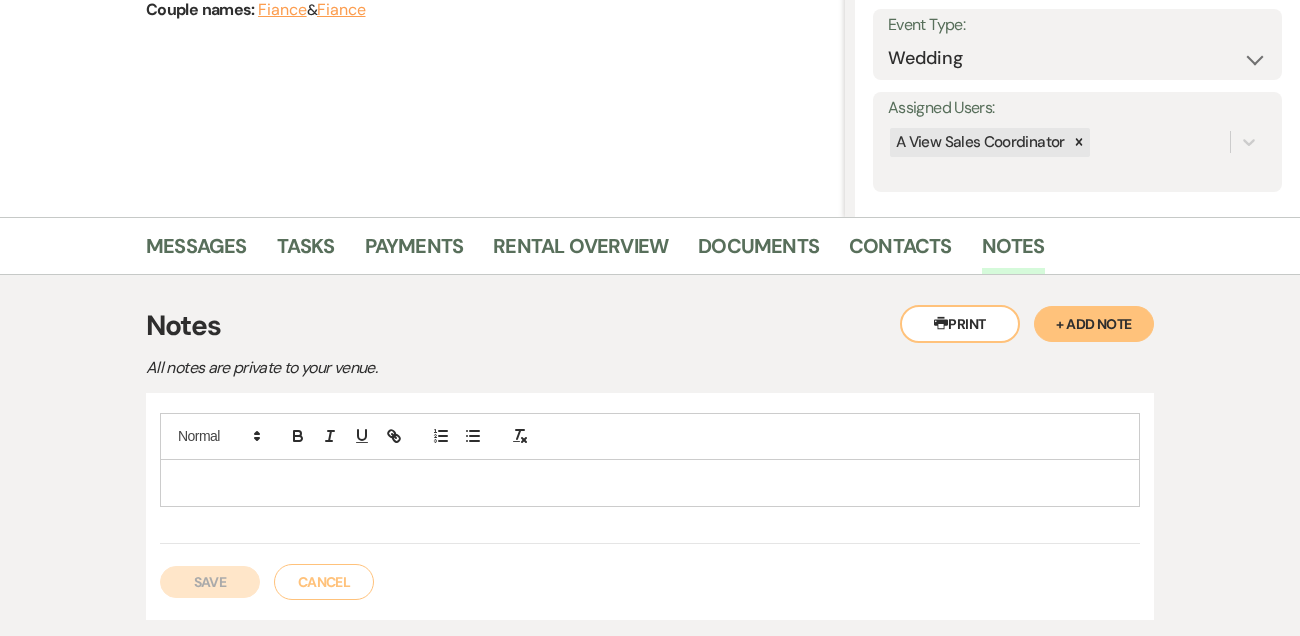 click at bounding box center (650, 478) 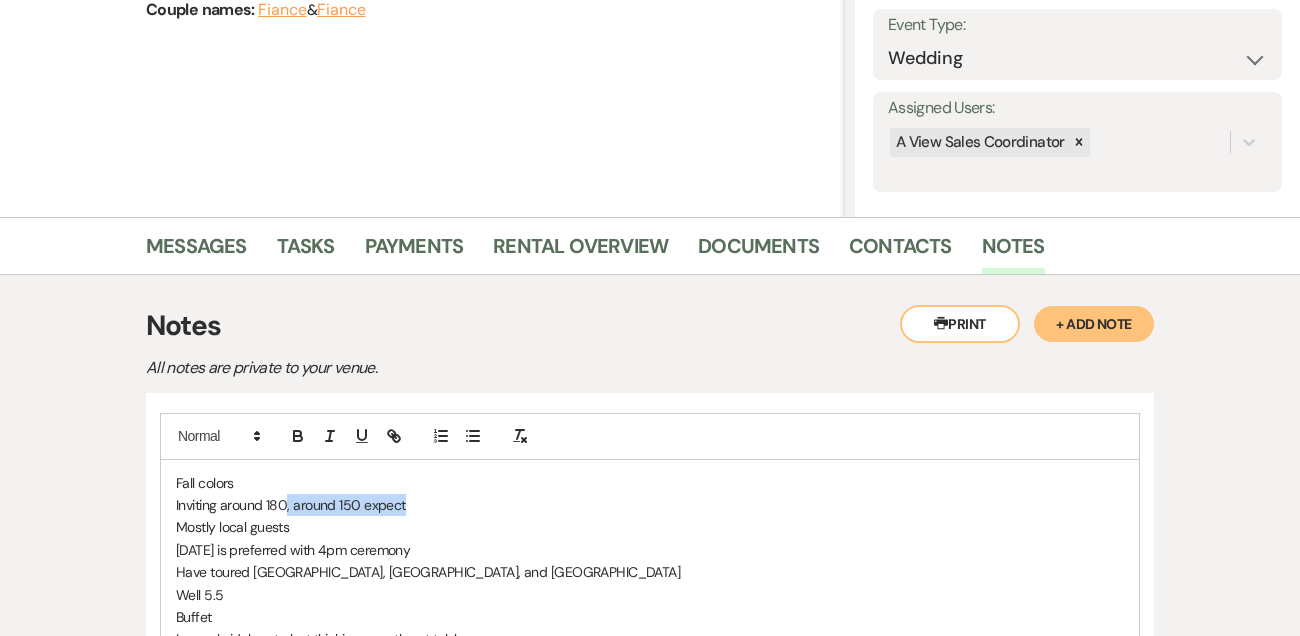 drag, startPoint x: 451, startPoint y: 505, endPoint x: 287, endPoint y: 500, distance: 164.0762 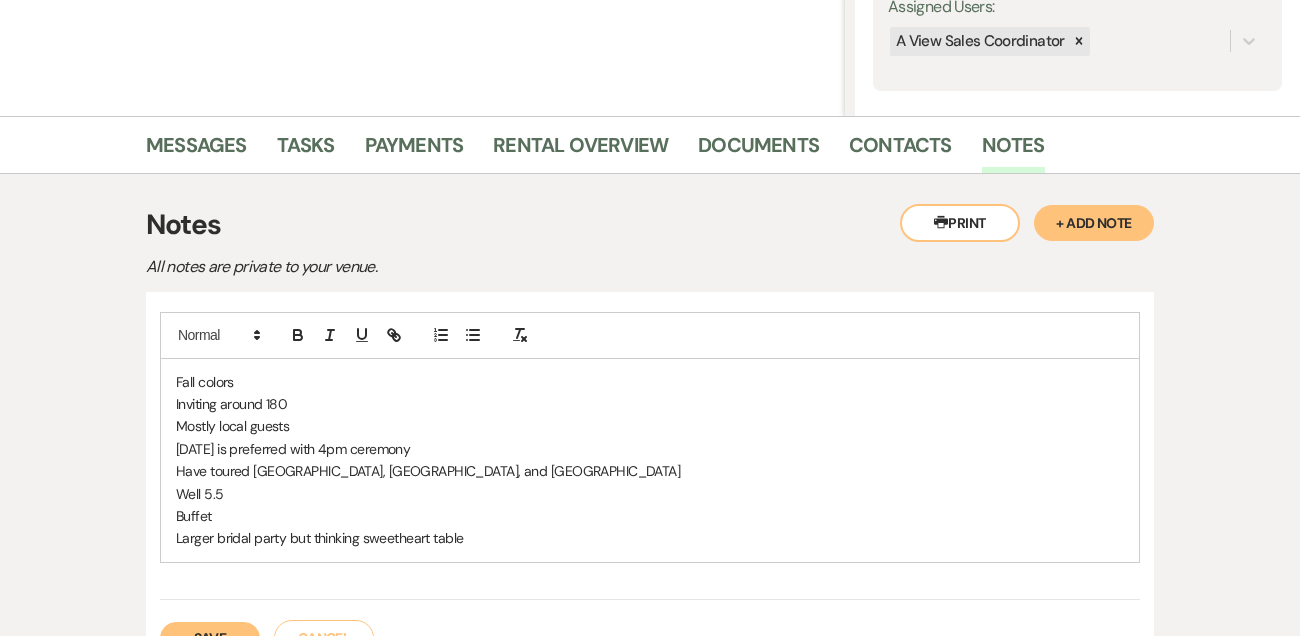 scroll, scrollTop: 387, scrollLeft: 0, axis: vertical 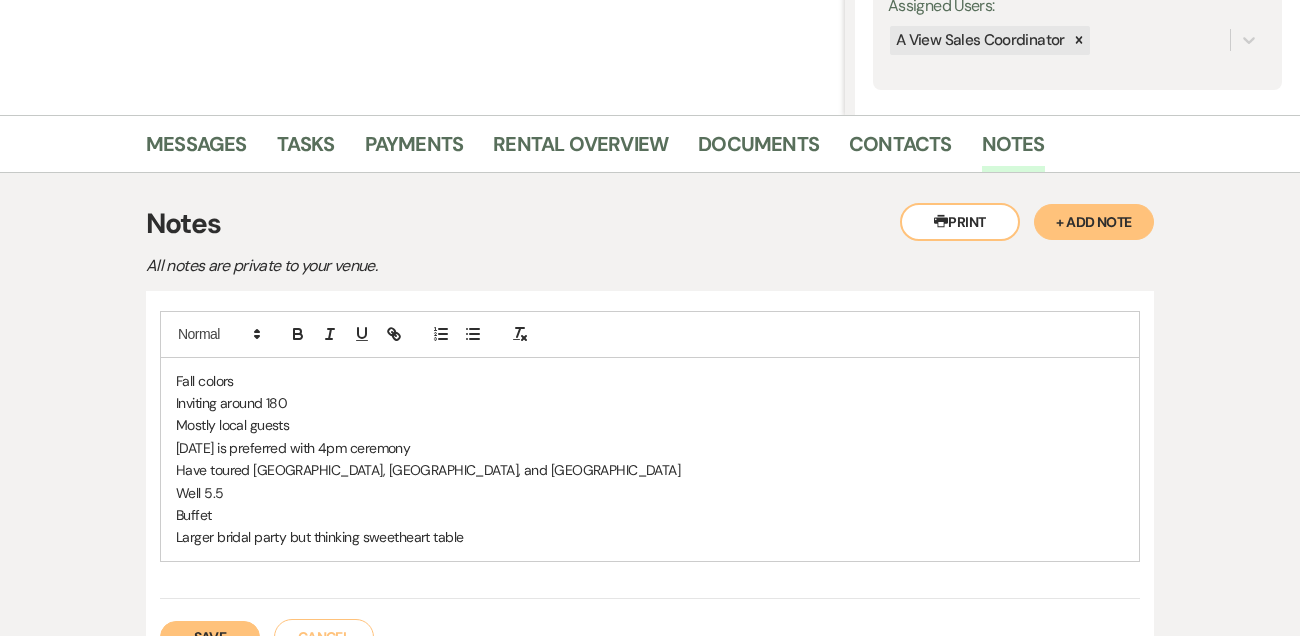 click on "Have toured [GEOGRAPHIC_DATA], [GEOGRAPHIC_DATA], and [GEOGRAPHIC_DATA]" at bounding box center [650, 470] 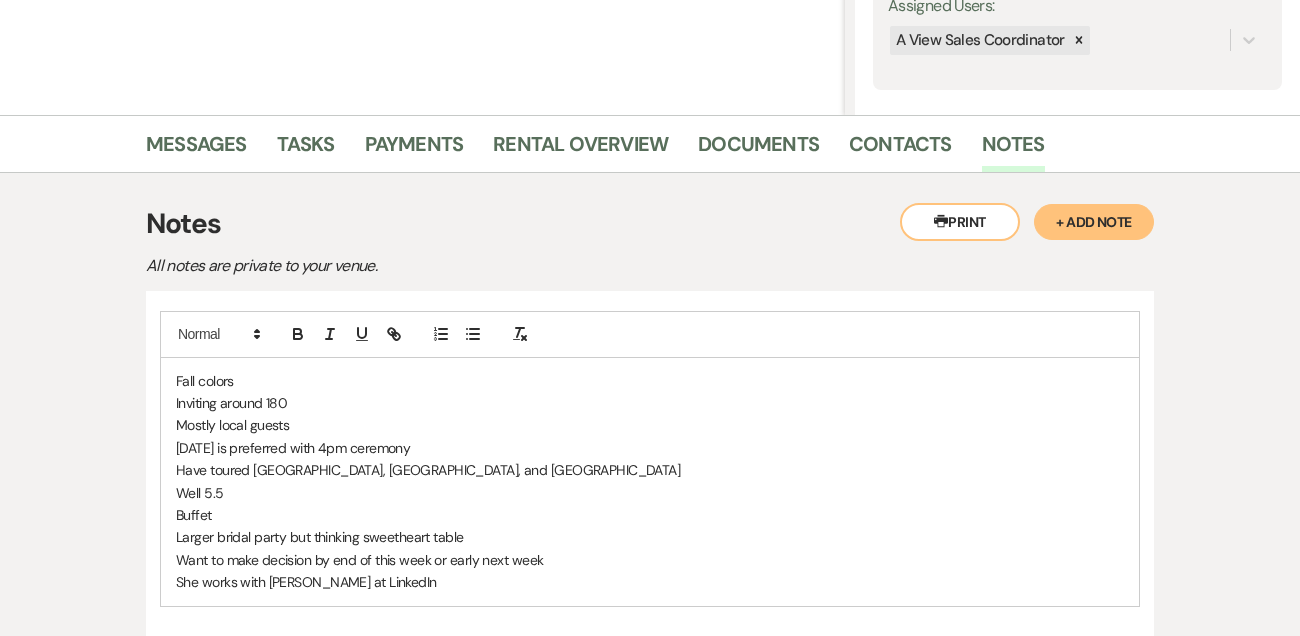 scroll, scrollTop: 388, scrollLeft: 0, axis: vertical 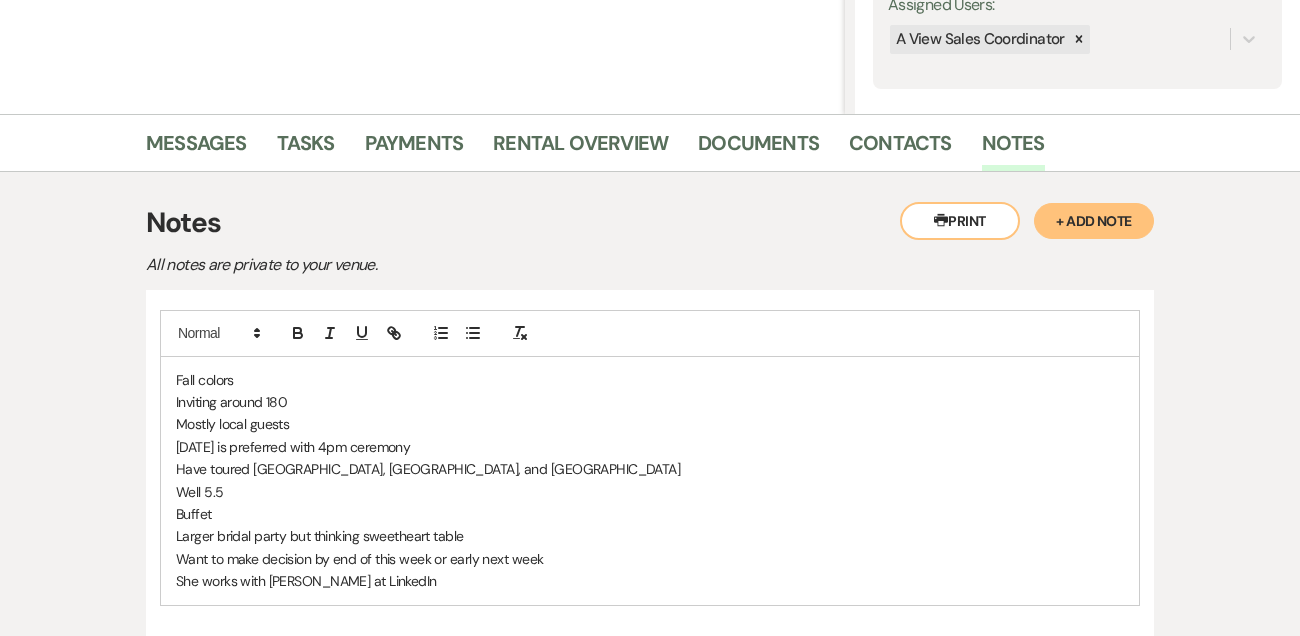 click on "[DATE] is preferred with 4pm ceremony" at bounding box center (650, 447) 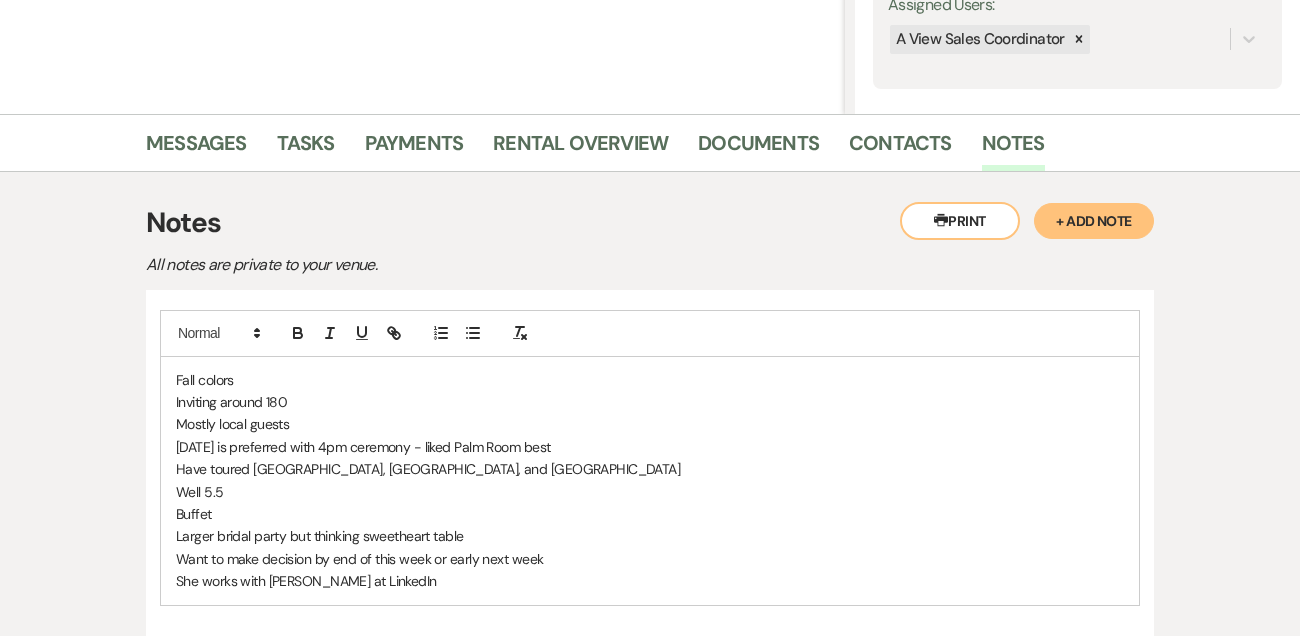 click on "She works with [PERSON_NAME] at LinkedIn" at bounding box center (650, 581) 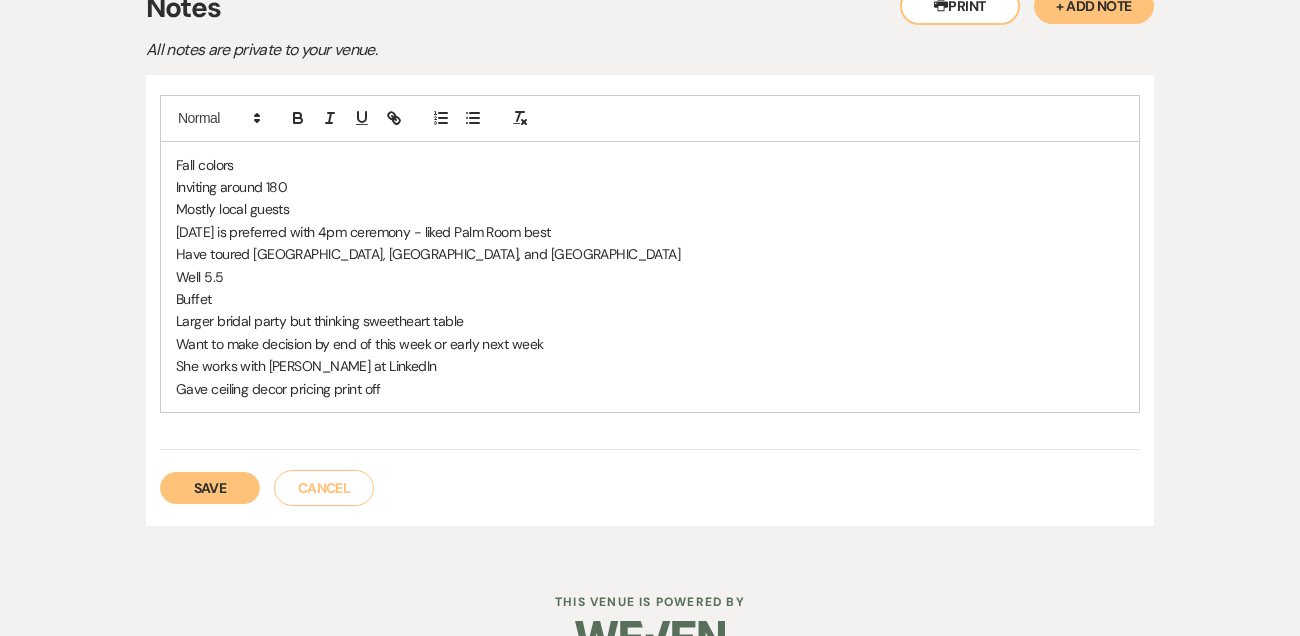 scroll, scrollTop: 605, scrollLeft: 0, axis: vertical 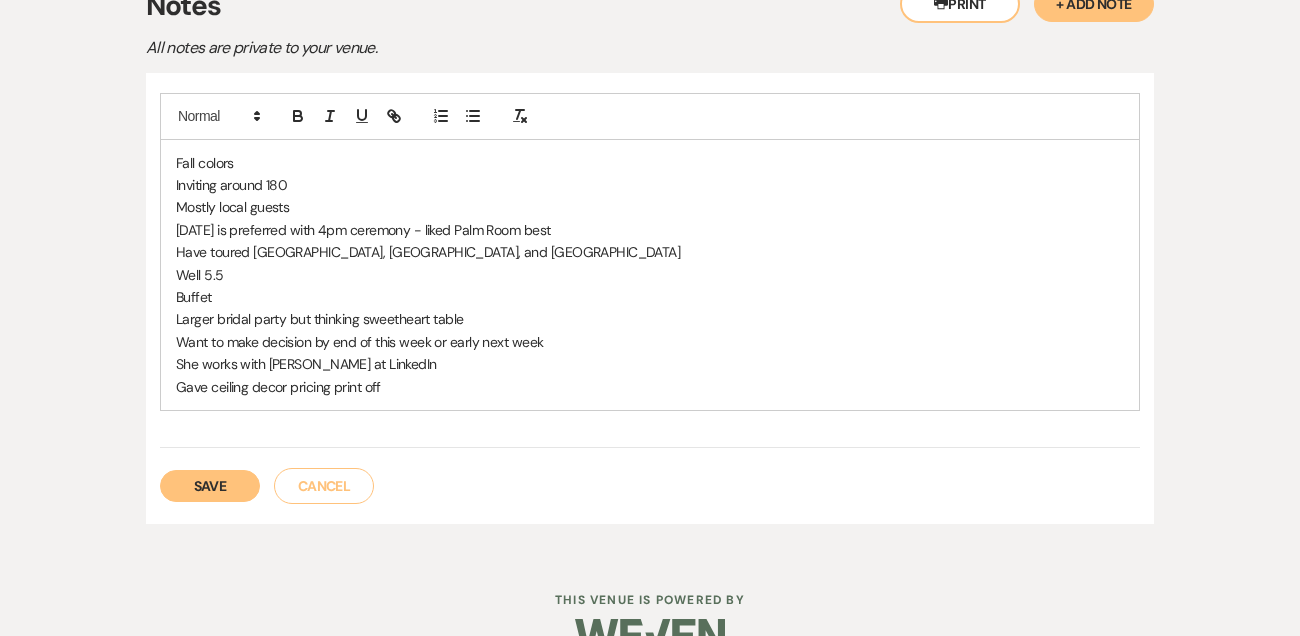 click on "Save" at bounding box center [210, 486] 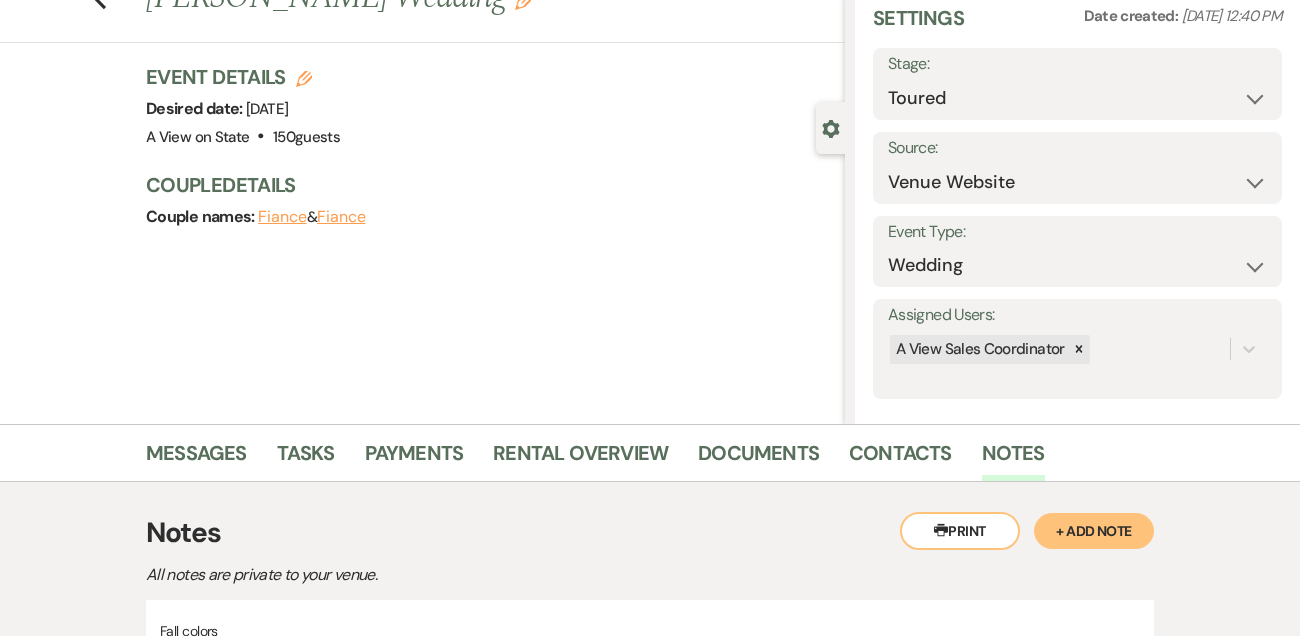 scroll, scrollTop: 0, scrollLeft: 0, axis: both 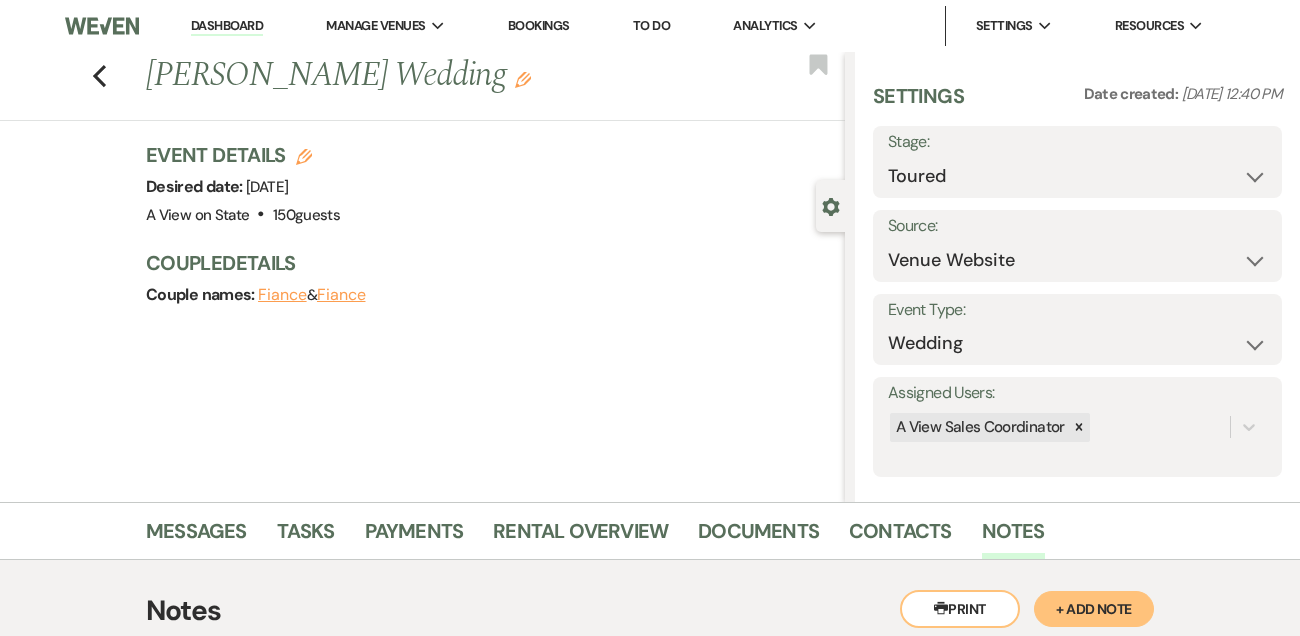 click on "Dashboard" at bounding box center (227, 26) 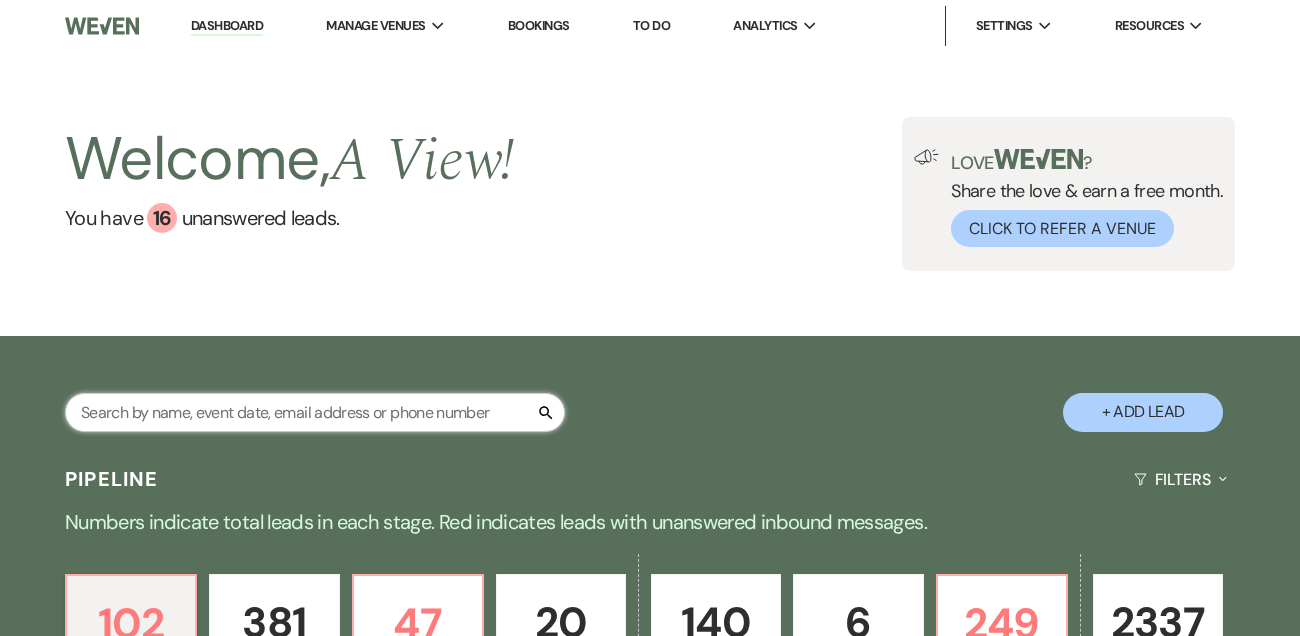 click at bounding box center [315, 412] 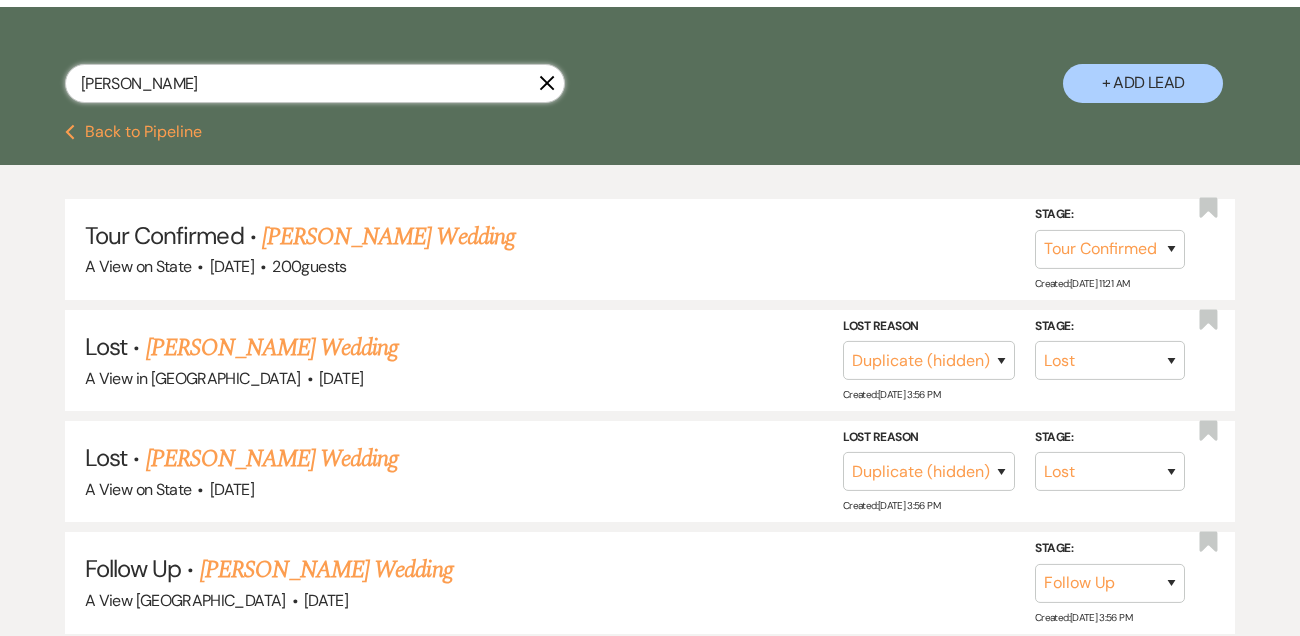 scroll, scrollTop: 386, scrollLeft: 0, axis: vertical 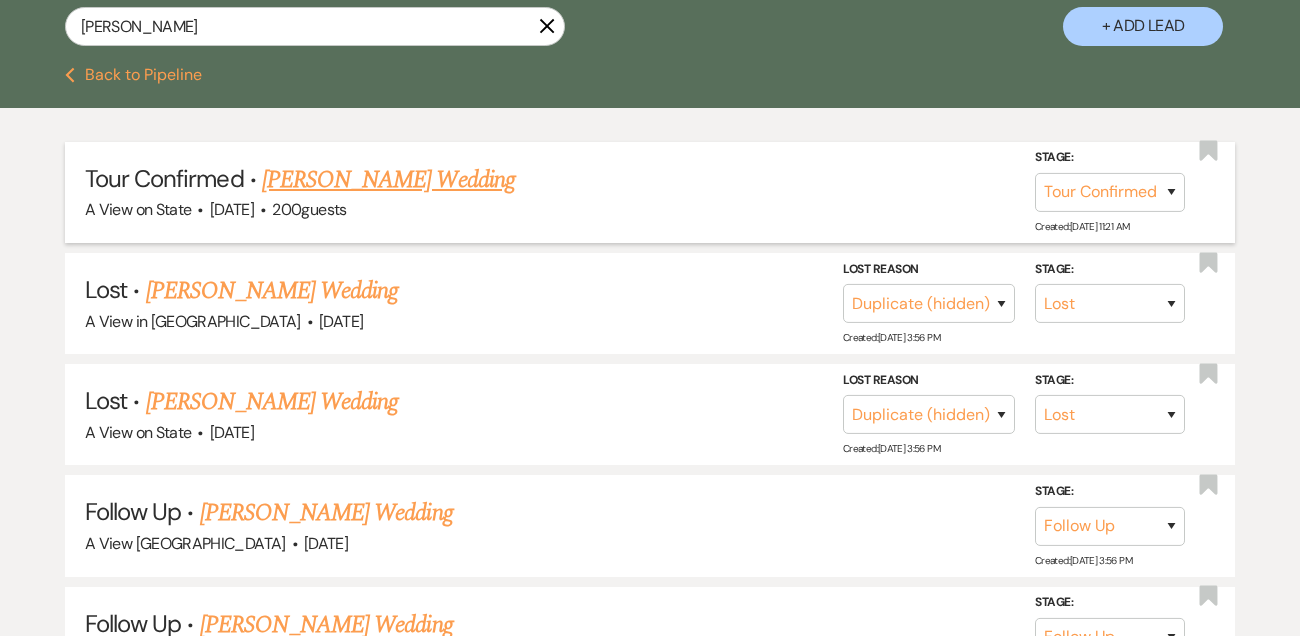 click on "[PERSON_NAME] Wedding" at bounding box center [388, 180] 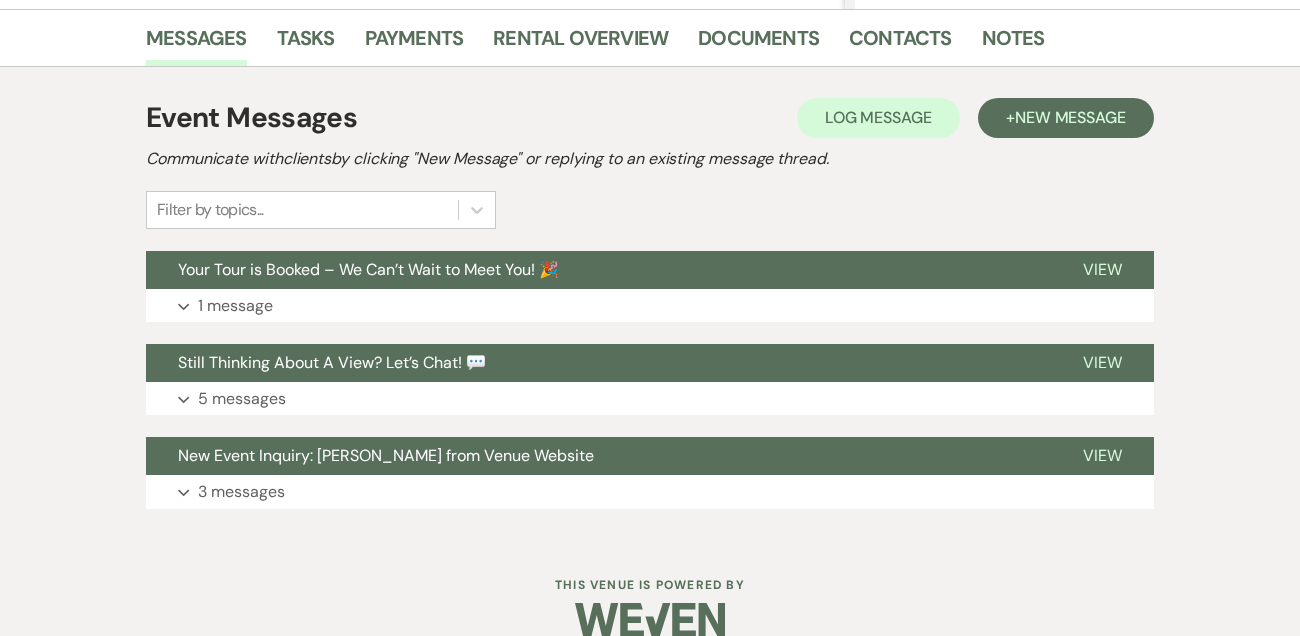 scroll, scrollTop: 523, scrollLeft: 0, axis: vertical 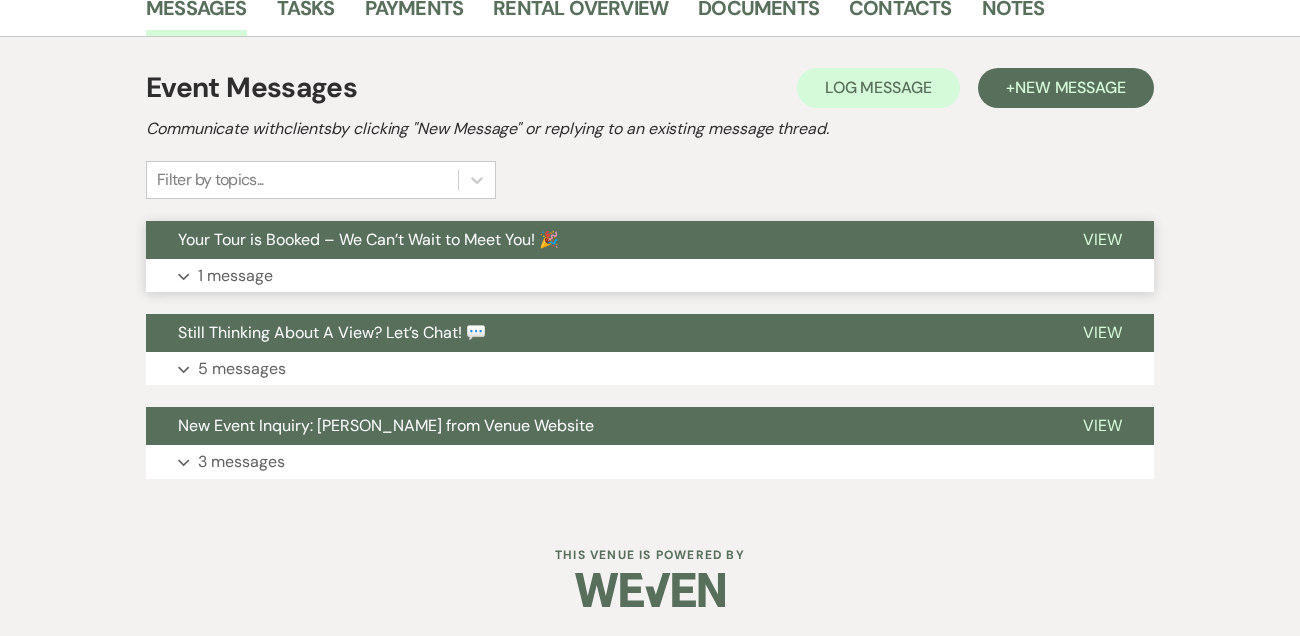 click on "Expand 1 message" at bounding box center (650, 276) 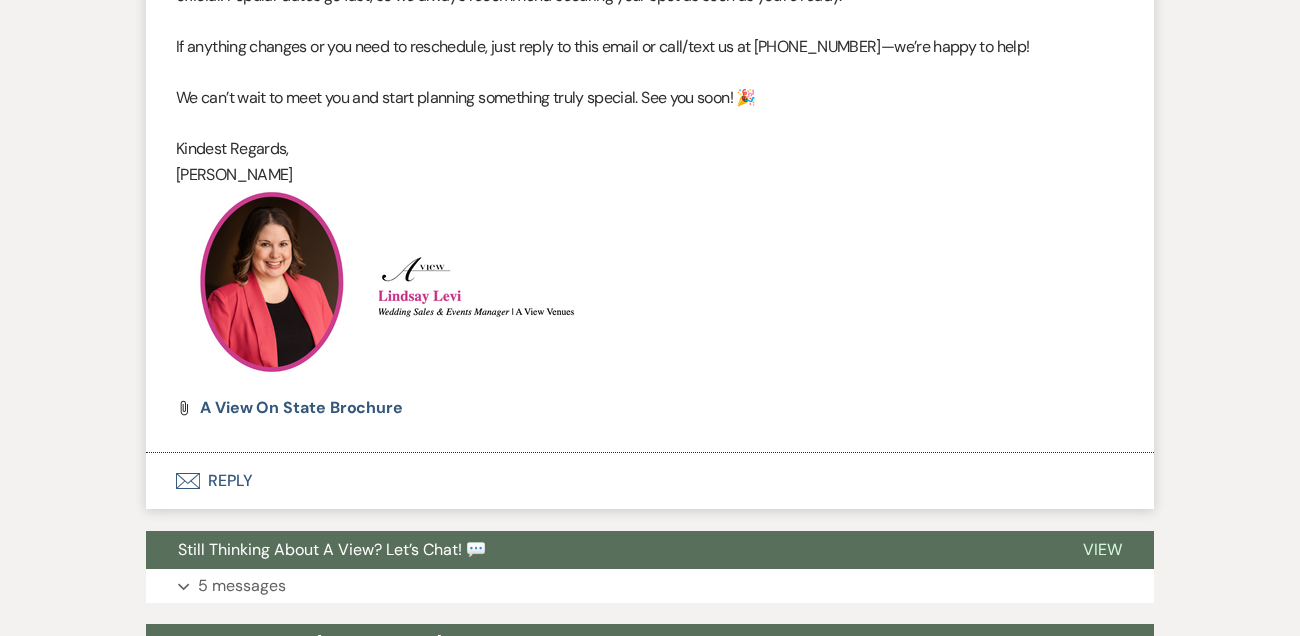 scroll, scrollTop: 1420, scrollLeft: 0, axis: vertical 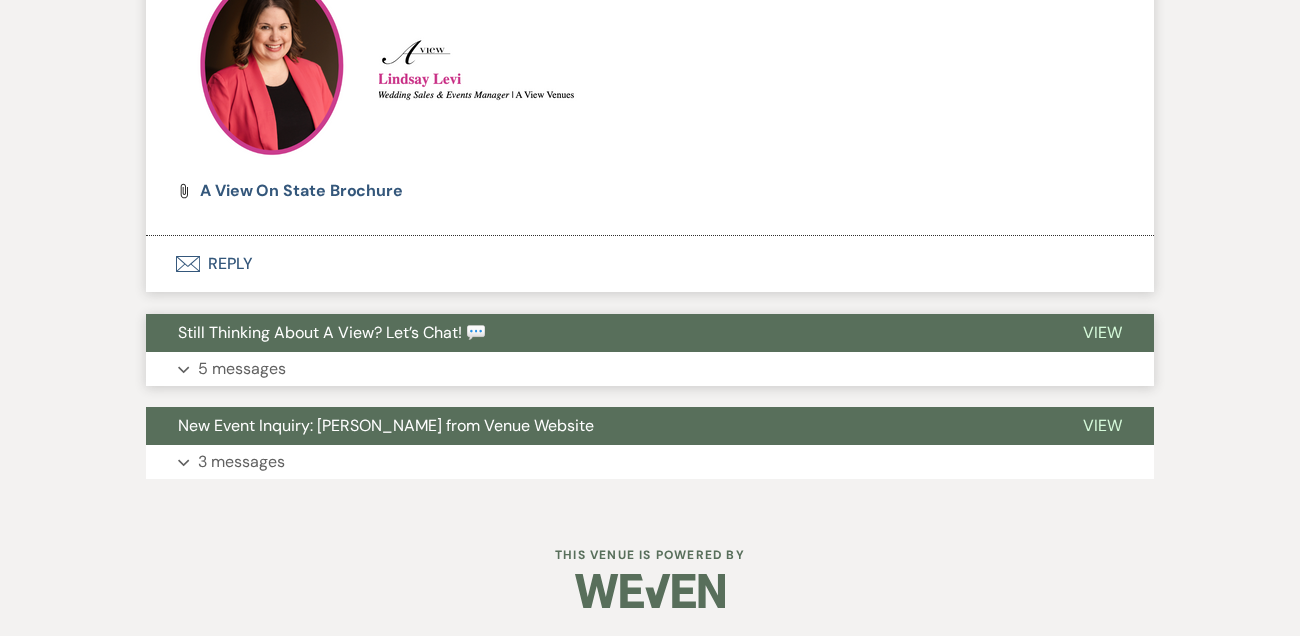 click on "Expand 5 messages" at bounding box center (650, 369) 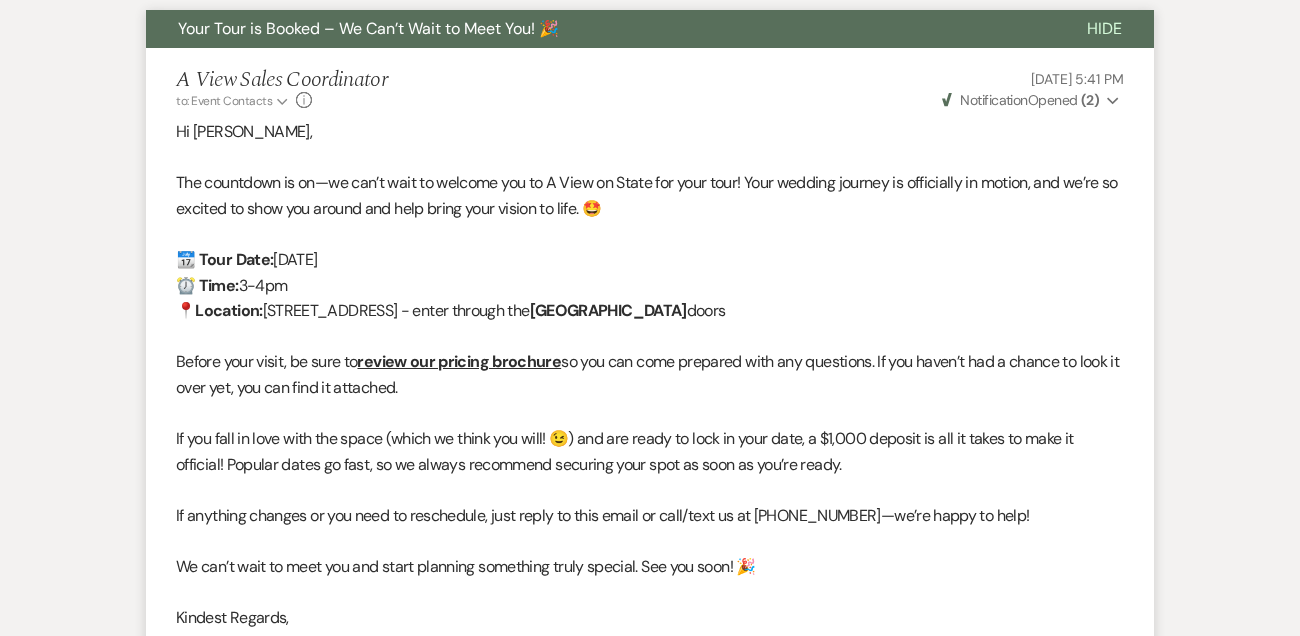 scroll, scrollTop: 0, scrollLeft: 0, axis: both 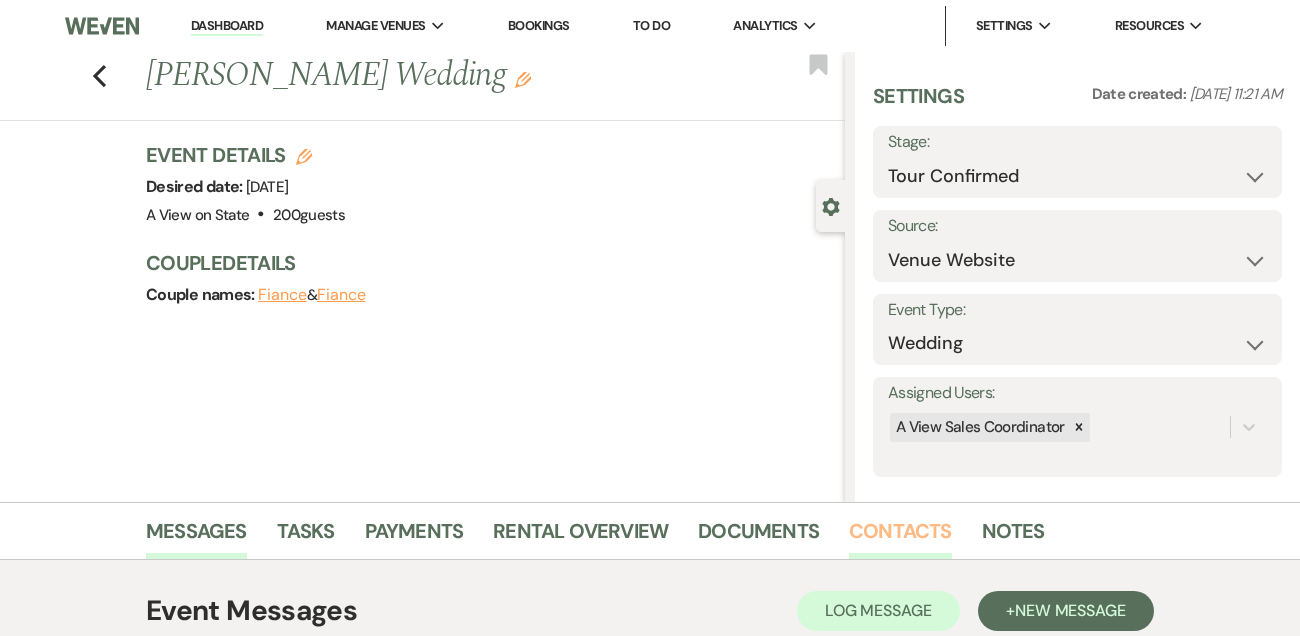 click on "Contacts" at bounding box center [900, 537] 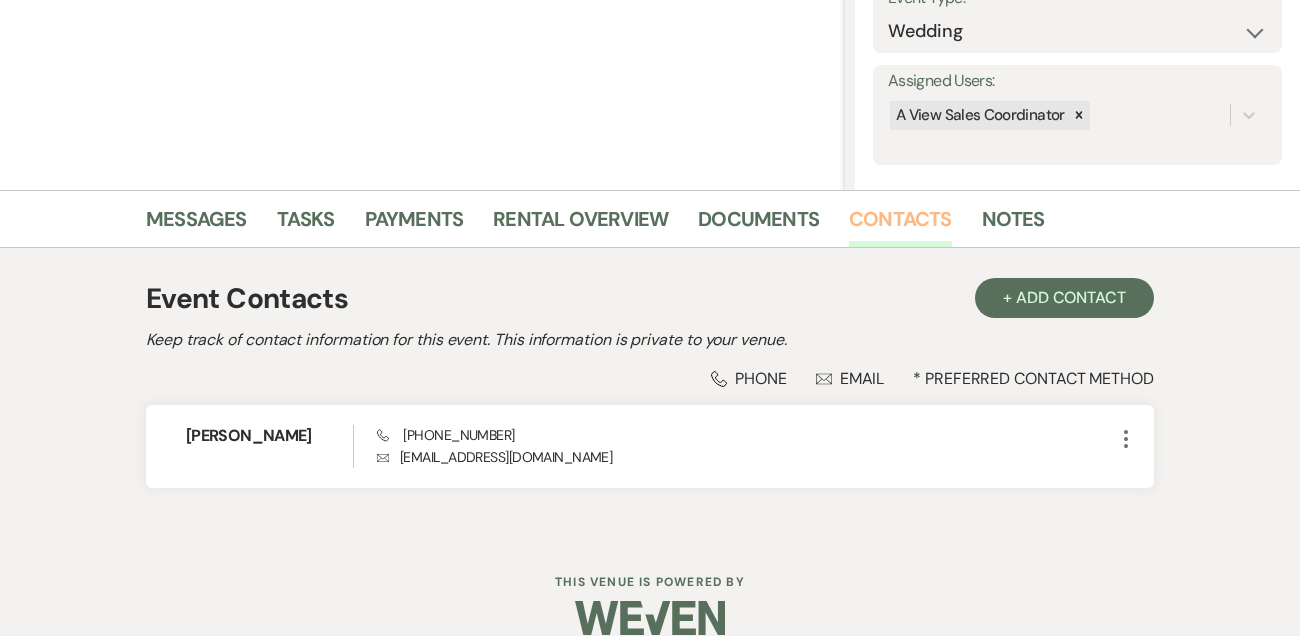 scroll, scrollTop: 340, scrollLeft: 0, axis: vertical 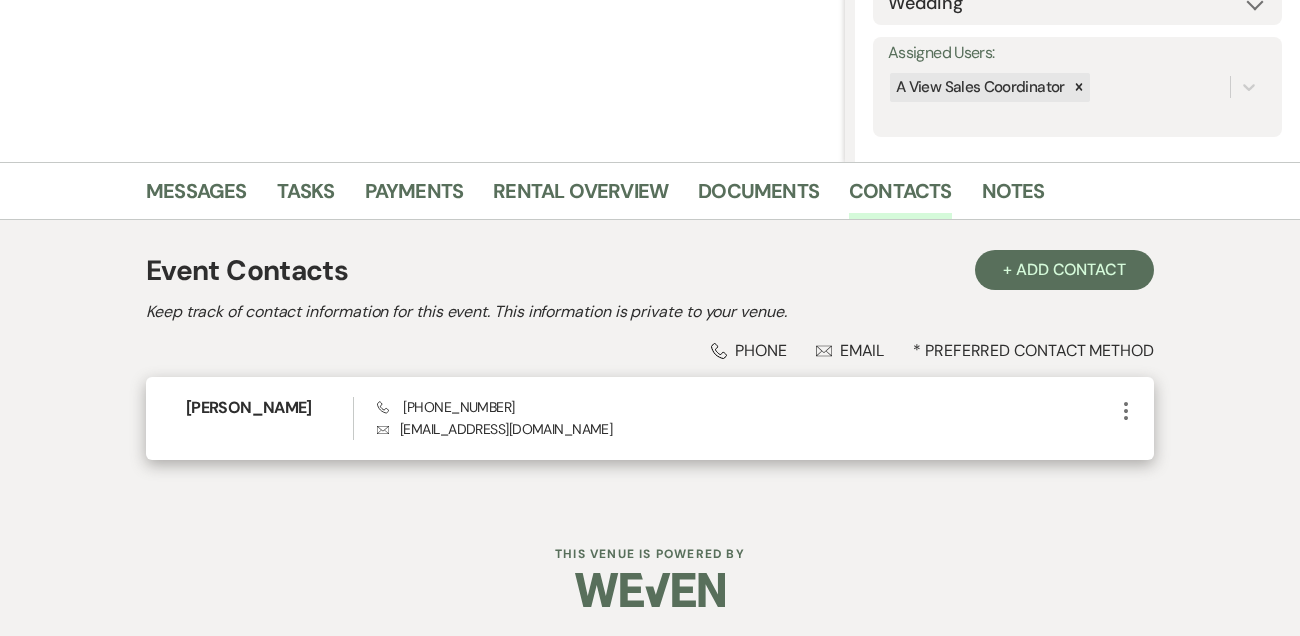 click on "Phone   [PHONE_NUMBER]" at bounding box center [445, 407] 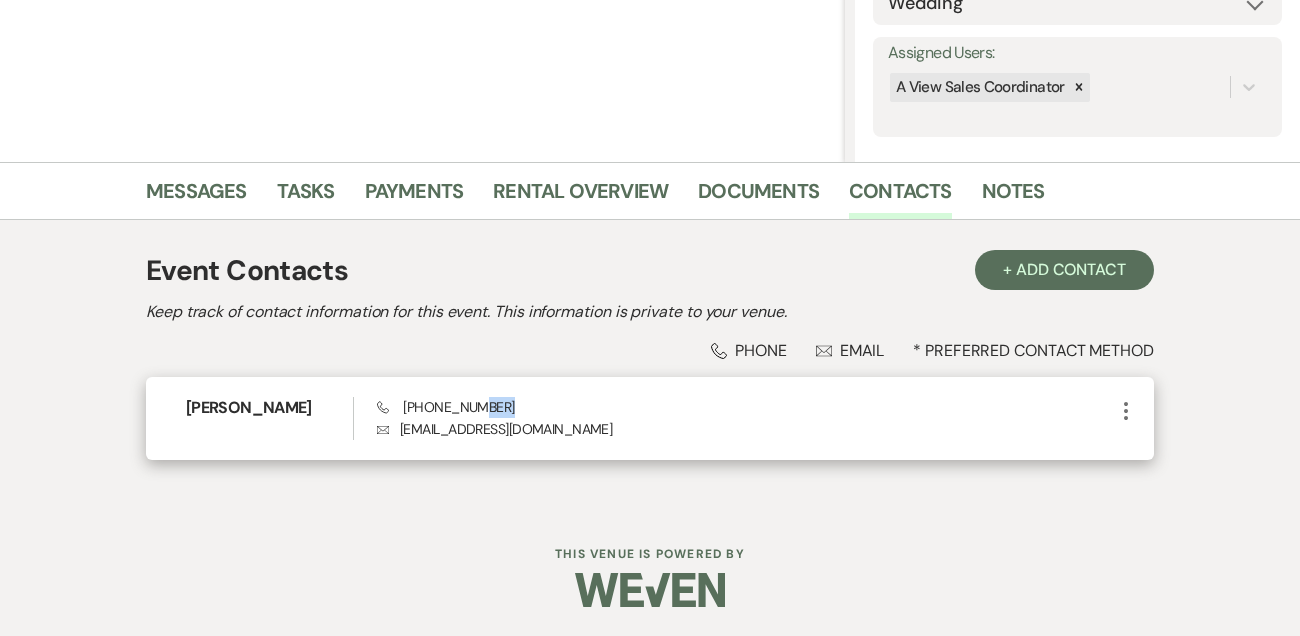 click on "Phone   [PHONE_NUMBER]" at bounding box center (445, 407) 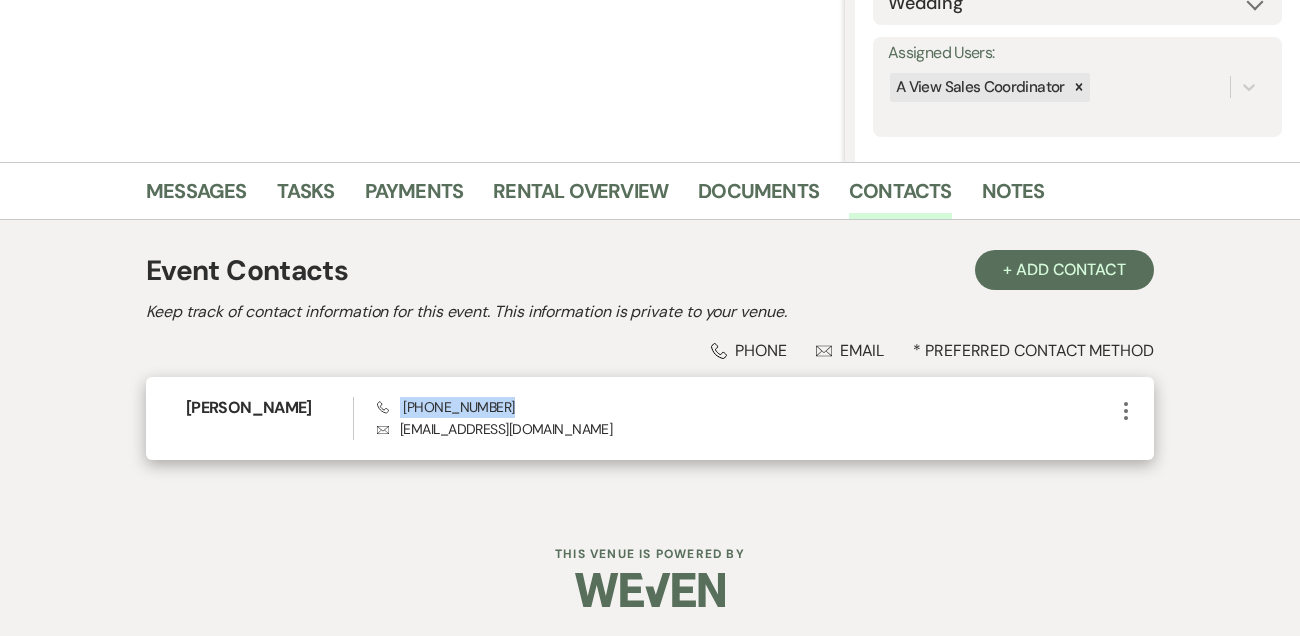 click on "Phone   [PHONE_NUMBER]" at bounding box center [445, 407] 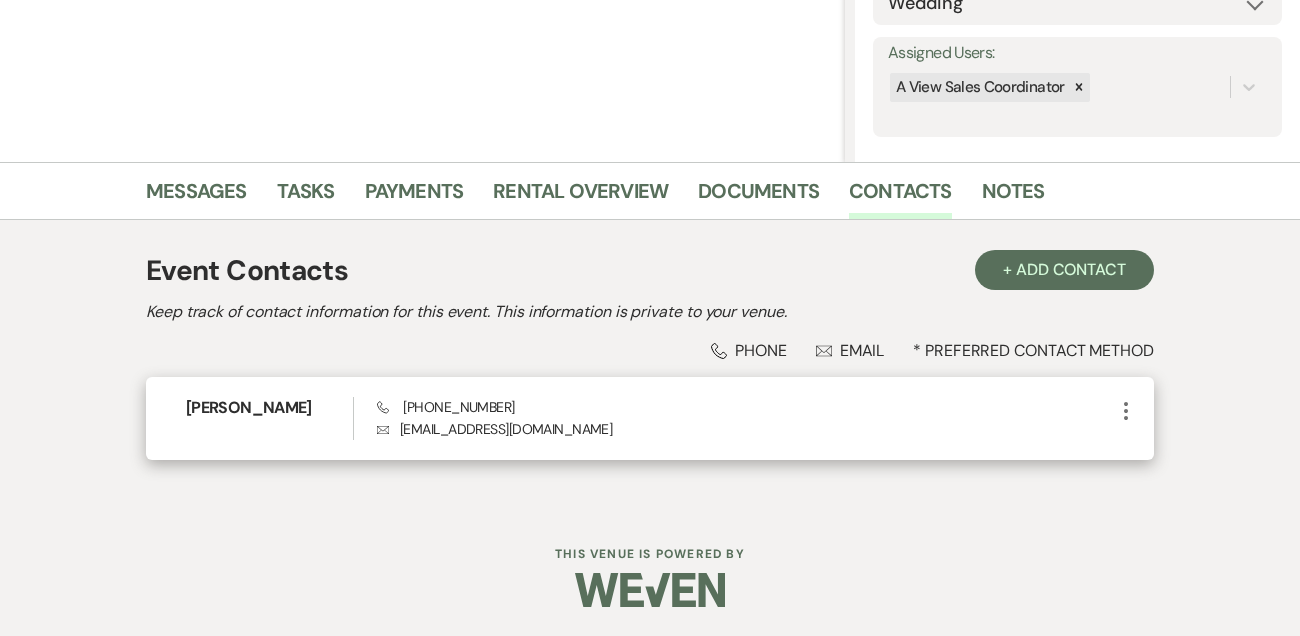 click on "[PERSON_NAME]" at bounding box center (269, 408) 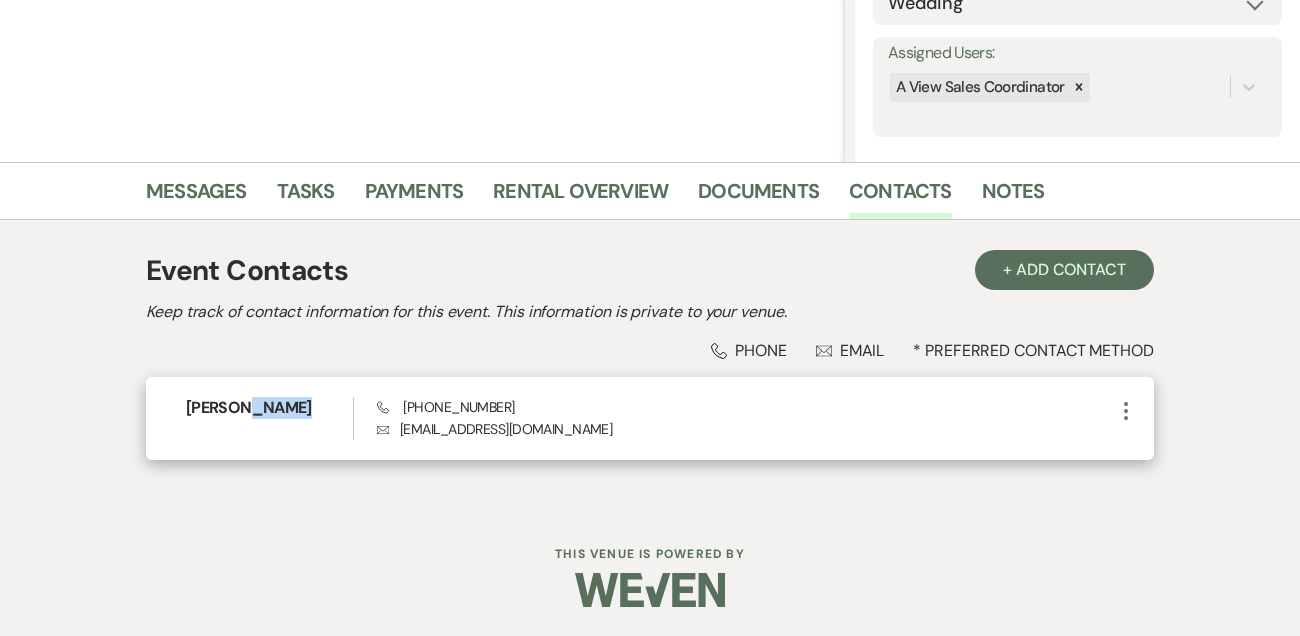click on "[PERSON_NAME]" at bounding box center (269, 408) 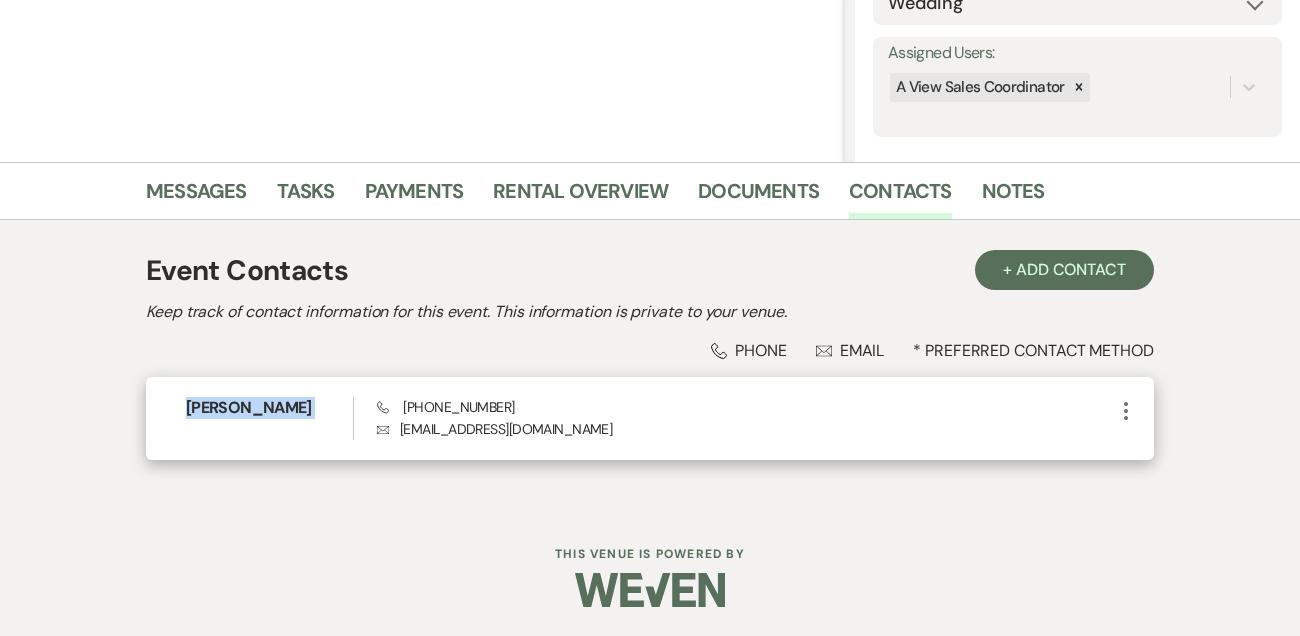 click on "[PERSON_NAME]" at bounding box center [269, 408] 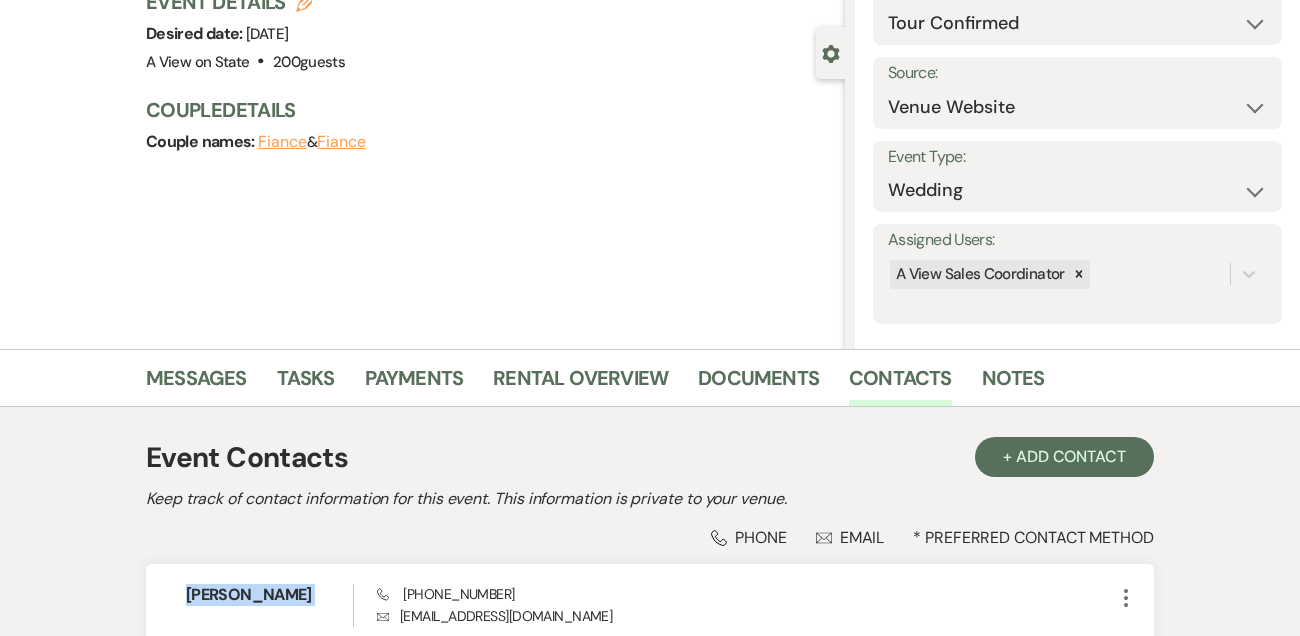 scroll, scrollTop: 0, scrollLeft: 0, axis: both 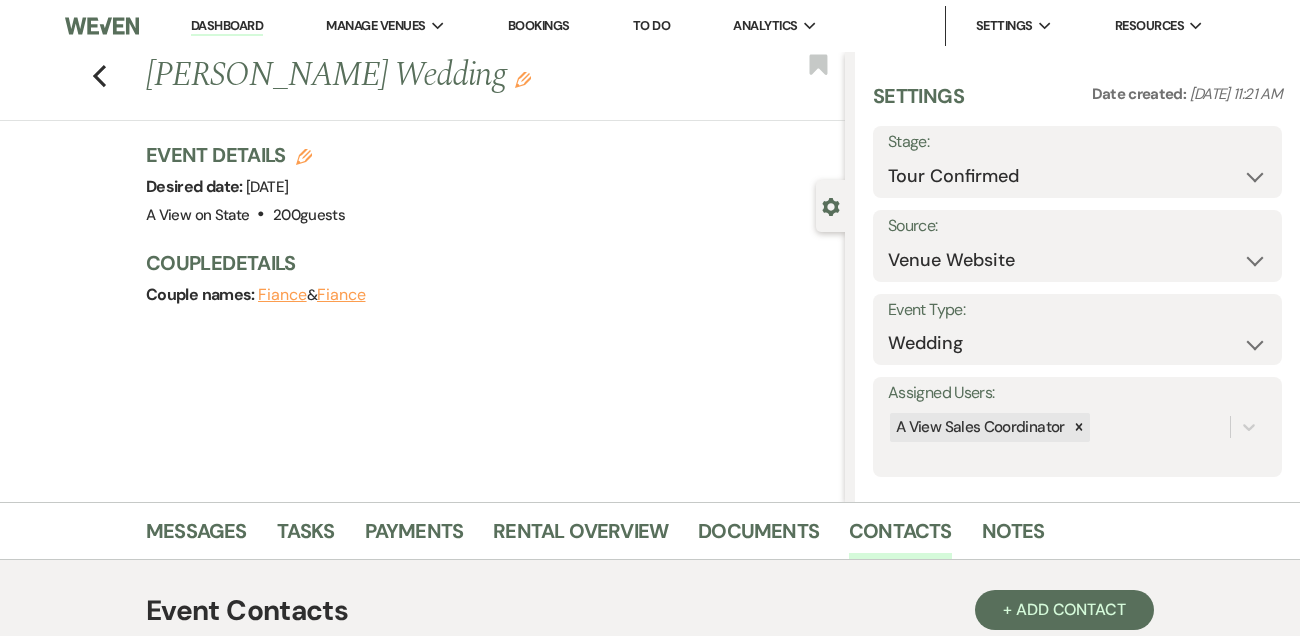 click on "Dashboard" at bounding box center (227, 26) 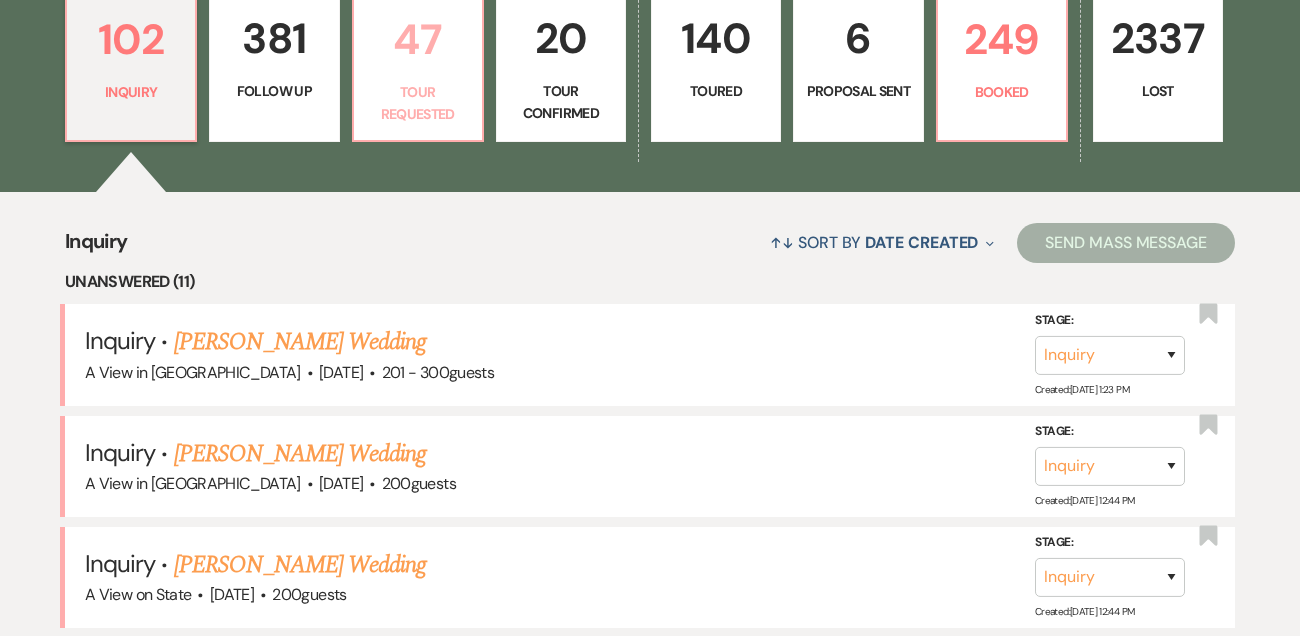 scroll, scrollTop: 572, scrollLeft: 0, axis: vertical 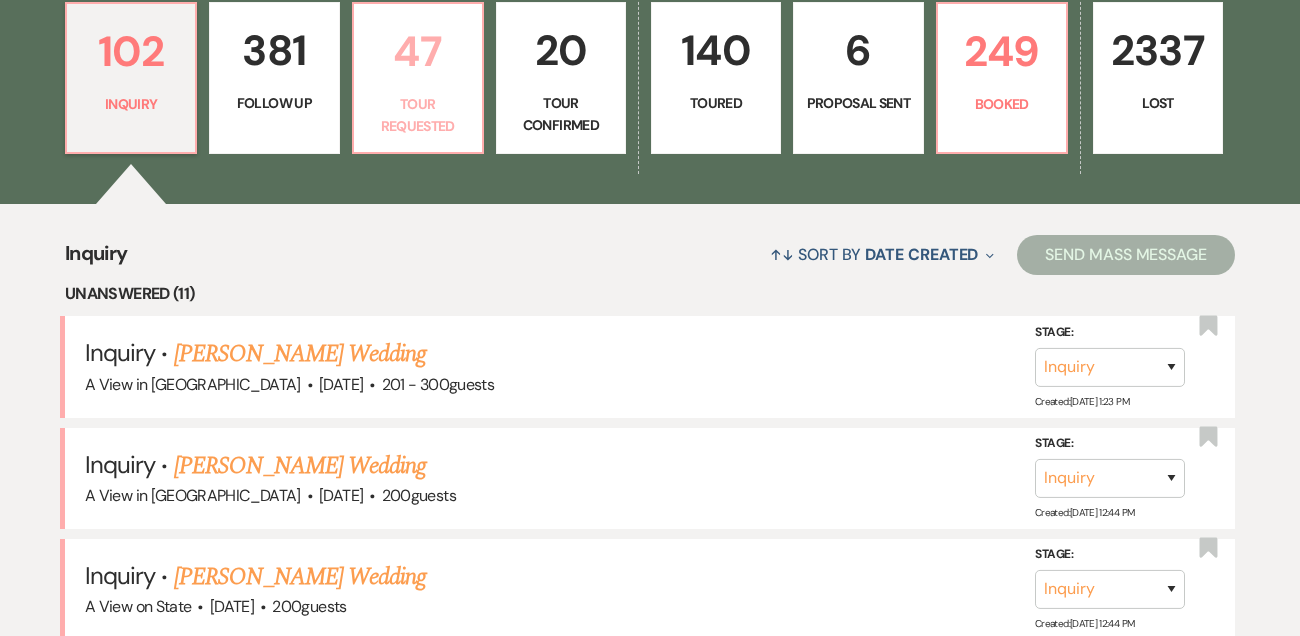 click on "47" at bounding box center [418, 51] 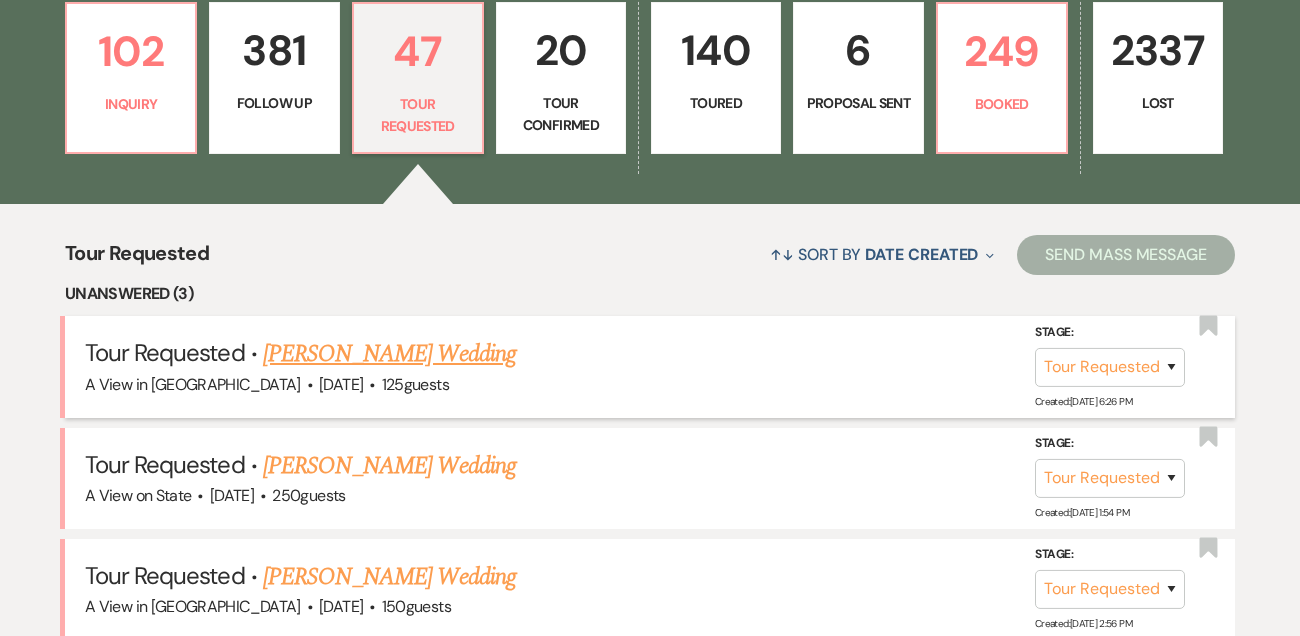 click on "[PERSON_NAME] Wedding" at bounding box center (389, 354) 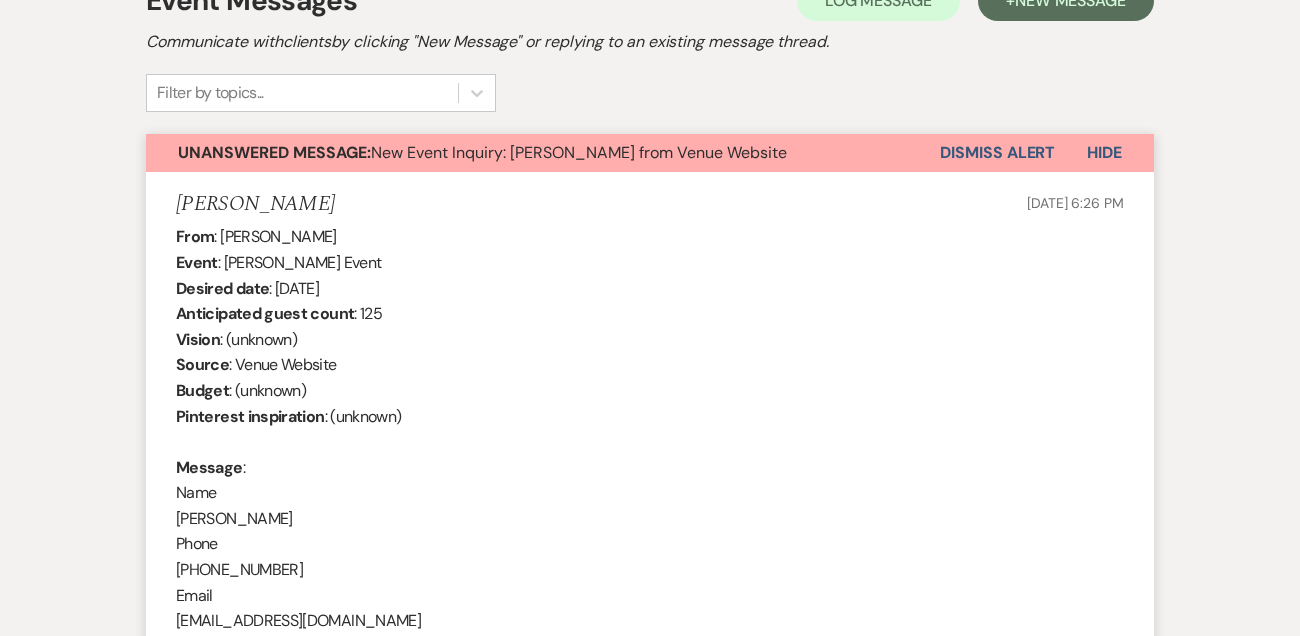 scroll, scrollTop: 610, scrollLeft: 0, axis: vertical 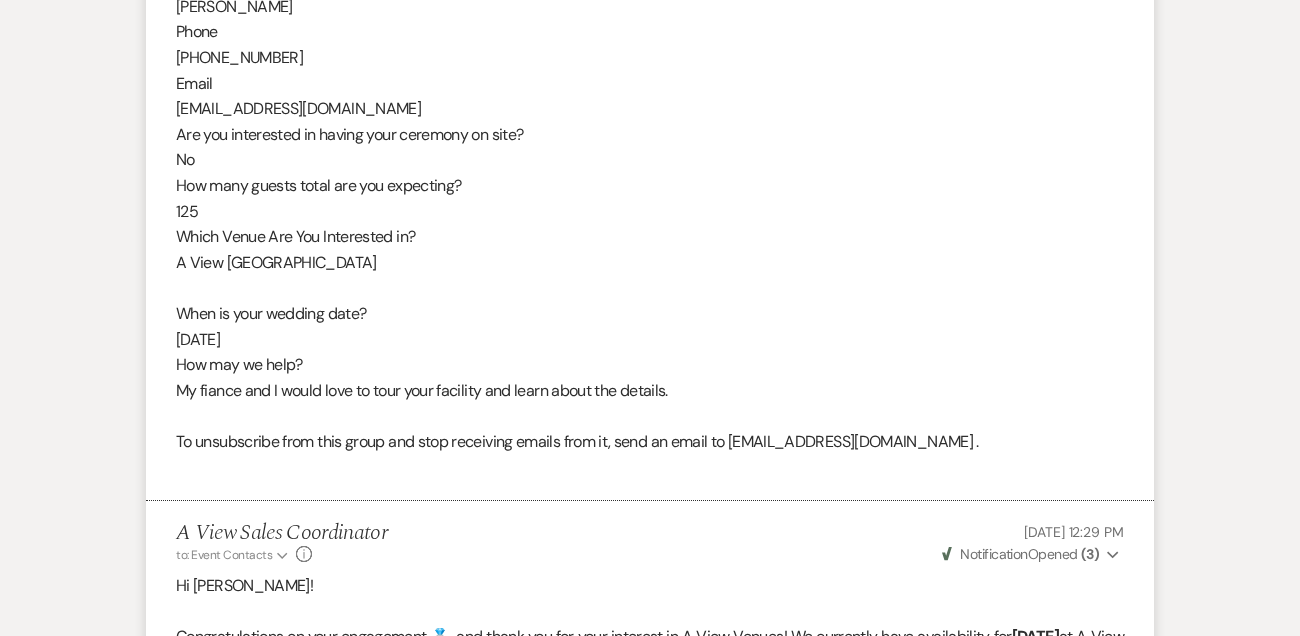 click on "From : [PERSON_NAME]
Event : [PERSON_NAME] Event
Desired date : [DATE]
Anticipated guest count : 125
Vision : (unknown)
Source : Venue Website
Budget : (unknown)
Pinterest inspiration : (unknown)
Message :   Name [PERSON_NAME] Phone [PHONE_NUMBER] Email [EMAIL_ADDRESS][DOMAIN_NAME] Are you interested in having your ceremony on site? No How many guests total are you expecting? 125 Which Venue Are You Interested in? A View [GEOGRAPHIC_DATA] When is your wedding date? [DATE] How may we help? My fiance and I would love to tour your facility and learn about the details. To unsubscribe from this group and stop receiving emails from it, send an email to [EMAIL_ADDRESS][DOMAIN_NAME] ." at bounding box center [650, 96] 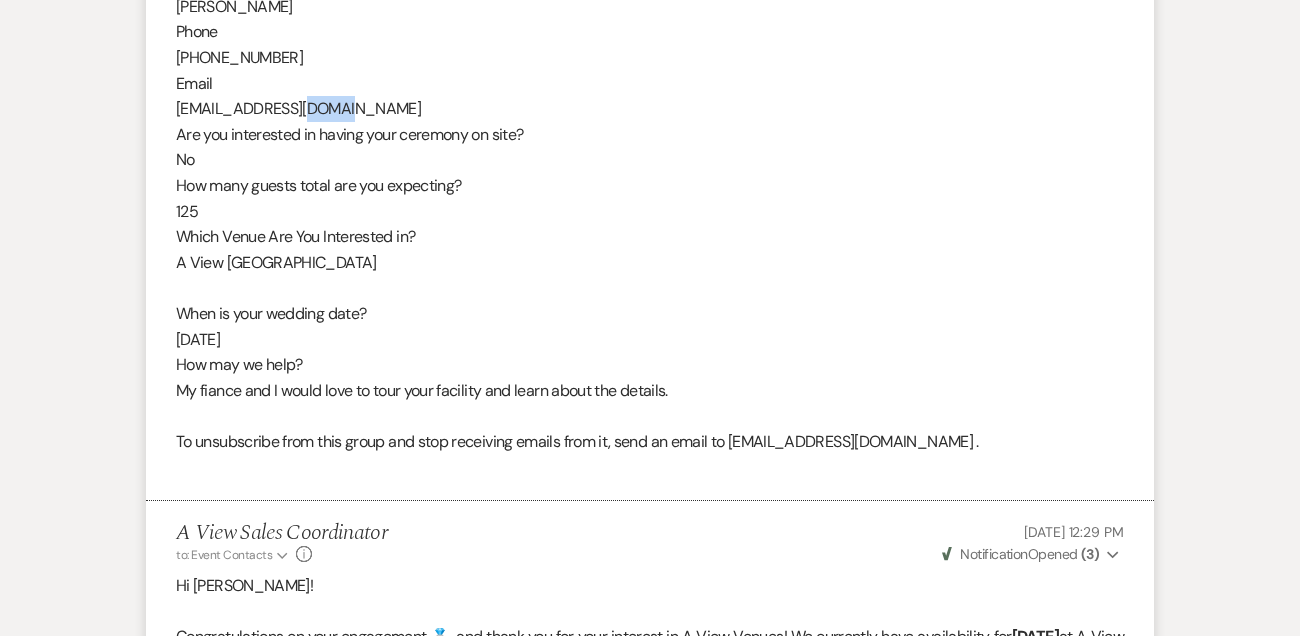 click on "From : [PERSON_NAME]
Event : [PERSON_NAME] Event
Desired date : [DATE]
Anticipated guest count : 125
Vision : (unknown)
Source : Venue Website
Budget : (unknown)
Pinterest inspiration : (unknown)
Message :   Name [PERSON_NAME] Phone [PHONE_NUMBER] Email [EMAIL_ADDRESS][DOMAIN_NAME] Are you interested in having your ceremony on site? No How many guests total are you expecting? 125 Which Venue Are You Interested in? A View [GEOGRAPHIC_DATA] When is your wedding date? [DATE] How may we help? My fiance and I would love to tour your facility and learn about the details. To unsubscribe from this group and stop receiving emails from it, send an email to [EMAIL_ADDRESS][DOMAIN_NAME] ." at bounding box center (650, 96) 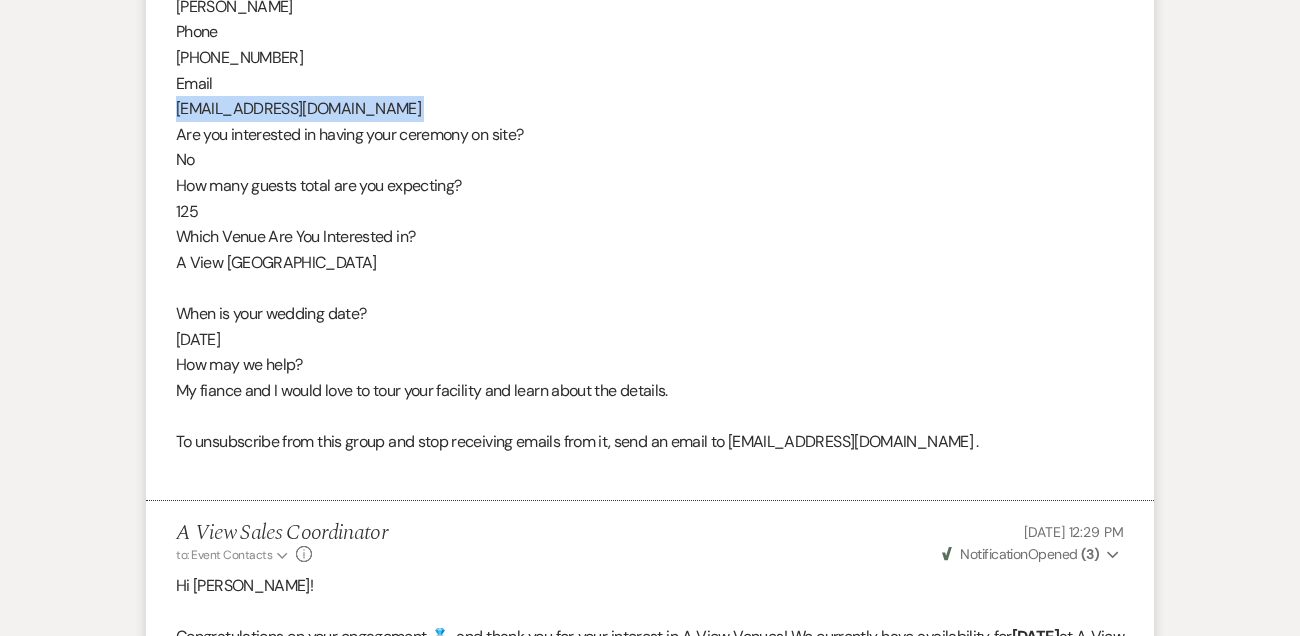 click on "From : [PERSON_NAME]
Event : [PERSON_NAME] Event
Desired date : [DATE]
Anticipated guest count : 125
Vision : (unknown)
Source : Venue Website
Budget : (unknown)
Pinterest inspiration : (unknown)
Message :   Name [PERSON_NAME] Phone [PHONE_NUMBER] Email [EMAIL_ADDRESS][DOMAIN_NAME] Are you interested in having your ceremony on site? No How many guests total are you expecting? 125 Which Venue Are You Interested in? A View [GEOGRAPHIC_DATA] When is your wedding date? [DATE] How may we help? My fiance and I would love to tour your facility and learn about the details. To unsubscribe from this group and stop receiving emails from it, send an email to [EMAIL_ADDRESS][DOMAIN_NAME] ." at bounding box center [650, 96] 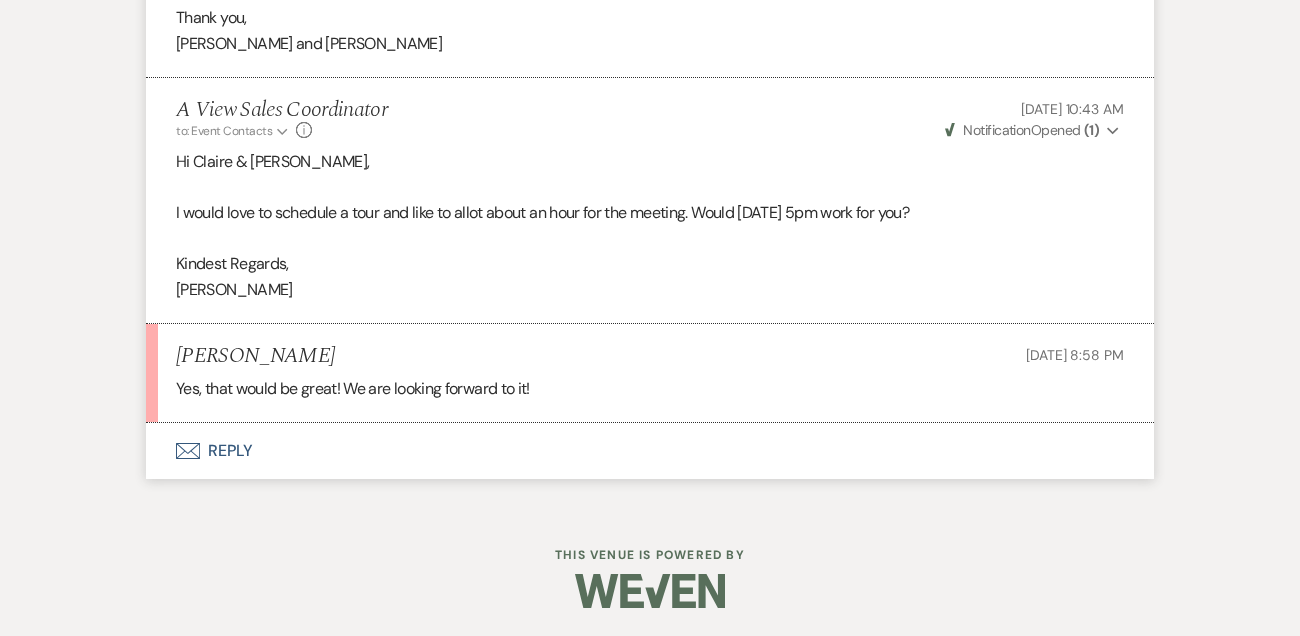scroll, scrollTop: 2534, scrollLeft: 0, axis: vertical 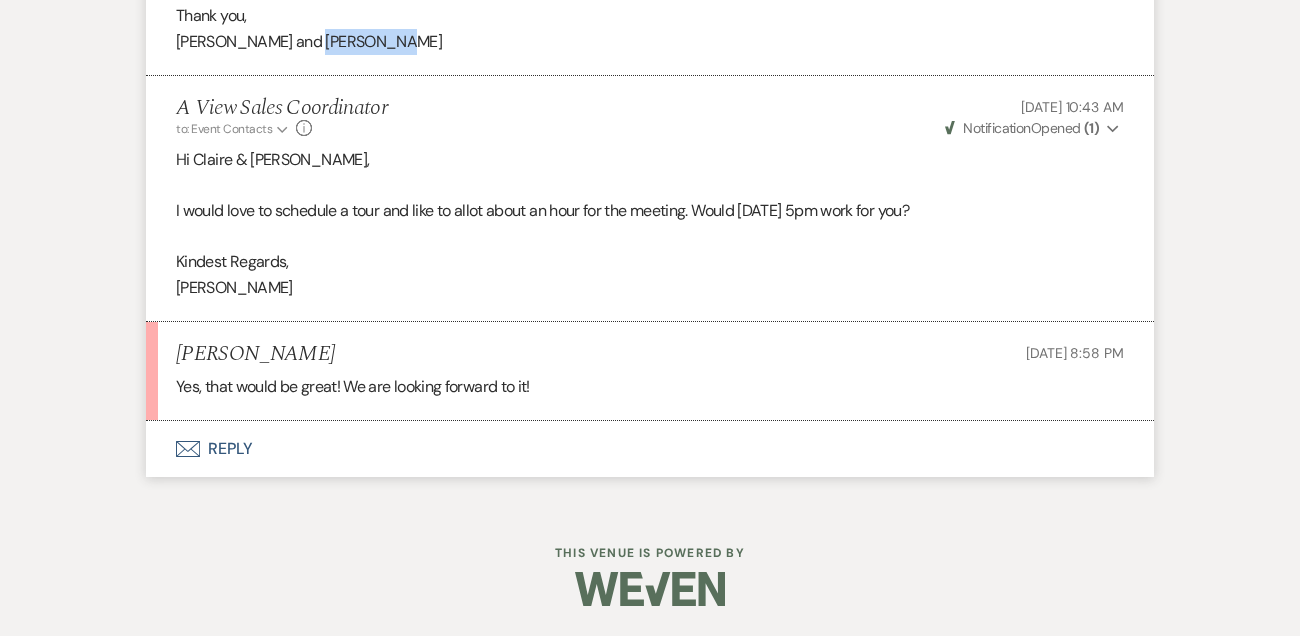 drag, startPoint x: 297, startPoint y: 43, endPoint x: 467, endPoint y: 41, distance: 170.01176 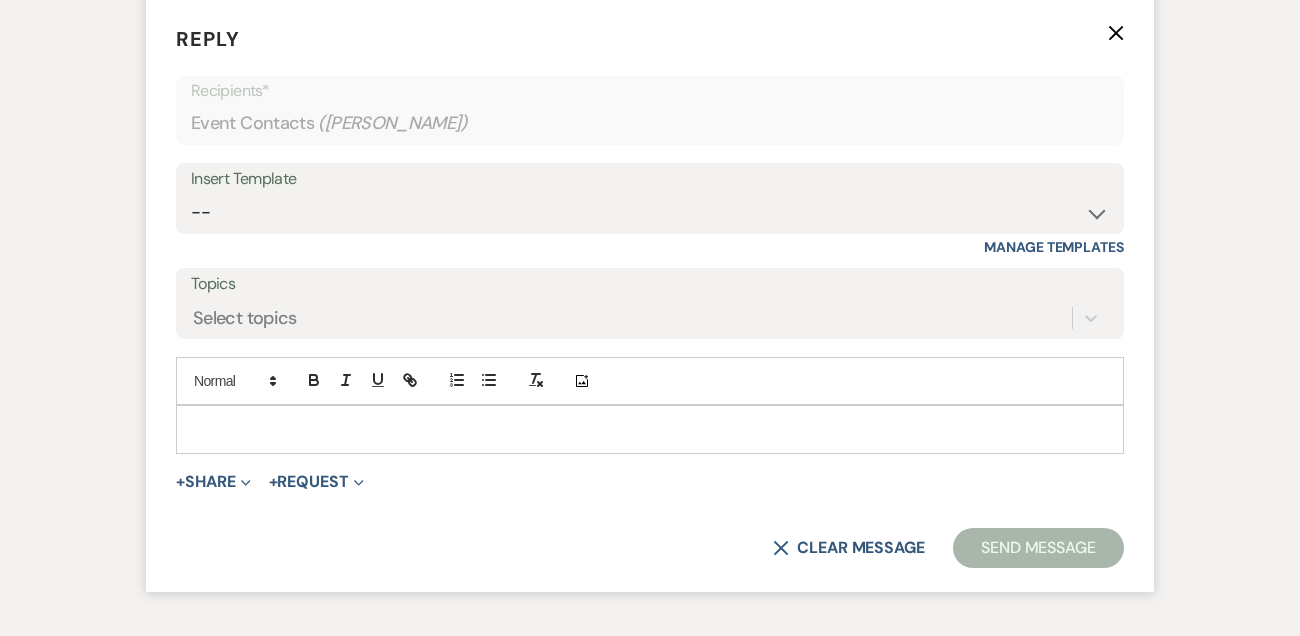 scroll, scrollTop: 2933, scrollLeft: 0, axis: vertical 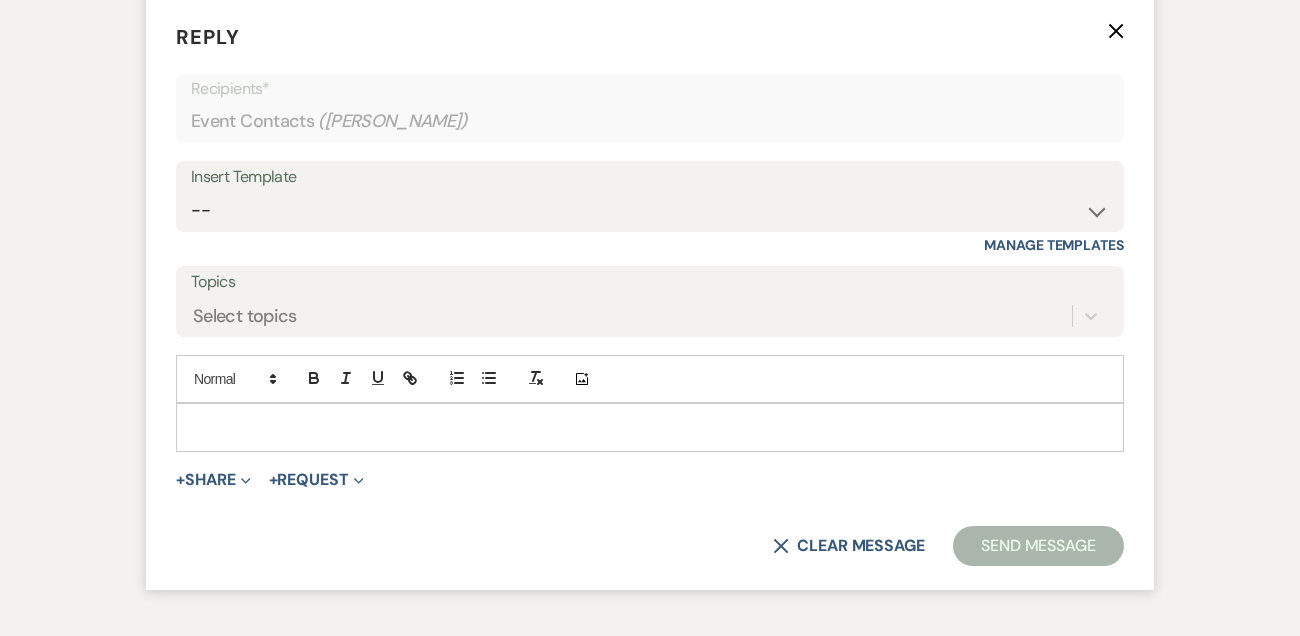 click at bounding box center [650, 427] 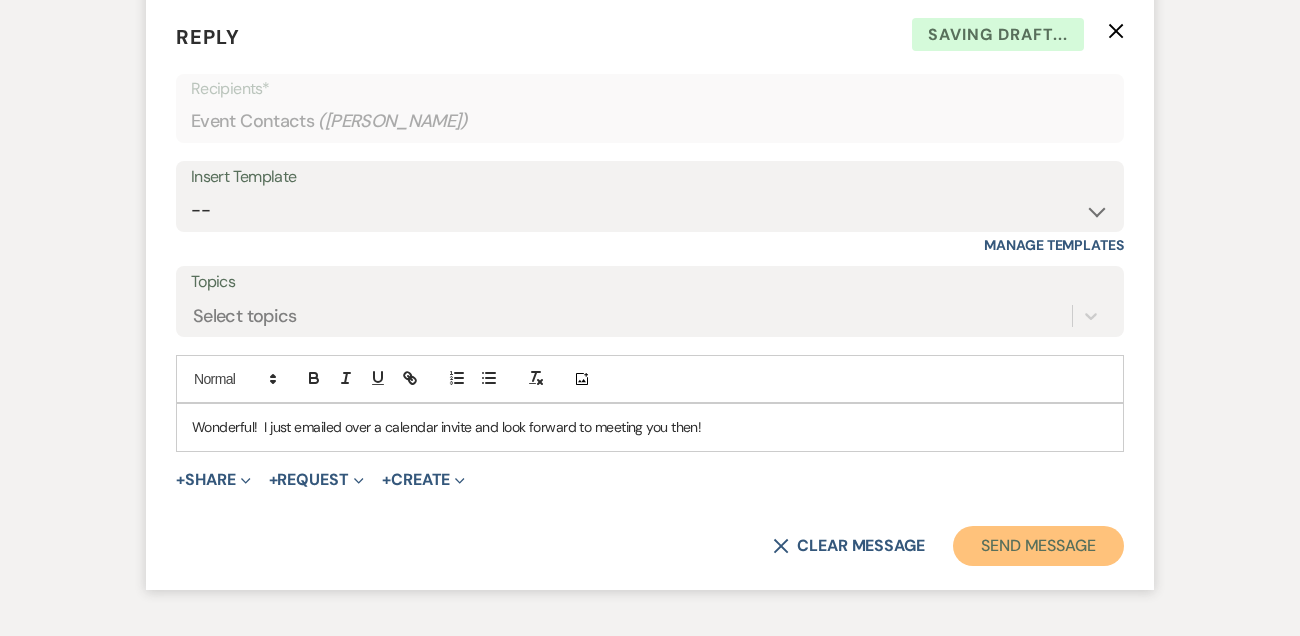 click on "Send Message" at bounding box center (1038, 546) 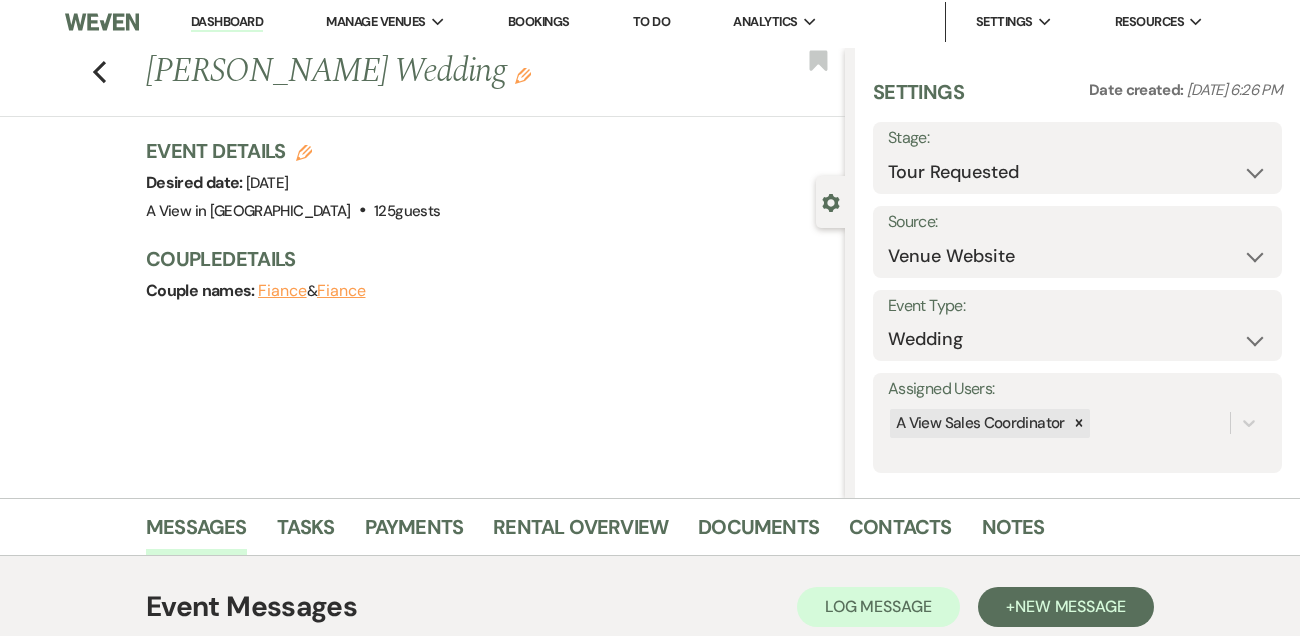 scroll, scrollTop: 0, scrollLeft: 0, axis: both 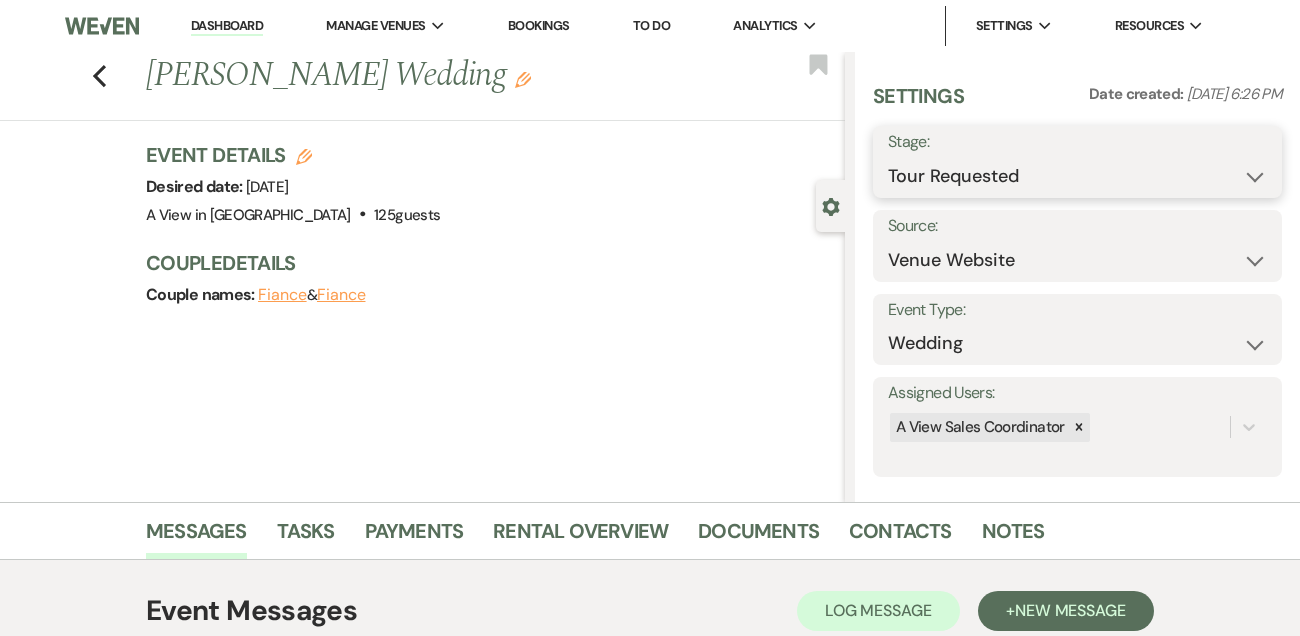 click on "Inquiry Follow Up Tour Requested Tour Confirmed Toured Proposal Sent Booked Lost" at bounding box center (1077, 176) 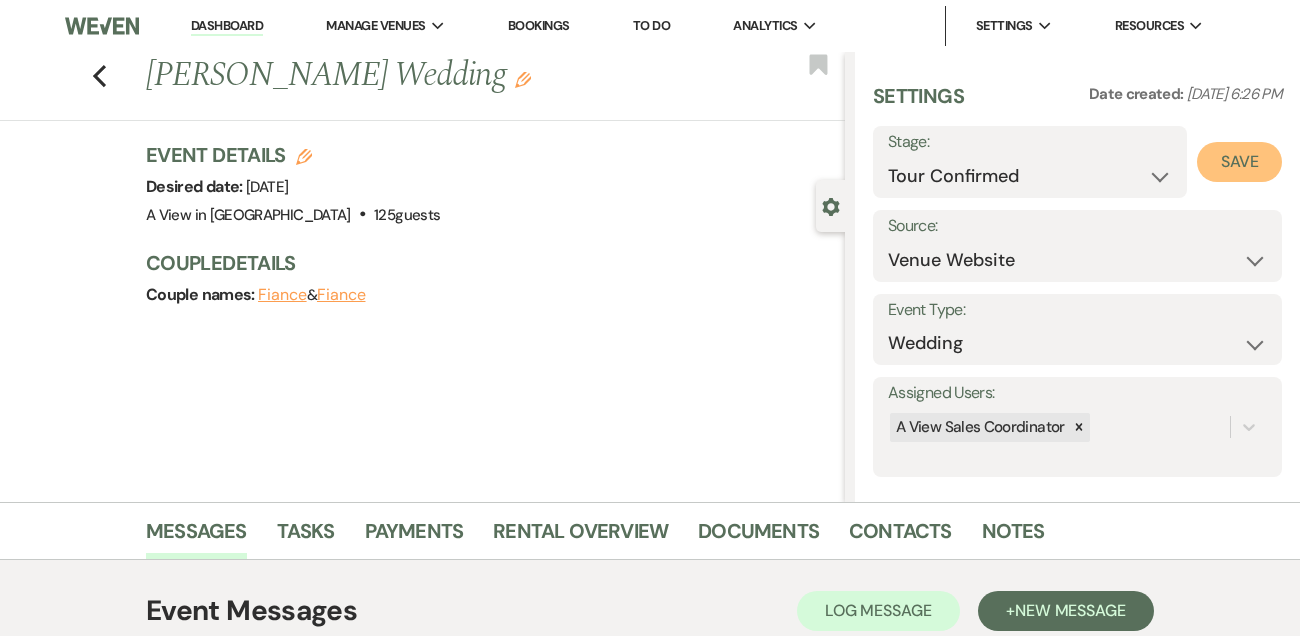 click on "Save" at bounding box center [1239, 162] 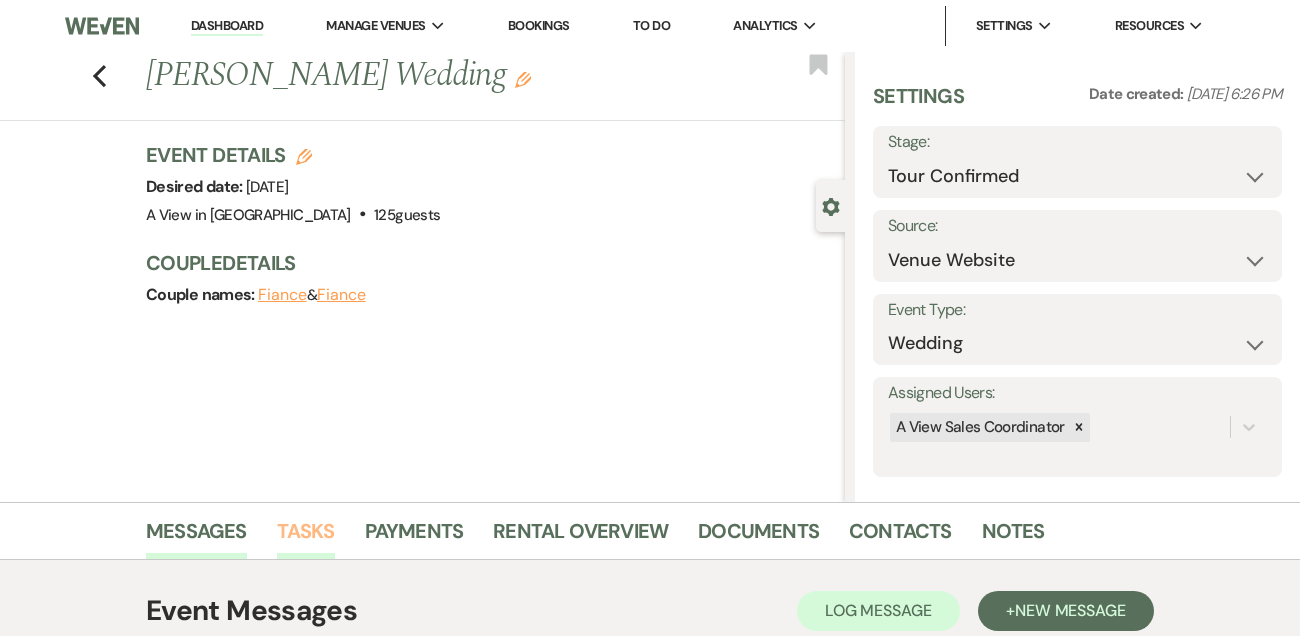 click on "Tasks" at bounding box center [306, 537] 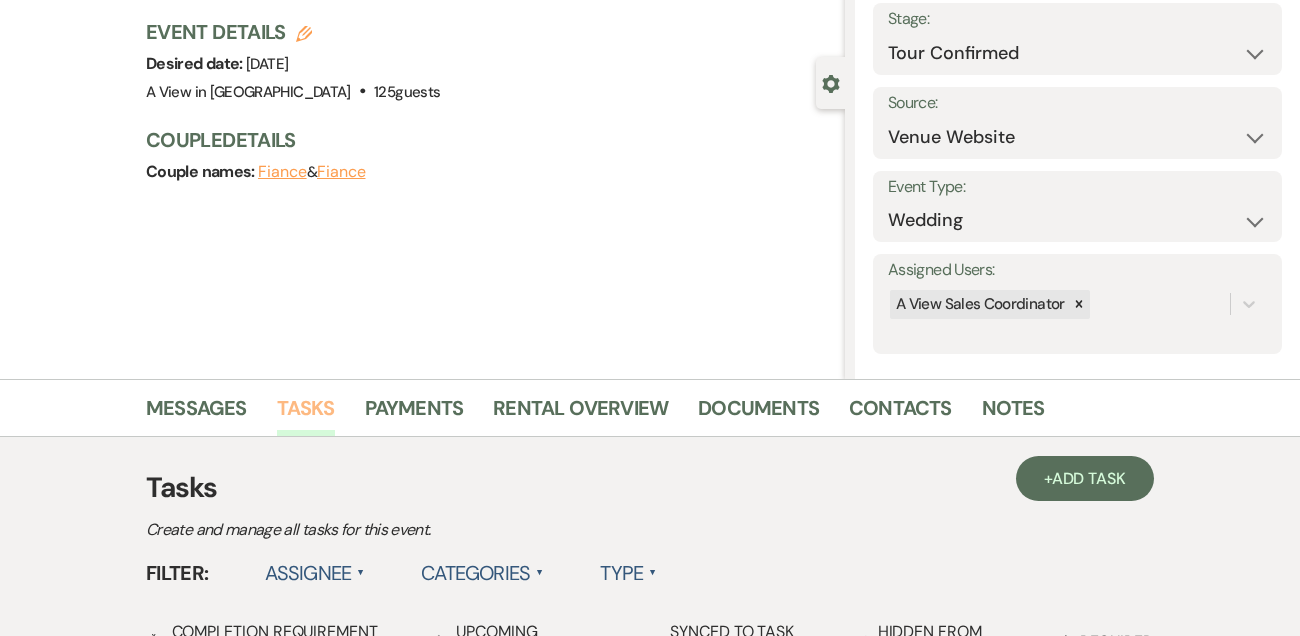 scroll, scrollTop: 0, scrollLeft: 0, axis: both 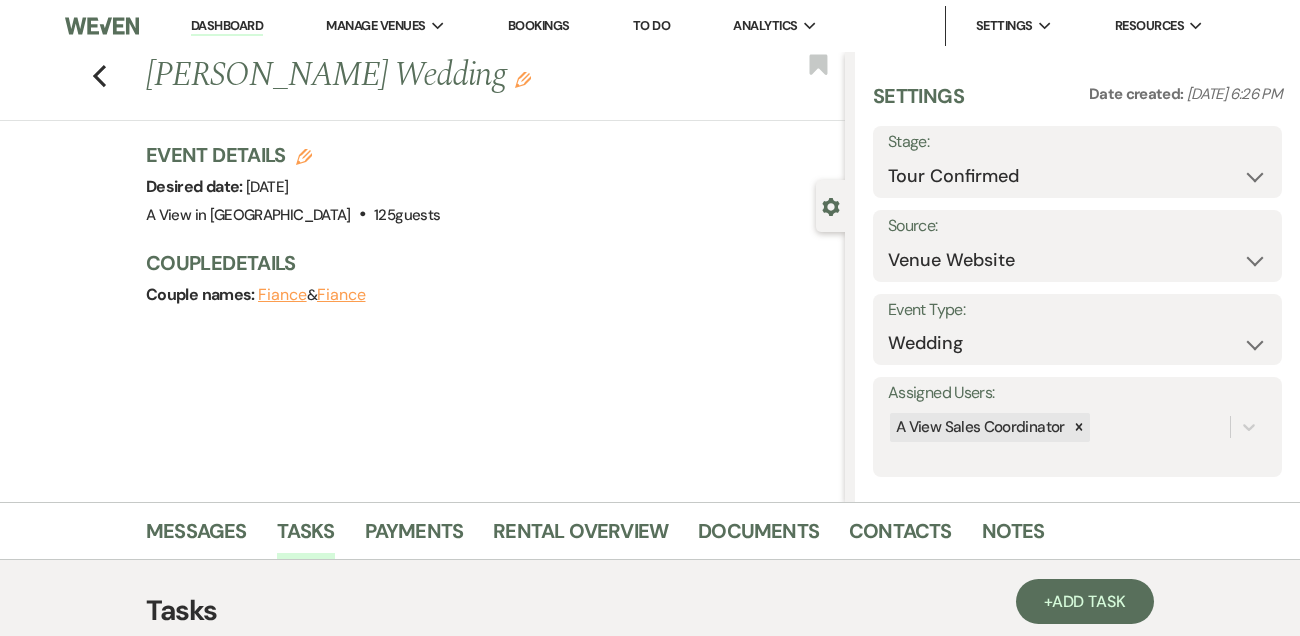 click on "Dashboard" at bounding box center (227, 26) 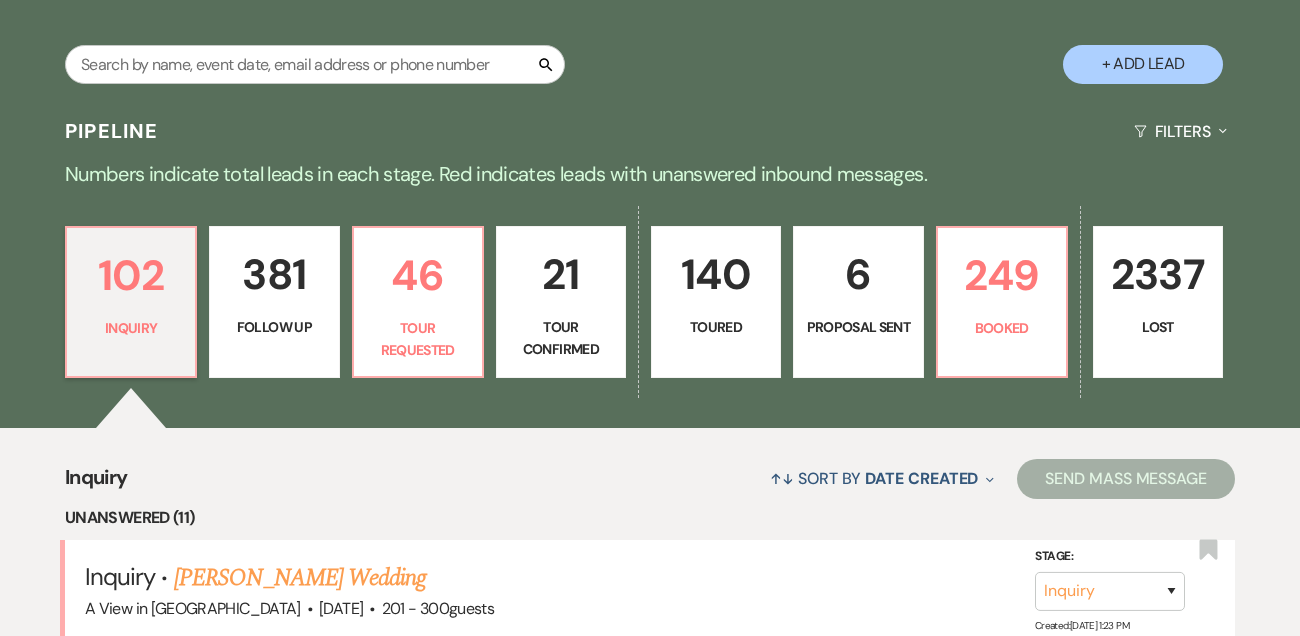 scroll, scrollTop: 504, scrollLeft: 0, axis: vertical 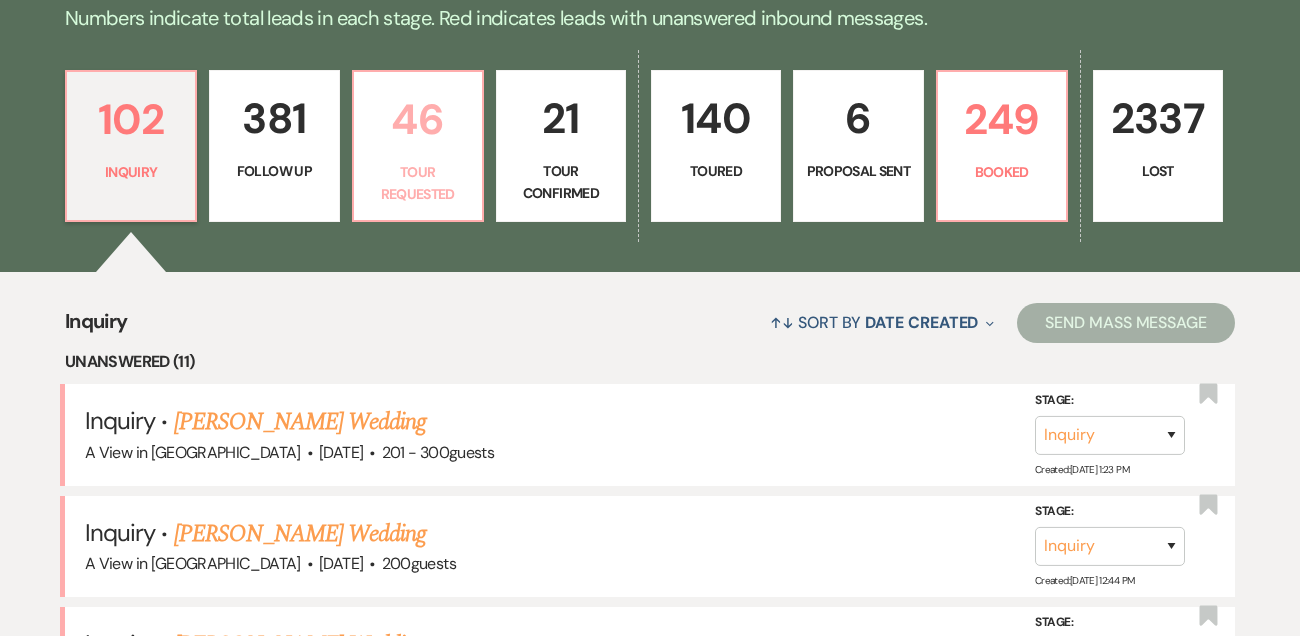 click on "46" at bounding box center [418, 119] 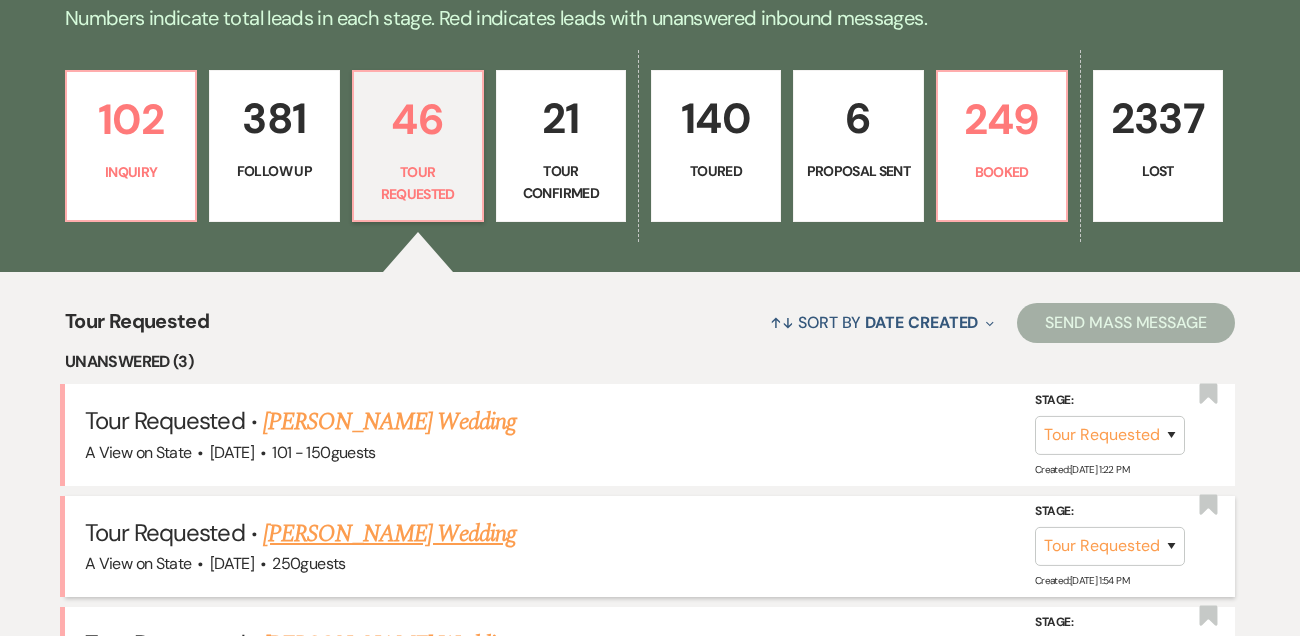 click on "[PERSON_NAME] Wedding" at bounding box center [389, 534] 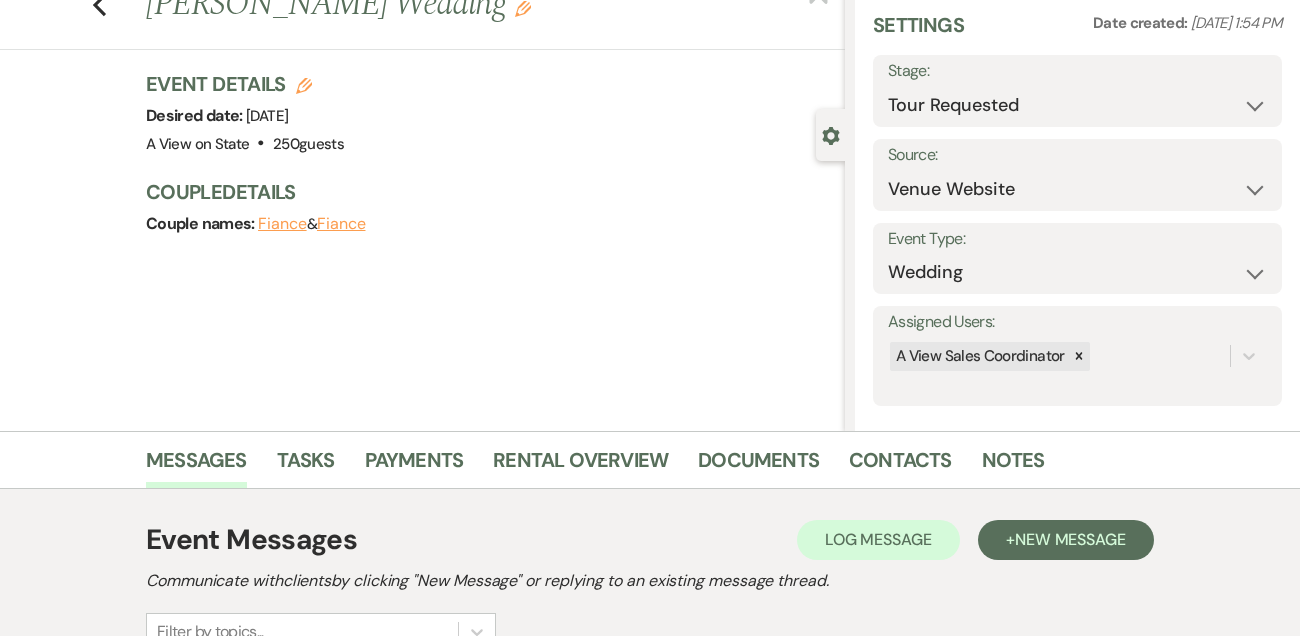 scroll, scrollTop: 10, scrollLeft: 0, axis: vertical 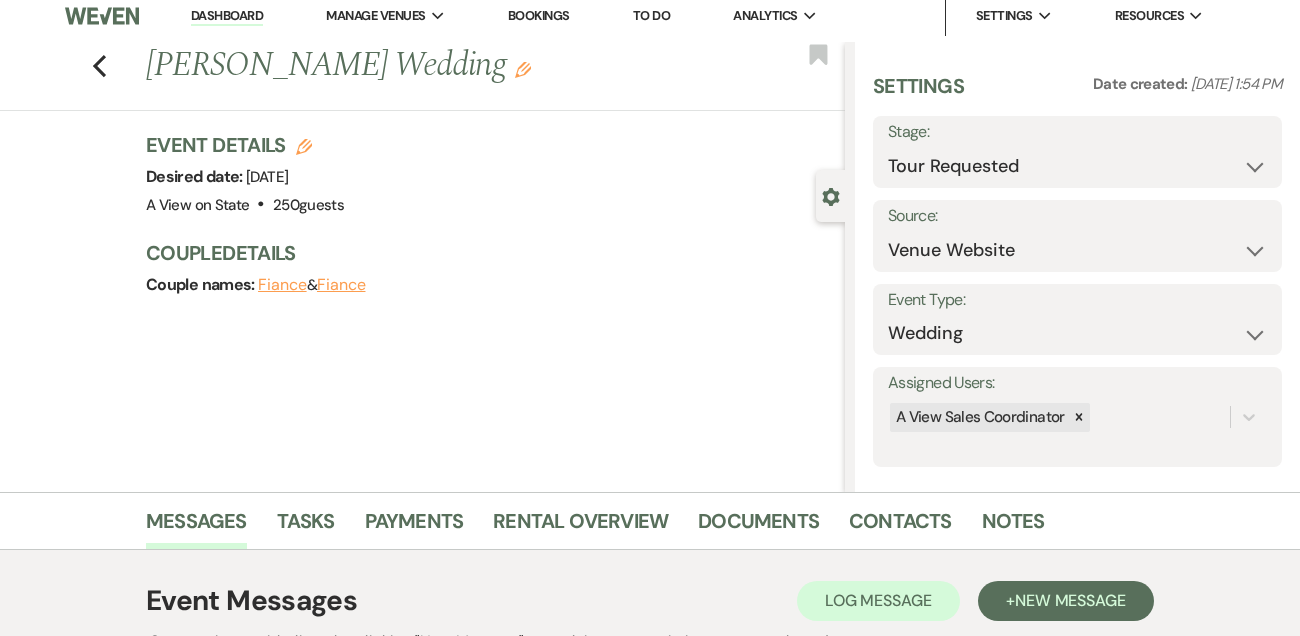 click on "Dashboard" at bounding box center [227, 16] 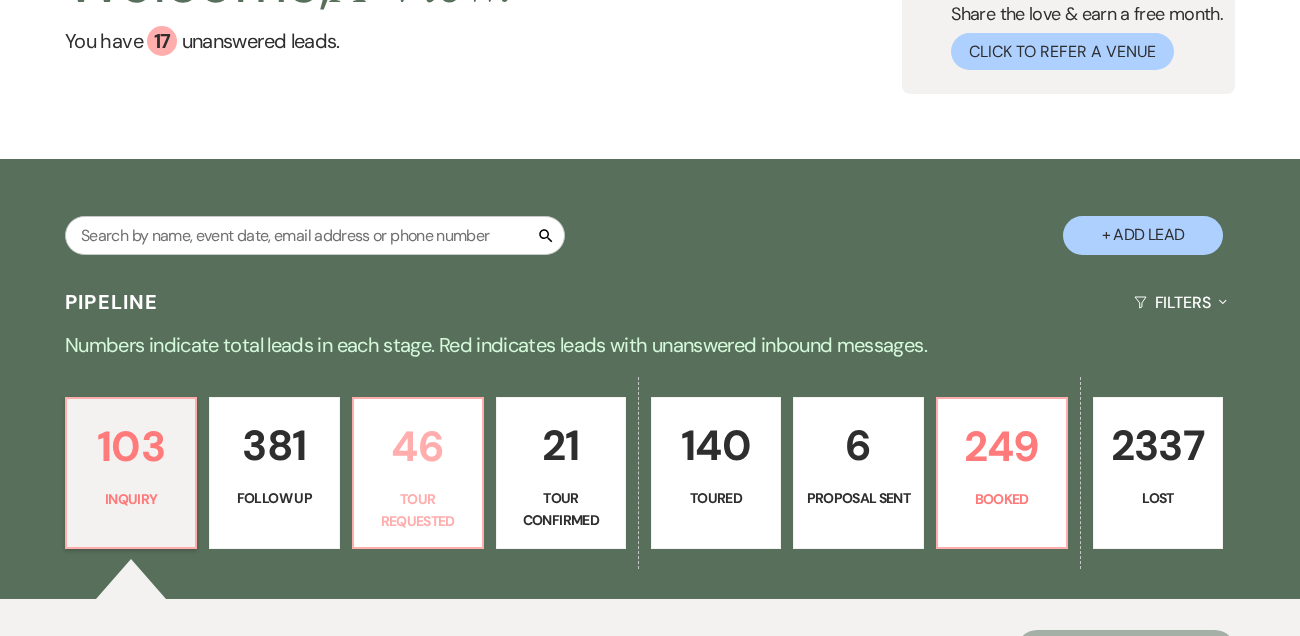 click on "46" at bounding box center [418, 446] 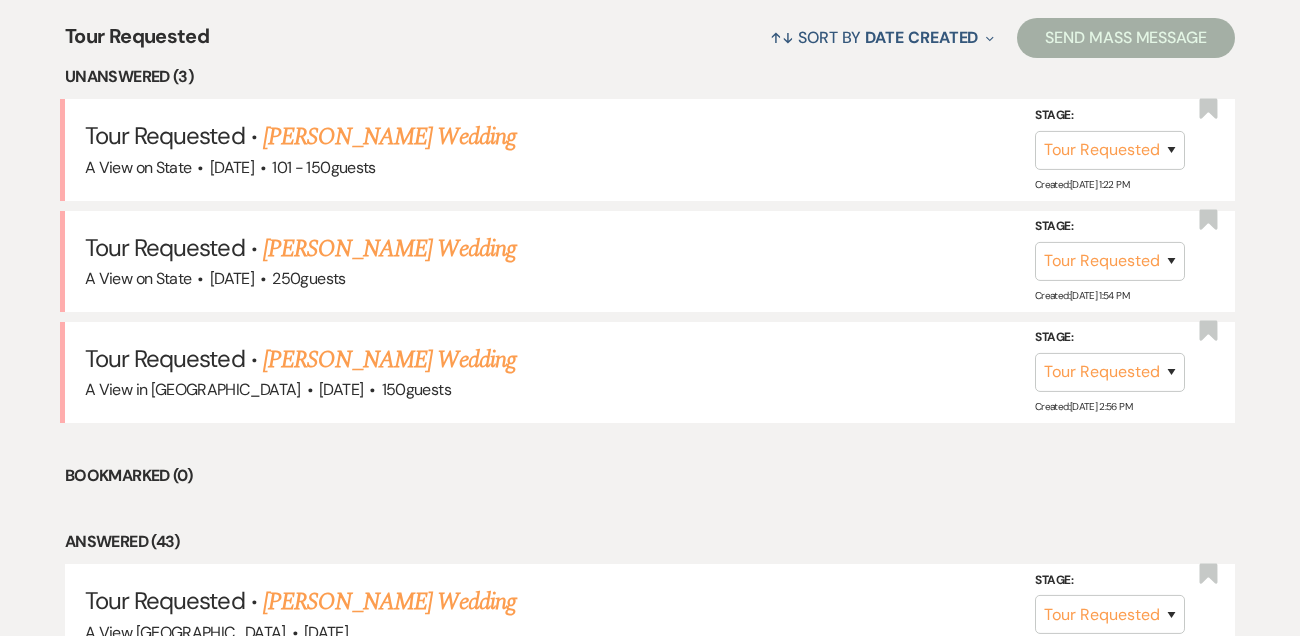 scroll, scrollTop: 821, scrollLeft: 0, axis: vertical 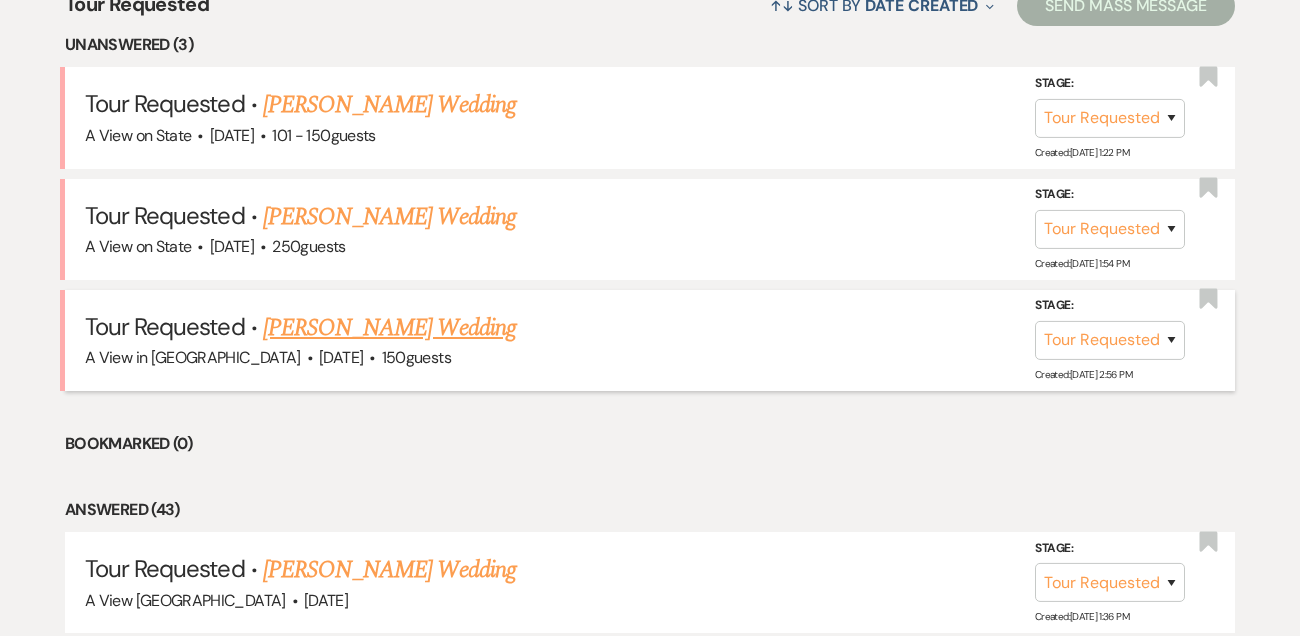 click on "[PERSON_NAME] Wedding" at bounding box center (389, 328) 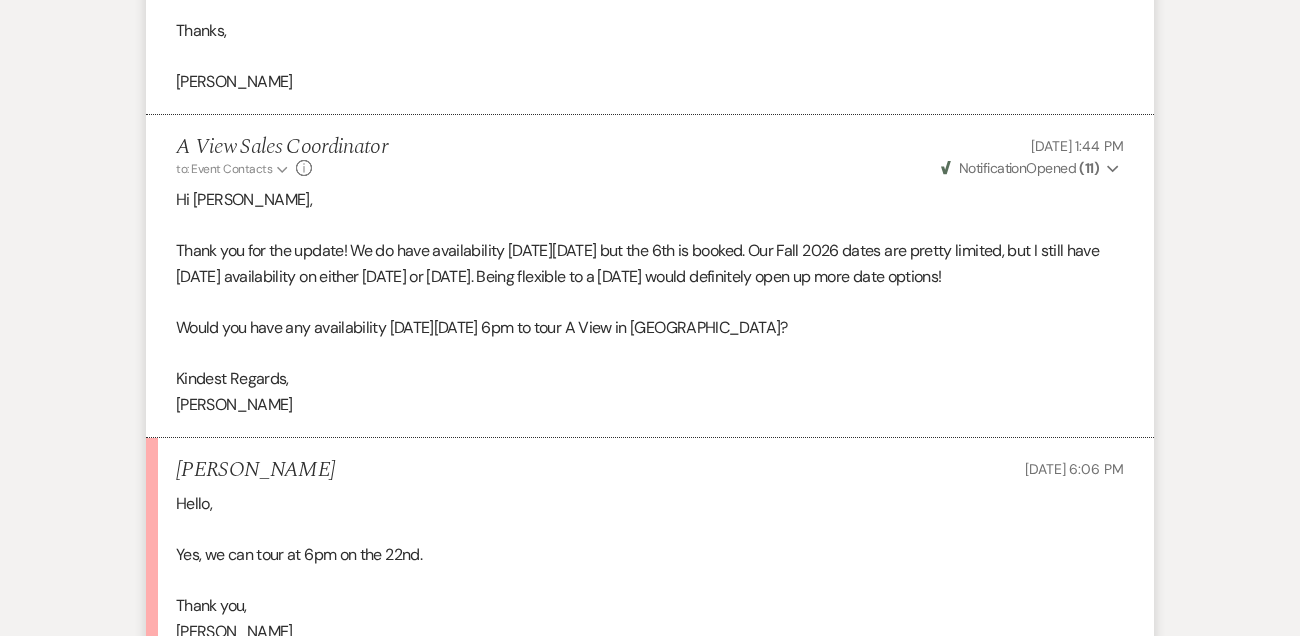 scroll, scrollTop: 1527, scrollLeft: 0, axis: vertical 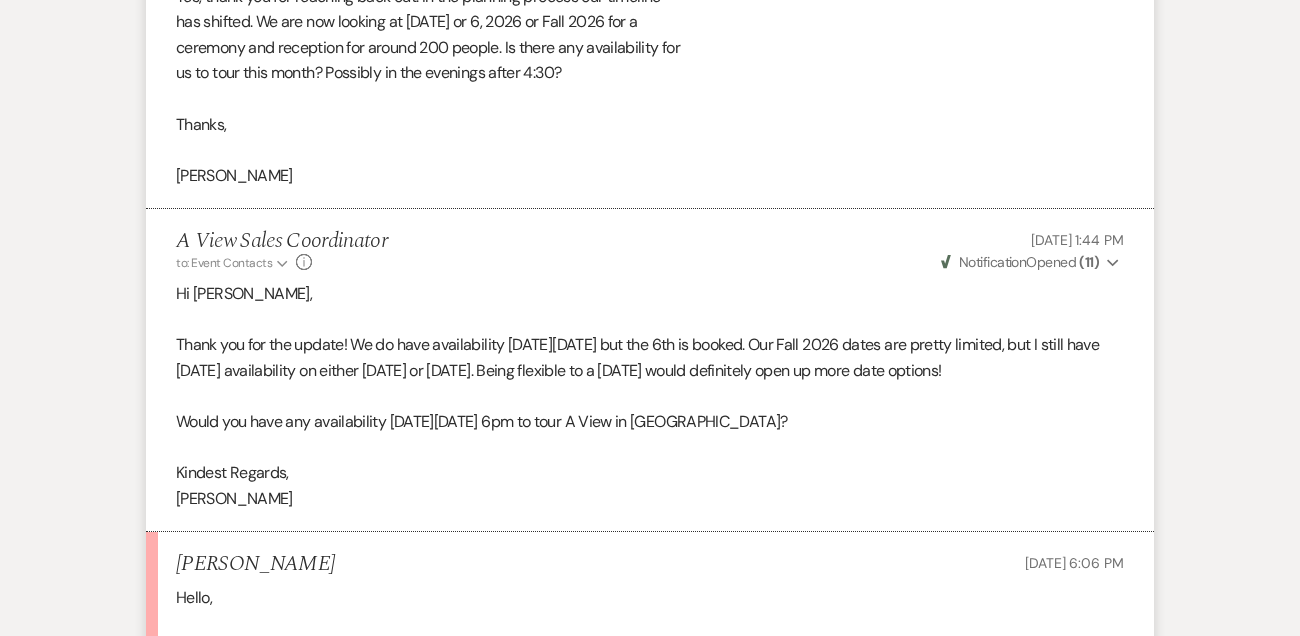 click on "[PERSON_NAME]" at bounding box center [255, 564] 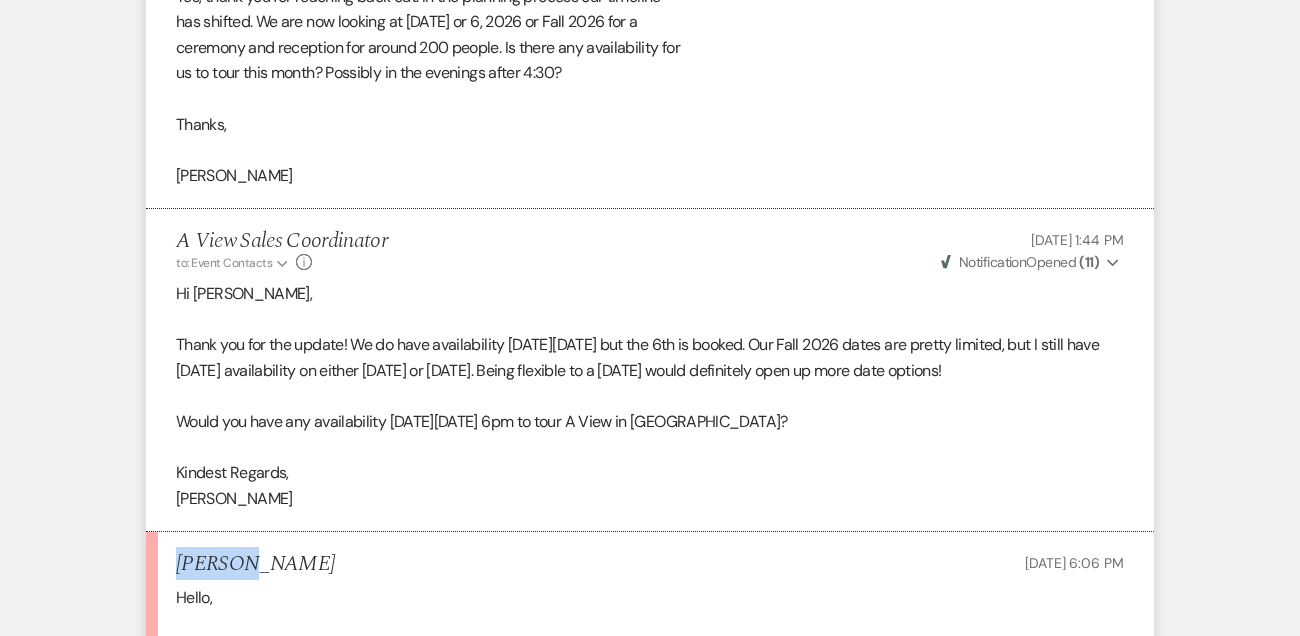 click on "[PERSON_NAME]" at bounding box center (255, 564) 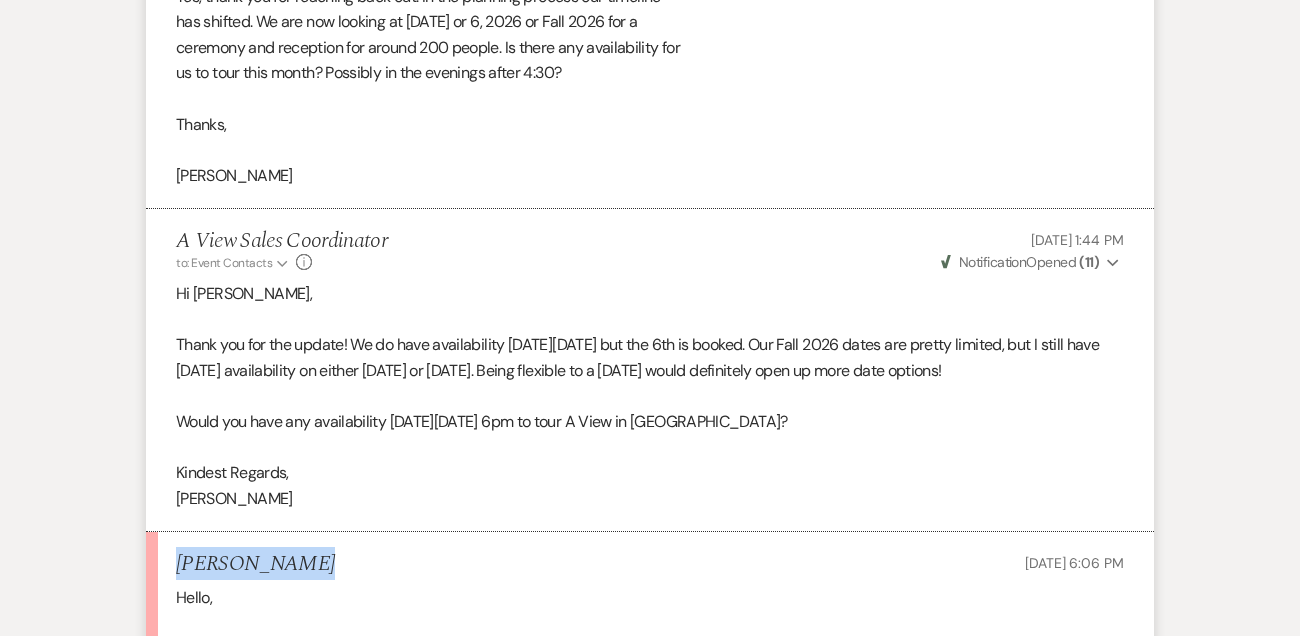 click on "[PERSON_NAME]" at bounding box center (255, 564) 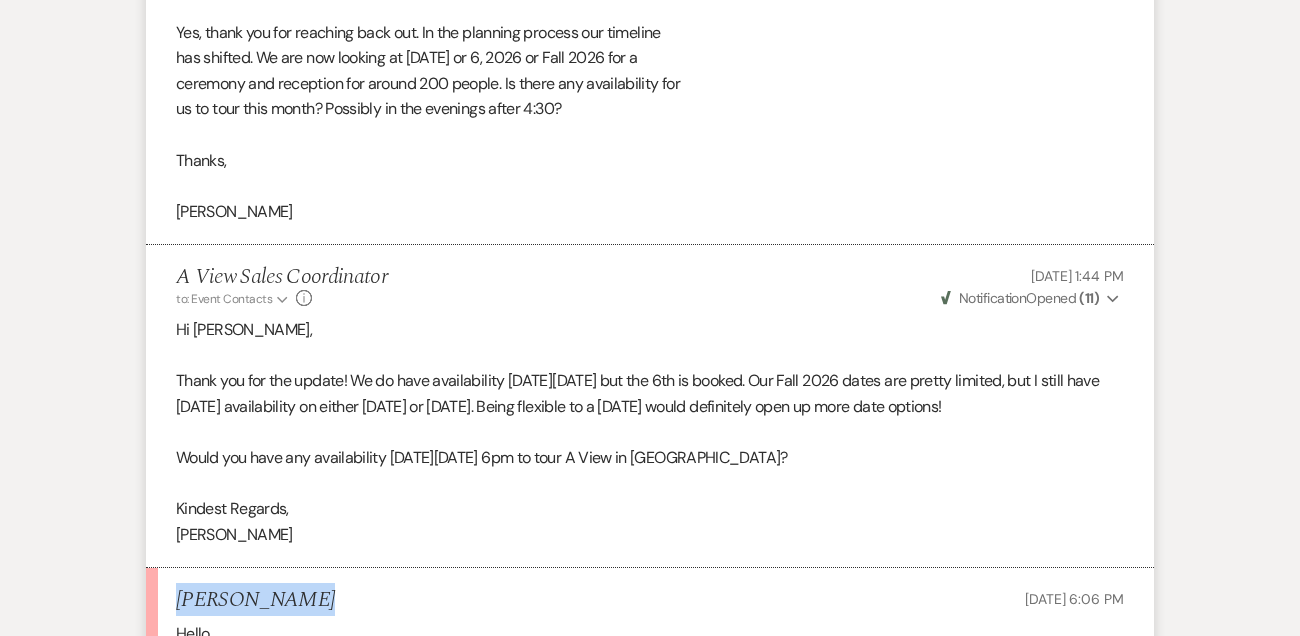 scroll, scrollTop: 1490, scrollLeft: 0, axis: vertical 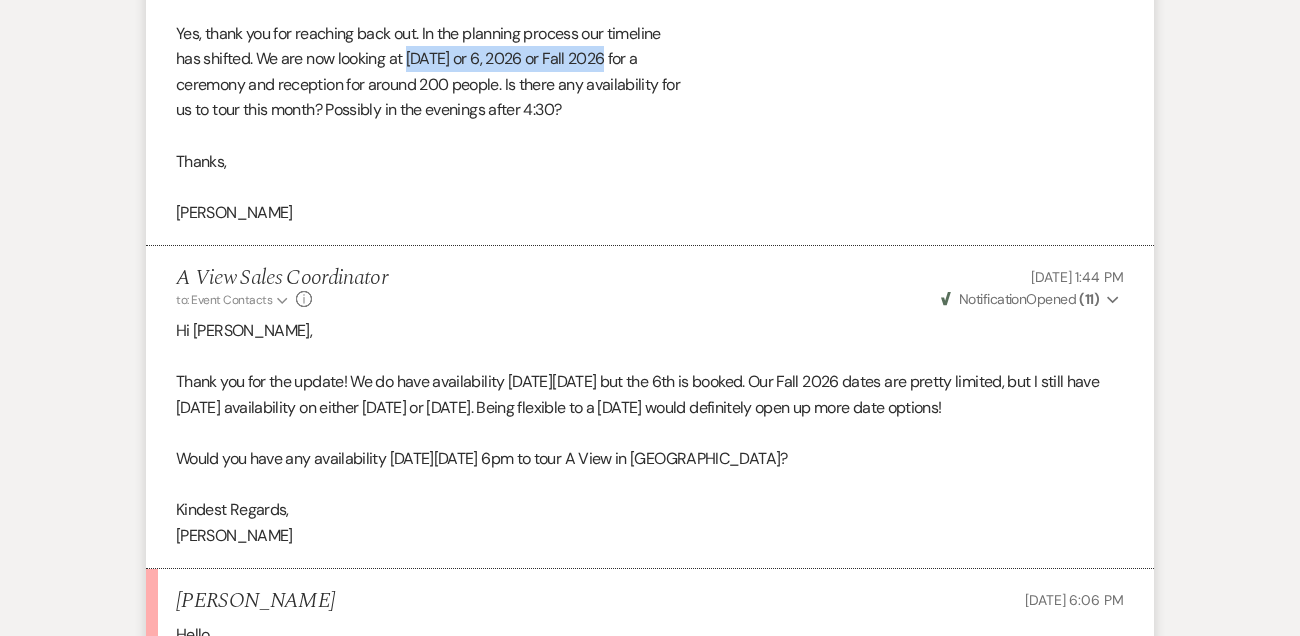 drag, startPoint x: 410, startPoint y: 57, endPoint x: 607, endPoint y: 59, distance: 197.01015 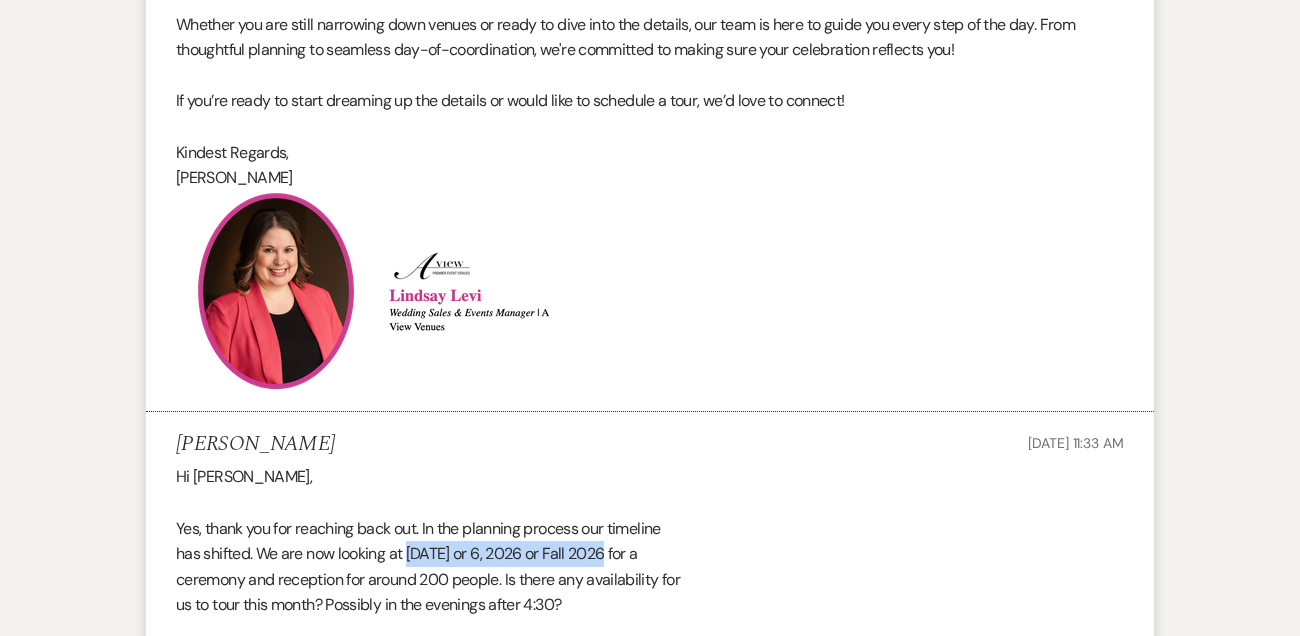 scroll, scrollTop: 1957, scrollLeft: 0, axis: vertical 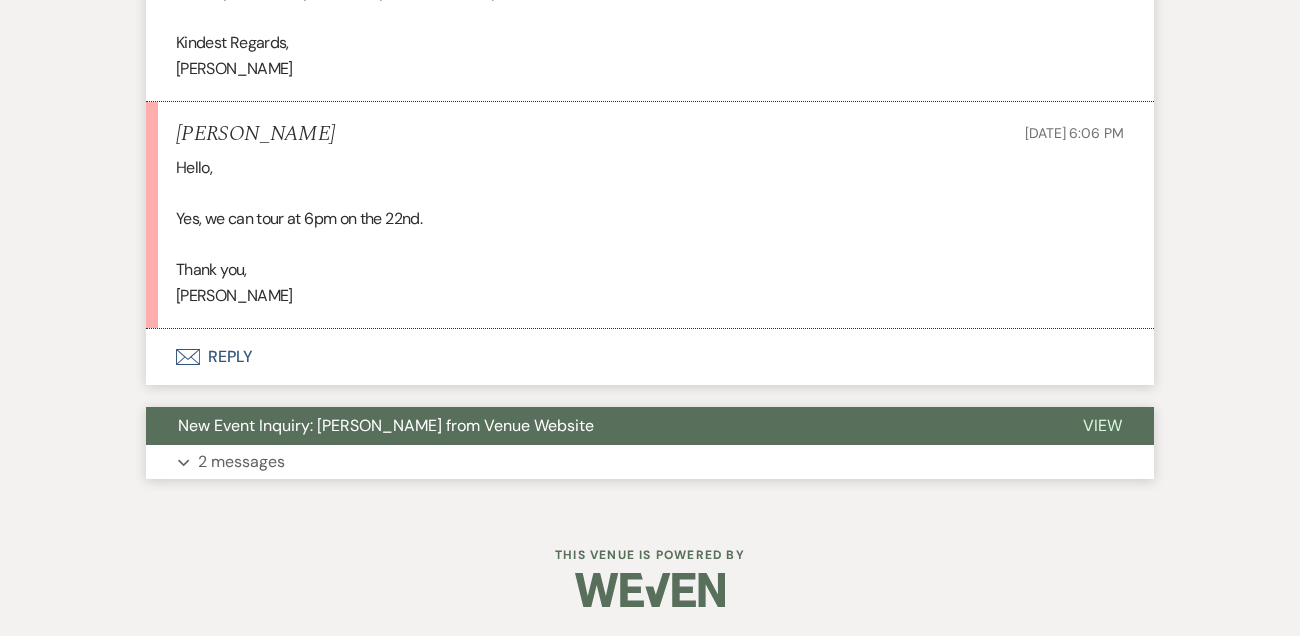 click on "2 messages" at bounding box center (241, 462) 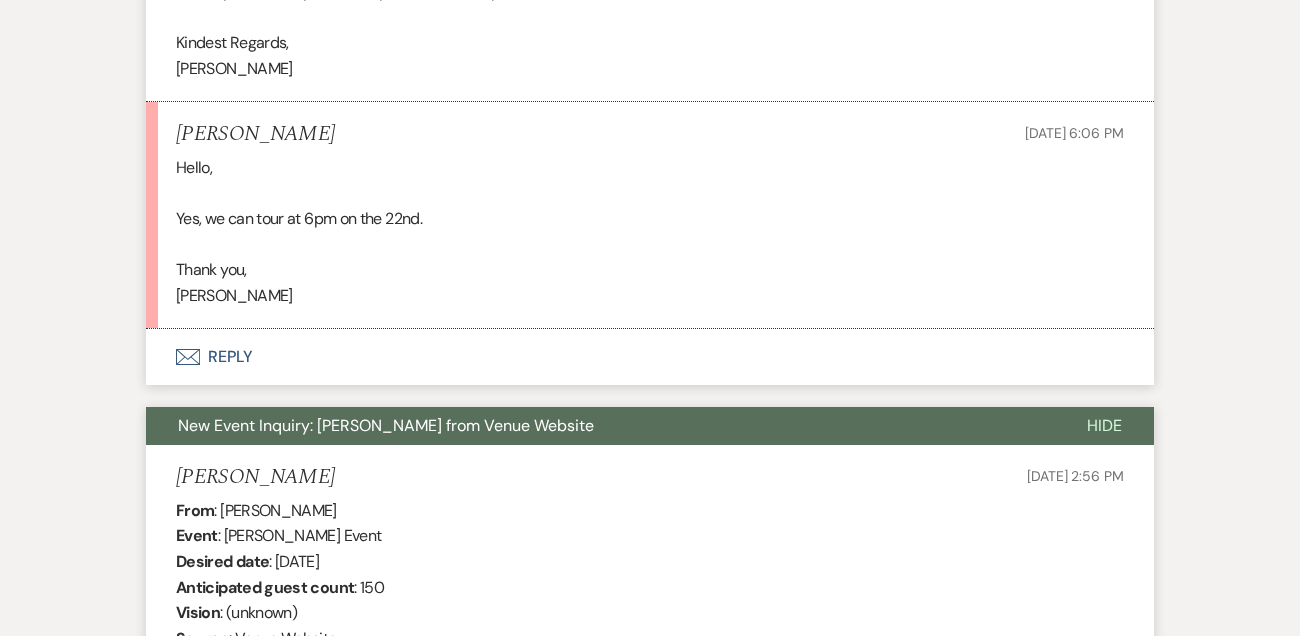 scroll, scrollTop: 2275, scrollLeft: 0, axis: vertical 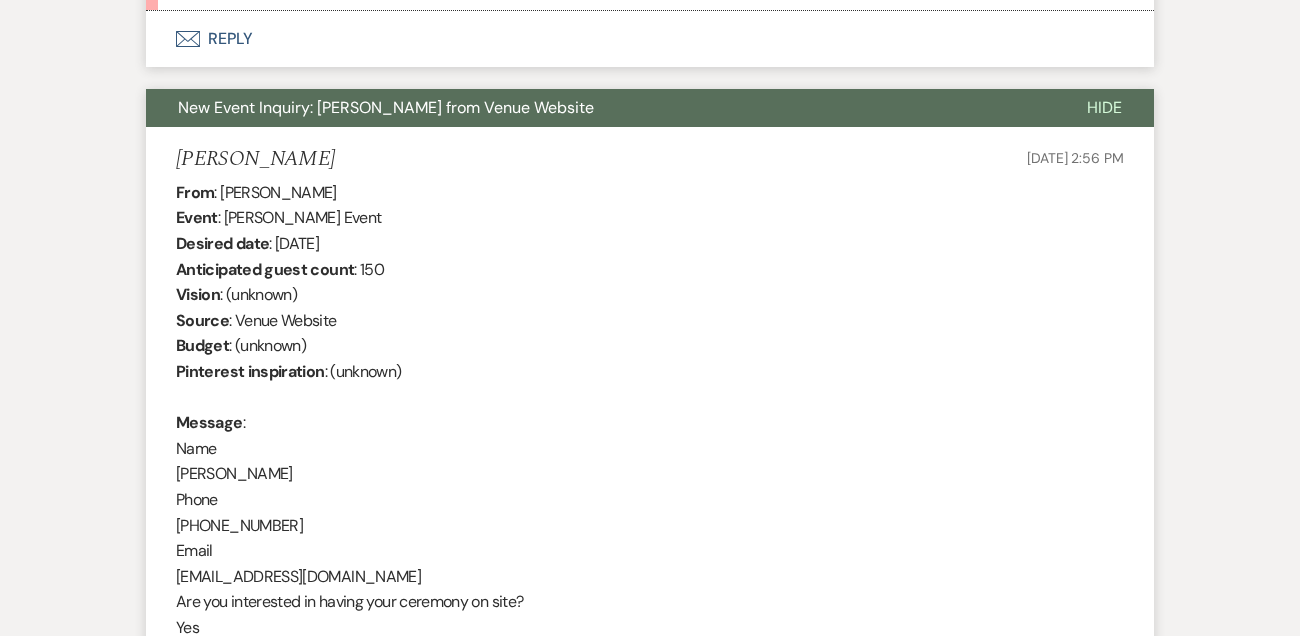 click on "From : [PERSON_NAME]
Event : [PERSON_NAME] Event
Desired date : [DATE]
Anticipated guest count : 150
Vision : (unknown)
Source : Venue Website
Budget : (unknown)
Pinterest inspiration : (unknown)
Message :   Name [PERSON_NAME] Phone [PHONE_NUMBER] Email [EMAIL_ADDRESS][DOMAIN_NAME] Are you interested in having your ceremony on site? Yes How many guests total are you expecting? 150 Which Venue Are You Interested in? A View [GEOGRAPHIC_DATA] When is your wedding date? [DATE] How may we help? Hello, We are interested in your venue for our ceremony and reception next spring. Our goal is [DATE] but flexible on dates. We have a caterer in mind (Talon room [GEOGRAPHIC_DATA]) and are wondering if you have an outside vendor fee? To unsubscribe from this group and stop receiving emails from it, send an email to [EMAIL_ADDRESS][DOMAIN_NAME] ." at bounding box center (650, 576) 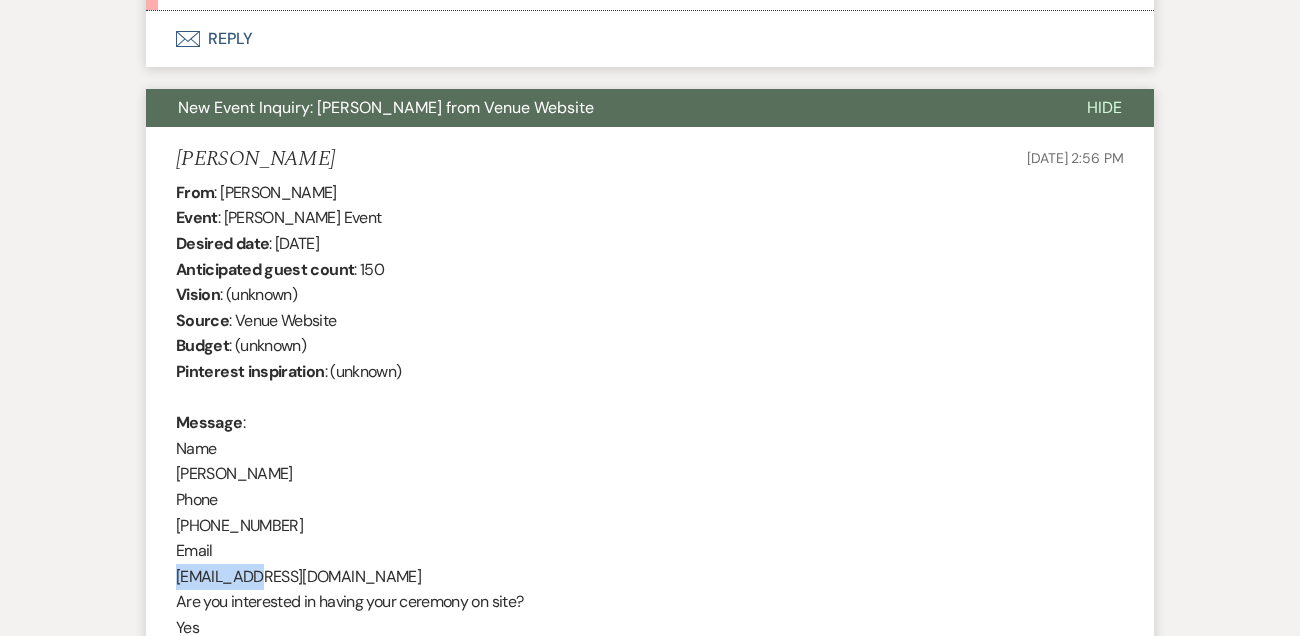 click on "From : [PERSON_NAME]
Event : [PERSON_NAME] Event
Desired date : [DATE]
Anticipated guest count : 150
Vision : (unknown)
Source : Venue Website
Budget : (unknown)
Pinterest inspiration : (unknown)
Message :   Name [PERSON_NAME] Phone [PHONE_NUMBER] Email [EMAIL_ADDRESS][DOMAIN_NAME] Are you interested in having your ceremony on site? Yes How many guests total are you expecting? 150 Which Venue Are You Interested in? A View [GEOGRAPHIC_DATA] When is your wedding date? [DATE] How may we help? Hello, We are interested in your venue for our ceremony and reception next spring. Our goal is [DATE] but flexible on dates. We have a caterer in mind (Talon room [GEOGRAPHIC_DATA]) and are wondering if you have an outside vendor fee? To unsubscribe from this group and stop receiving emails from it, send an email to [EMAIL_ADDRESS][DOMAIN_NAME] ." at bounding box center (650, 576) 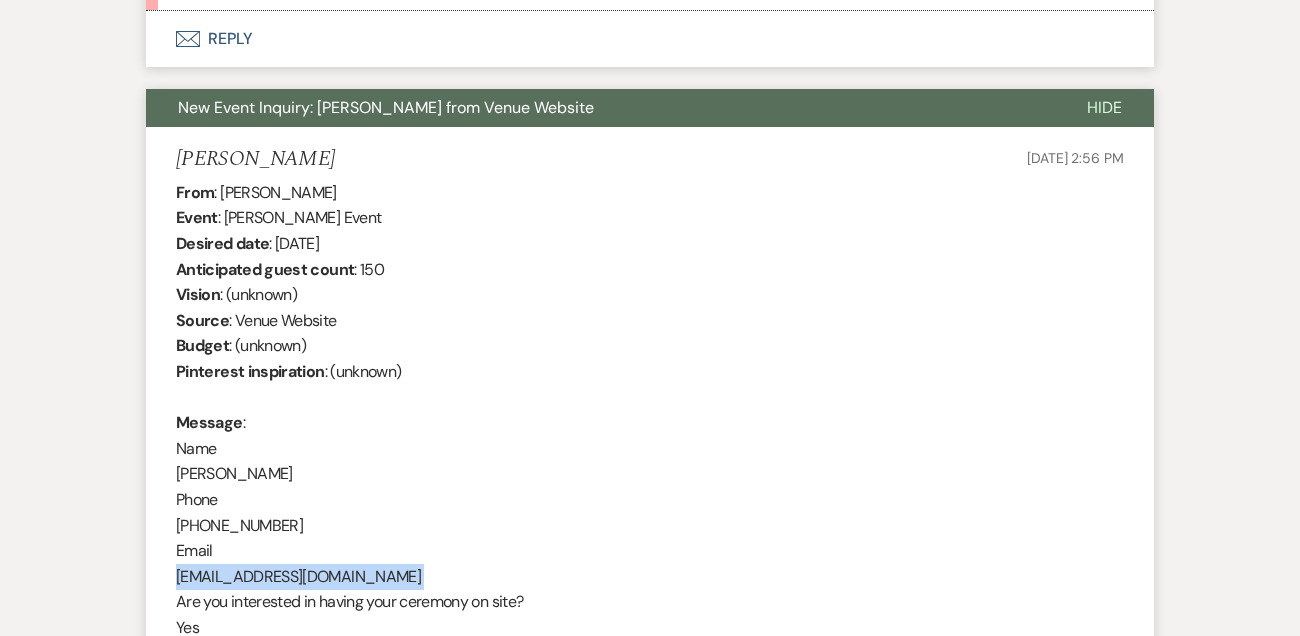 click on "From : [PERSON_NAME]
Event : [PERSON_NAME] Event
Desired date : [DATE]
Anticipated guest count : 150
Vision : (unknown)
Source : Venue Website
Budget : (unknown)
Pinterest inspiration : (unknown)
Message :   Name [PERSON_NAME] Phone [PHONE_NUMBER] Email [EMAIL_ADDRESS][DOMAIN_NAME] Are you interested in having your ceremony on site? Yes How many guests total are you expecting? 150 Which Venue Are You Interested in? A View [GEOGRAPHIC_DATA] When is your wedding date? [DATE] How may we help? Hello, We are interested in your venue for our ceremony and reception next spring. Our goal is [DATE] but flexible on dates. We have a caterer in mind (Talon room [GEOGRAPHIC_DATA]) and are wondering if you have an outside vendor fee? To unsubscribe from this group and stop receiving emails from it, send an email to [EMAIL_ADDRESS][DOMAIN_NAME] ." at bounding box center (650, 576) 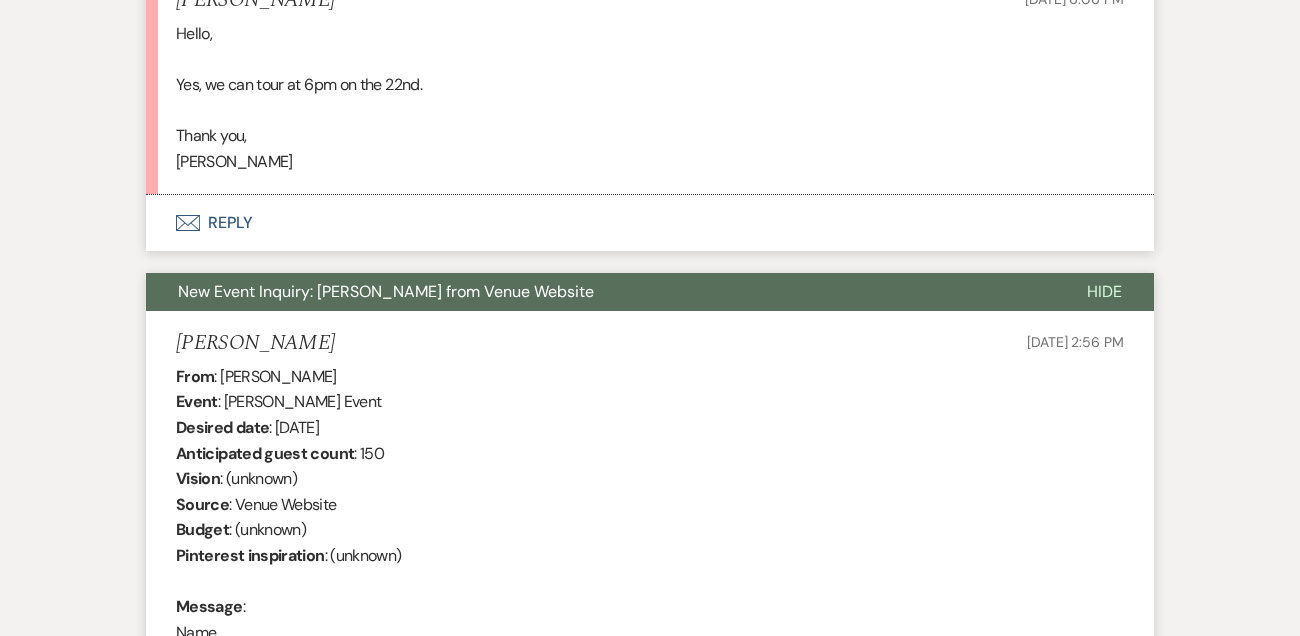 scroll, scrollTop: 1879, scrollLeft: 0, axis: vertical 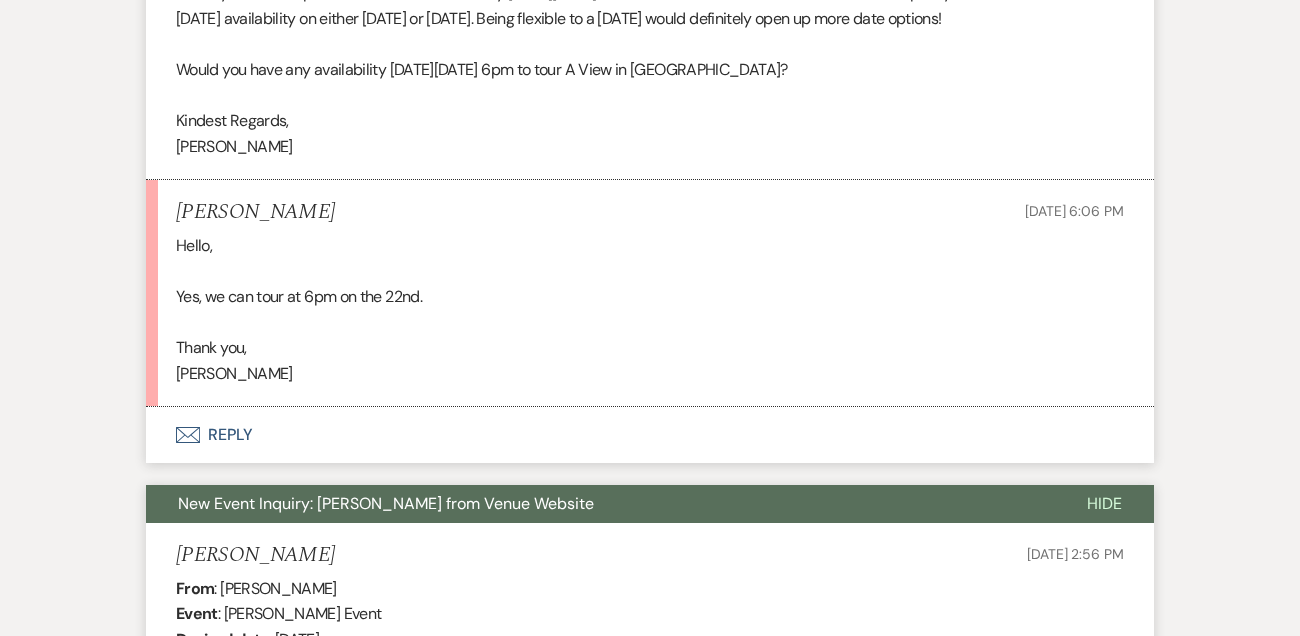click on "Envelope Reply" at bounding box center (650, 435) 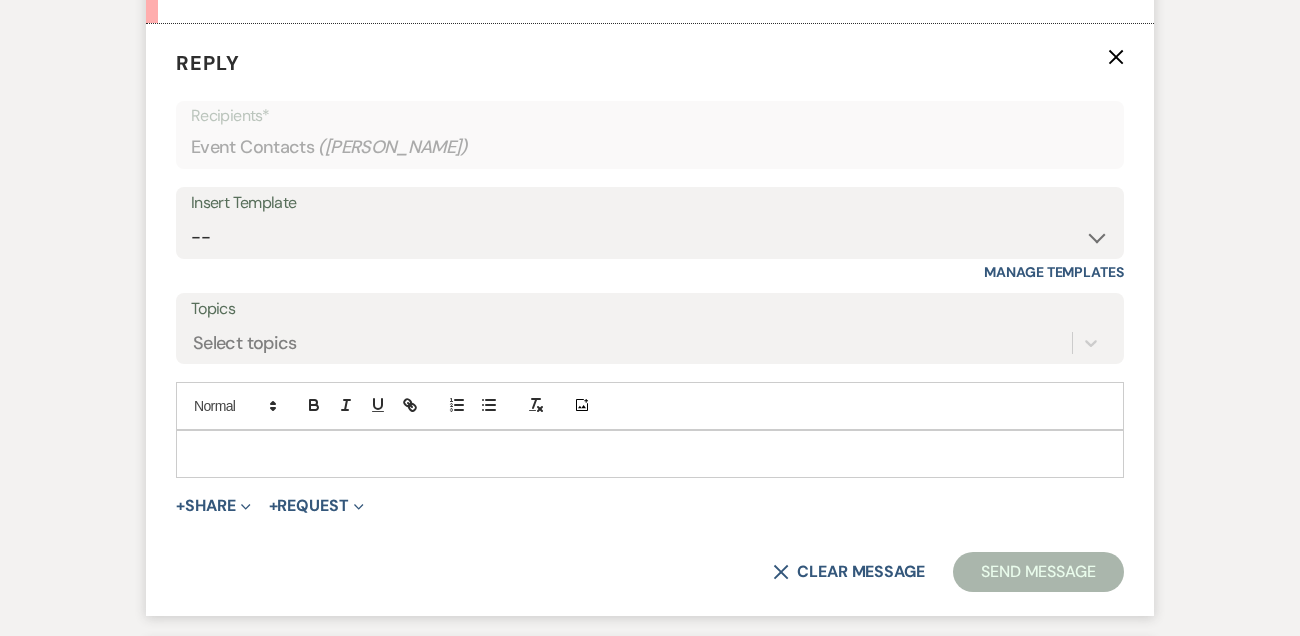 scroll, scrollTop: 2264, scrollLeft: 0, axis: vertical 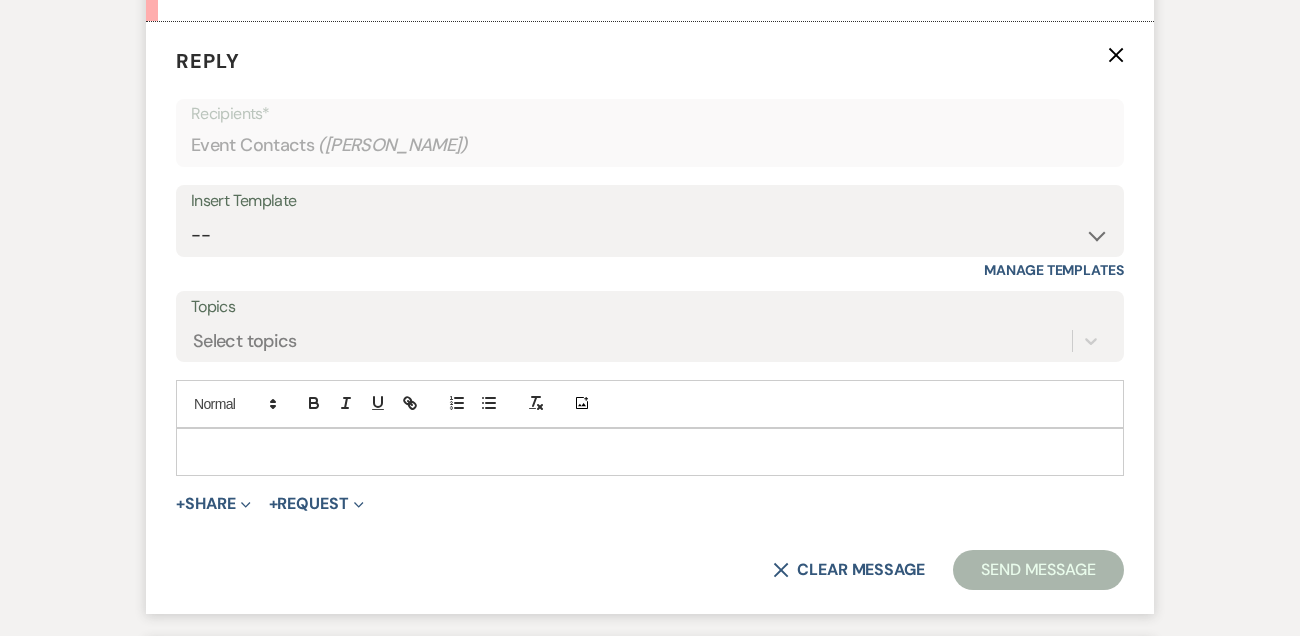 click at bounding box center [650, 452] 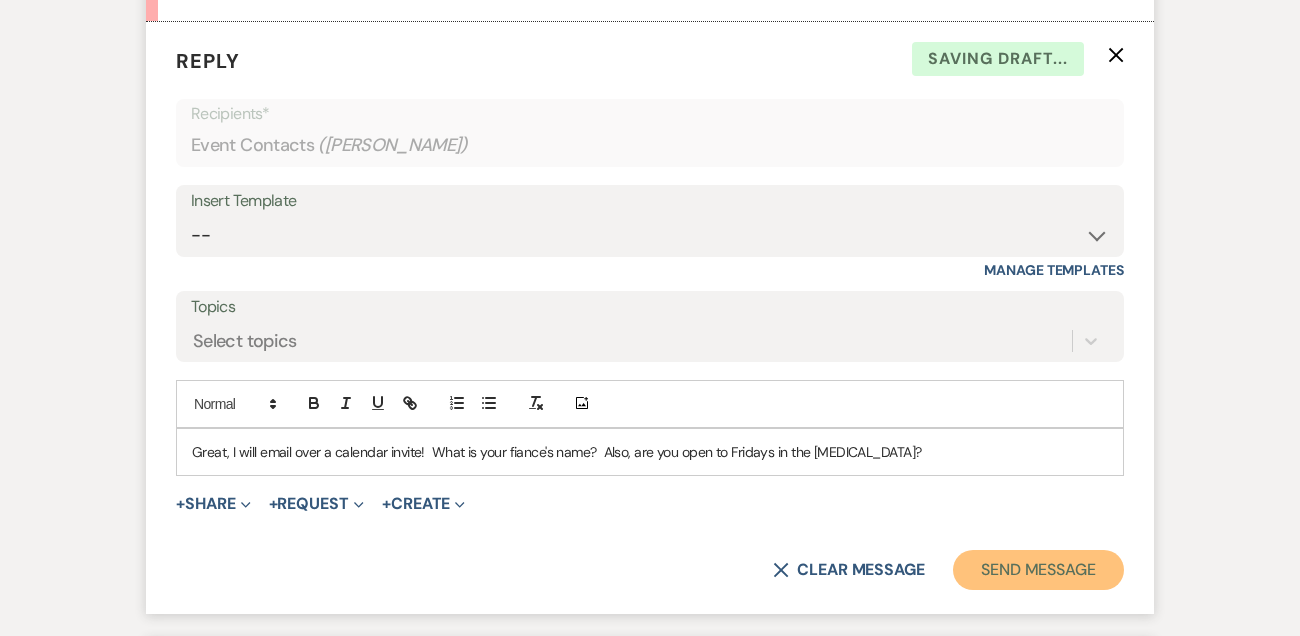 click on "Send Message" at bounding box center (1038, 570) 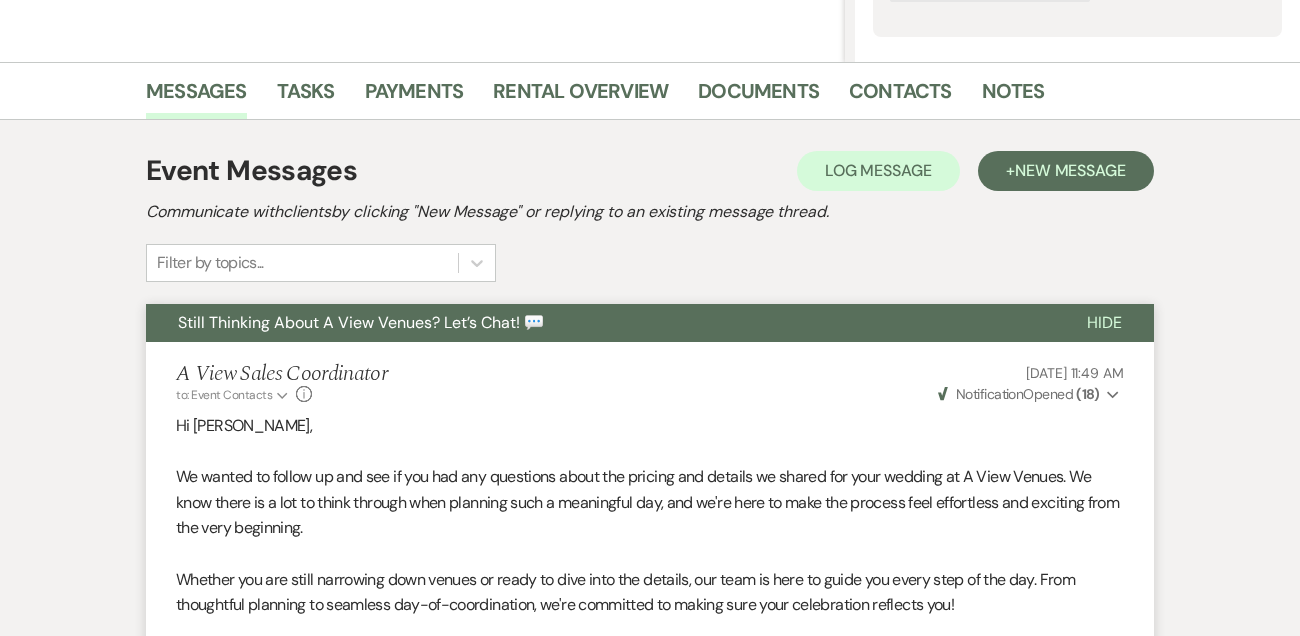 scroll, scrollTop: 0, scrollLeft: 0, axis: both 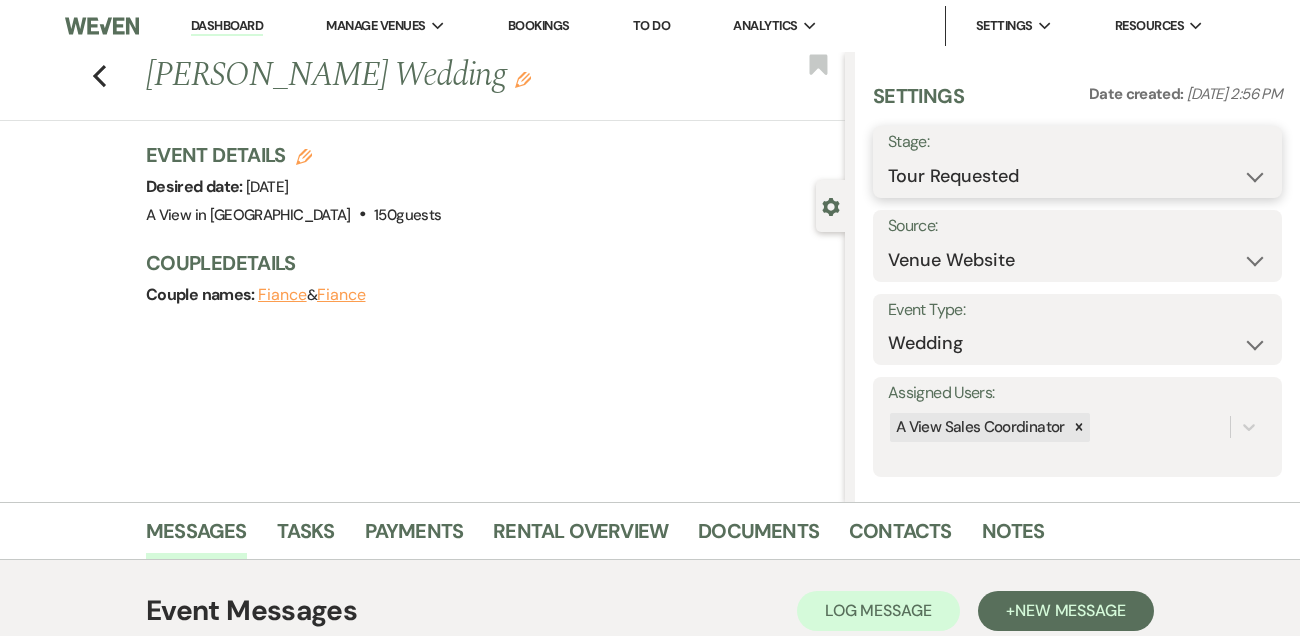 click on "Inquiry Follow Up Tour Requested Tour Confirmed Toured Proposal Sent Booked Lost" at bounding box center (1077, 176) 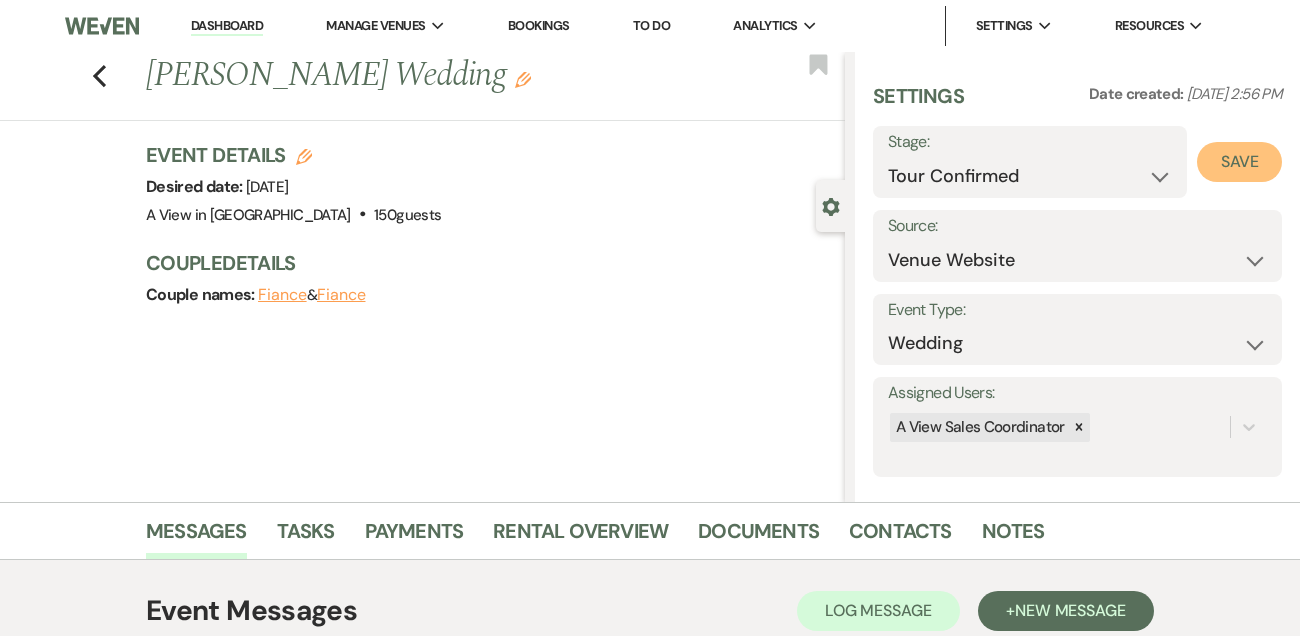 click on "Save" at bounding box center (1239, 162) 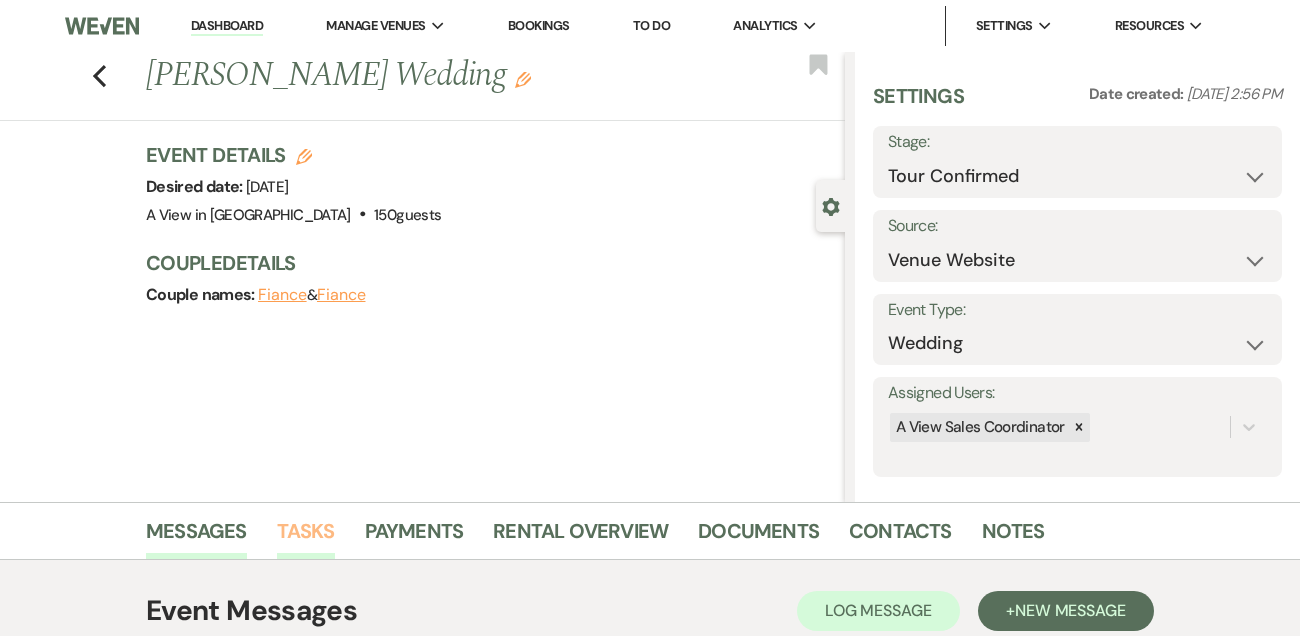 click on "Tasks" at bounding box center (306, 537) 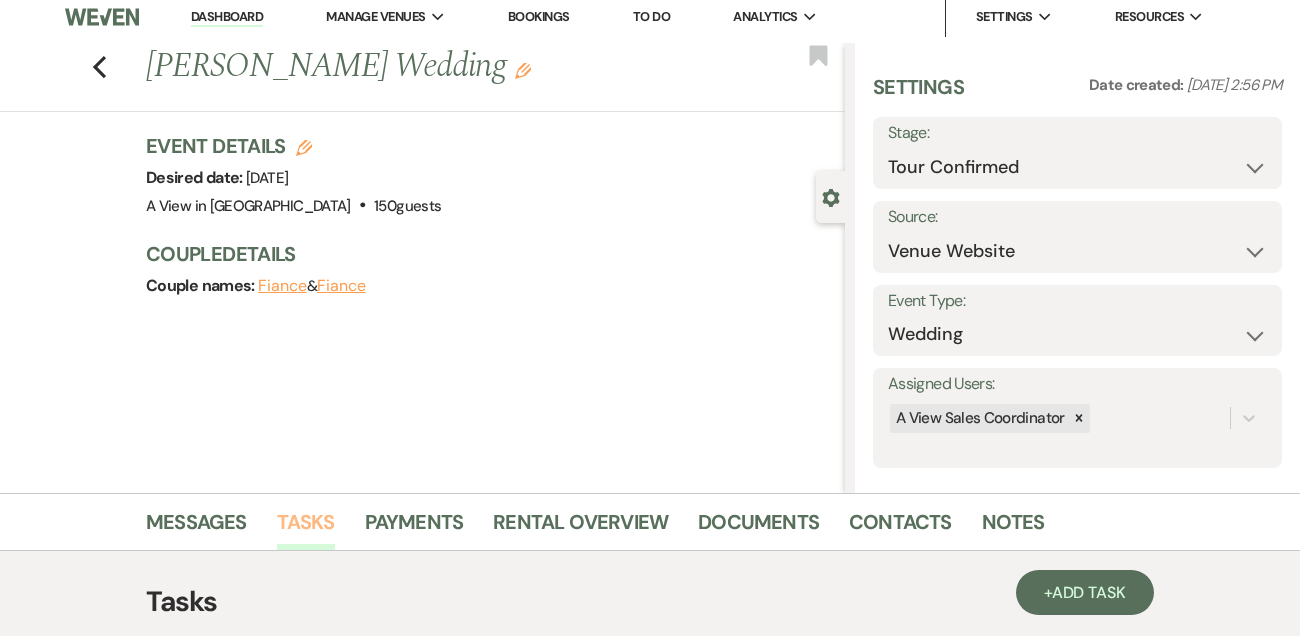 scroll, scrollTop: 0, scrollLeft: 0, axis: both 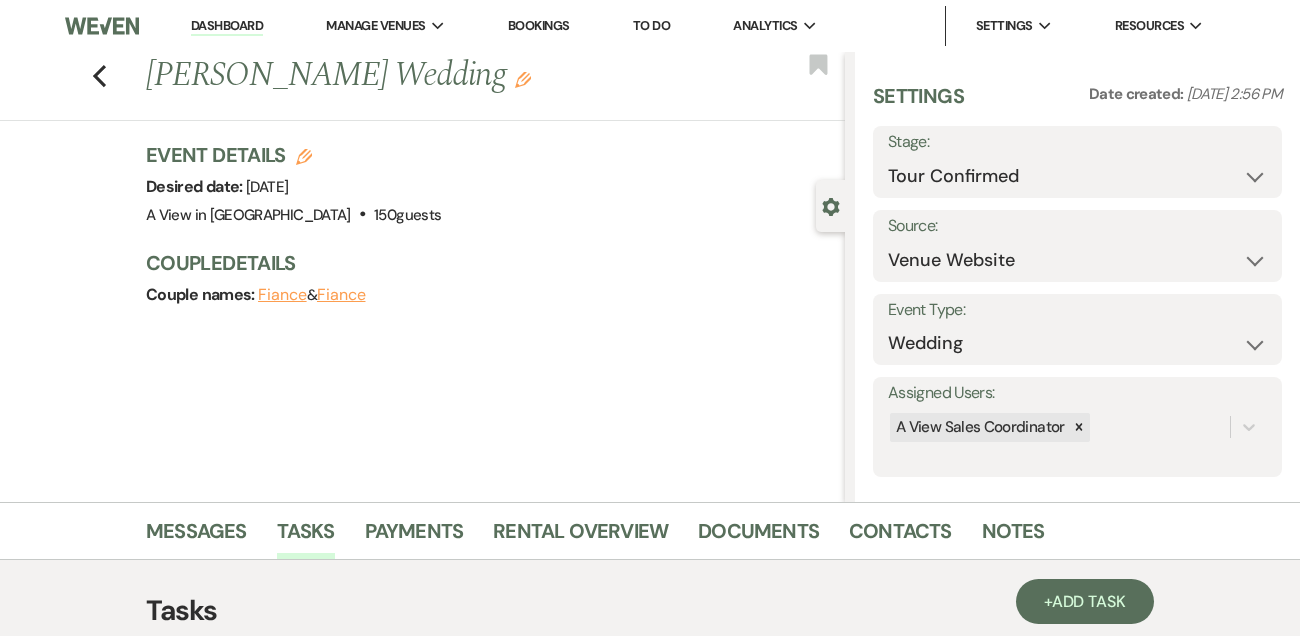click on "Dashboard" at bounding box center [227, 26] 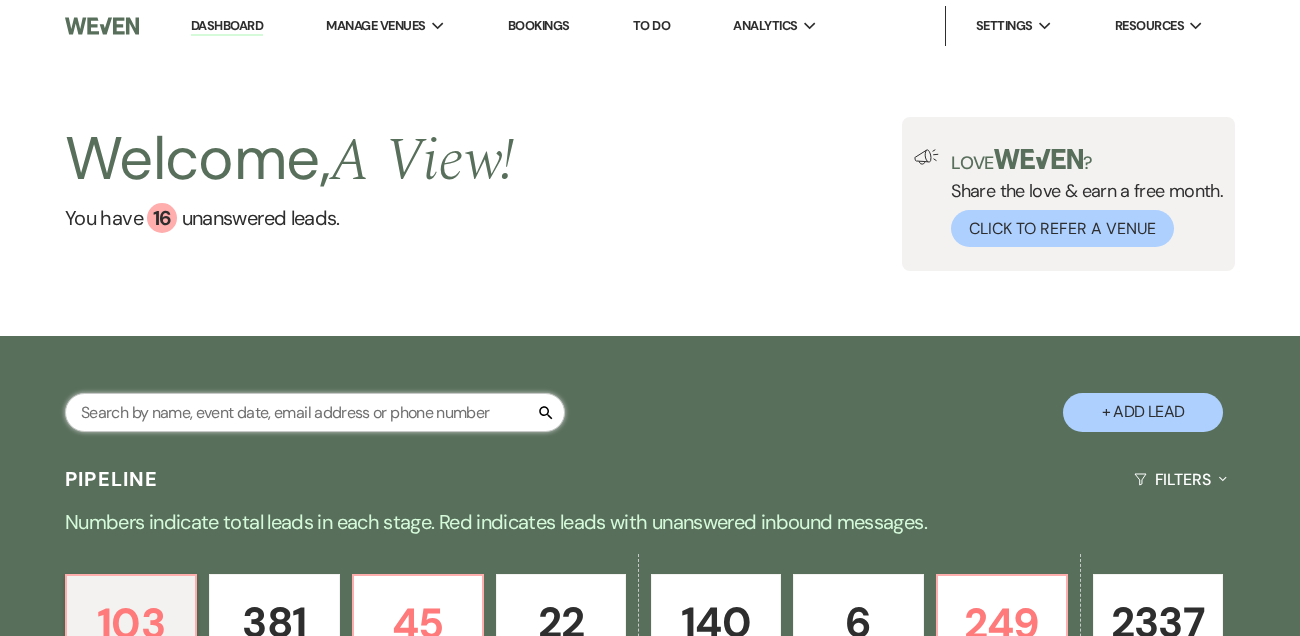 click at bounding box center (315, 412) 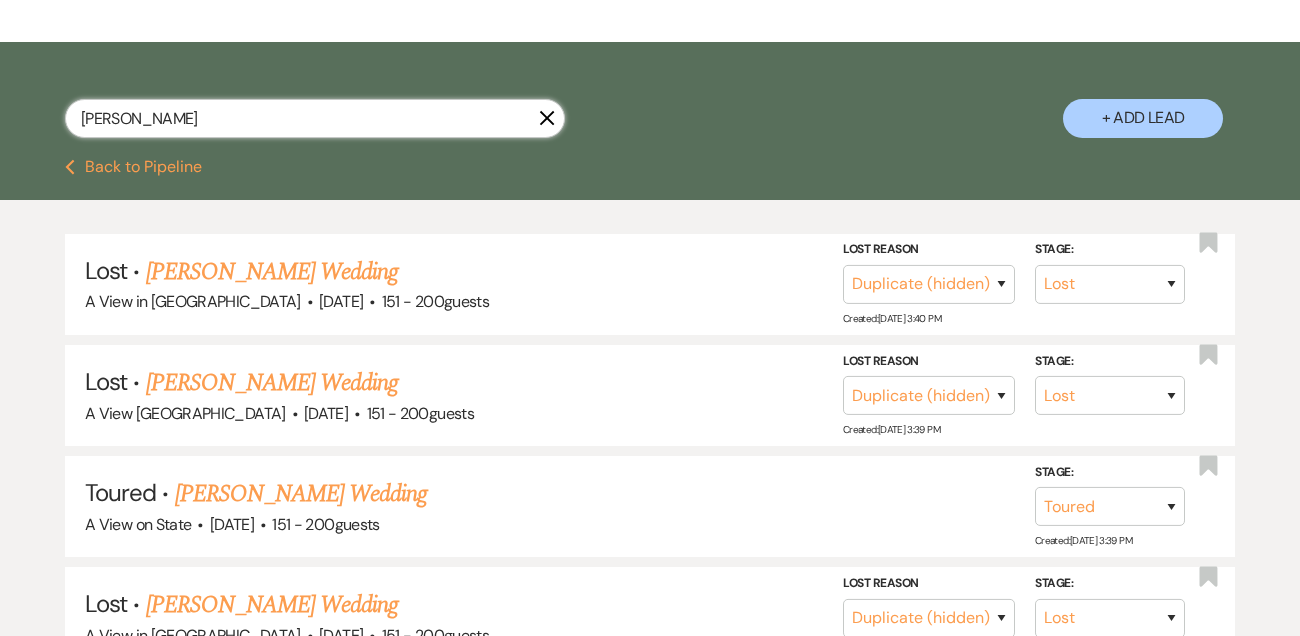 scroll, scrollTop: 301, scrollLeft: 0, axis: vertical 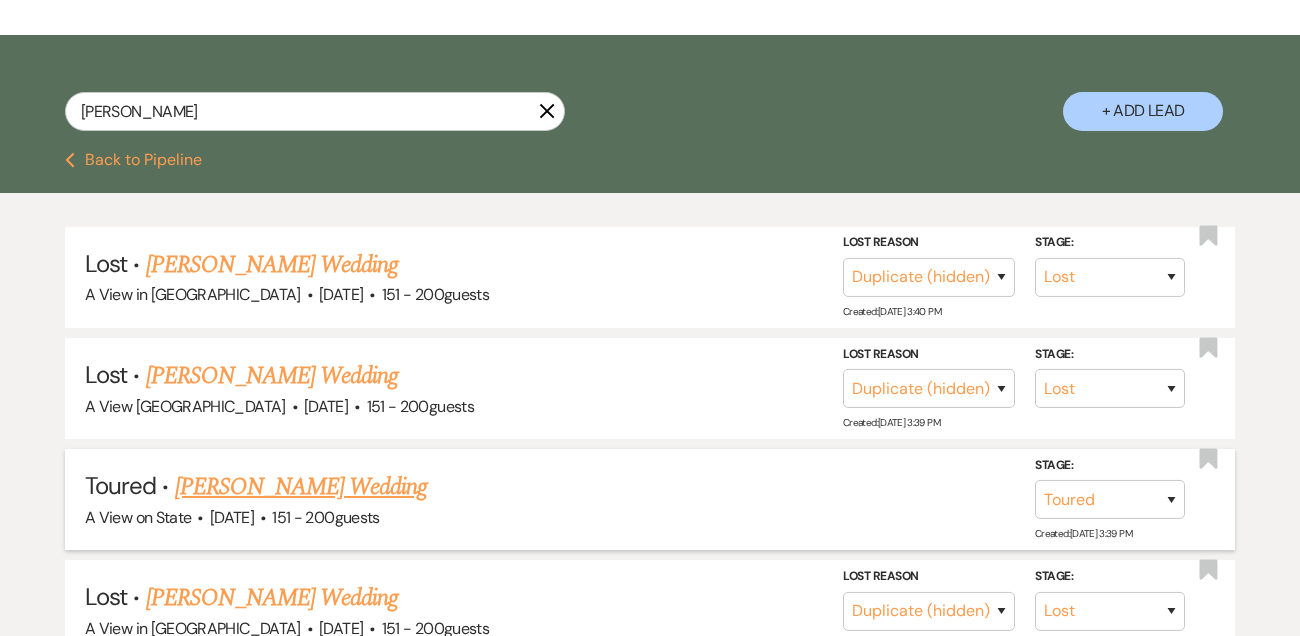 click on "[PERSON_NAME] Wedding" at bounding box center [301, 487] 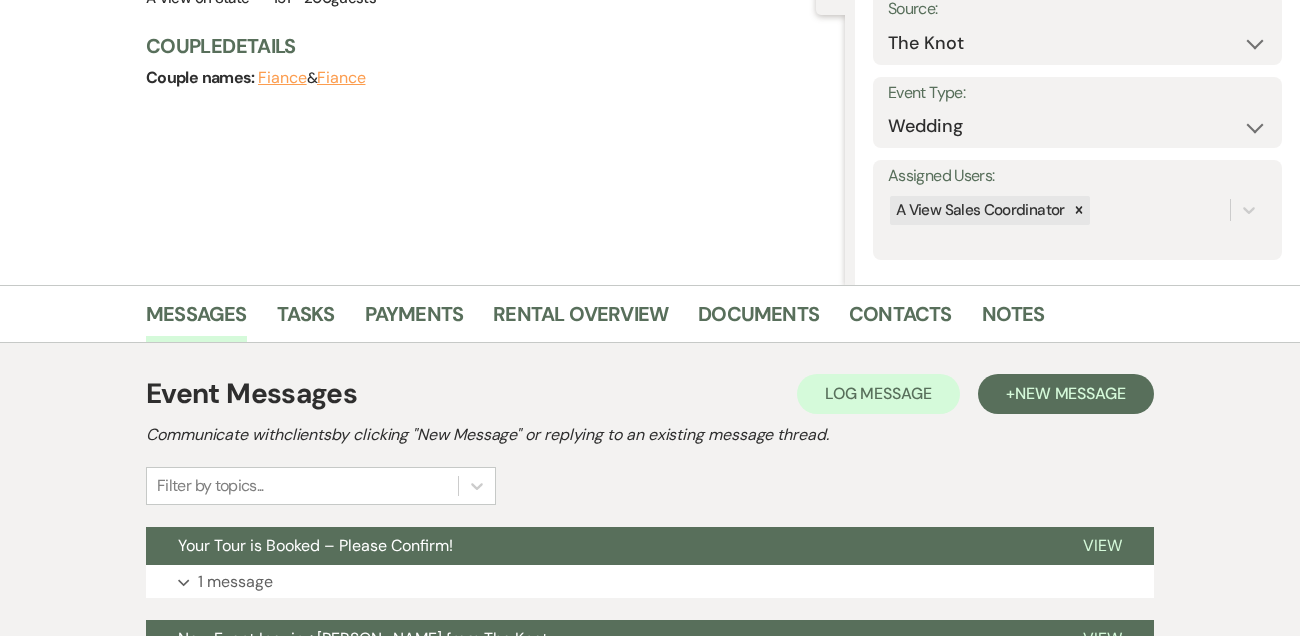 scroll, scrollTop: 247, scrollLeft: 0, axis: vertical 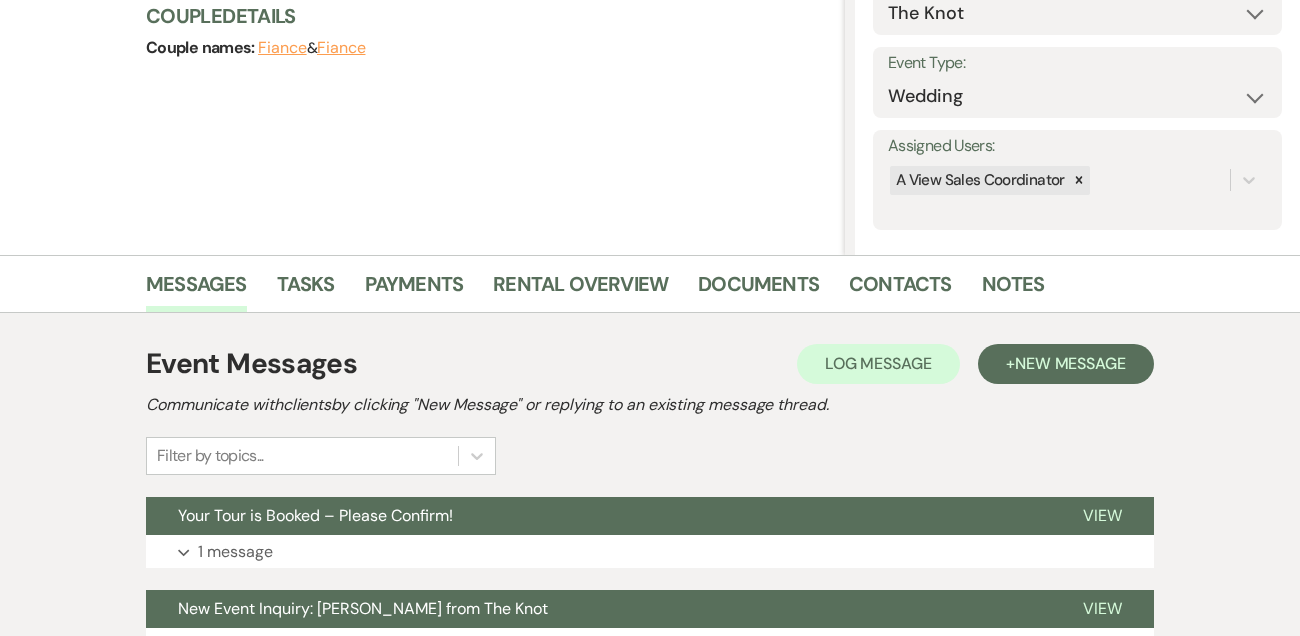 click on "Event Messages   Log Log Message +  New Message Communicate with  clients  by clicking "New Message" or replying to an existing message thread. Filter by topics..." at bounding box center [650, 409] 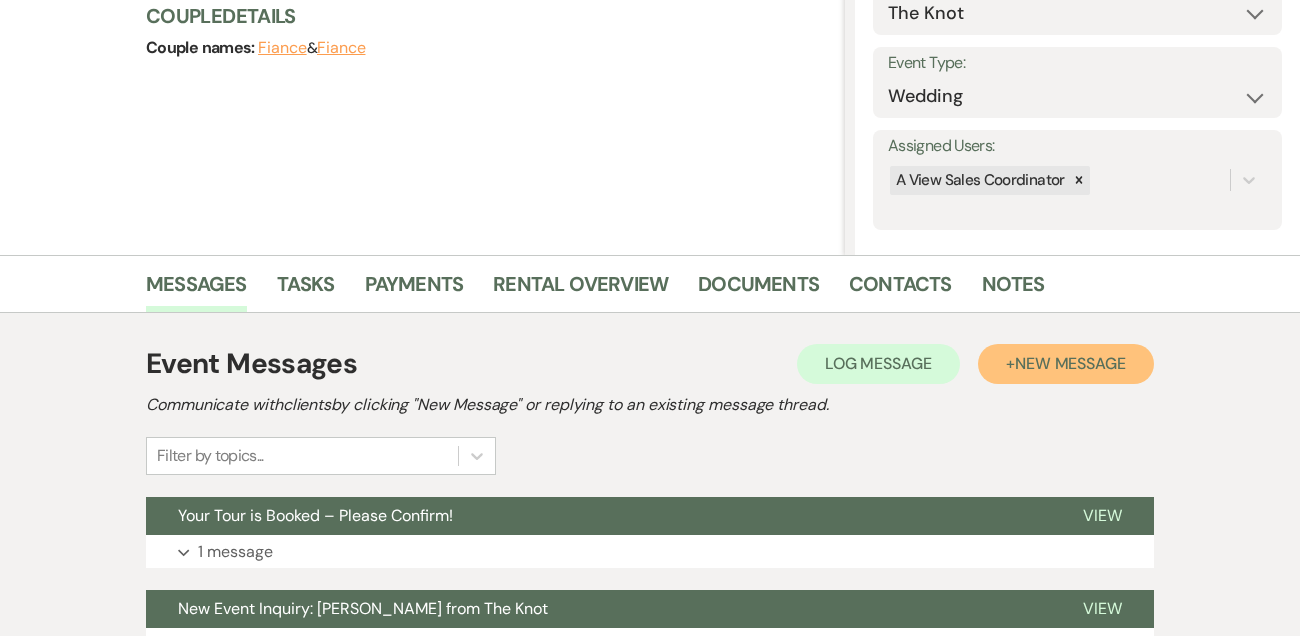 click on "+  New Message" at bounding box center [1066, 364] 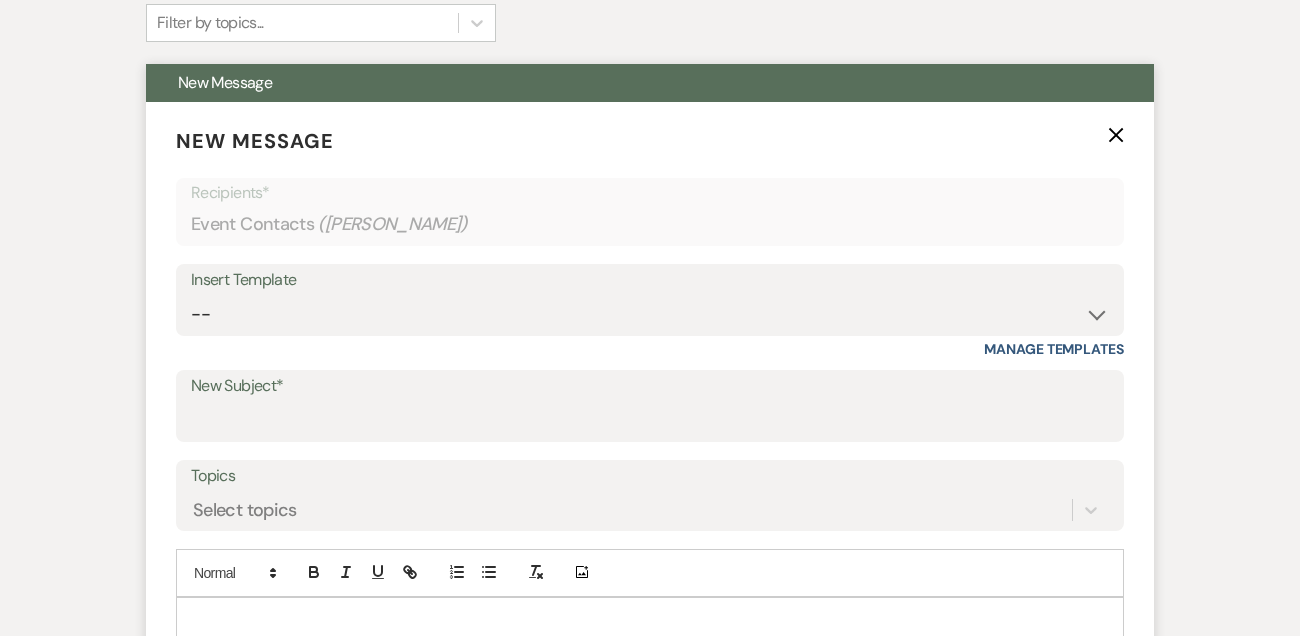 scroll, scrollTop: 705, scrollLeft: 0, axis: vertical 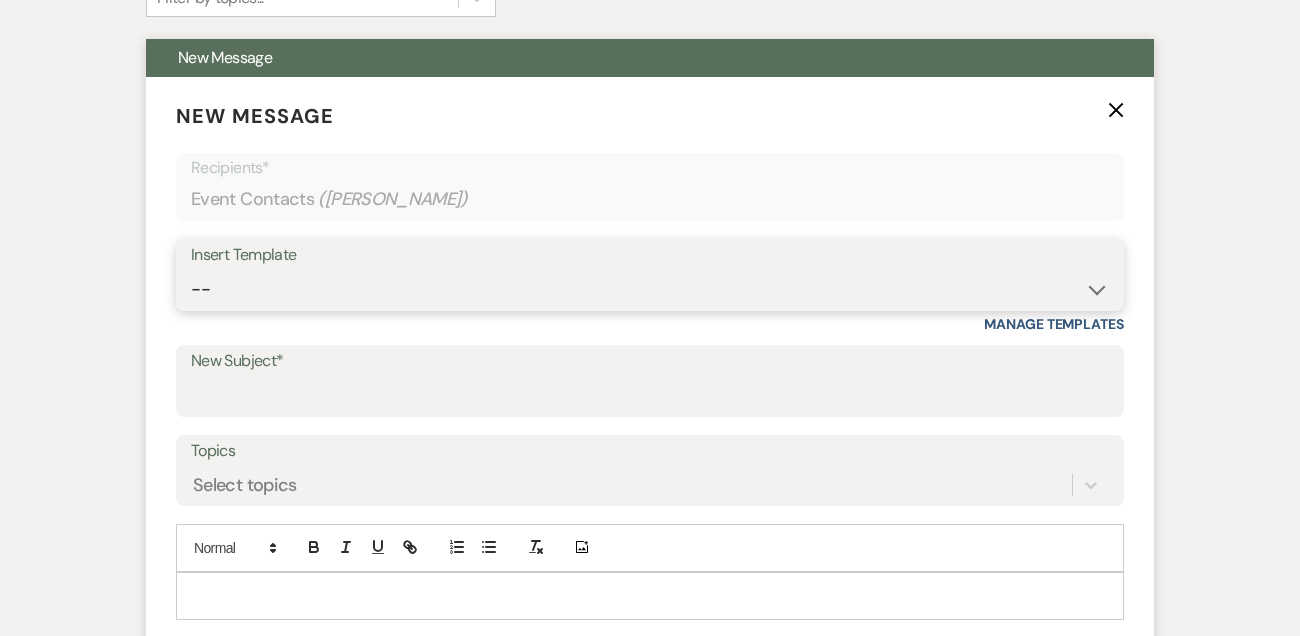 click on "-- Tour Confirmation Contract (Pre-Booked Leads) Out of office Inquiry Email All 3 Venues Inquiry Welcome Email Initial Inquiry Follow Up Say YES to the Venue!  [PERSON_NAME] Tour Follow Up - A Special Note from A View  Pharna  Brochure Download Follow Up A View on State - Drop Box 8 Month Meeting - [PERSON_NAME] 12 M Payment - PC 8 M Meeting - PC 3 M - PC Final - PC Post Final - PC [PERSON_NAME] Signature [PERSON_NAME] Signature LL Signature Del & PC  [PERSON_NAME] Signature Lead Follow Up 2nd Lead Follow Up" at bounding box center (650, 289) 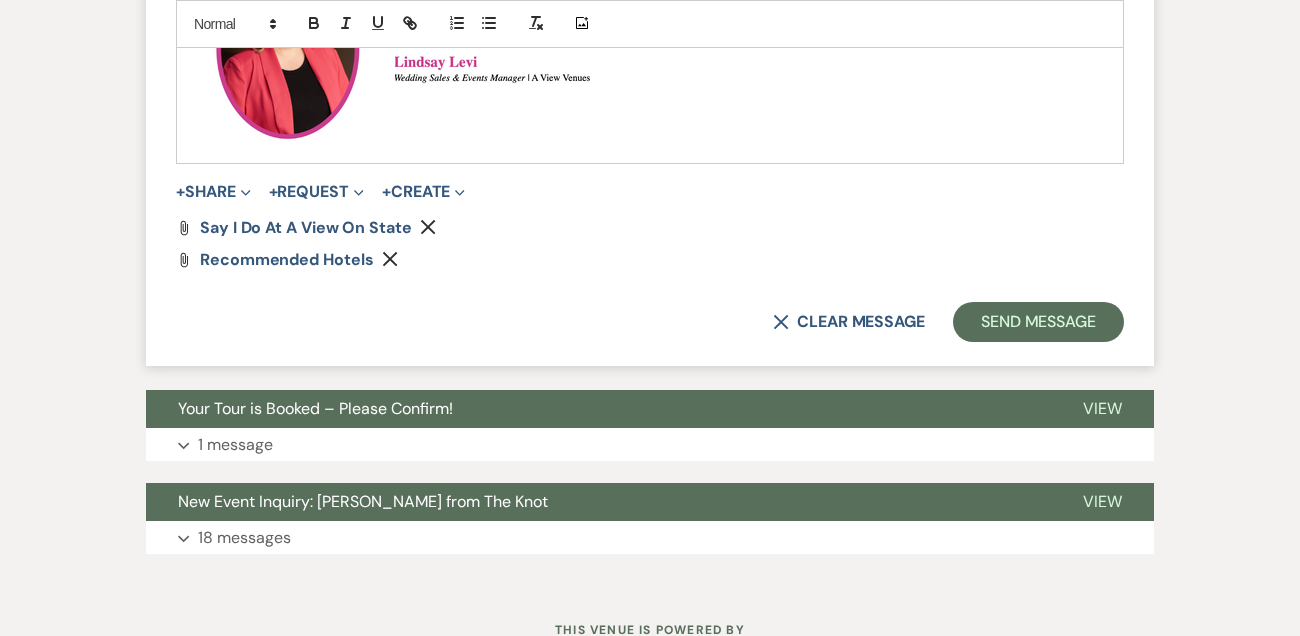 scroll, scrollTop: 1731, scrollLeft: 0, axis: vertical 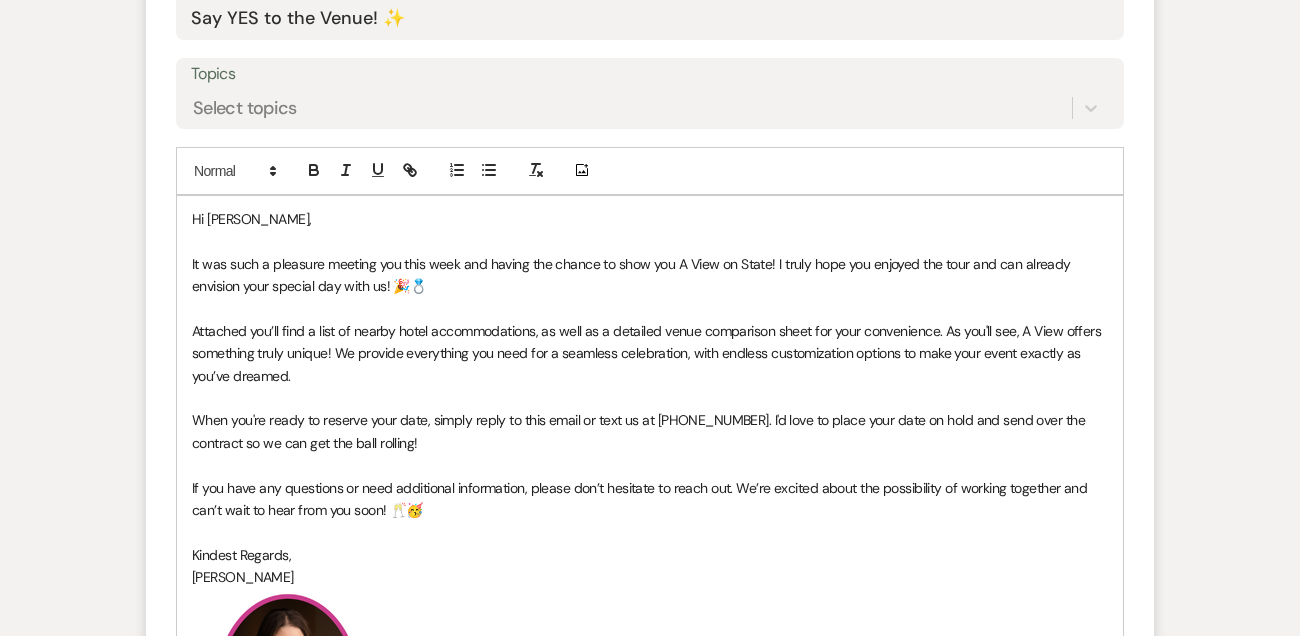 click on "Hi [PERSON_NAME]," at bounding box center (650, 219) 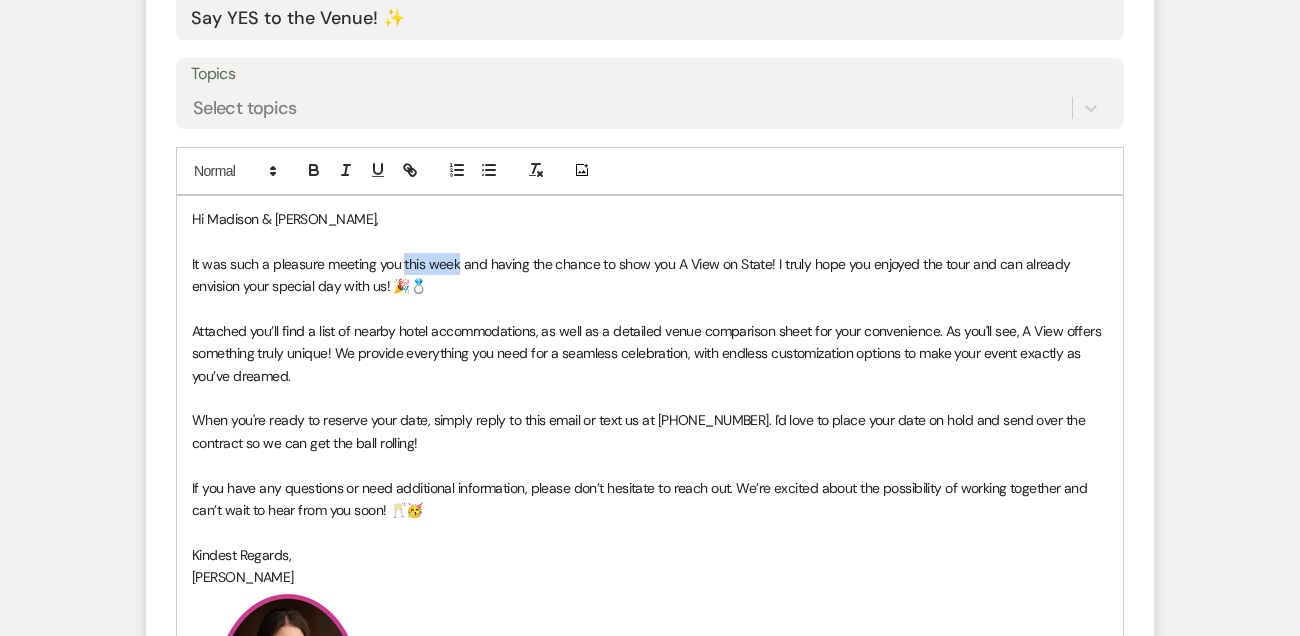 drag, startPoint x: 459, startPoint y: 259, endPoint x: 404, endPoint y: 254, distance: 55.226807 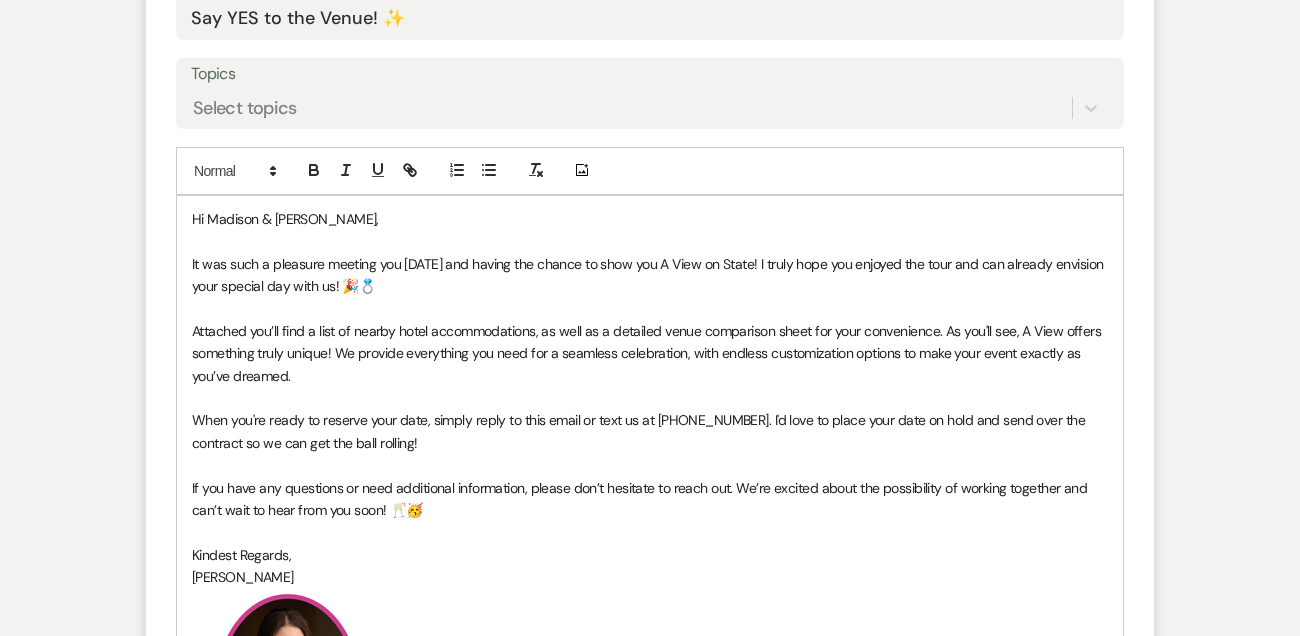 click on "It was such a pleasure meeting you [DATE] and having the chance to show you A View on State! I truly hope you enjoyed the tour and can already envision your special day with us! 🎉💍" at bounding box center [649, 275] 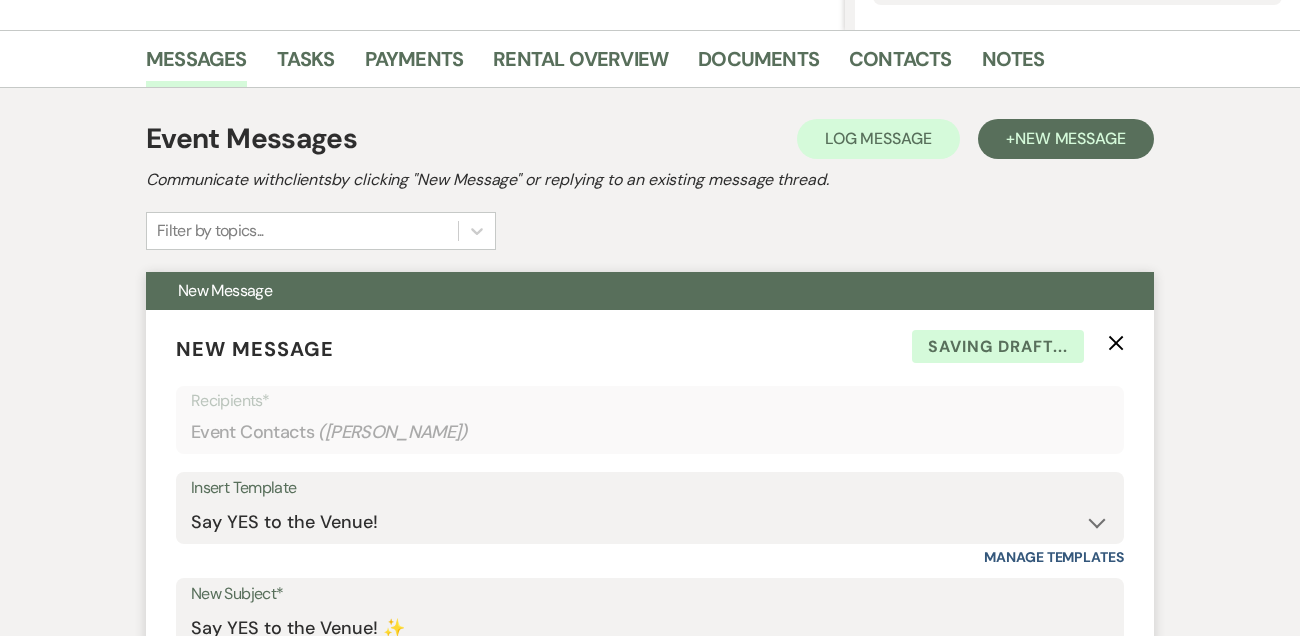 scroll, scrollTop: 462, scrollLeft: 0, axis: vertical 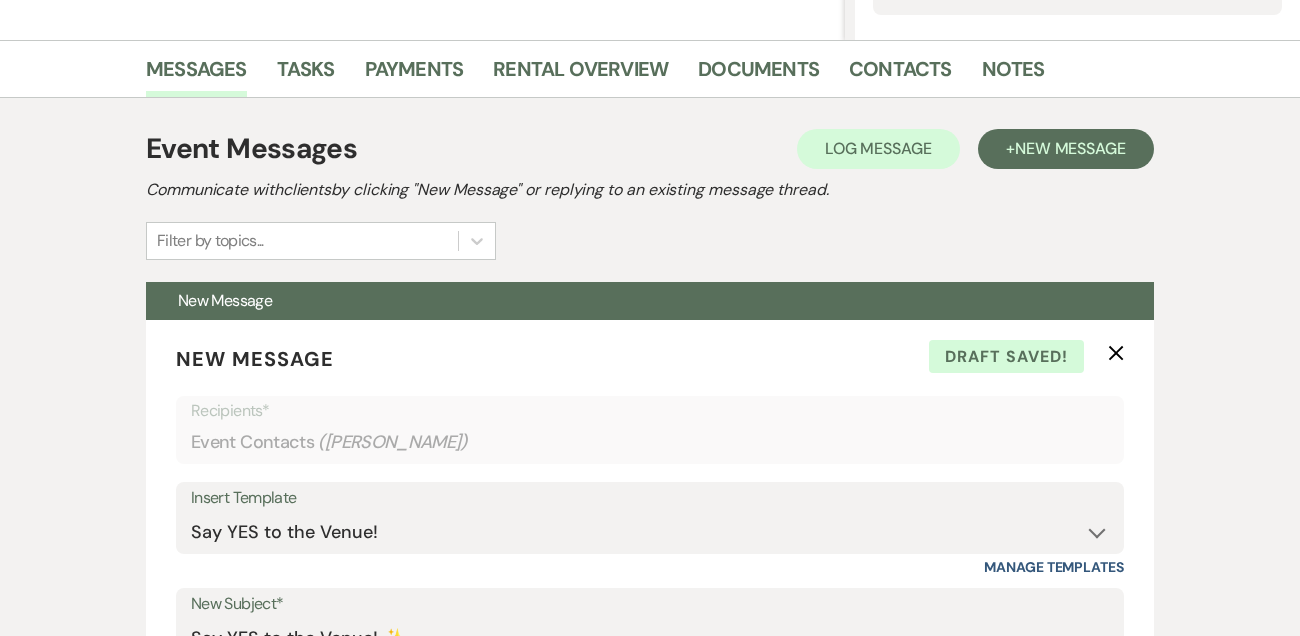 click on "Notes" at bounding box center (1028, 73) 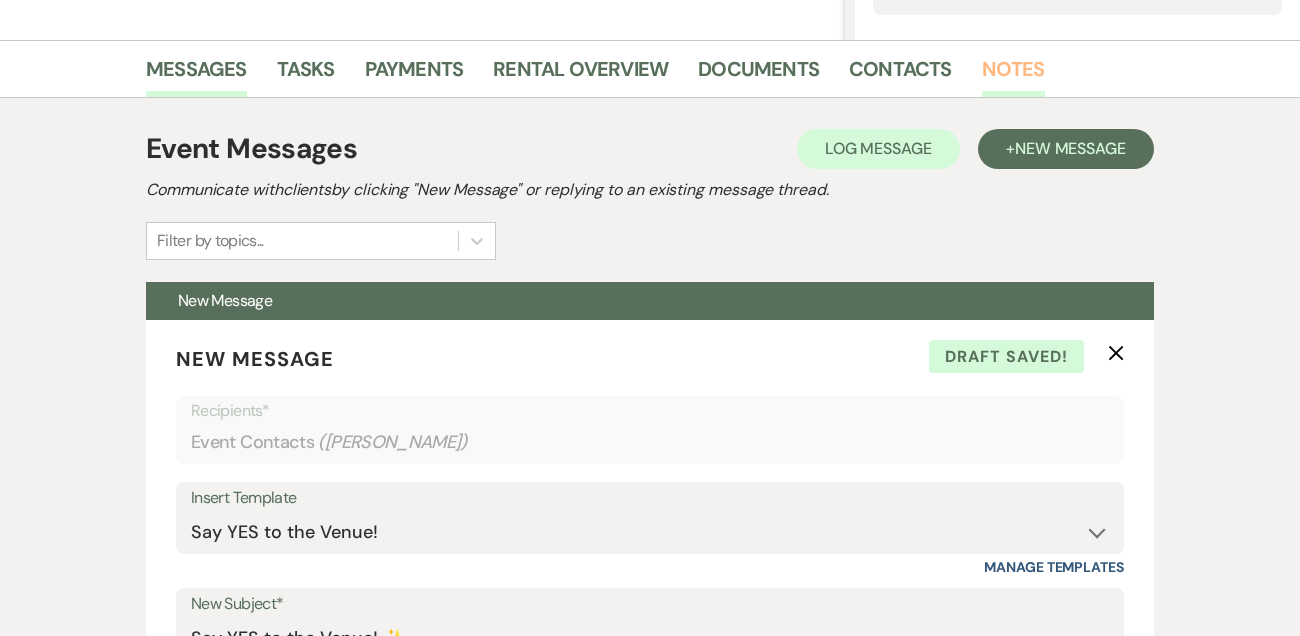 click on "Notes" at bounding box center (1013, 75) 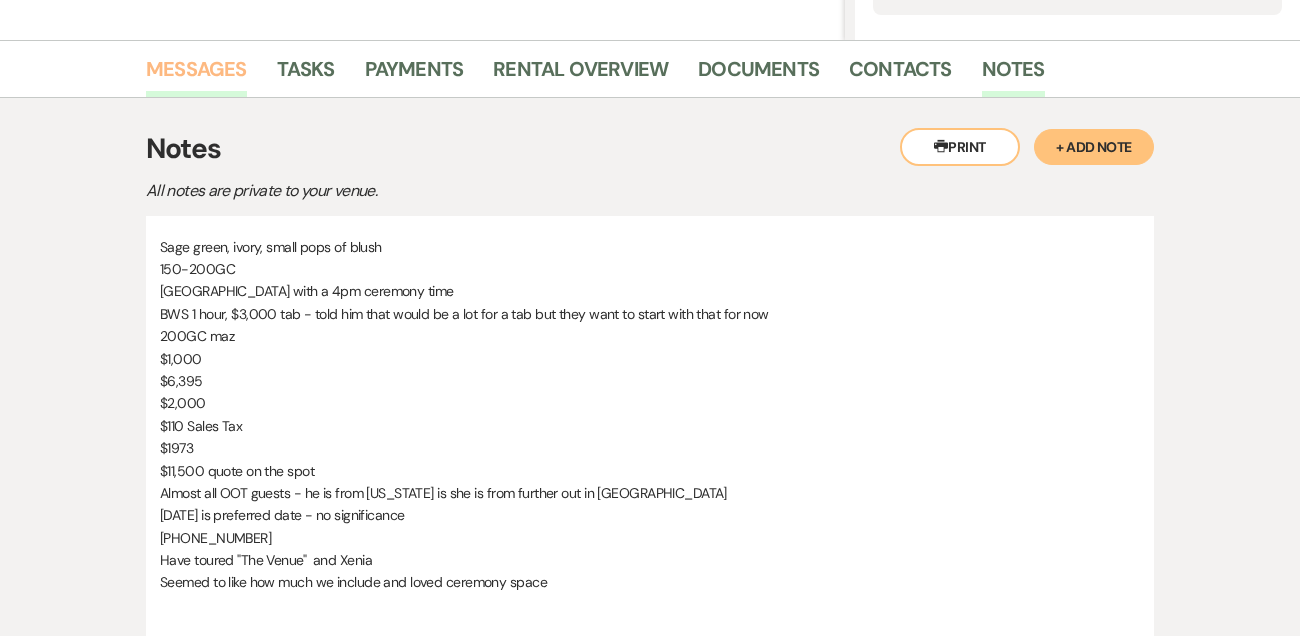 click on "Messages" at bounding box center [196, 75] 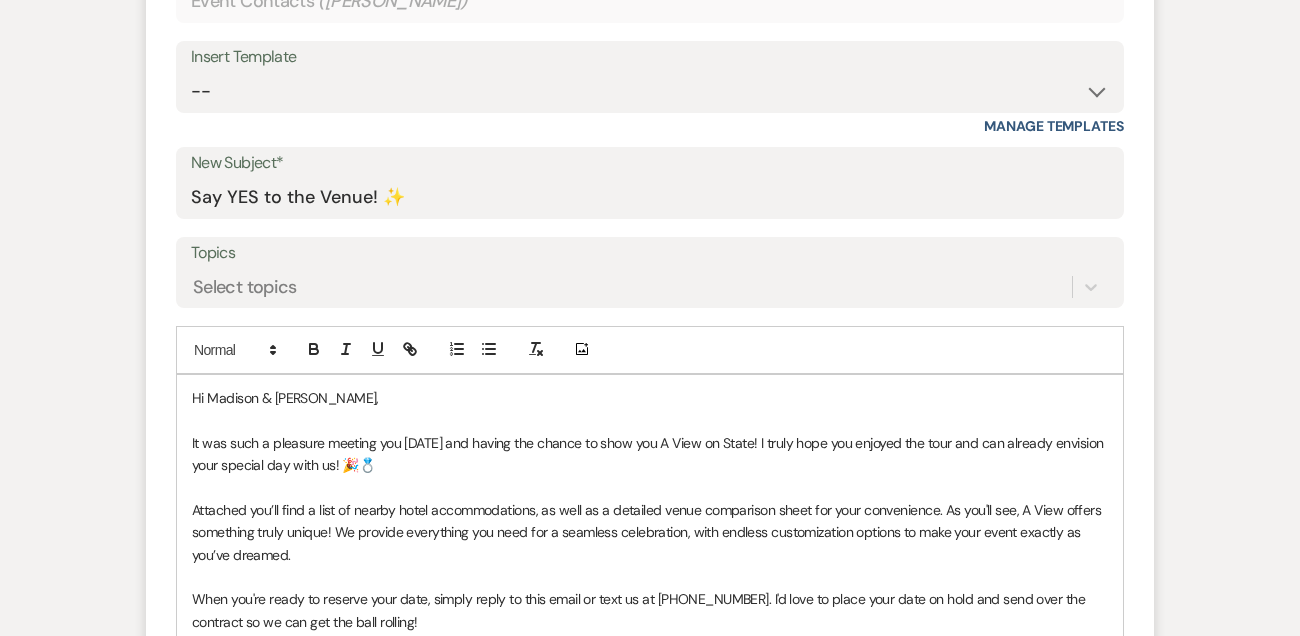 scroll, scrollTop: 909, scrollLeft: 0, axis: vertical 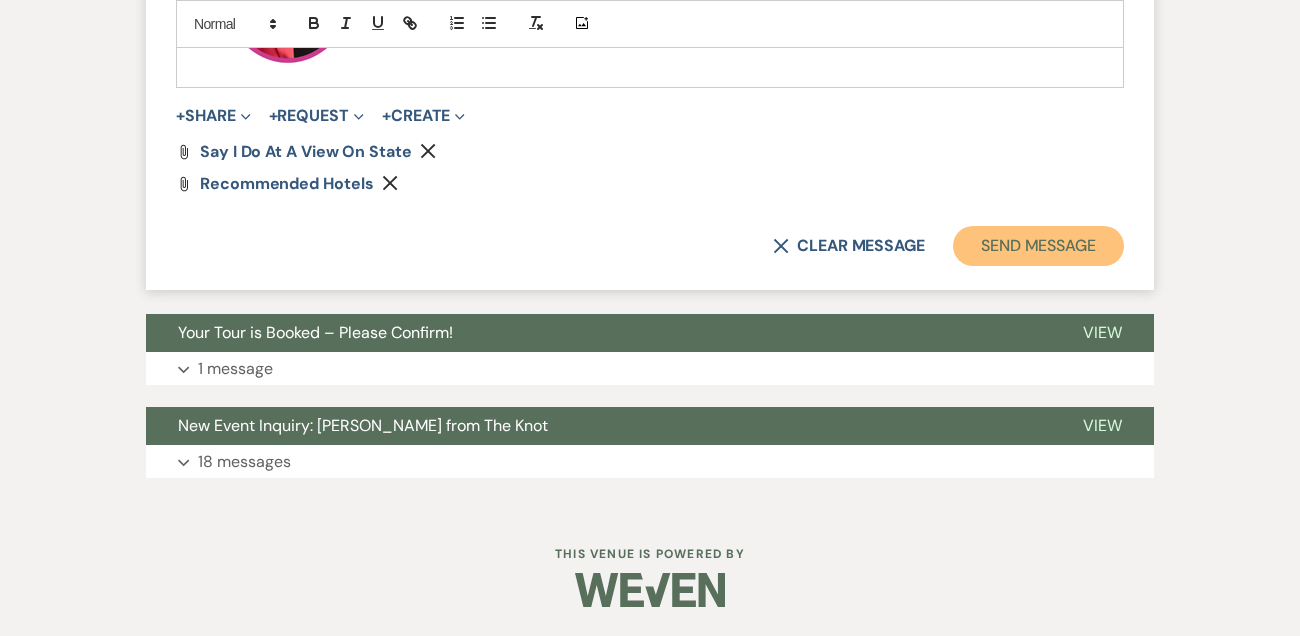 click on "Send Message" at bounding box center (1038, 246) 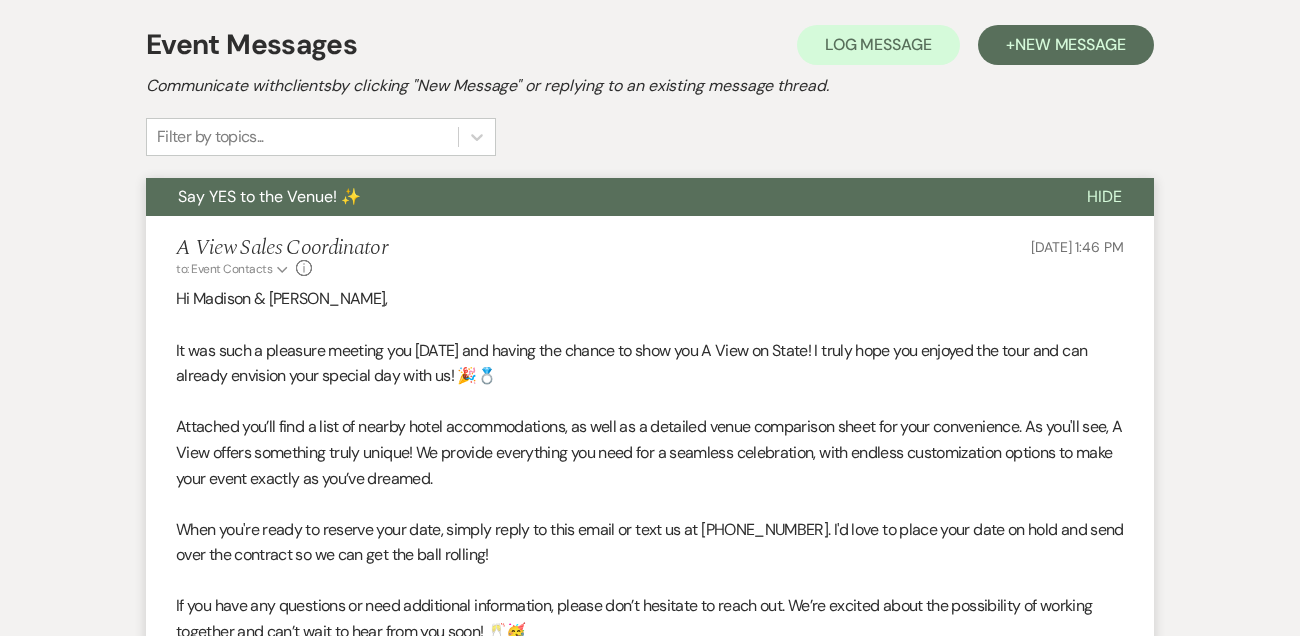 scroll, scrollTop: 0, scrollLeft: 0, axis: both 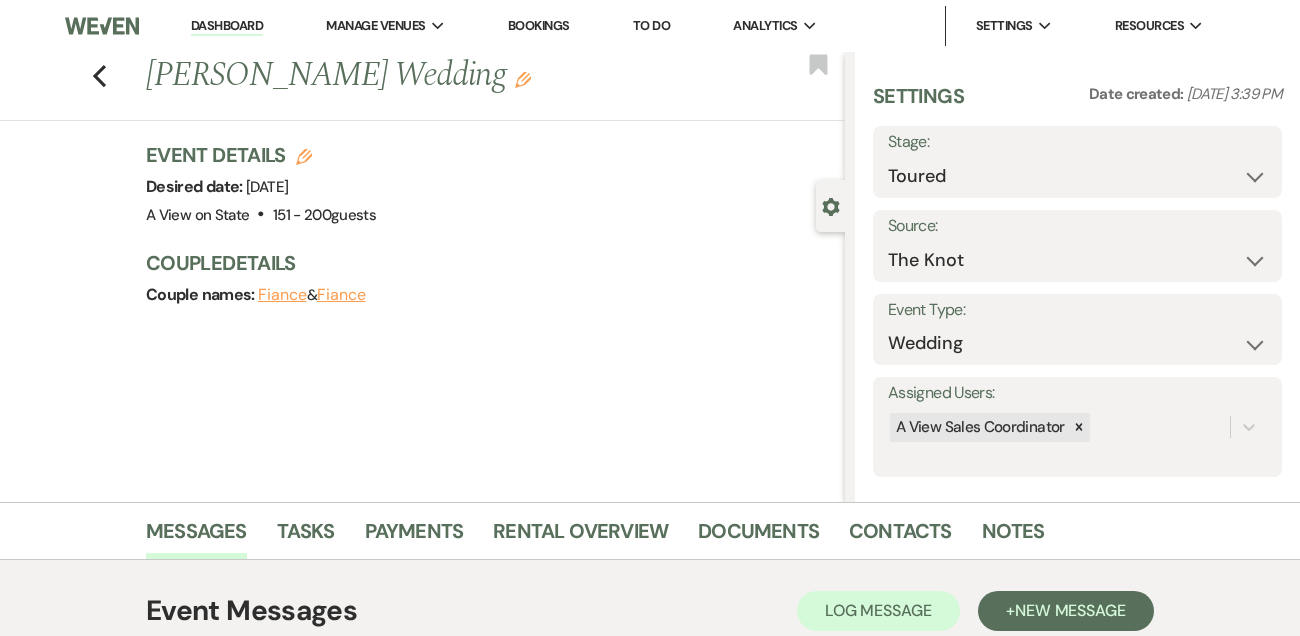 click on "Dashboard" at bounding box center (227, 26) 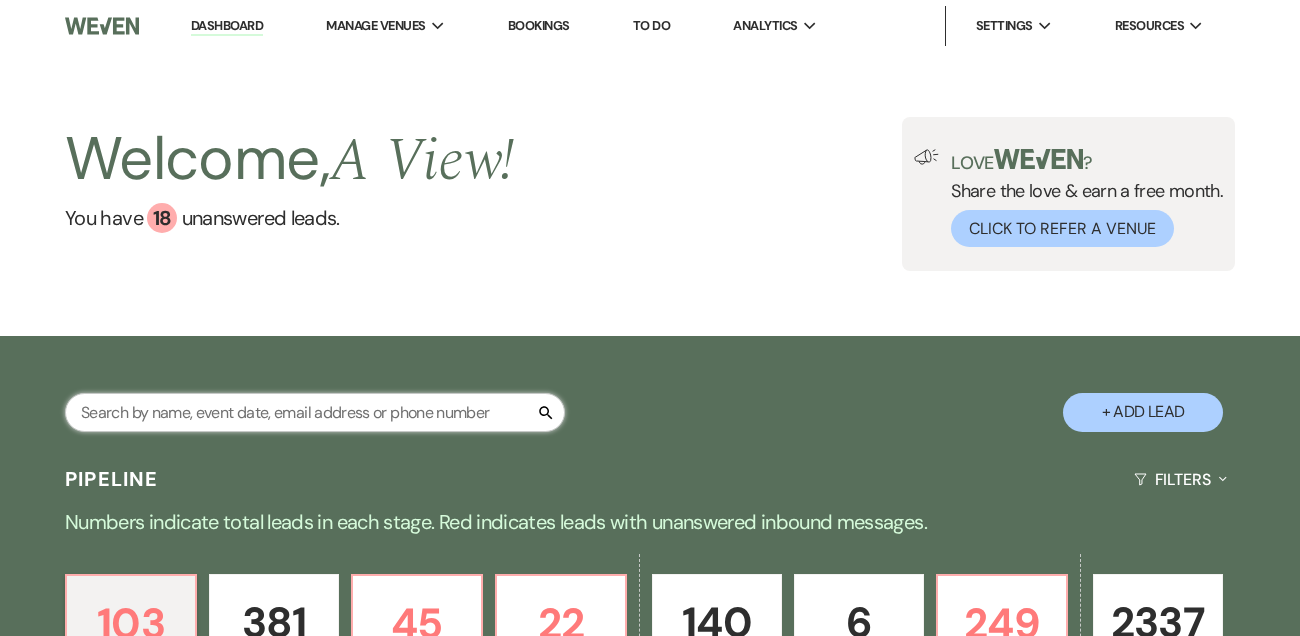 click at bounding box center (315, 412) 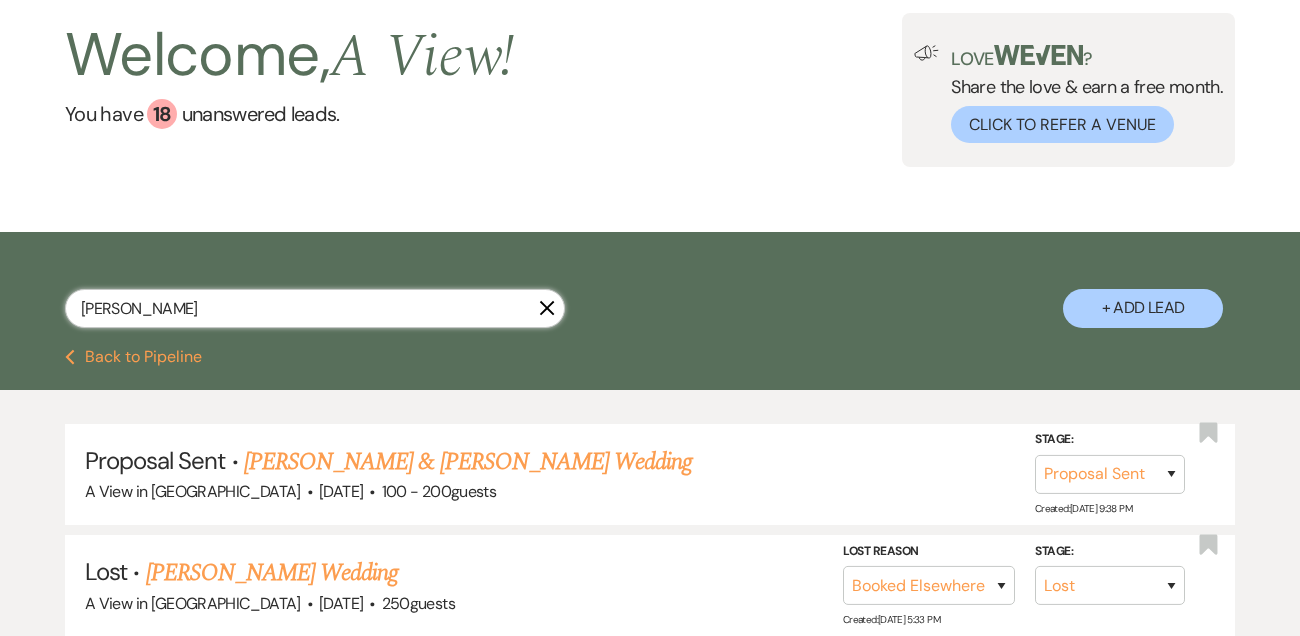 scroll, scrollTop: 401, scrollLeft: 0, axis: vertical 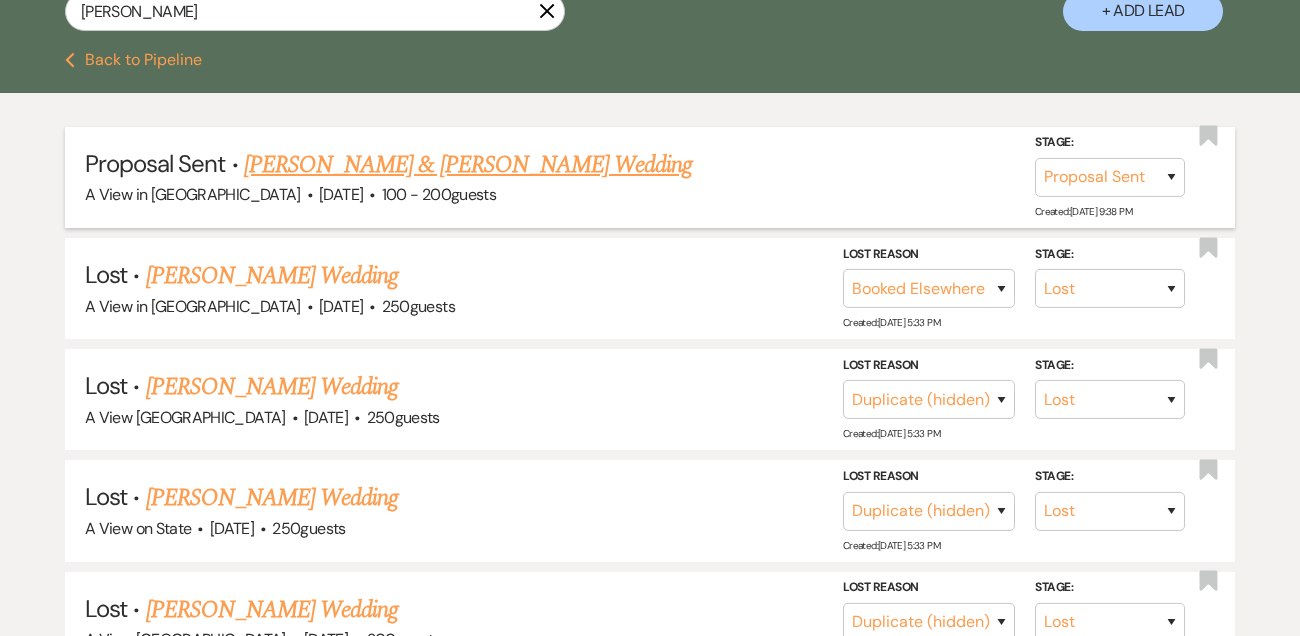 click on "[PERSON_NAME] & [PERSON_NAME] Wedding" at bounding box center [468, 165] 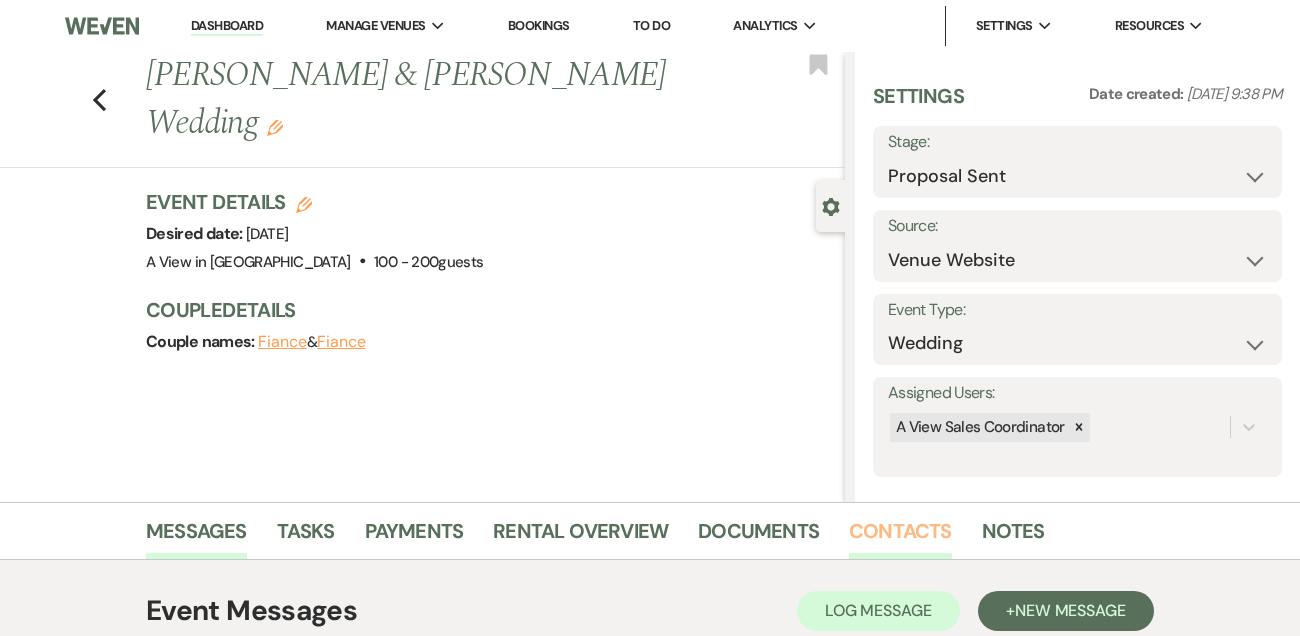 click on "Contacts" at bounding box center (900, 537) 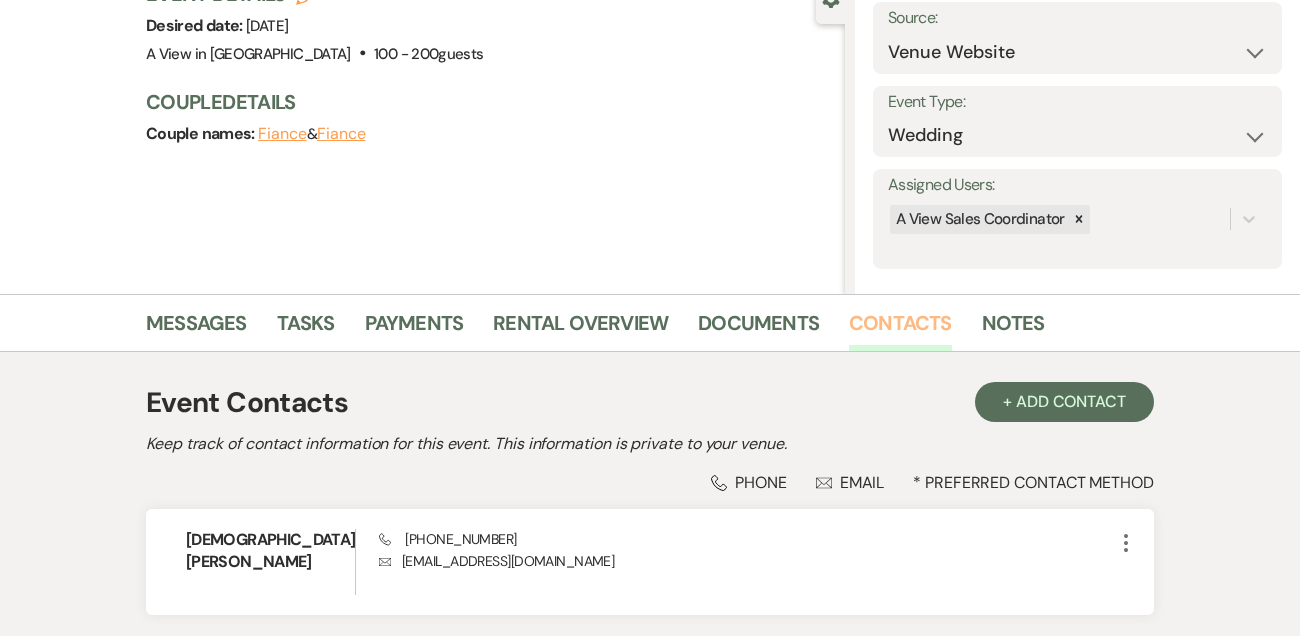 scroll, scrollTop: 340, scrollLeft: 0, axis: vertical 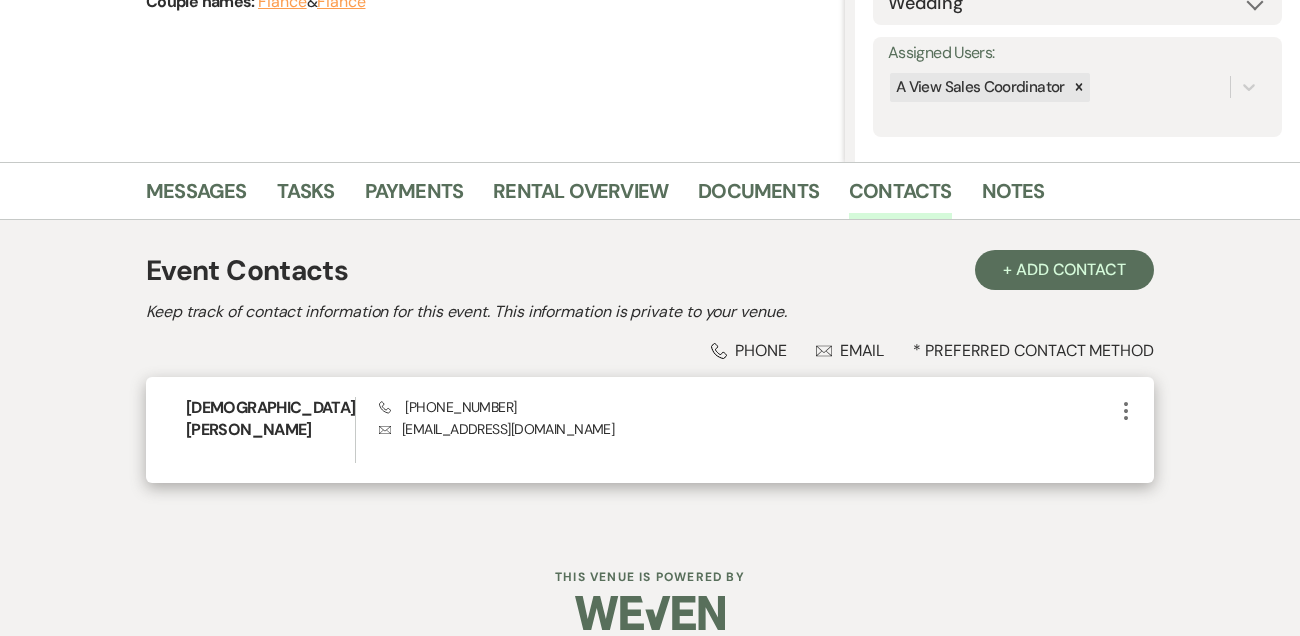 click on "More" 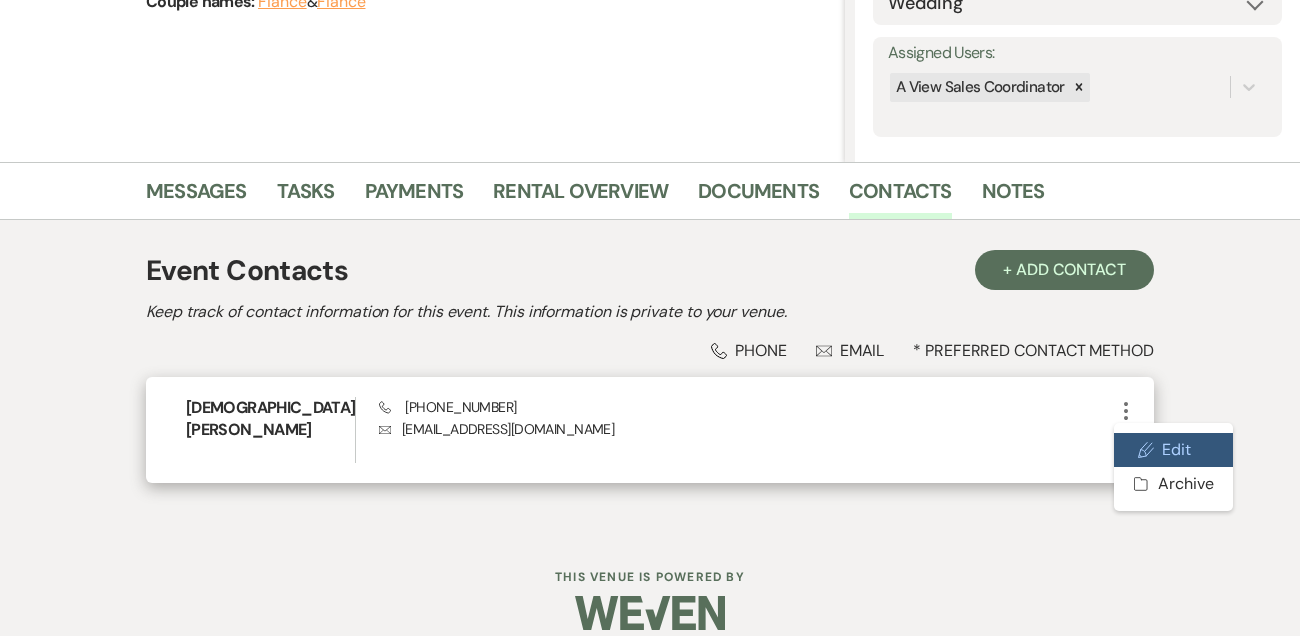 click on "Pencil Edit" at bounding box center [1173, 450] 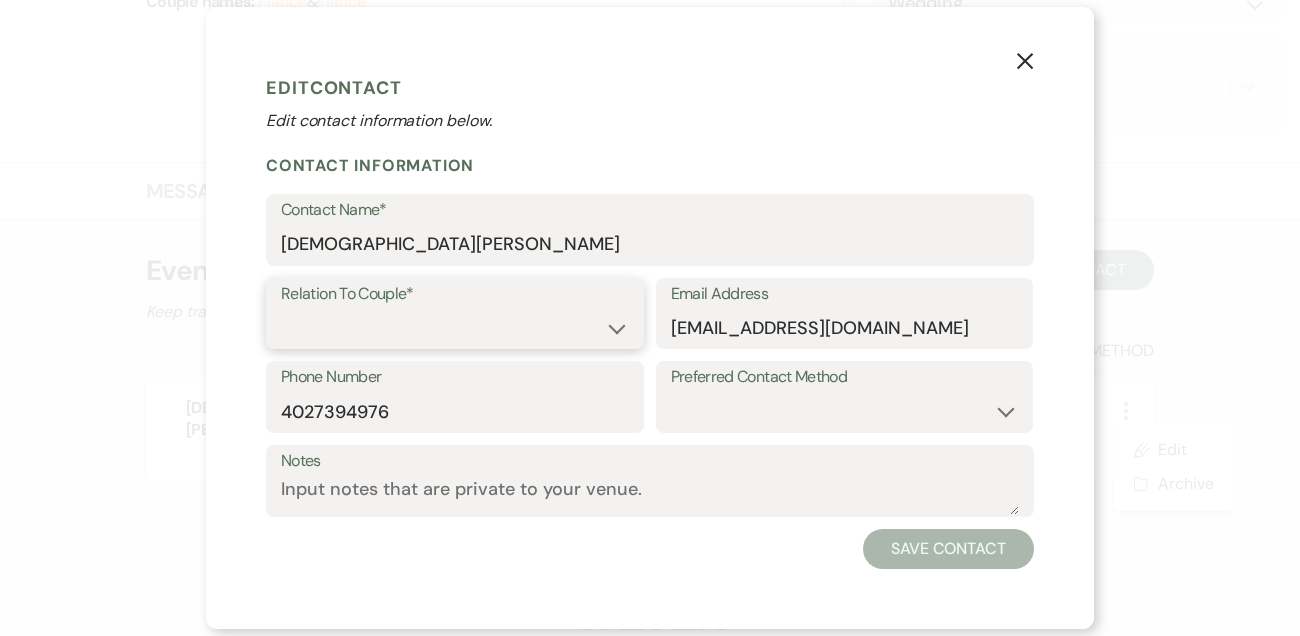 click on "Couple Planner Parent of Couple Family Member Friend Other" at bounding box center [455, 327] 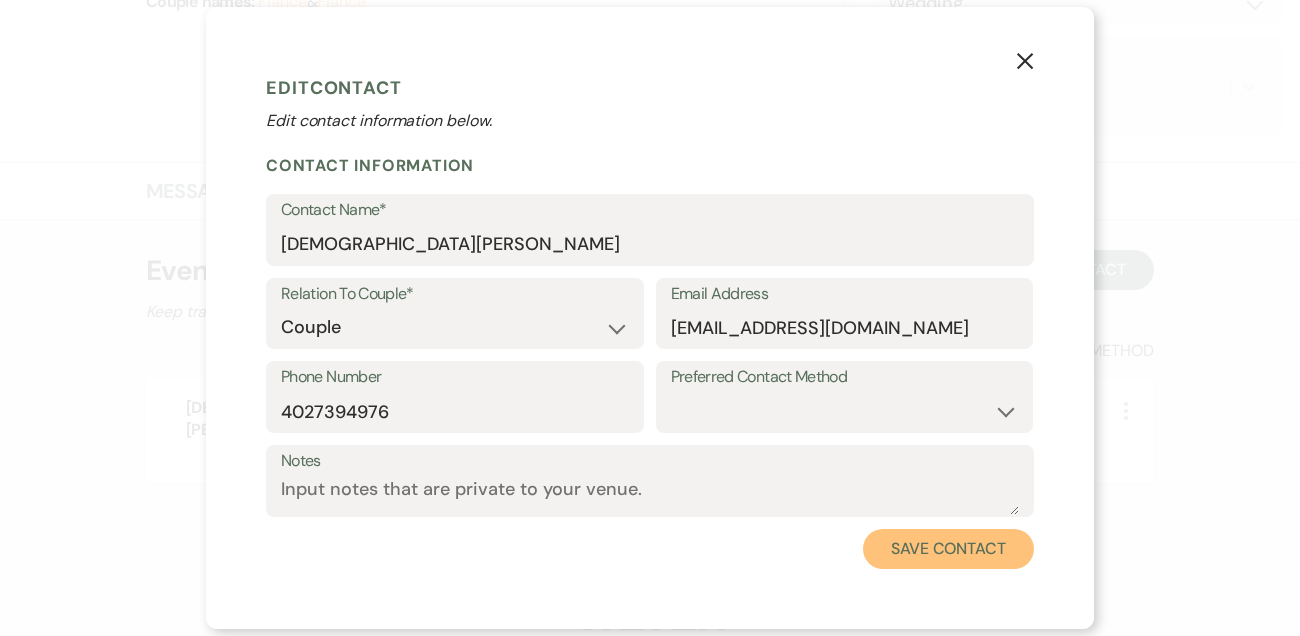 click on "Save Contact" at bounding box center (948, 549) 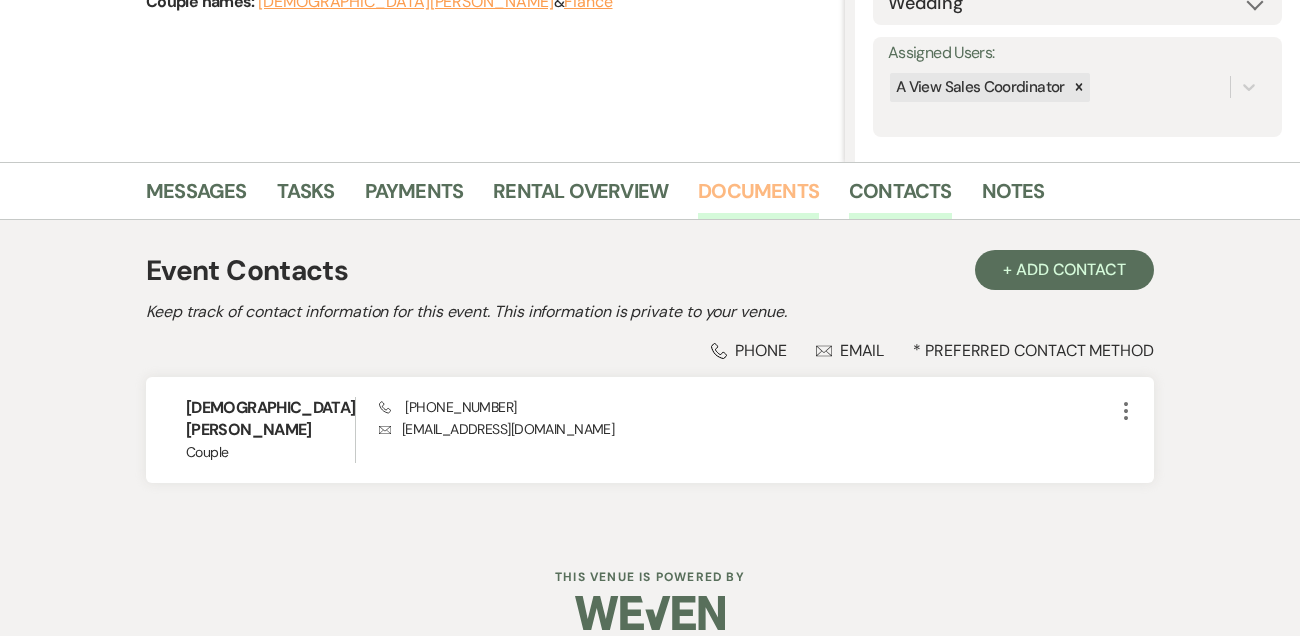 click on "Documents" at bounding box center [758, 197] 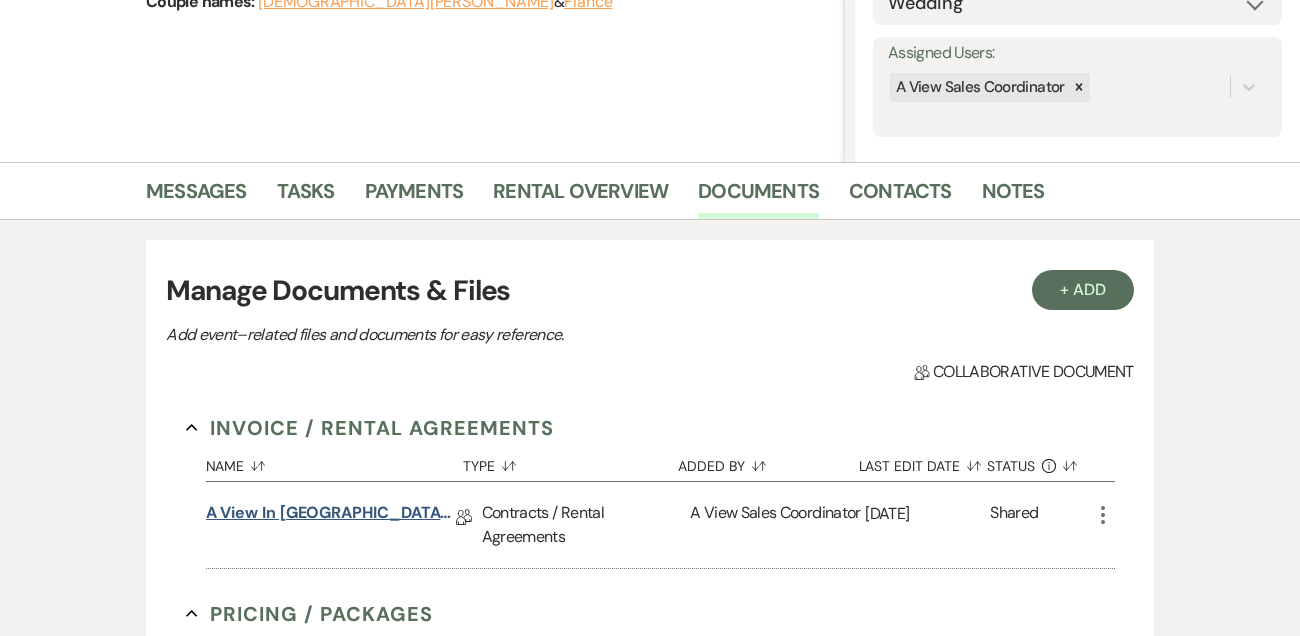 click on "A View in [GEOGRAPHIC_DATA] - Contract" at bounding box center (331, 516) 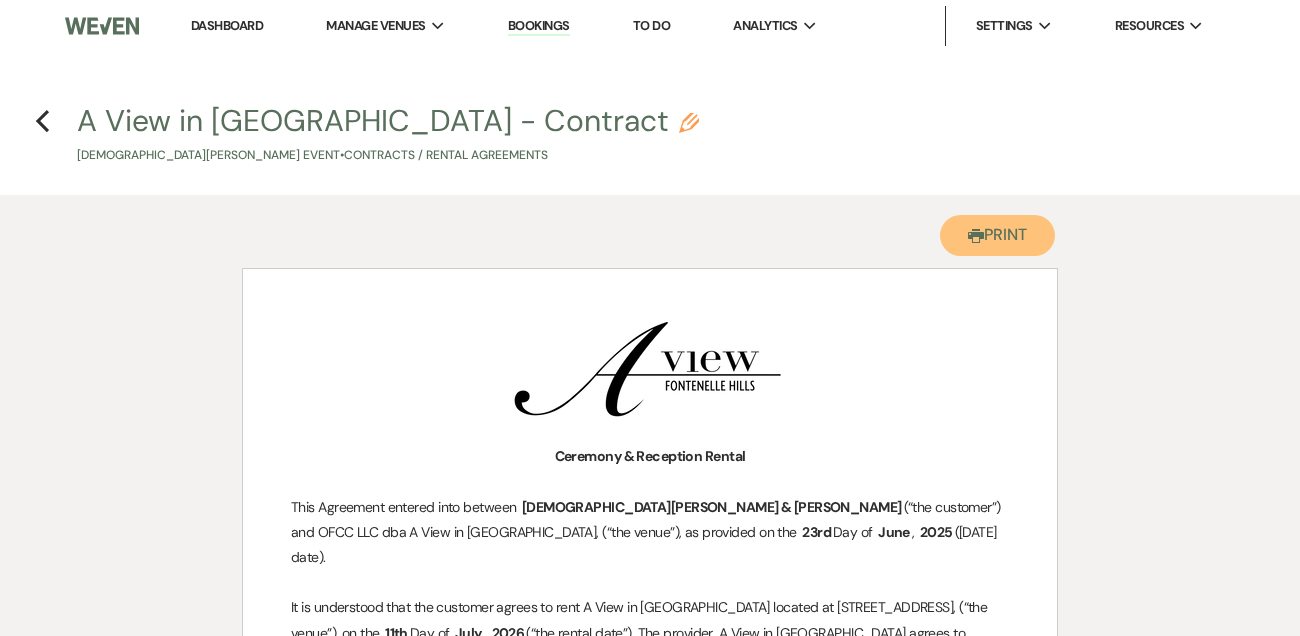 click on "Printer  Print" at bounding box center [997, 235] 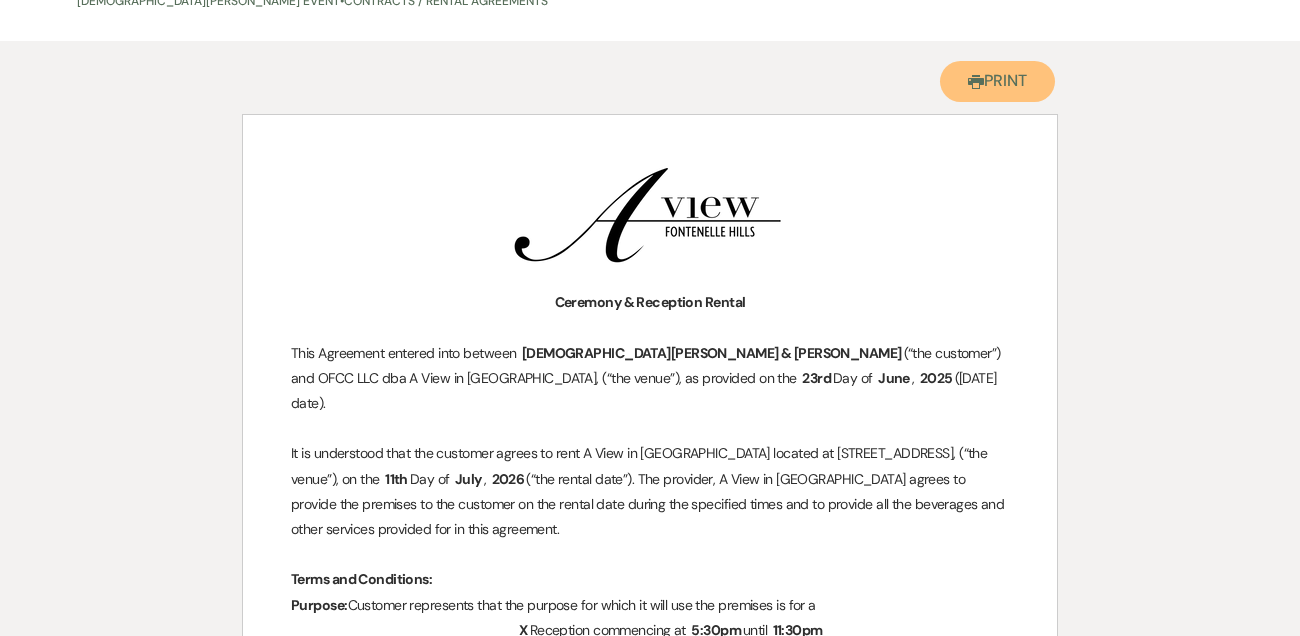 scroll, scrollTop: 0, scrollLeft: 0, axis: both 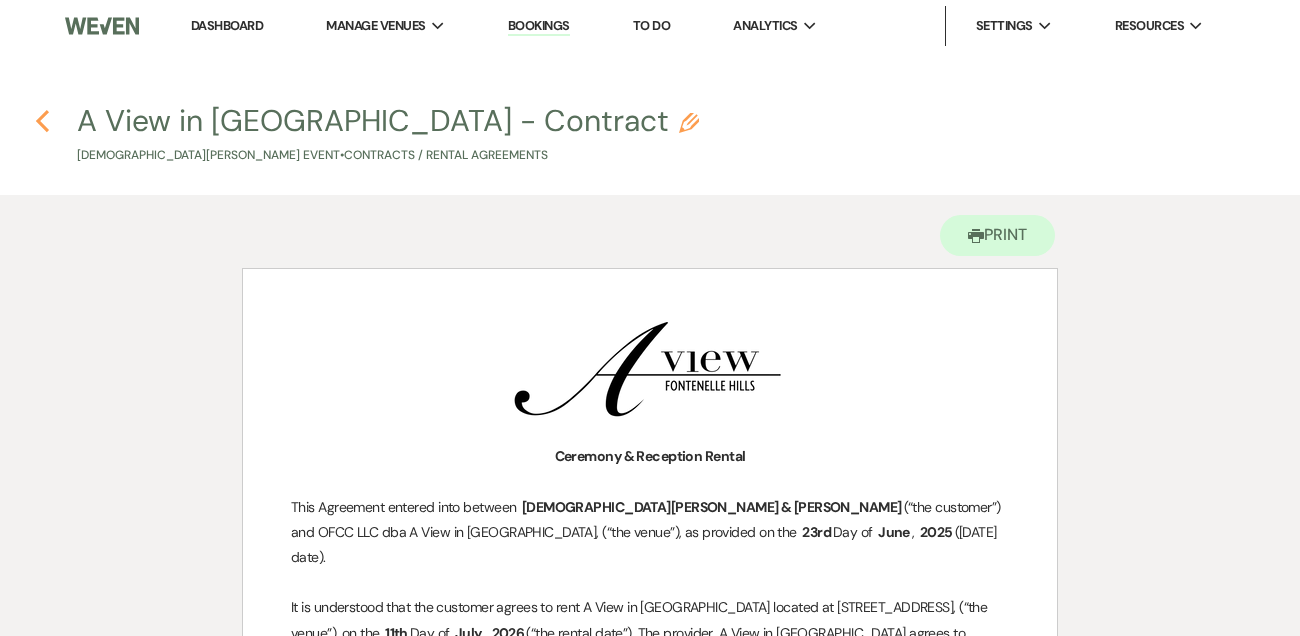 click on "Previous" 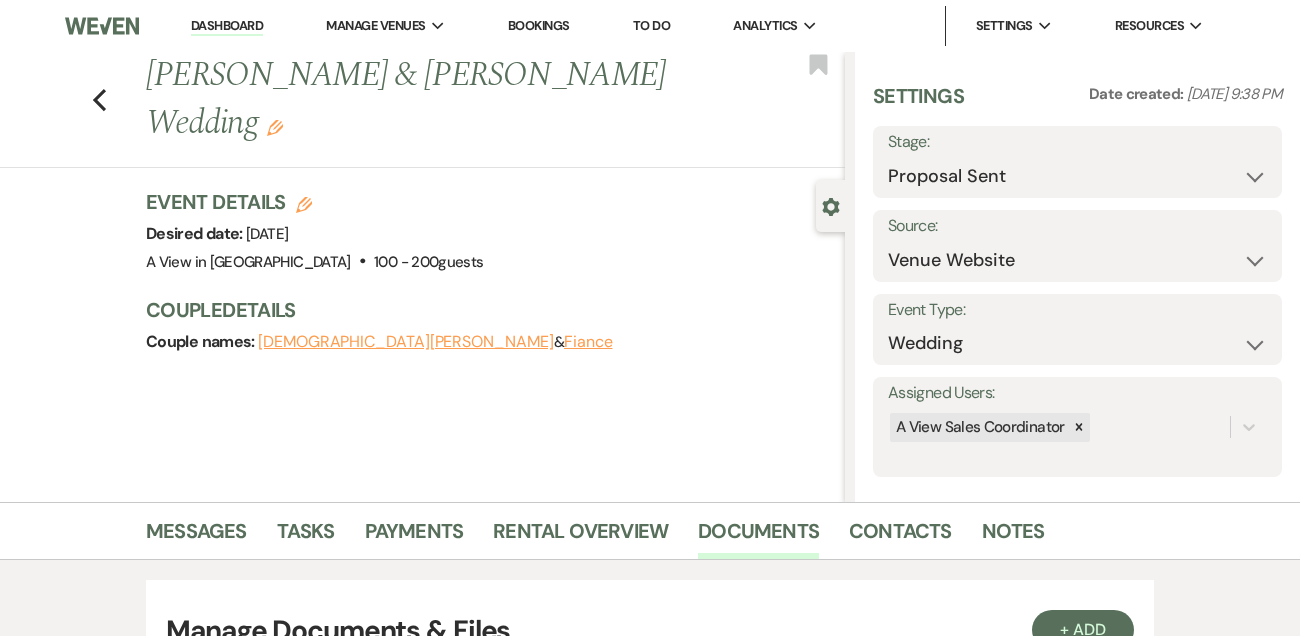 scroll, scrollTop: 340, scrollLeft: 0, axis: vertical 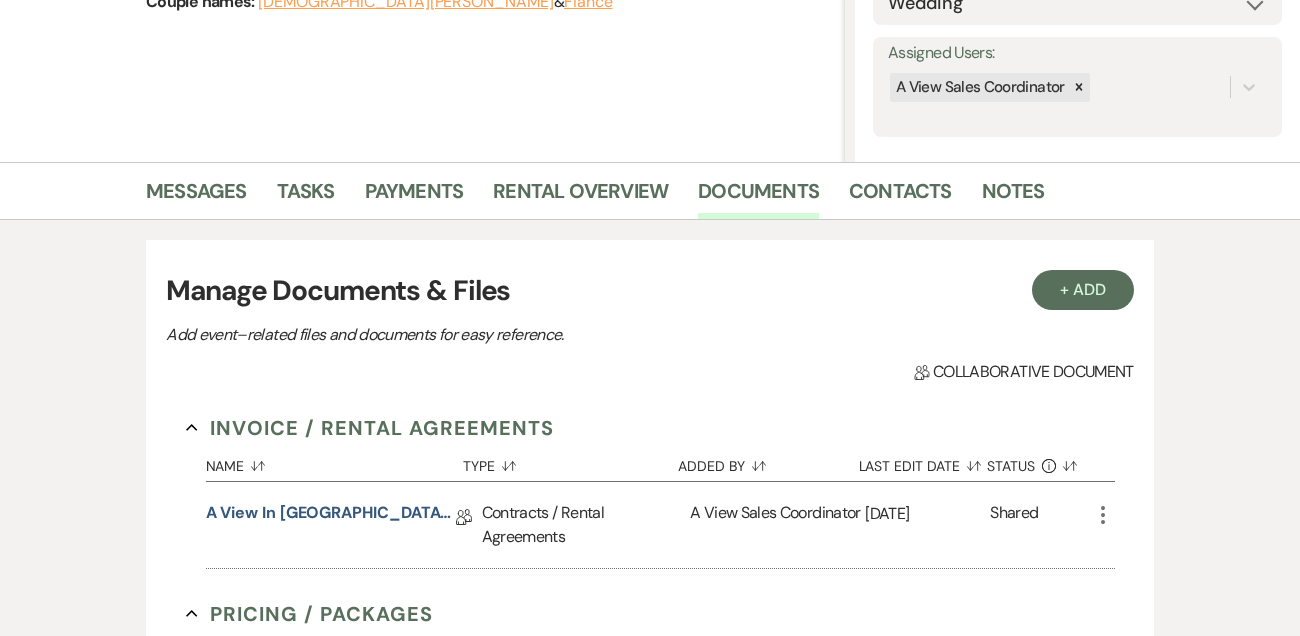 click on "Messages Tasks Payments Rental Overview Documents Contacts Notes" at bounding box center (650, 191) 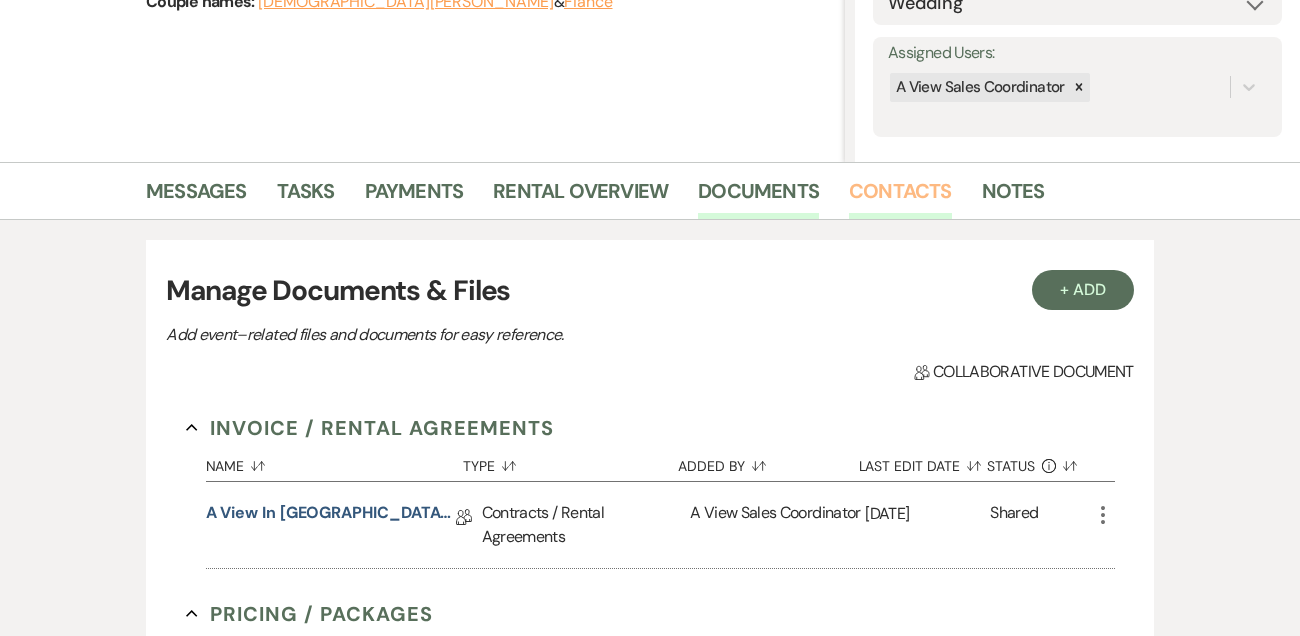 click on "Contacts" at bounding box center [900, 197] 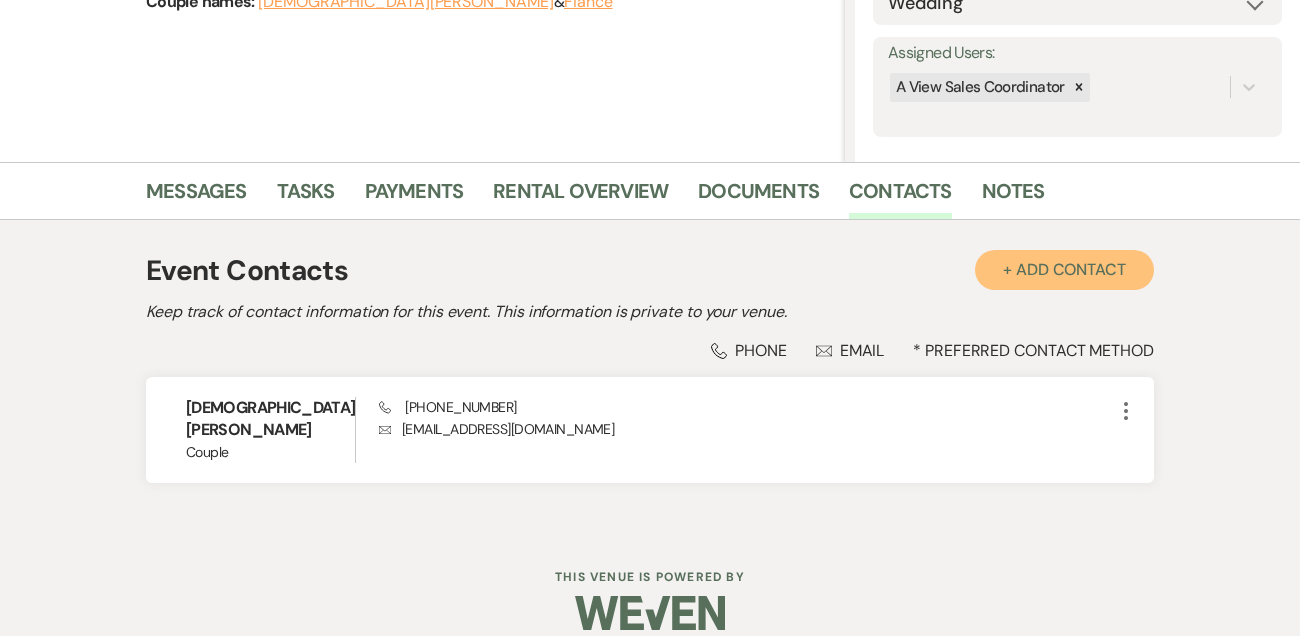 click on "+ Add Contact" at bounding box center (1064, 270) 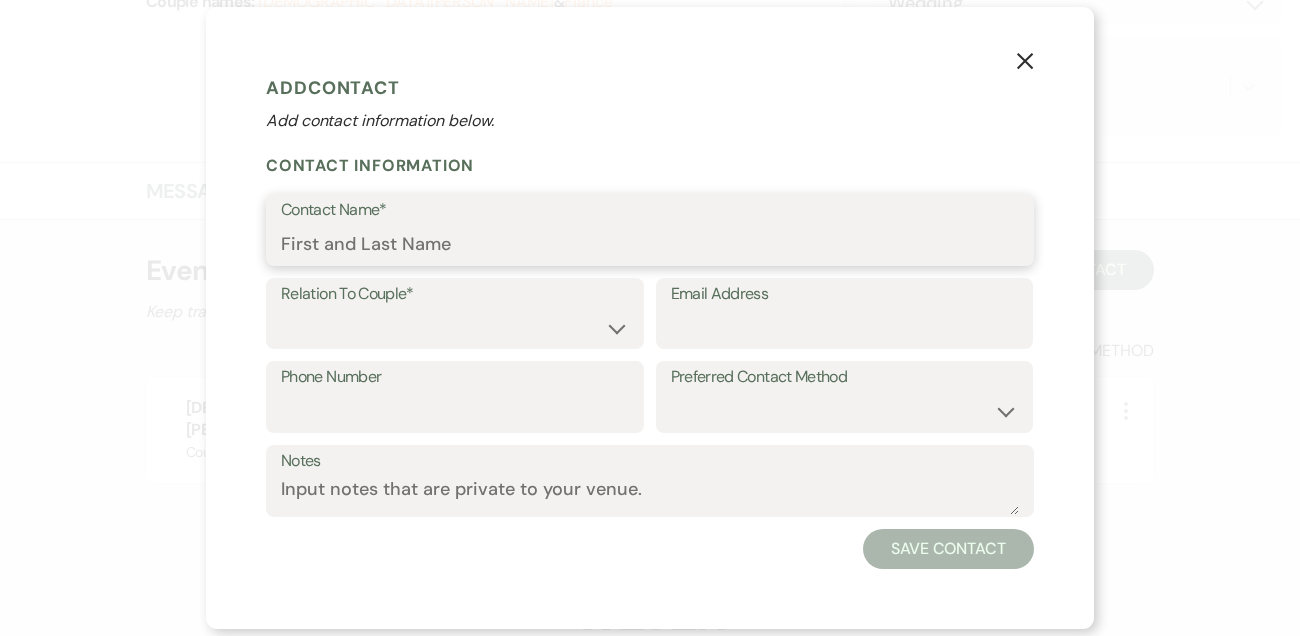 click on "Contact Name*" at bounding box center (650, 244) 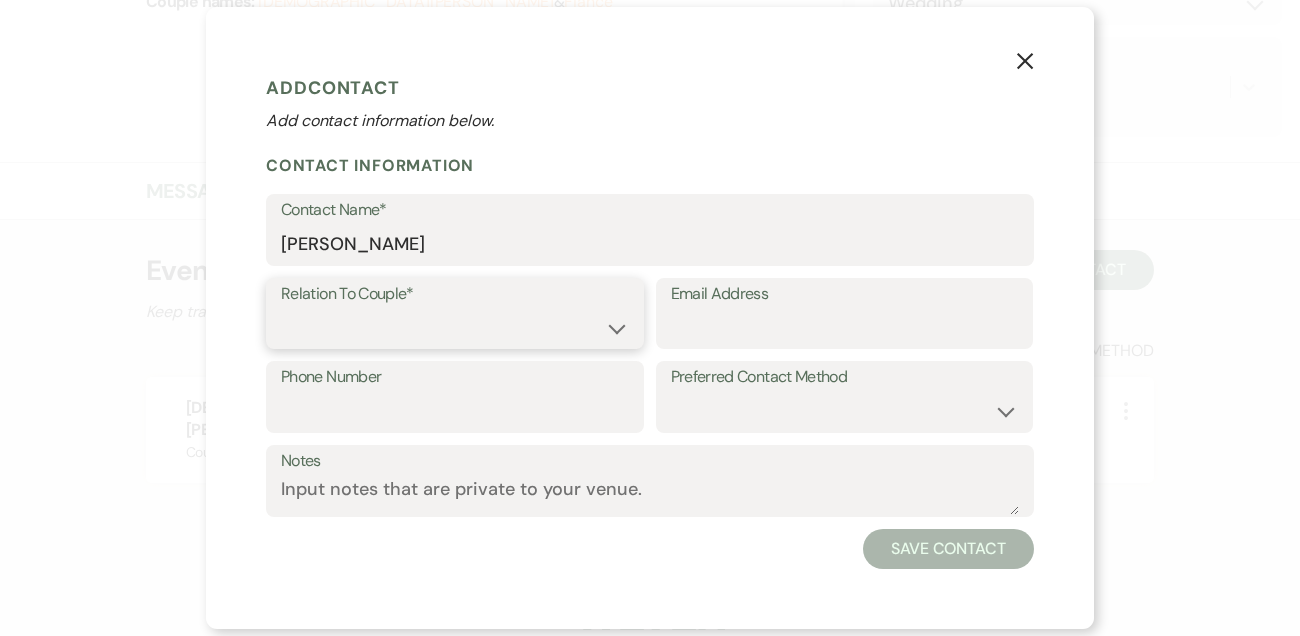 click on "Couple Planner Parent of Couple Family Member Friend Other" at bounding box center (455, 327) 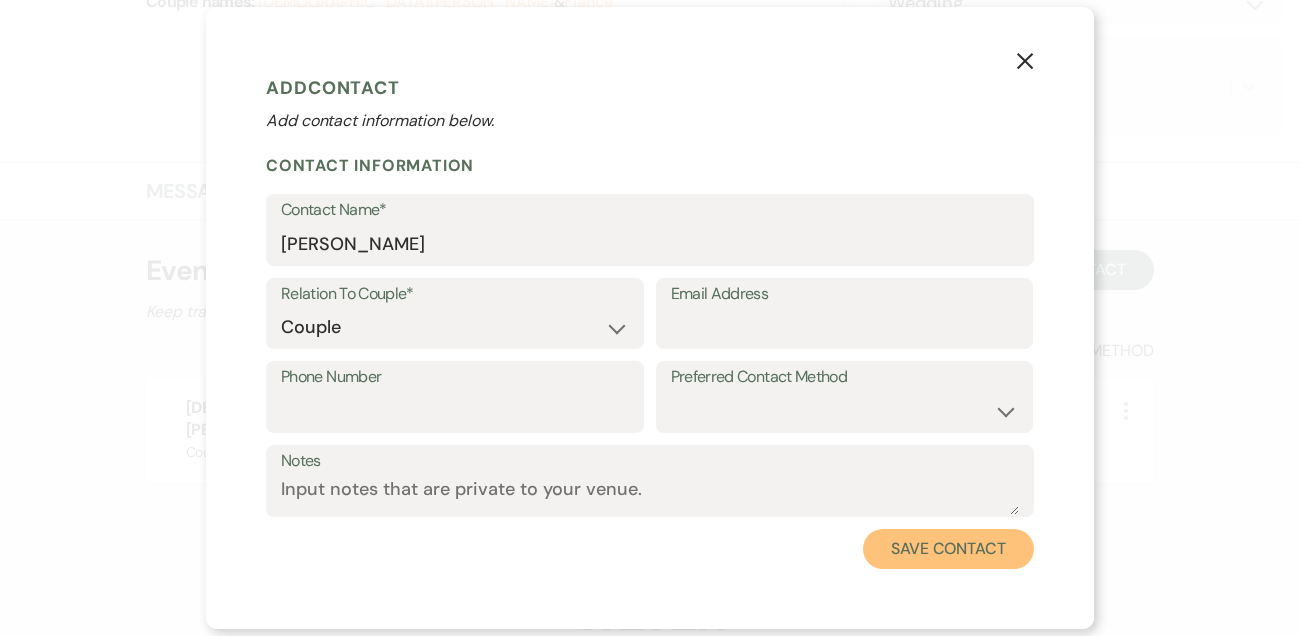 click on "Save Contact" at bounding box center (948, 549) 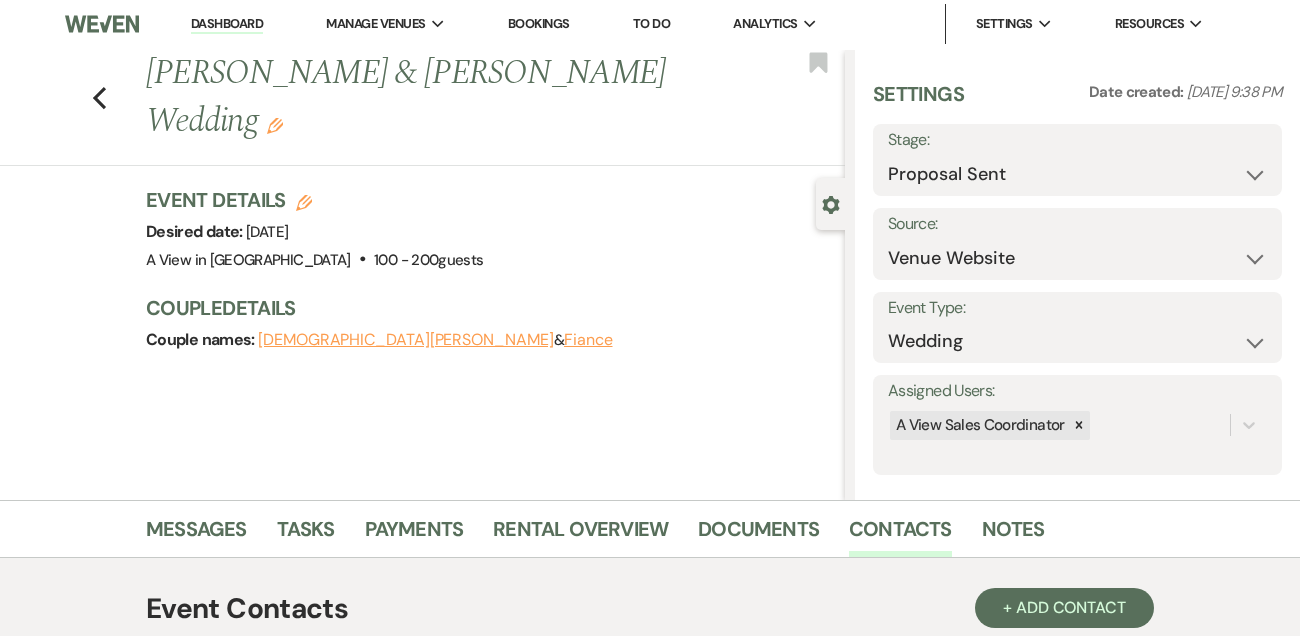scroll, scrollTop: 0, scrollLeft: 0, axis: both 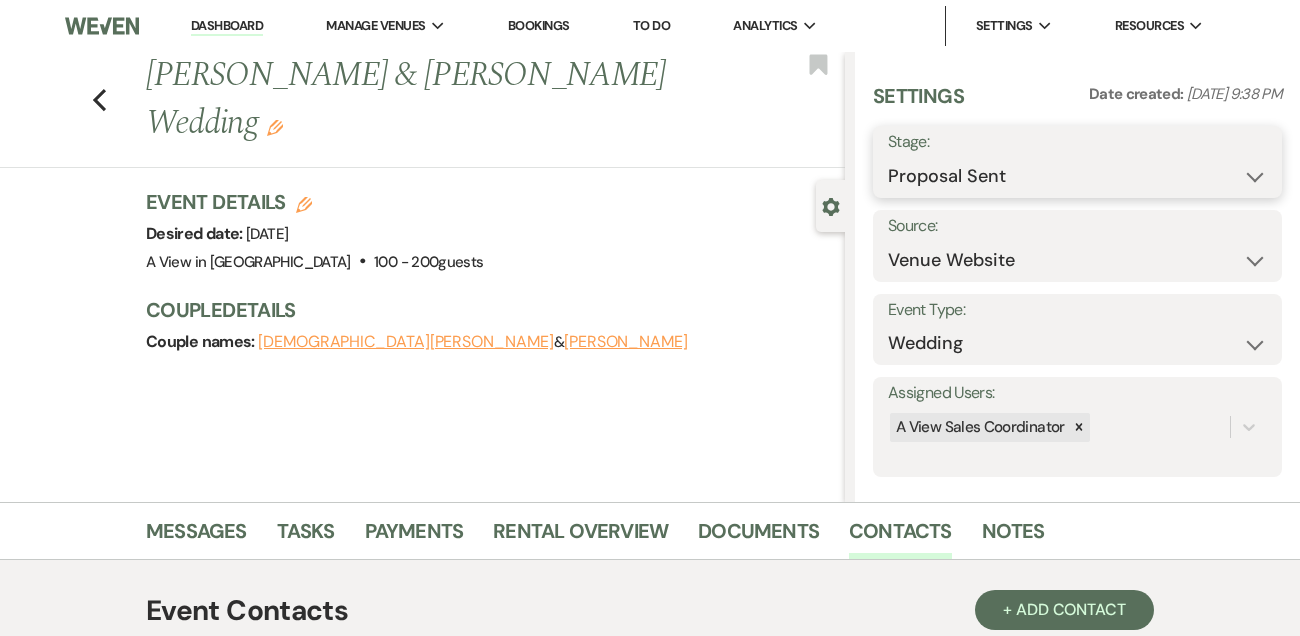 click on "Inquiry Follow Up Tour Requested Tour Confirmed Toured Proposal Sent Booked Lost" at bounding box center [1077, 176] 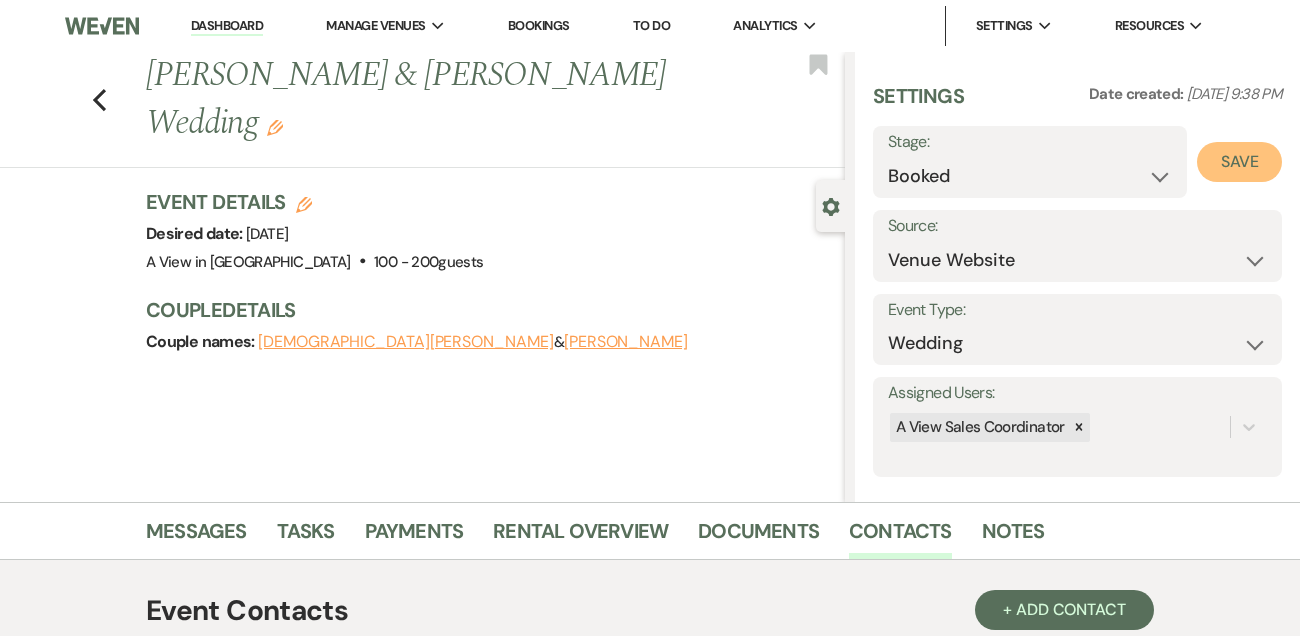 click on "Save" at bounding box center (1239, 162) 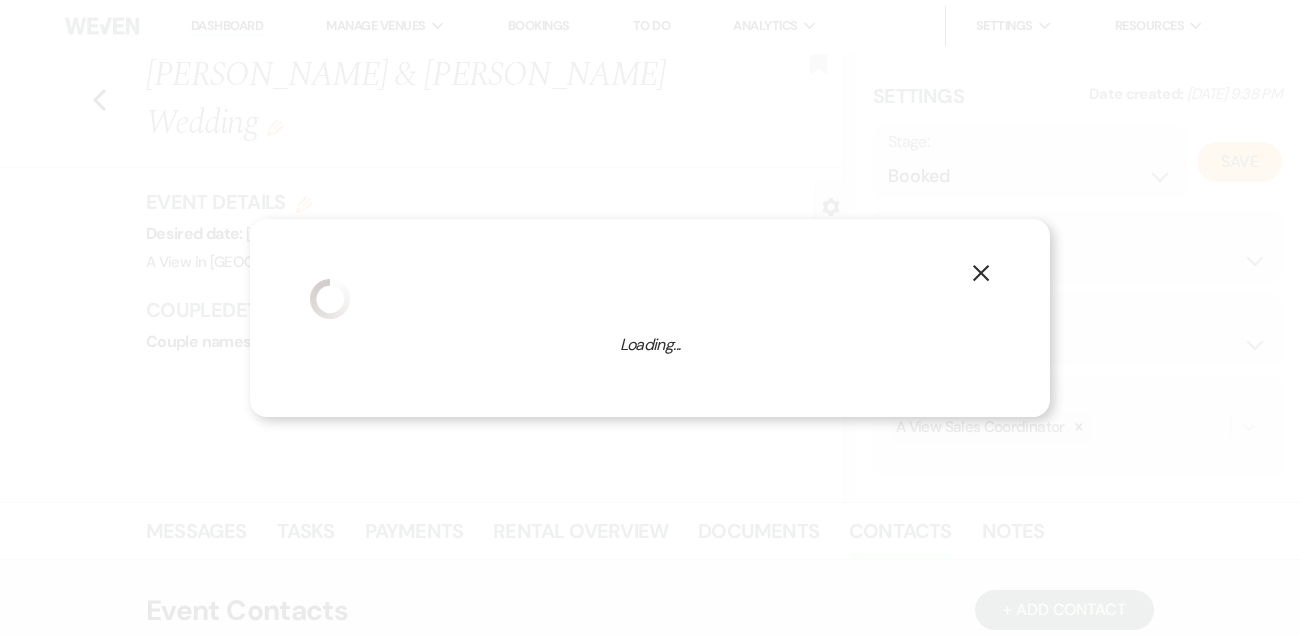 select on "1" 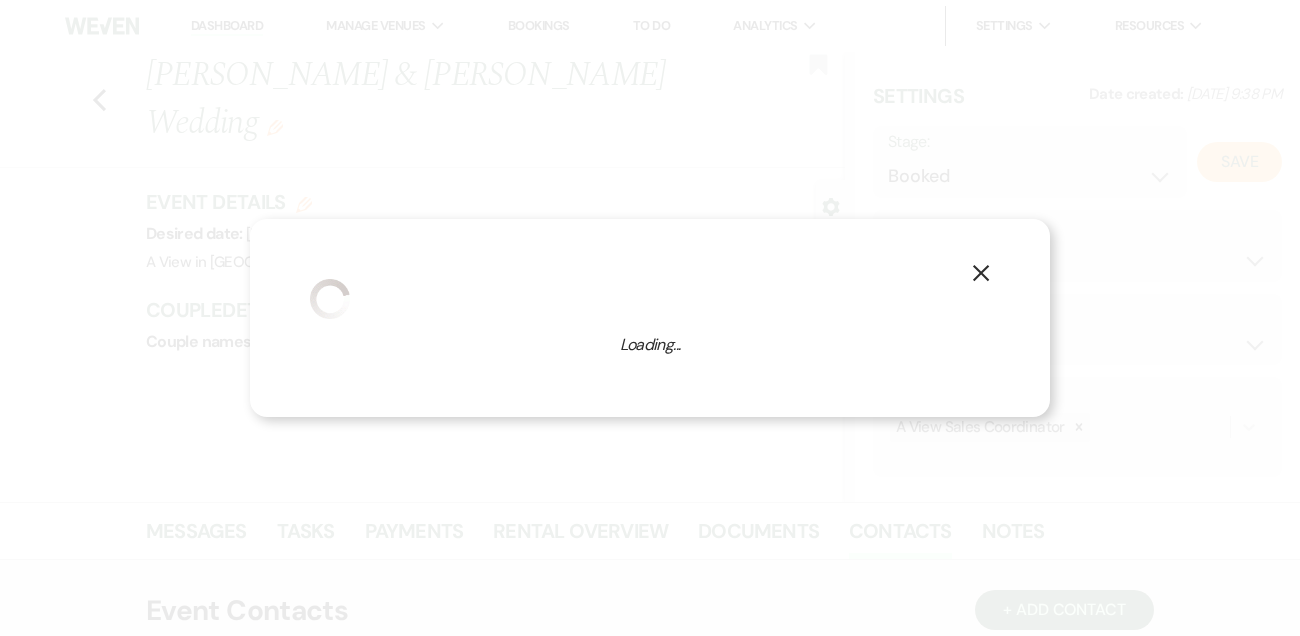 select on "751" 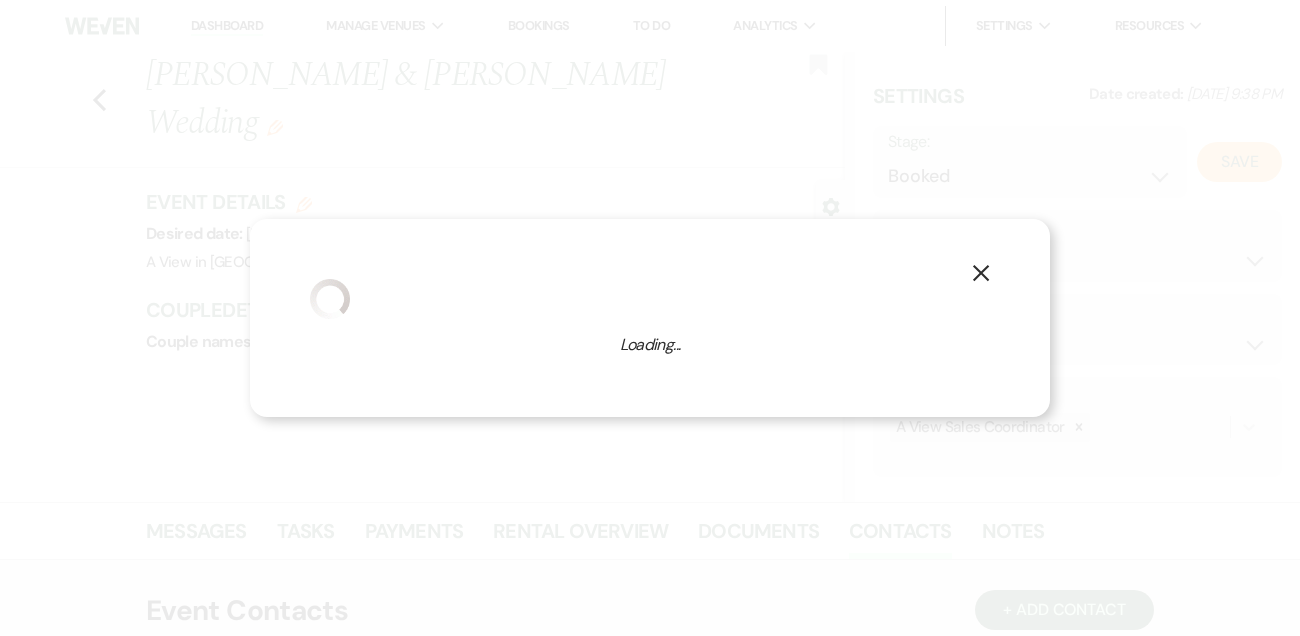 select on "false" 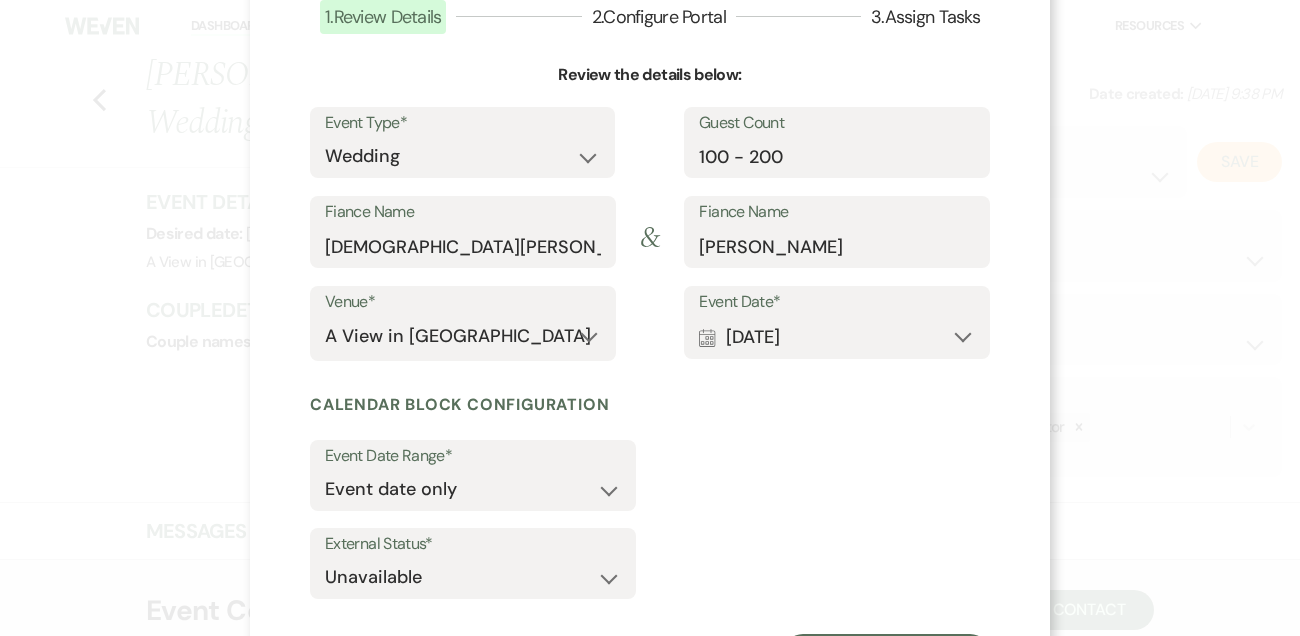 scroll, scrollTop: 245, scrollLeft: 0, axis: vertical 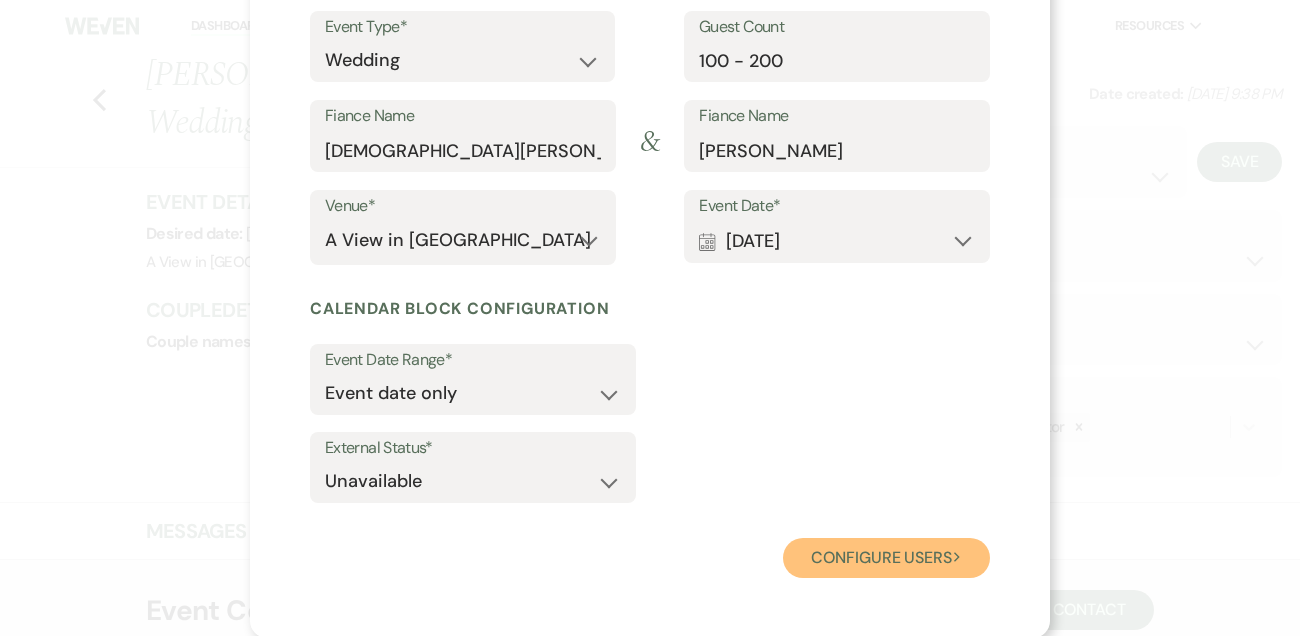 click on "Configure users  Next" at bounding box center (886, 558) 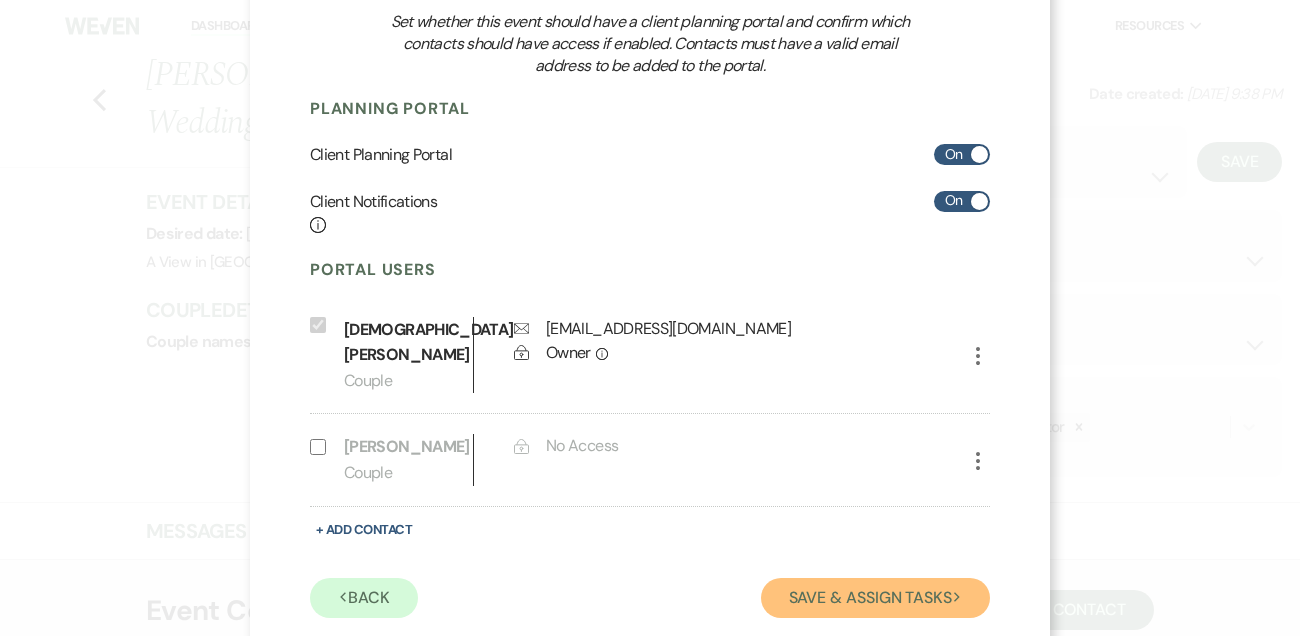 click on "Save & Assign Tasks  Next" at bounding box center [875, 598] 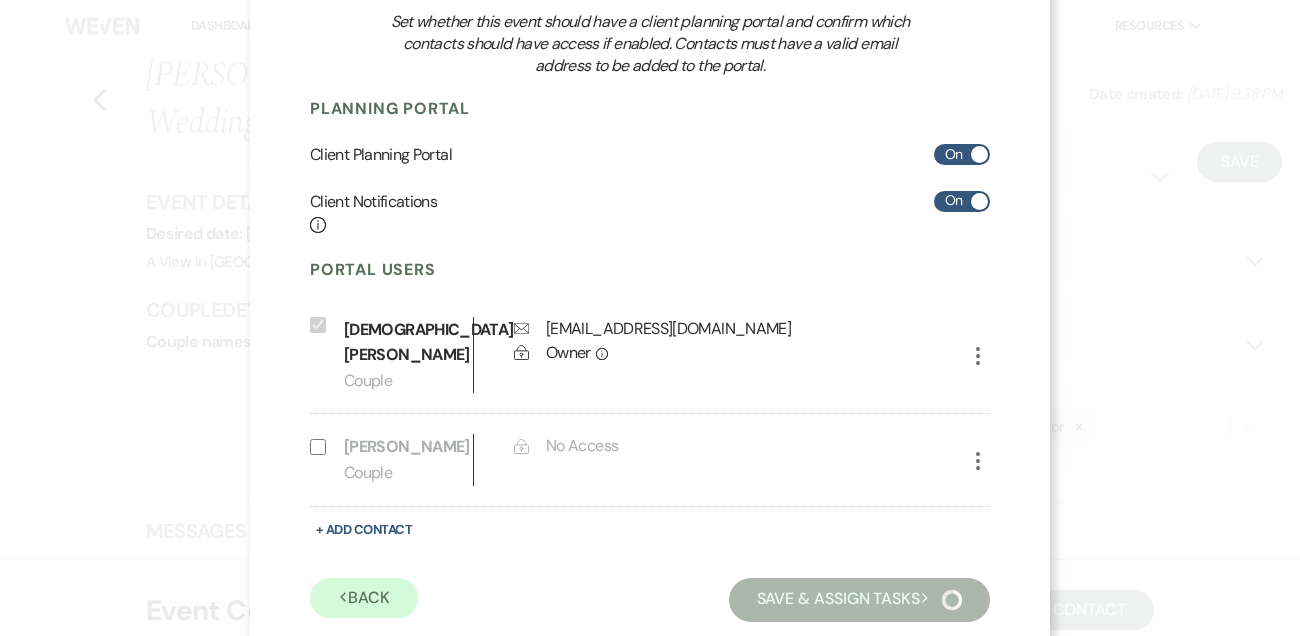 scroll, scrollTop: 149, scrollLeft: 0, axis: vertical 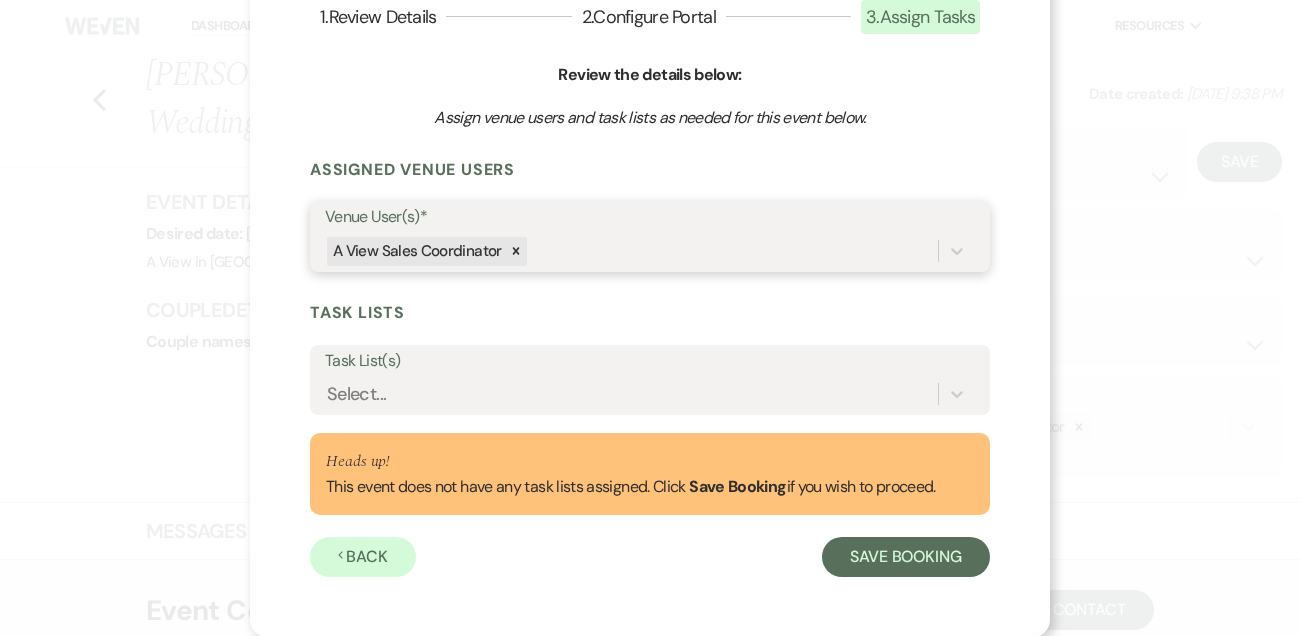 click on "A View Sales Coordinator" at bounding box center (631, 251) 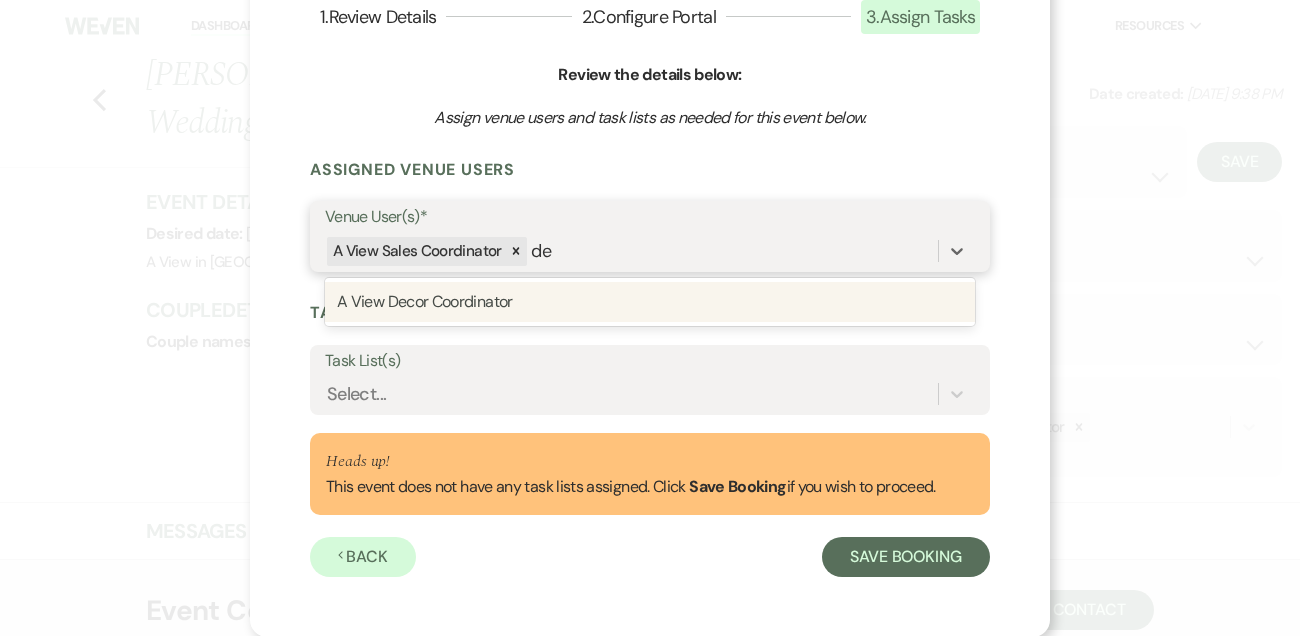 type on "dec" 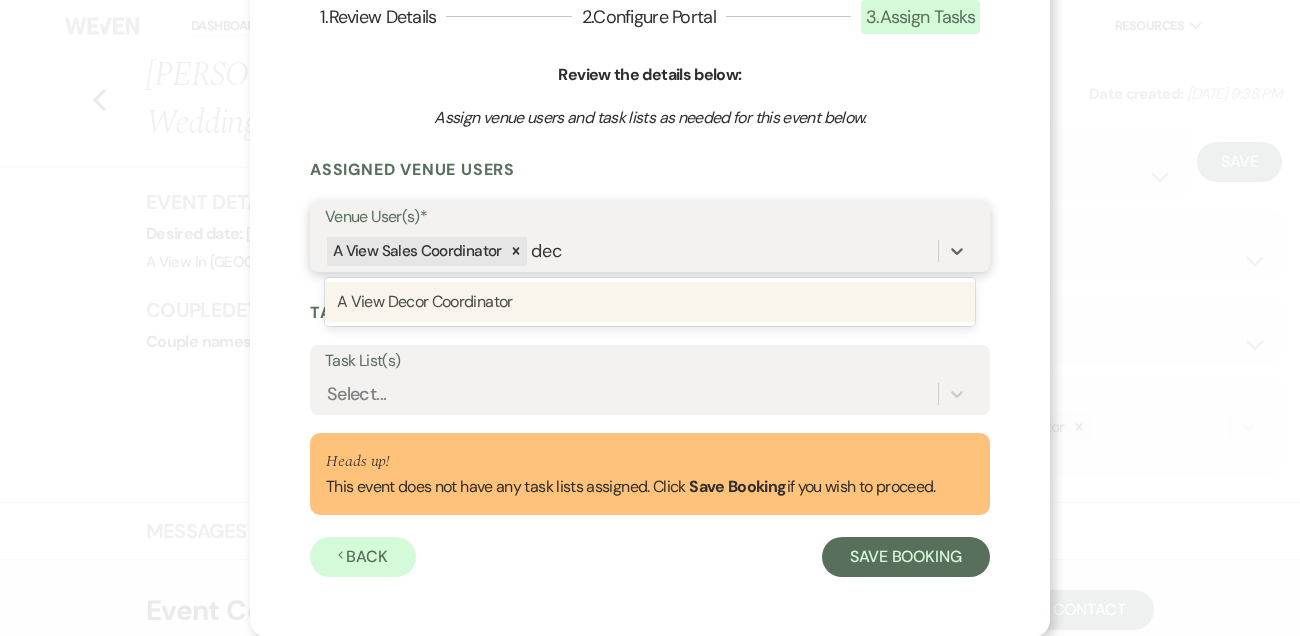 click on "A View  Decor Coordinator" at bounding box center (650, 302) 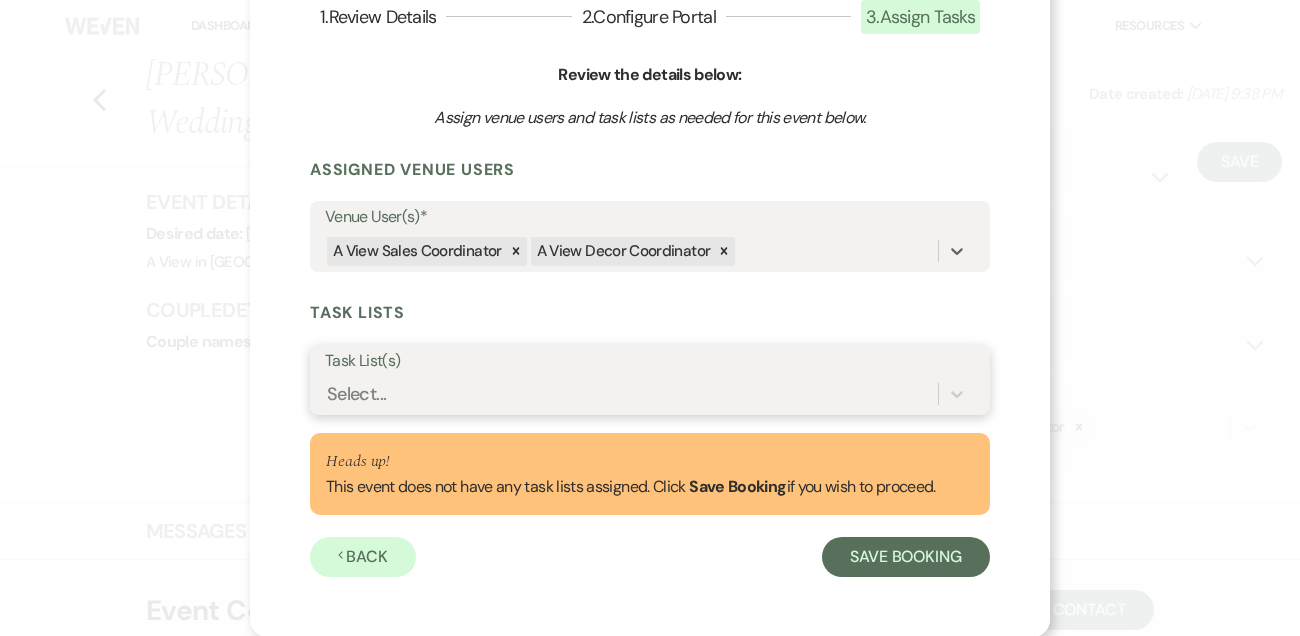 click on "Select..." at bounding box center (631, 394) 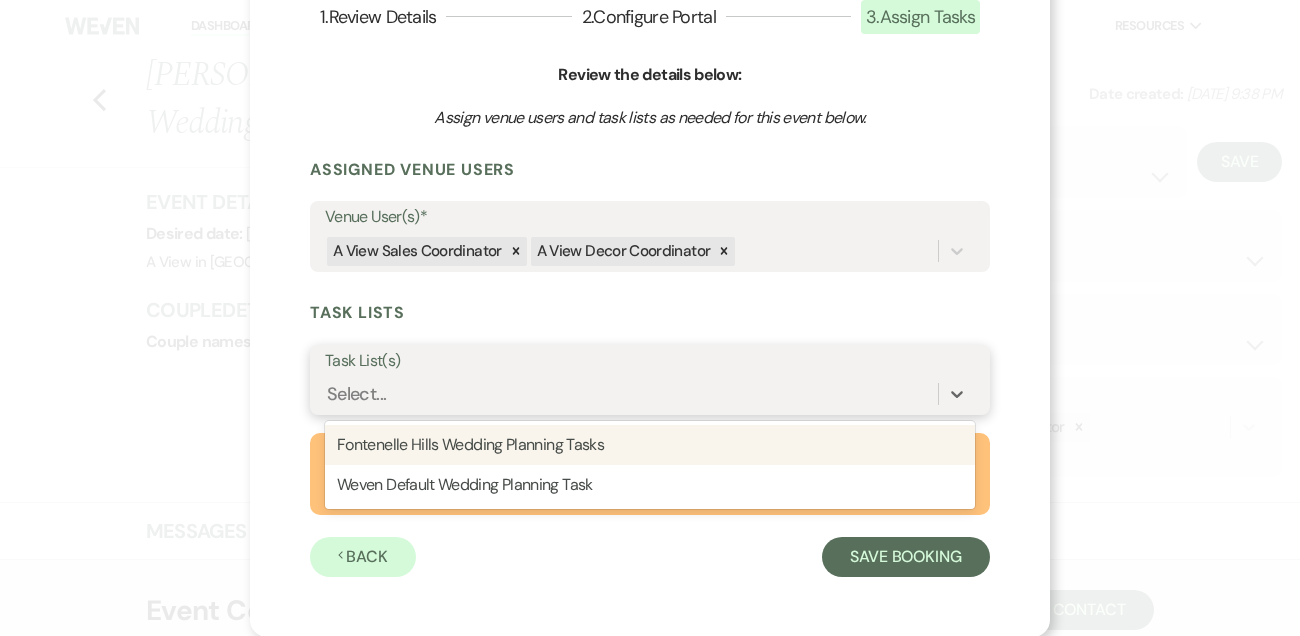 click on "Fontenelle Hills Wedding Planning Tasks" at bounding box center [650, 445] 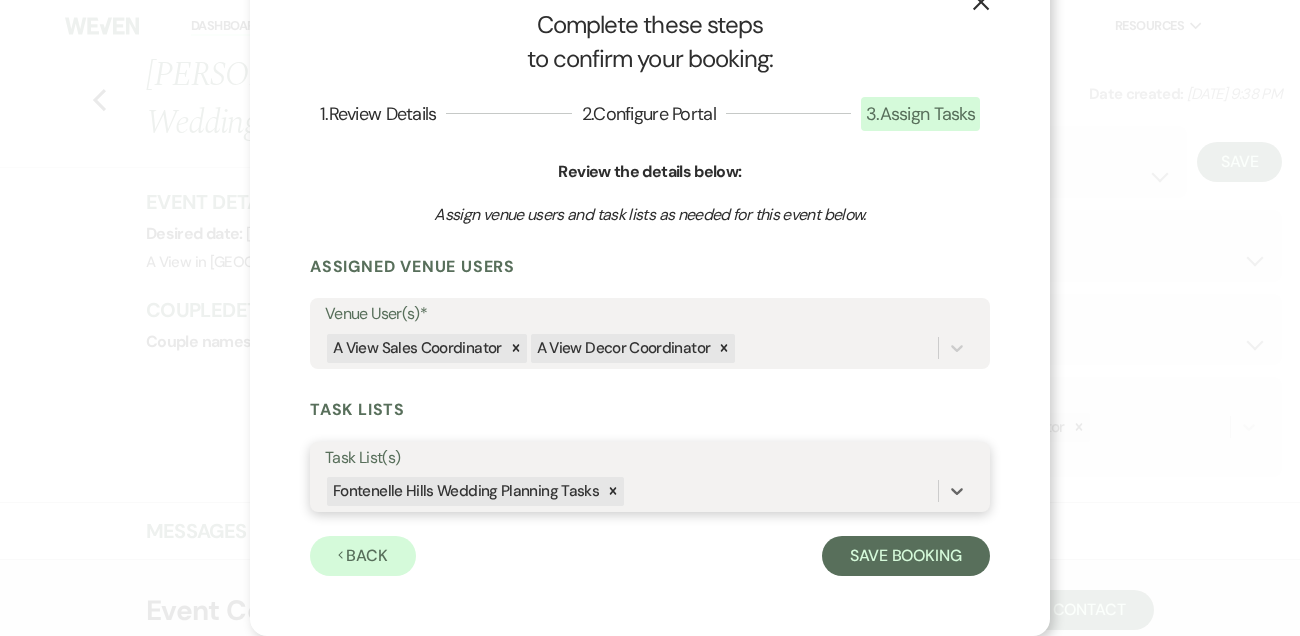 scroll, scrollTop: 52, scrollLeft: 0, axis: vertical 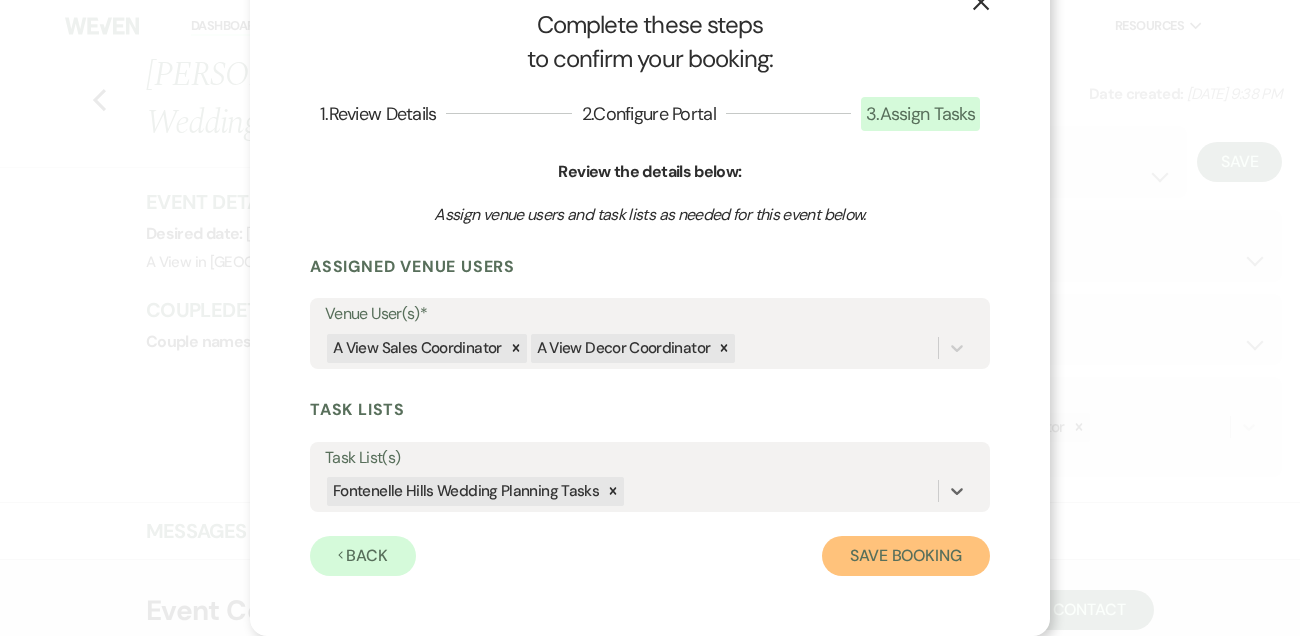 click on "Save Booking" at bounding box center (906, 556) 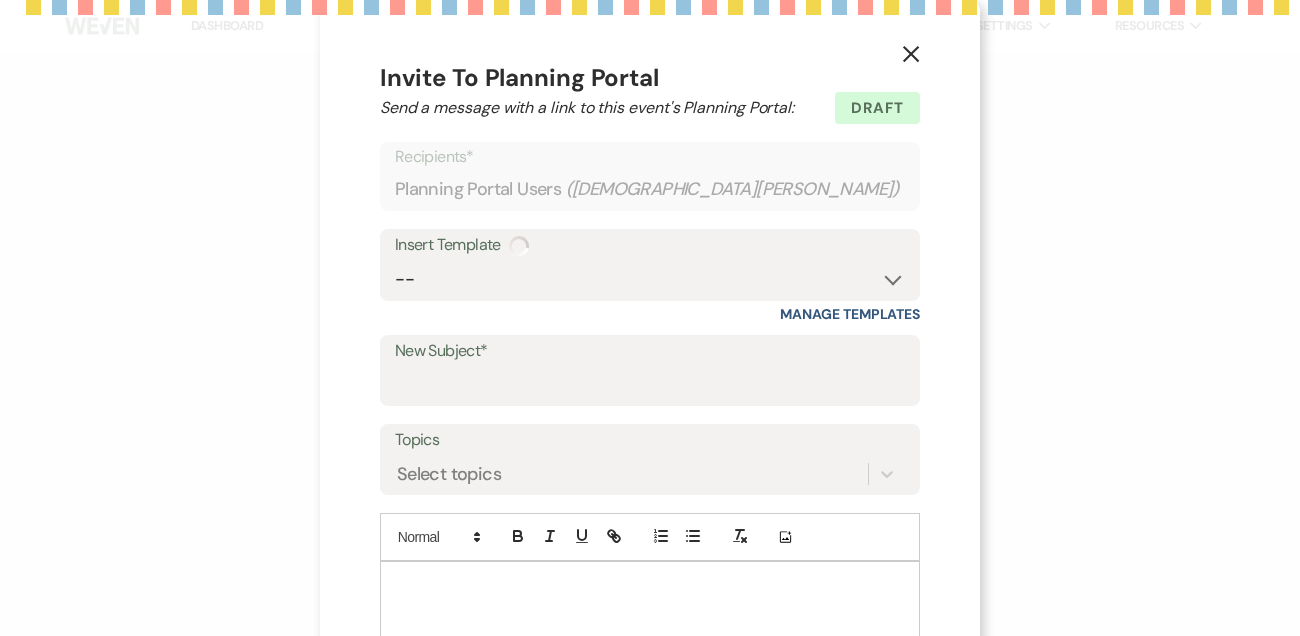 type on "Welcome to A View! 🥳" 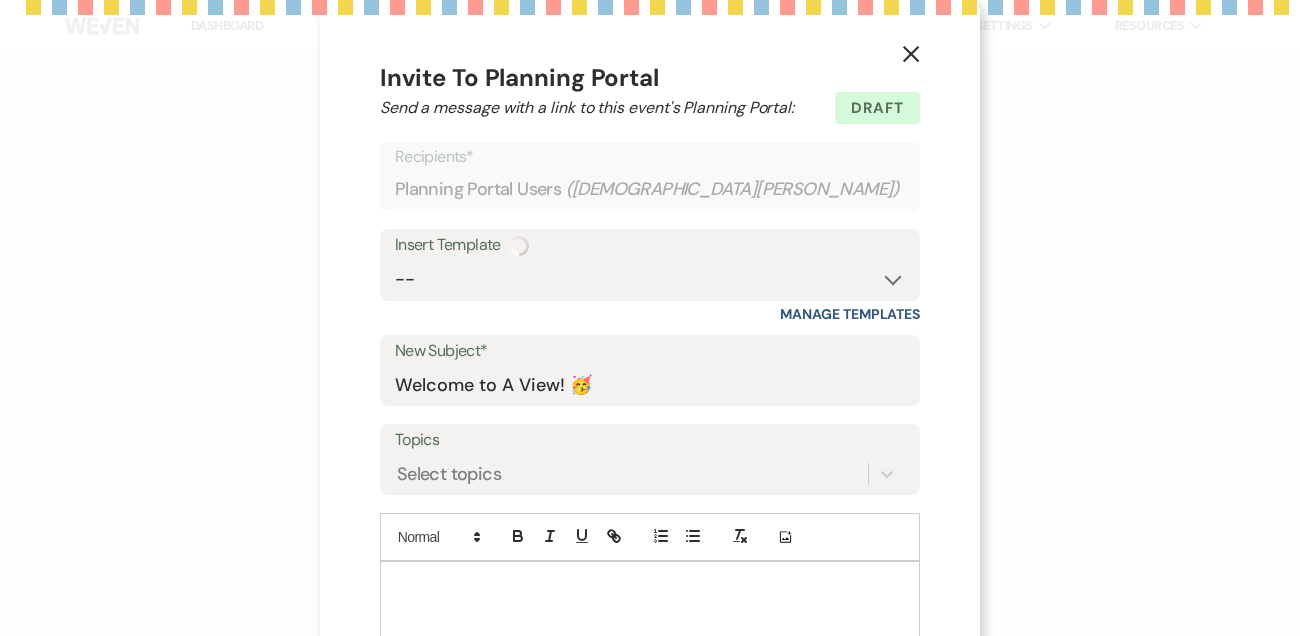 select on "3306" 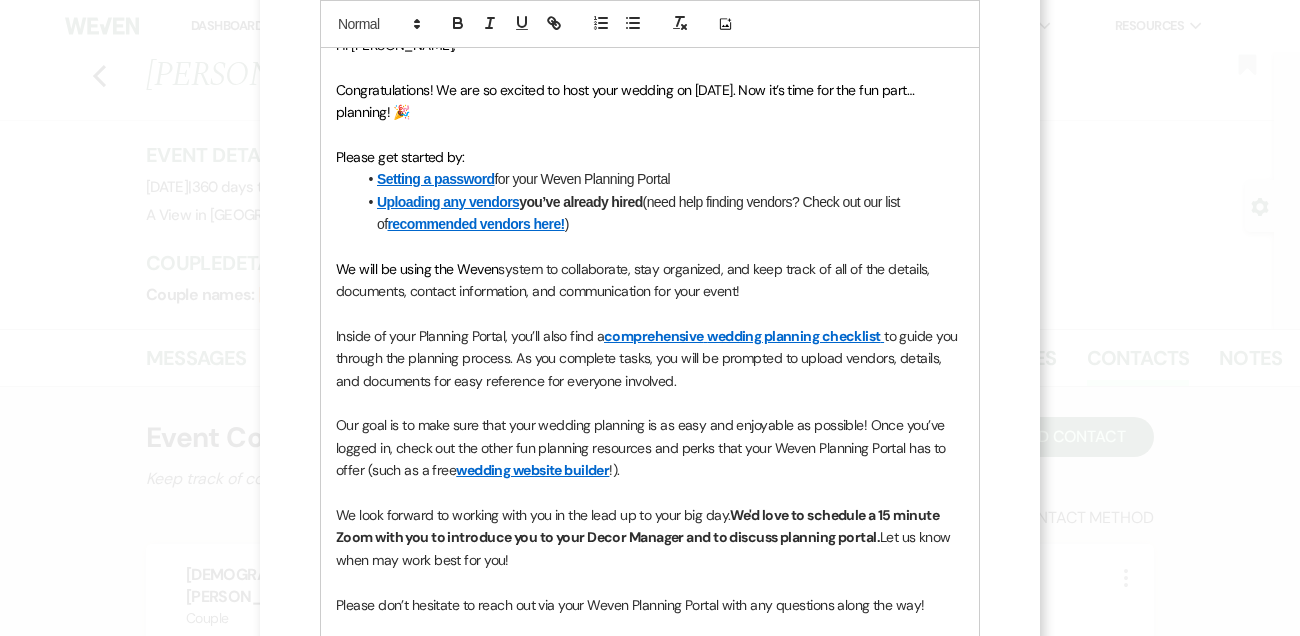 scroll, scrollTop: 542, scrollLeft: 0, axis: vertical 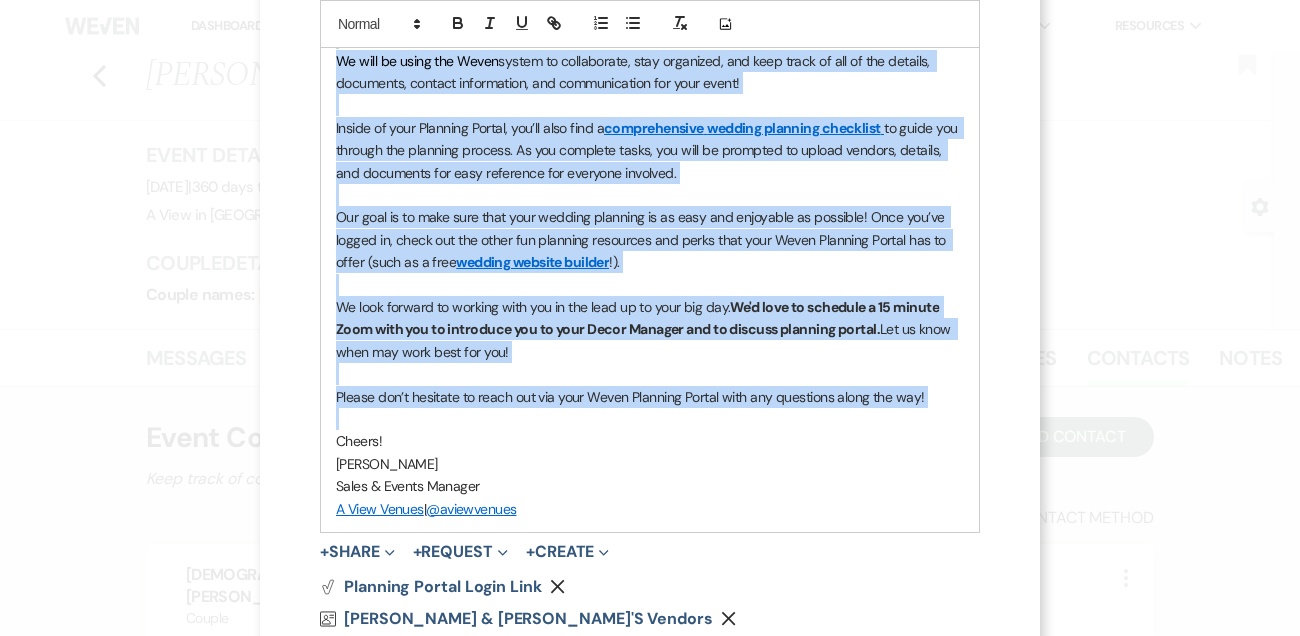 drag, startPoint x: 337, startPoint y: 153, endPoint x: 375, endPoint y: 423, distance: 272.66095 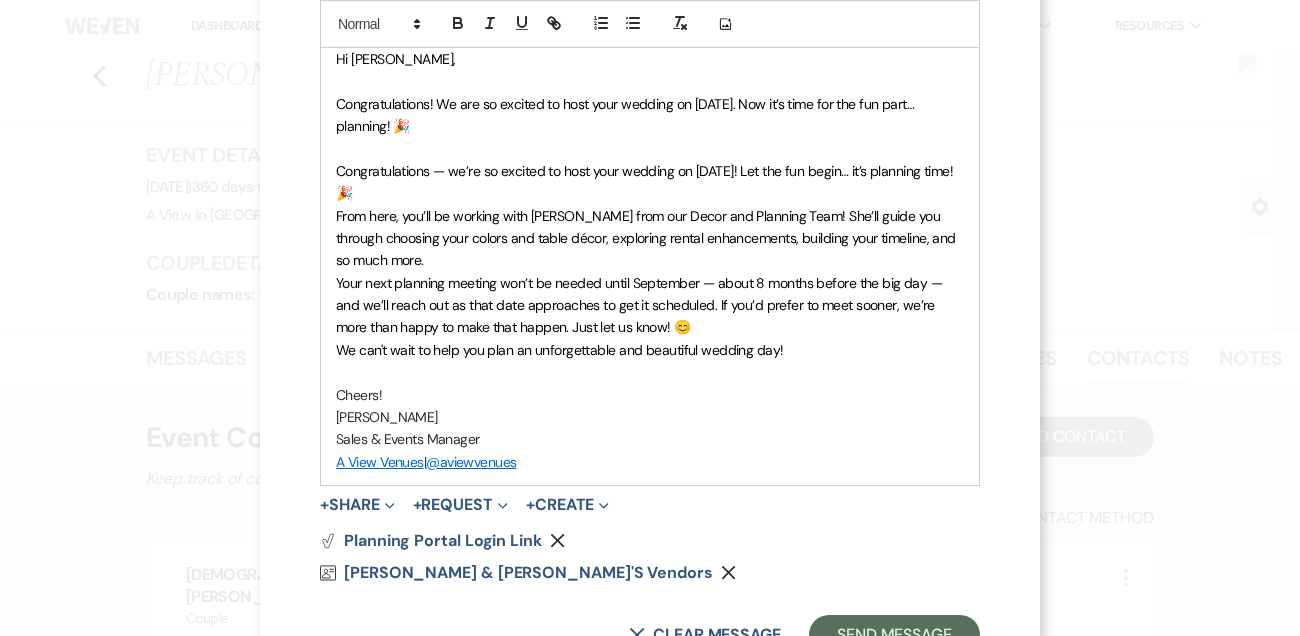 scroll, scrollTop: 525, scrollLeft: 0, axis: vertical 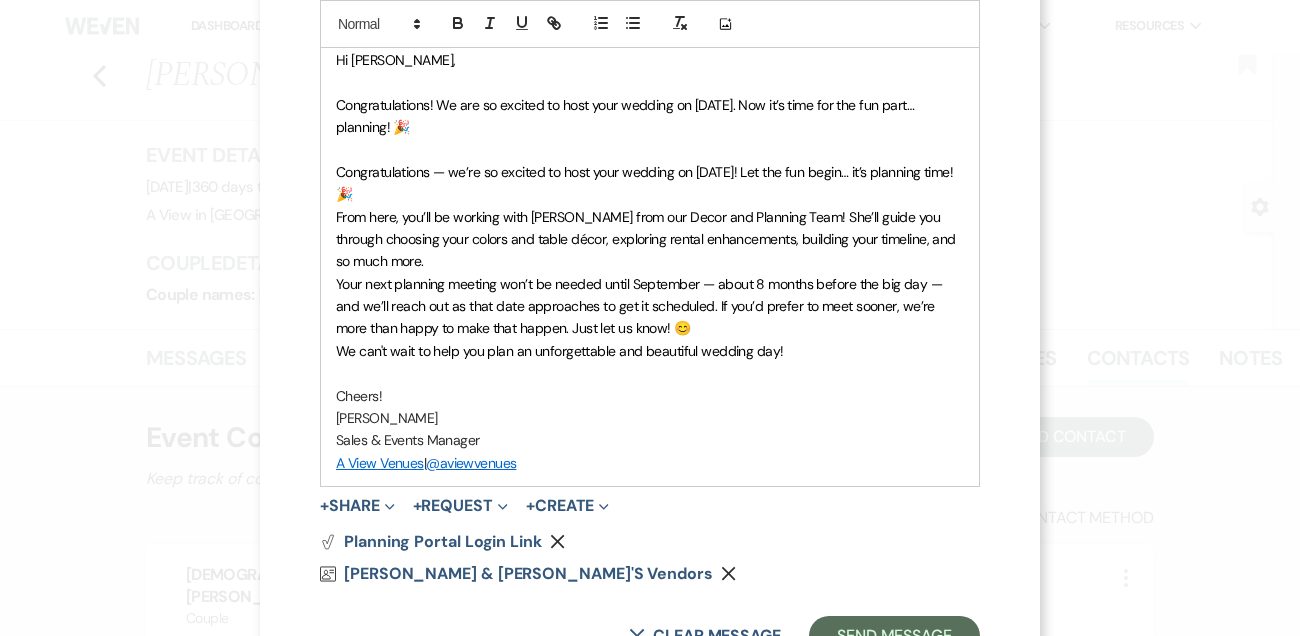 drag, startPoint x: 340, startPoint y: 101, endPoint x: 339, endPoint y: 172, distance: 71.00704 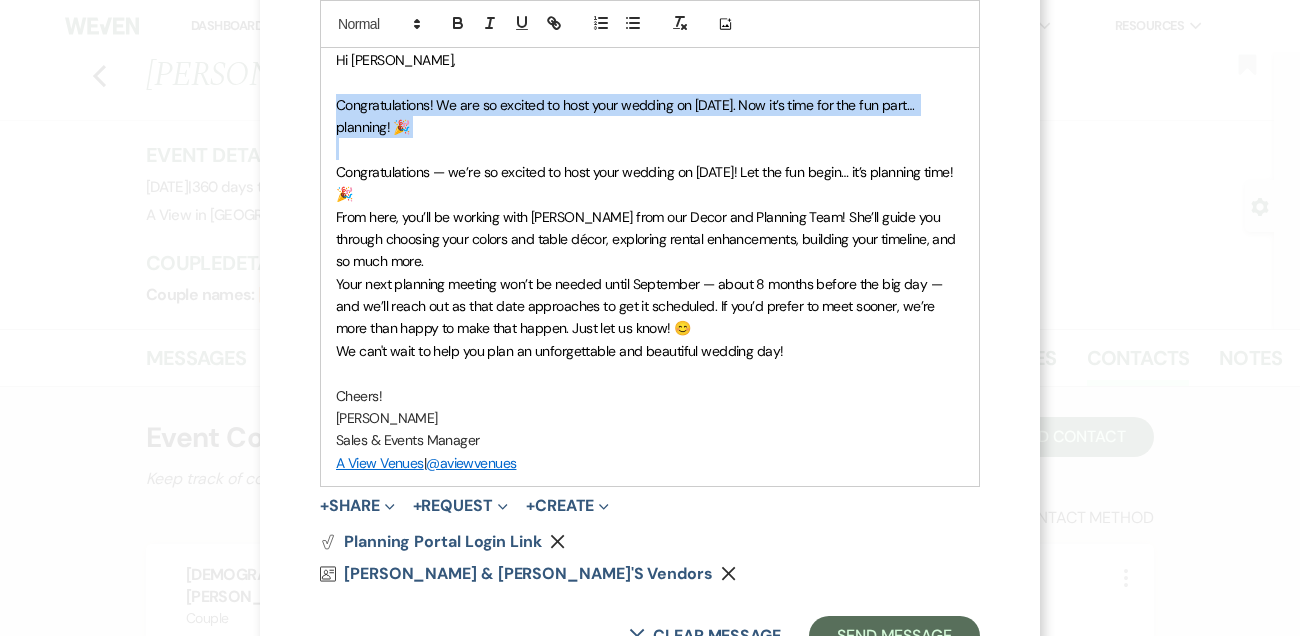 drag, startPoint x: 337, startPoint y: 156, endPoint x: 335, endPoint y: 97, distance: 59.03389 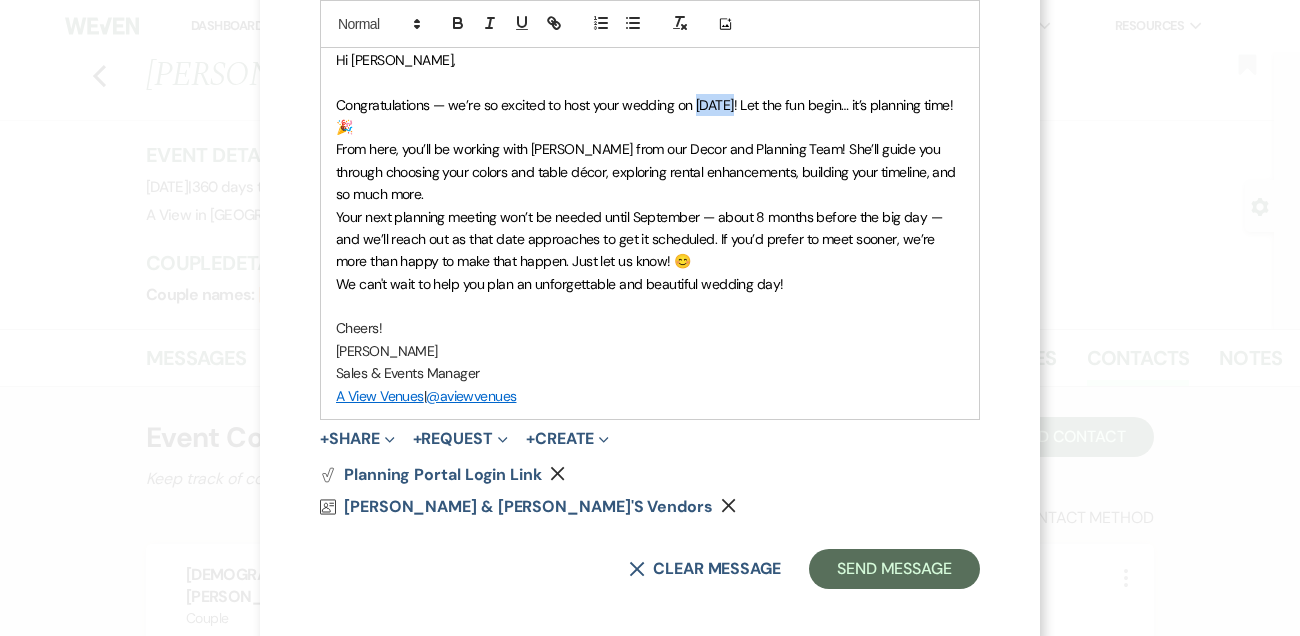 drag, startPoint x: 694, startPoint y: 99, endPoint x: 734, endPoint y: 102, distance: 40.112343 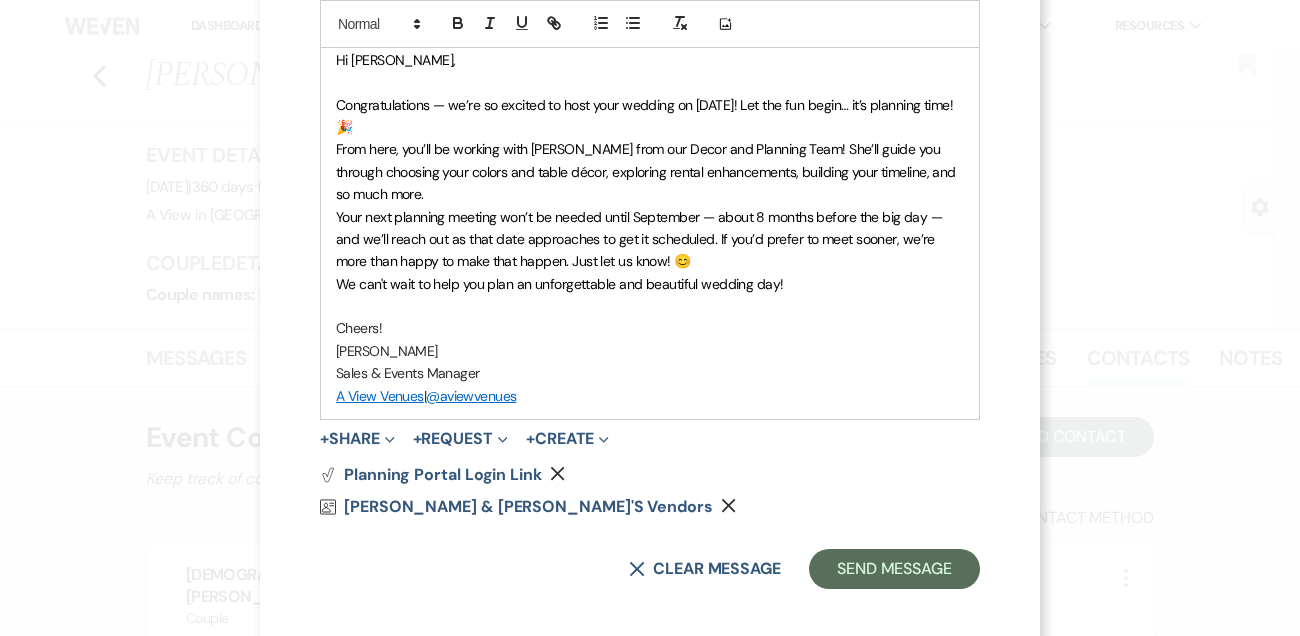 click on "Congratulations — we’re so excited to host your wedding on July 11th, 2026! Let the fun begin… it’s planning time! 🎉" at bounding box center (646, 116) 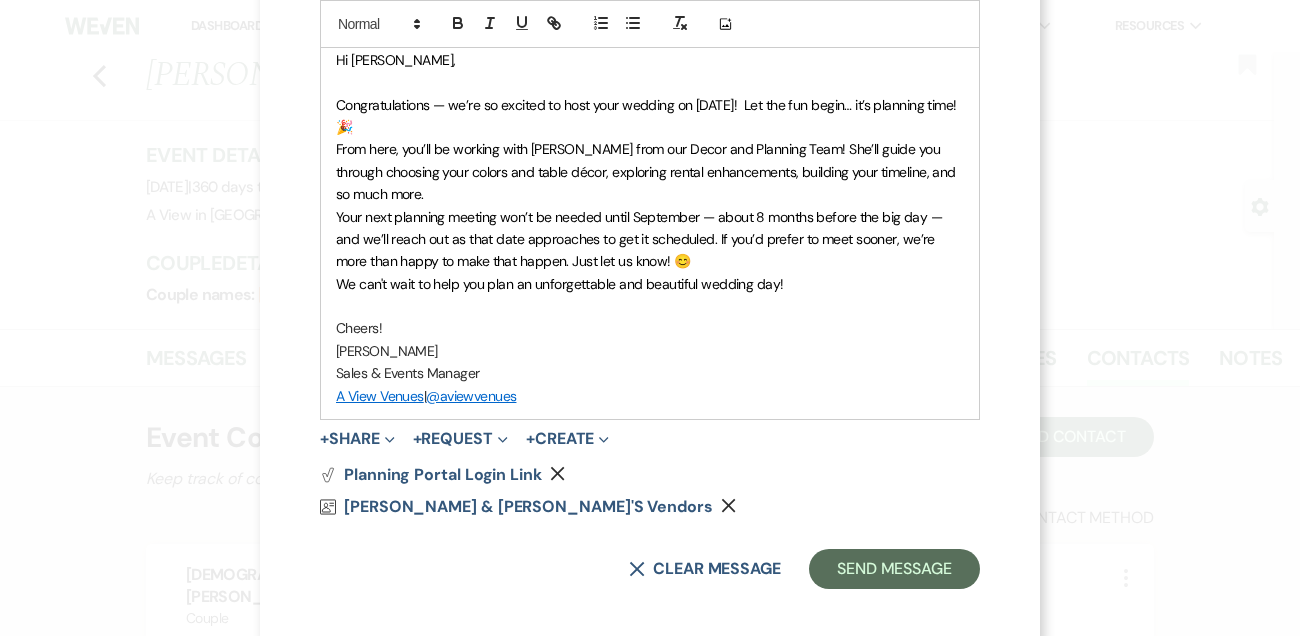 click on "Congratulations — we’re so excited to host your wedding on July 11th, 2026!  Let the fun begin… it’s planning time! 🎉" at bounding box center [650, 116] 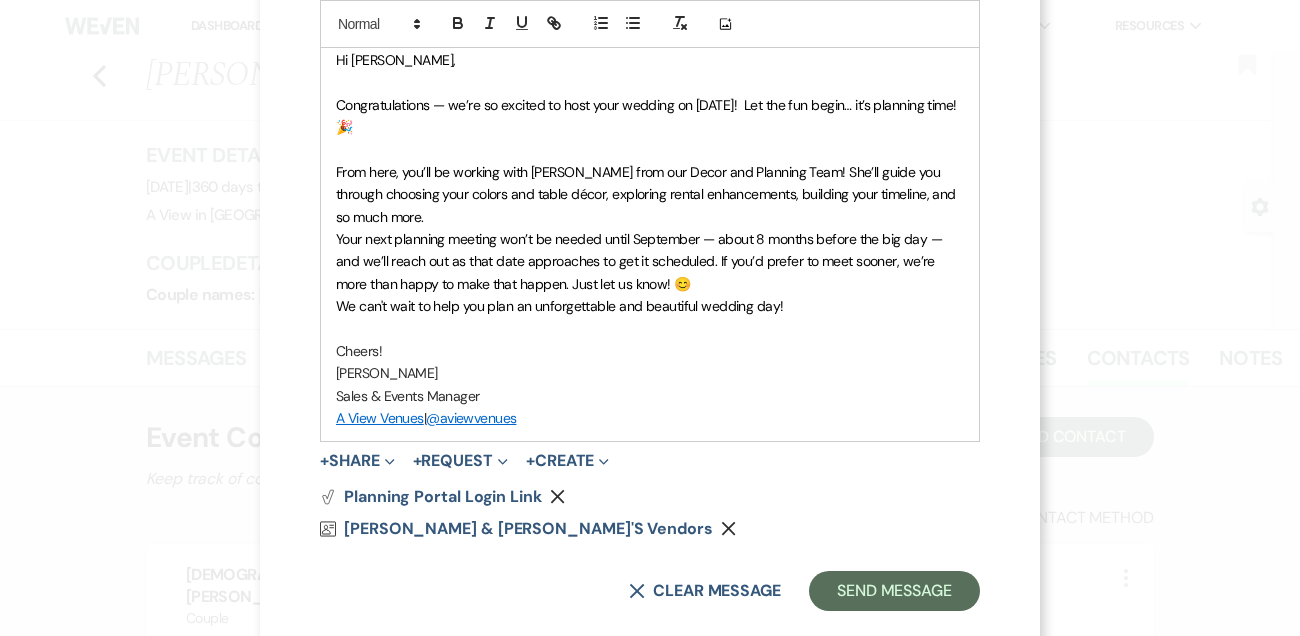 click on "From here, you’ll be working with Delaney from our Decor and Planning Team! She’ll guide you through choosing your colors and table décor, exploring rental enhancements, building your timeline, and so much more." at bounding box center (647, 194) 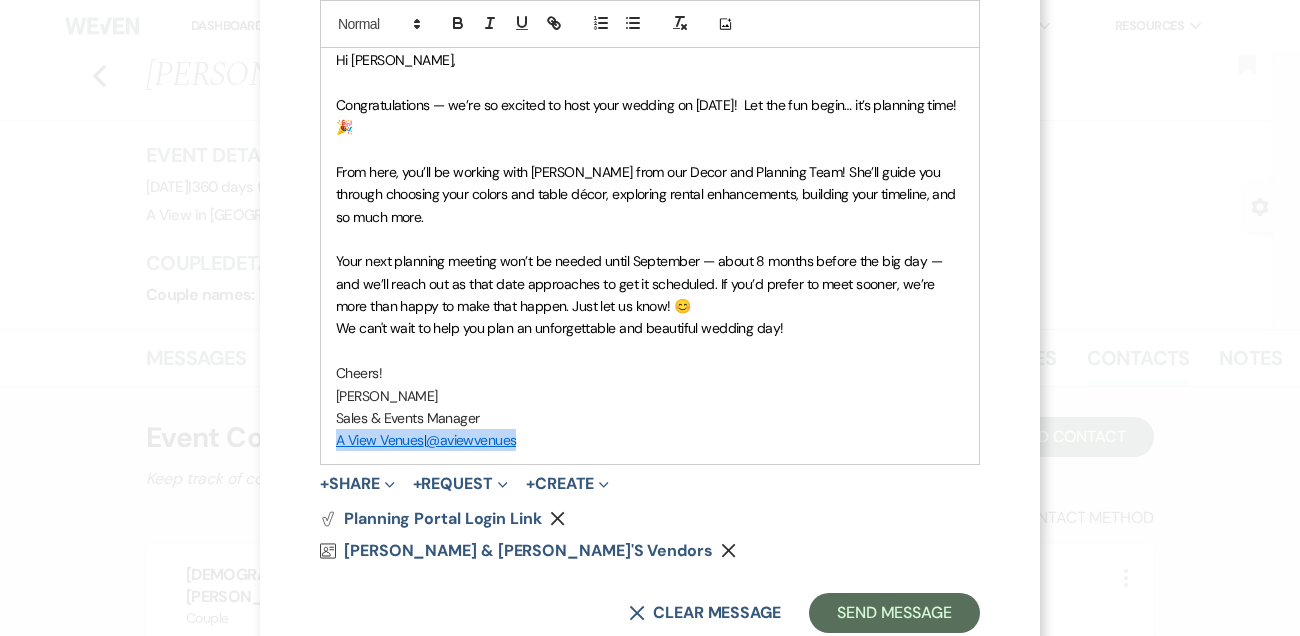 drag, startPoint x: 535, startPoint y: 443, endPoint x: 306, endPoint y: 429, distance: 229.42755 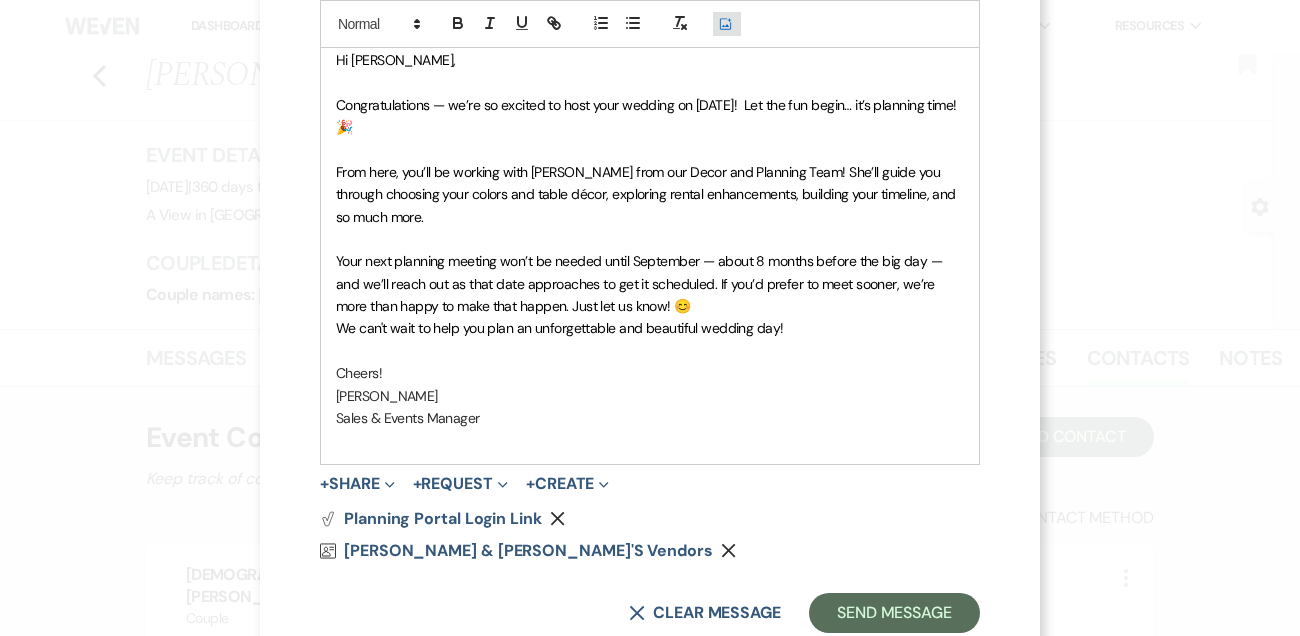click on "Add Photo" at bounding box center [727, 23] 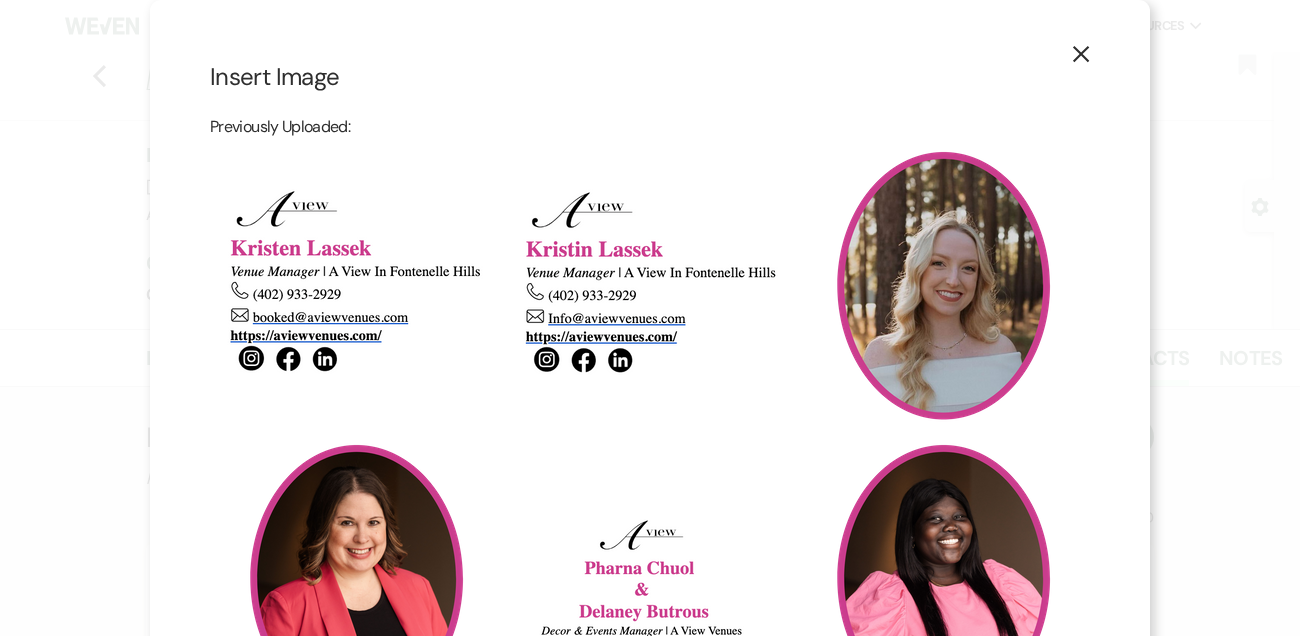 click at bounding box center [356, 578] 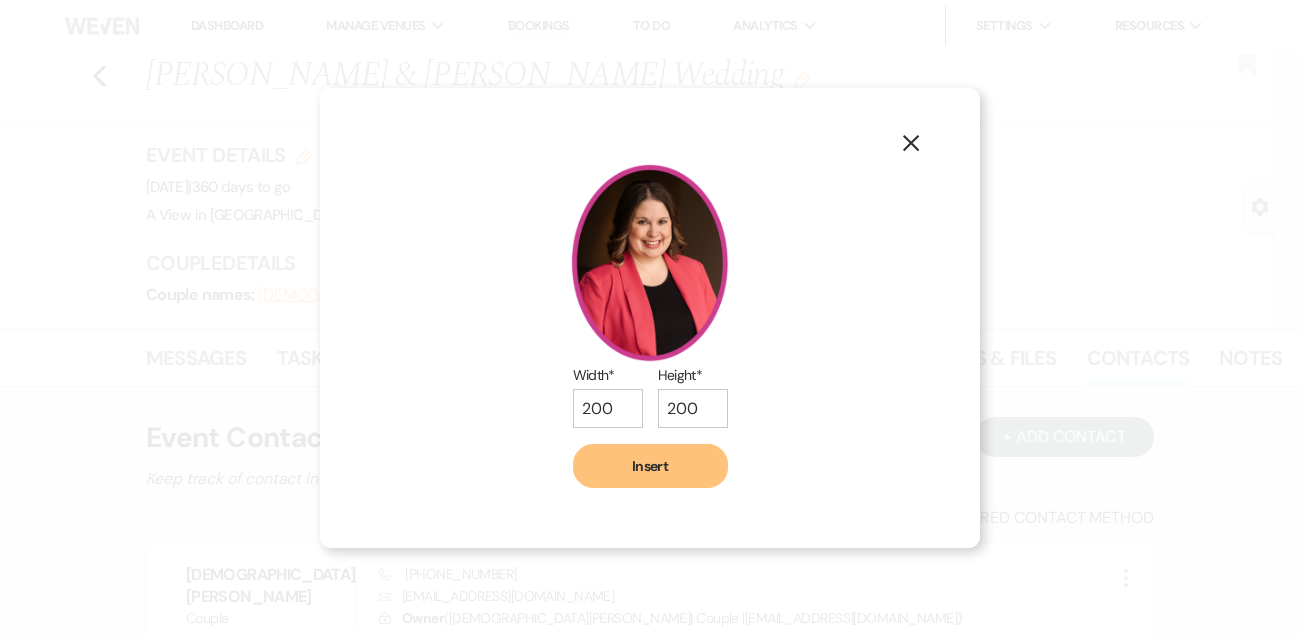 click on "Insert" at bounding box center [650, 466] 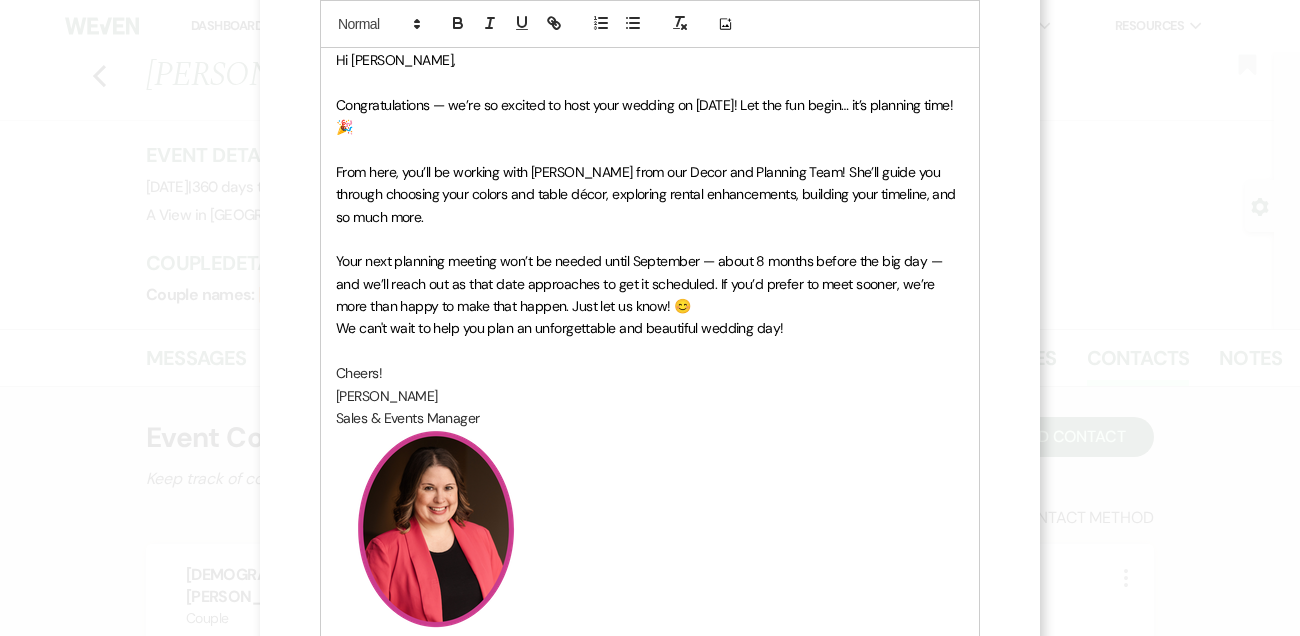 click on "﻿ ﻿" at bounding box center (650, 529) 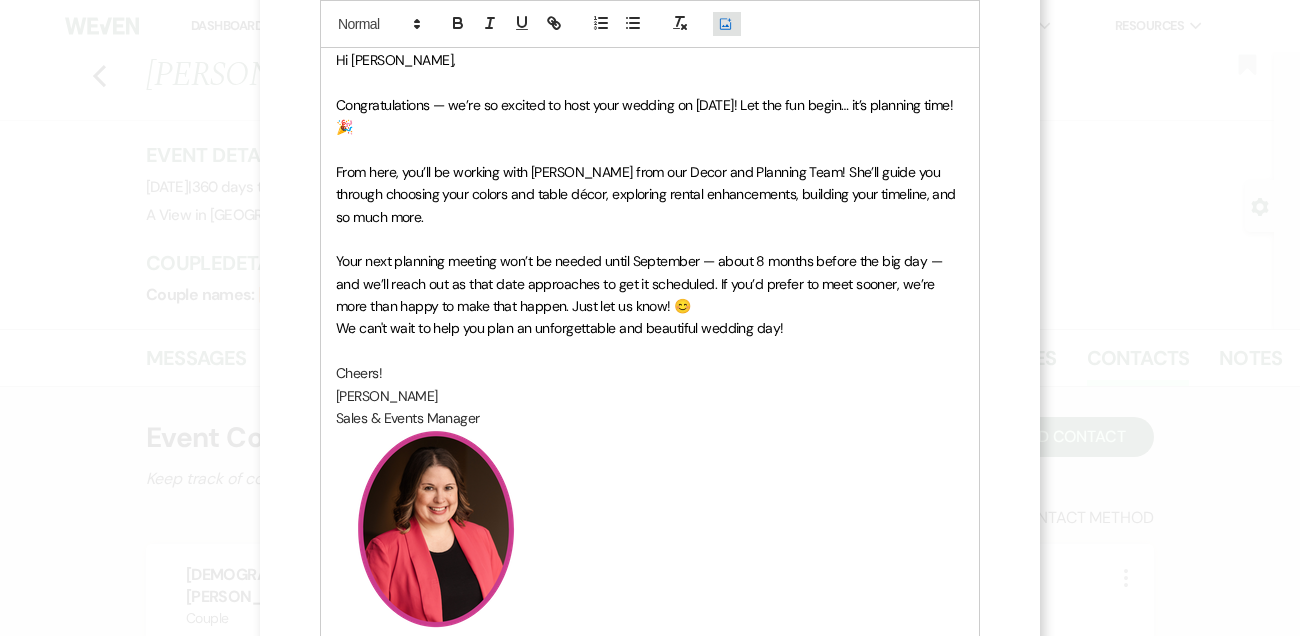 click on "Add Photo" at bounding box center (727, 23) 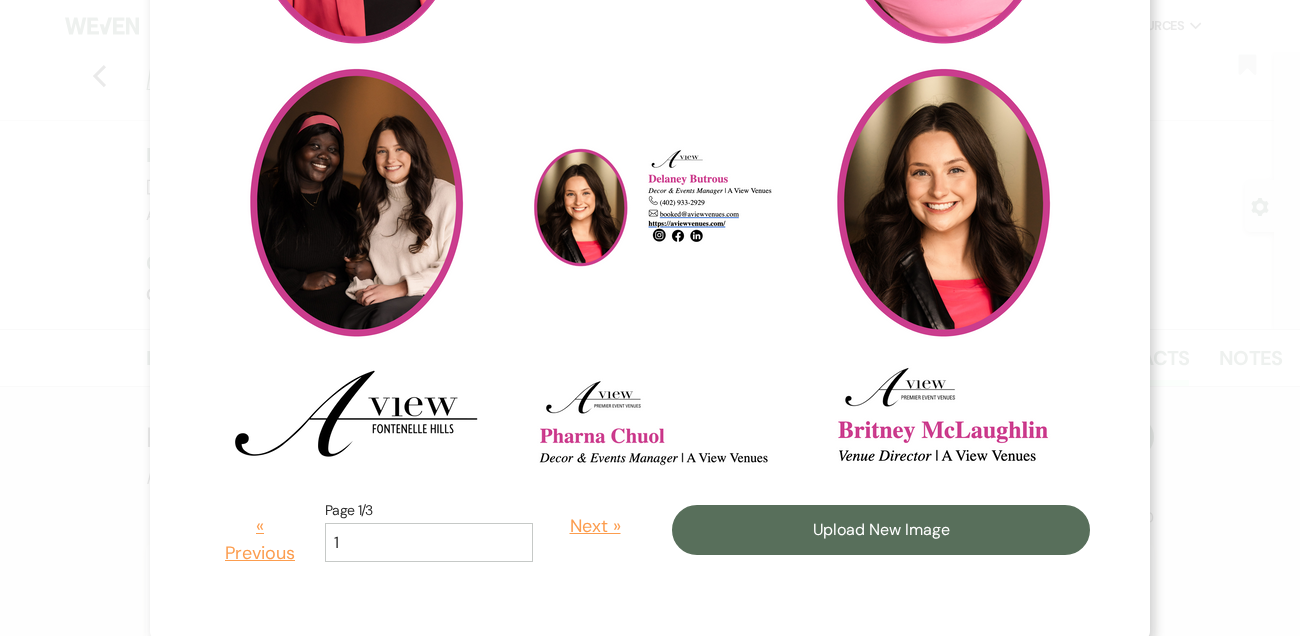 scroll, scrollTop: 675, scrollLeft: 0, axis: vertical 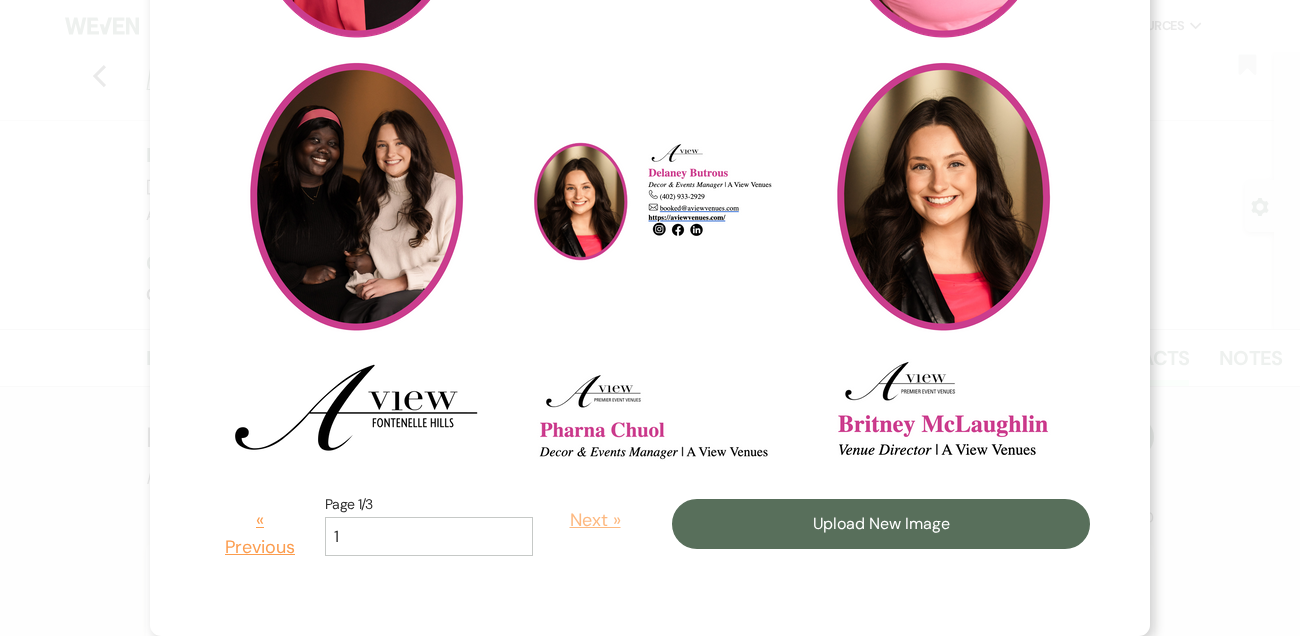 click on "Next »" at bounding box center [595, 520] 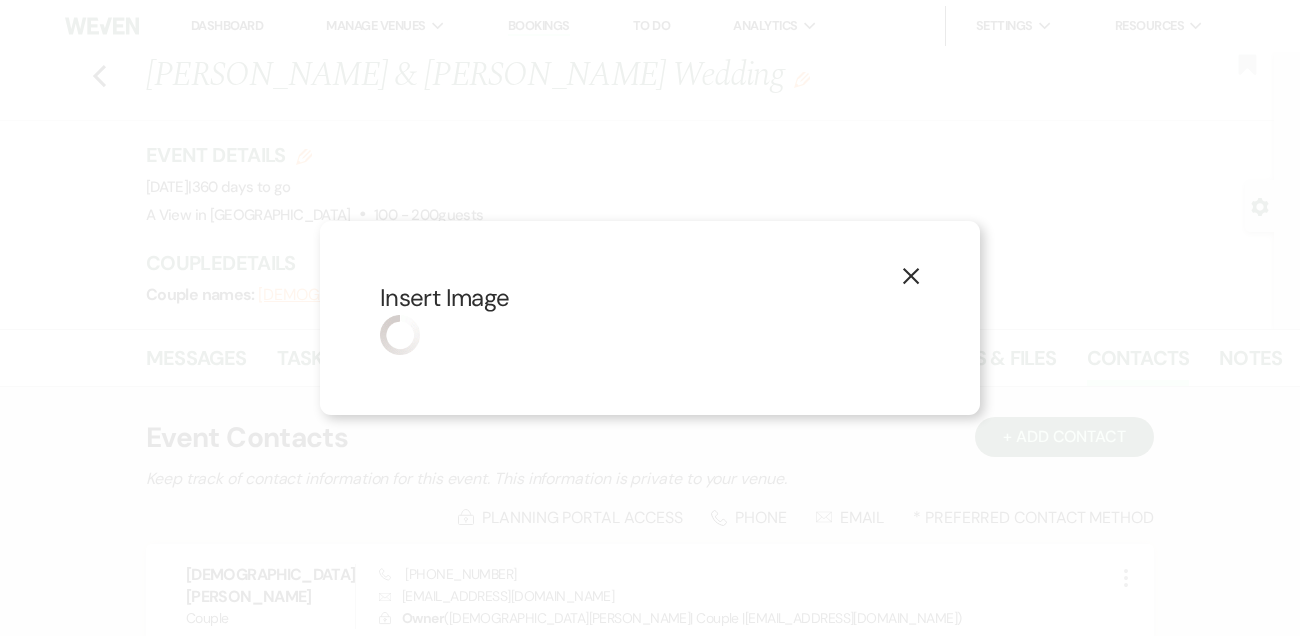 scroll, scrollTop: 0, scrollLeft: 0, axis: both 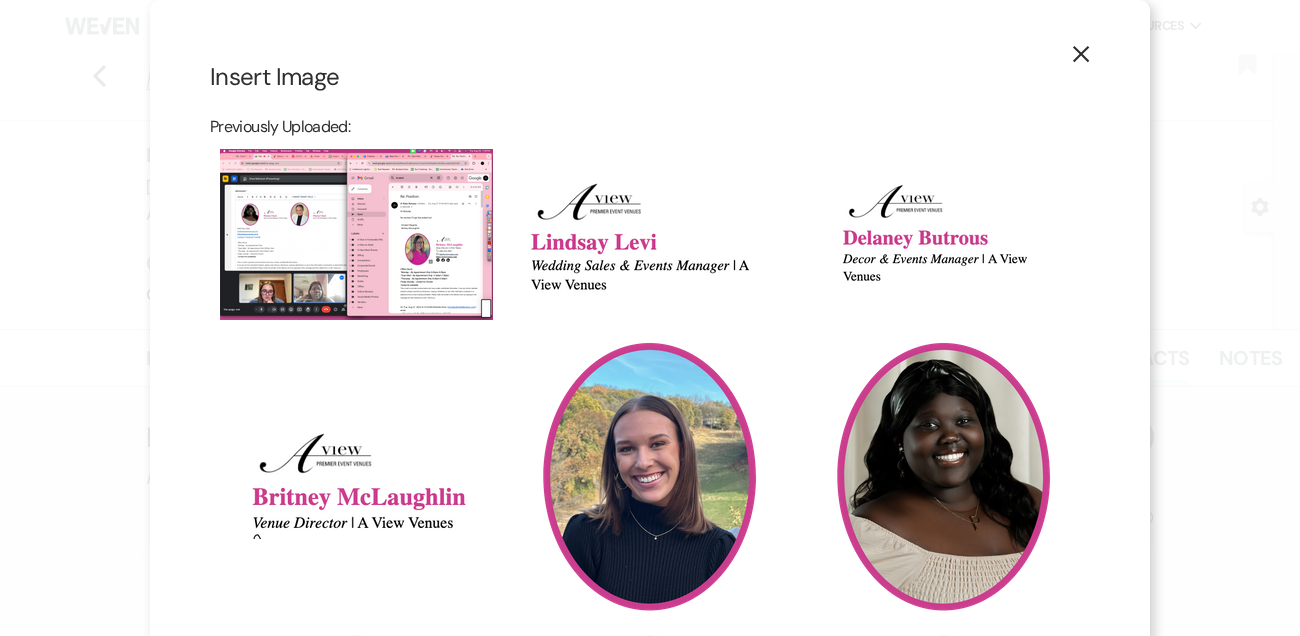 click at bounding box center [649, 234] 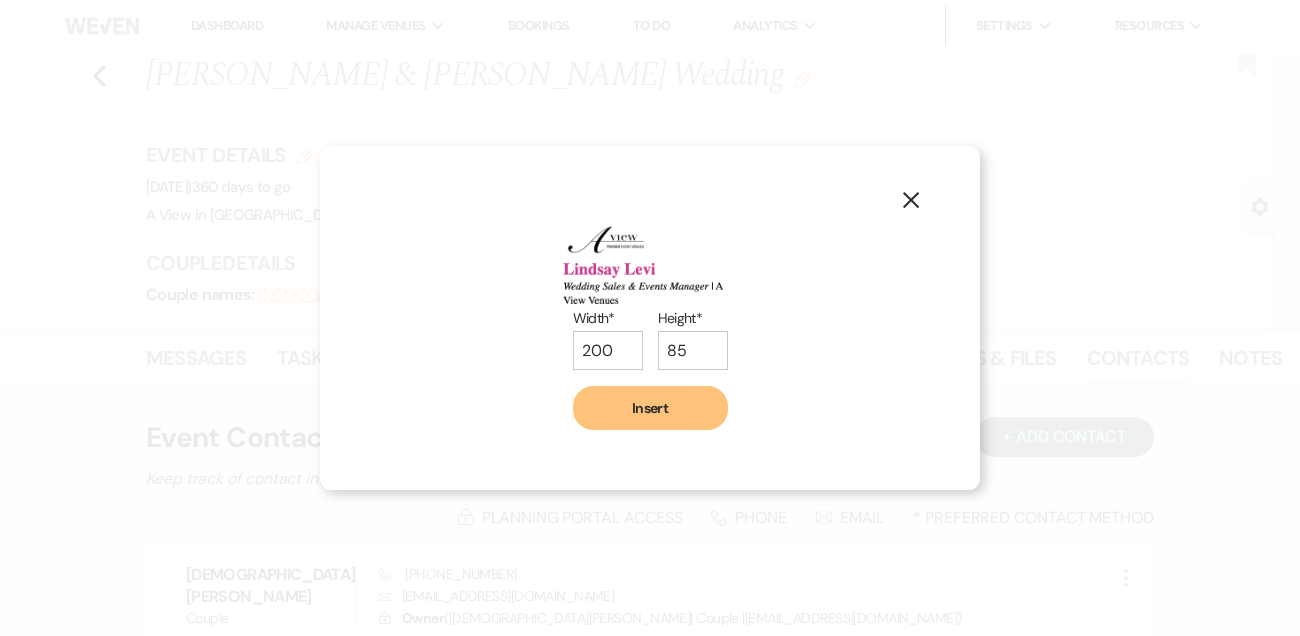 click on "Insert" at bounding box center (650, 408) 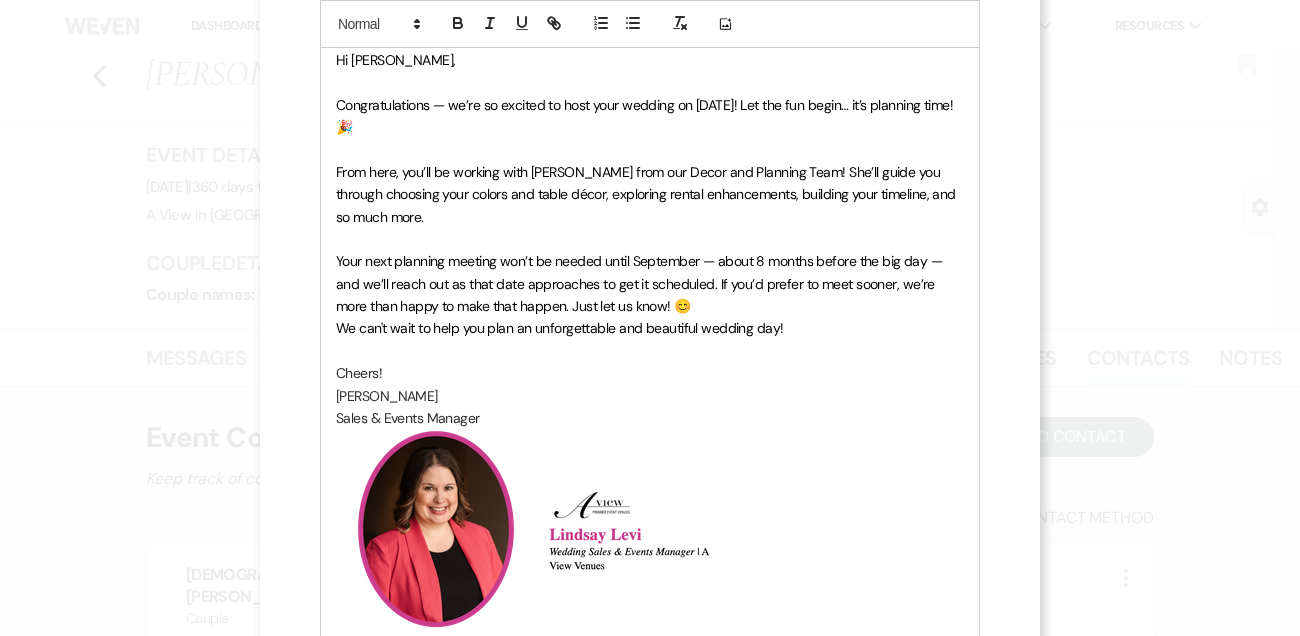 click on "Your next planning meeting won’t be needed until September — about 8 months before the big day — and we’ll reach out as that date approaches to get it scheduled. If you’d prefer to meet sooner, we’re more than happy to make that happen. Just let us know! 😊" at bounding box center [650, 283] 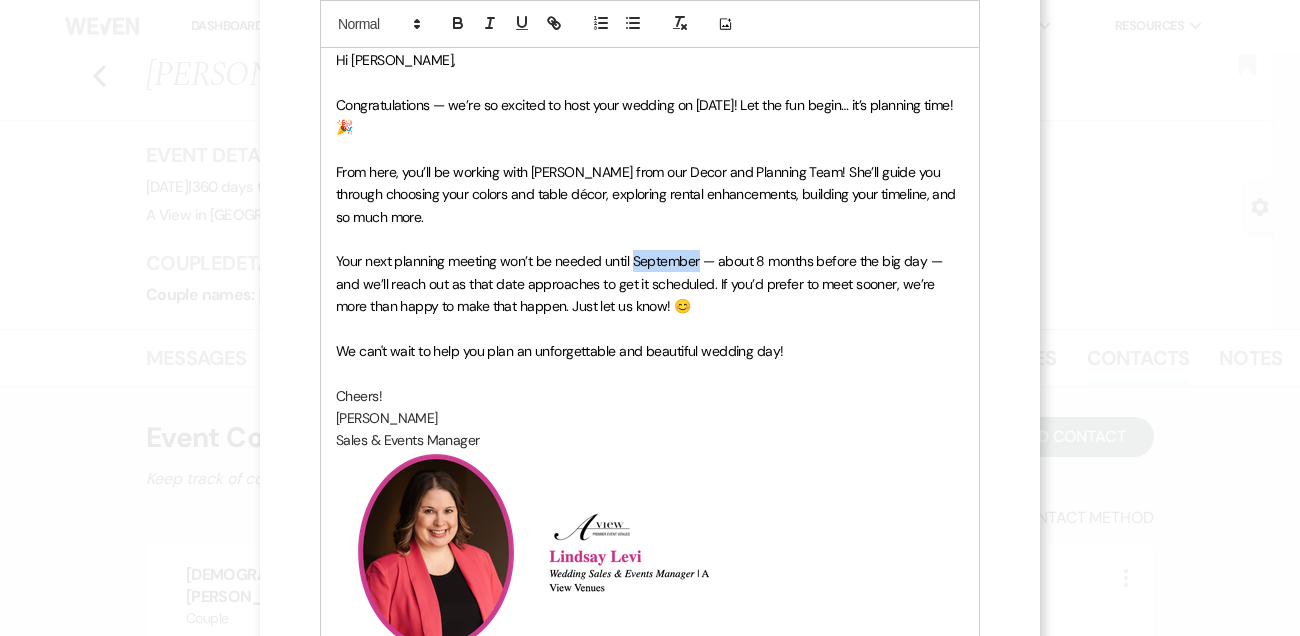 drag, startPoint x: 698, startPoint y: 251, endPoint x: 635, endPoint y: 254, distance: 63.07139 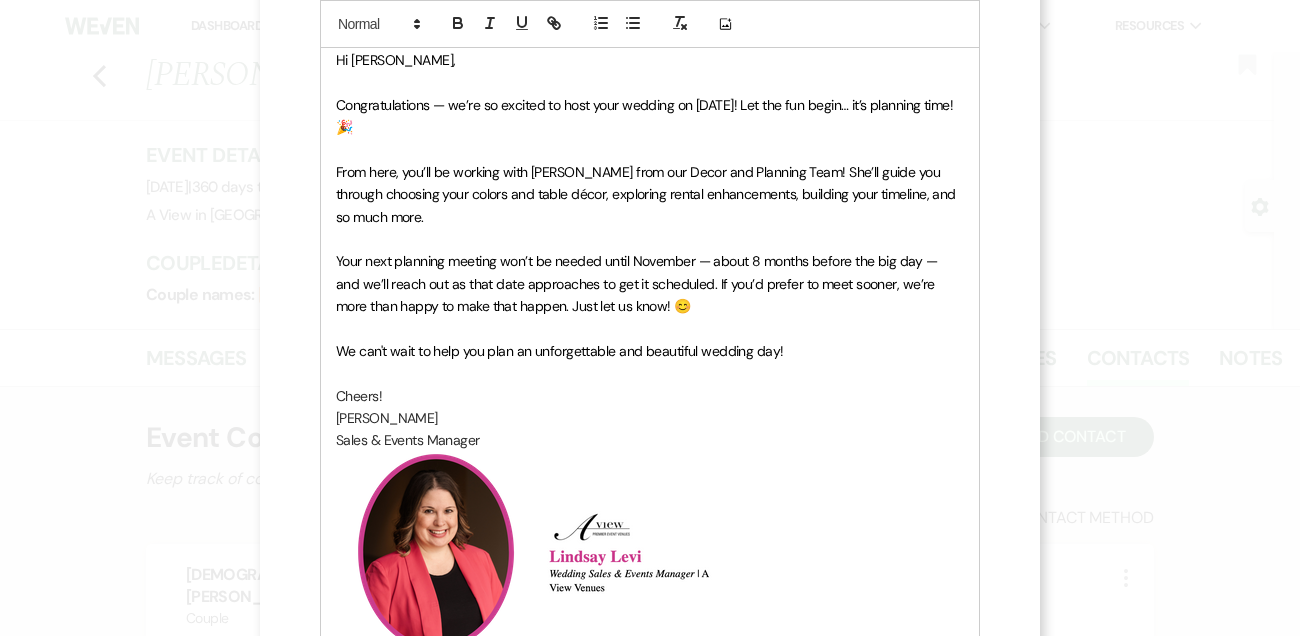 click on "Hi Christian," at bounding box center [650, 60] 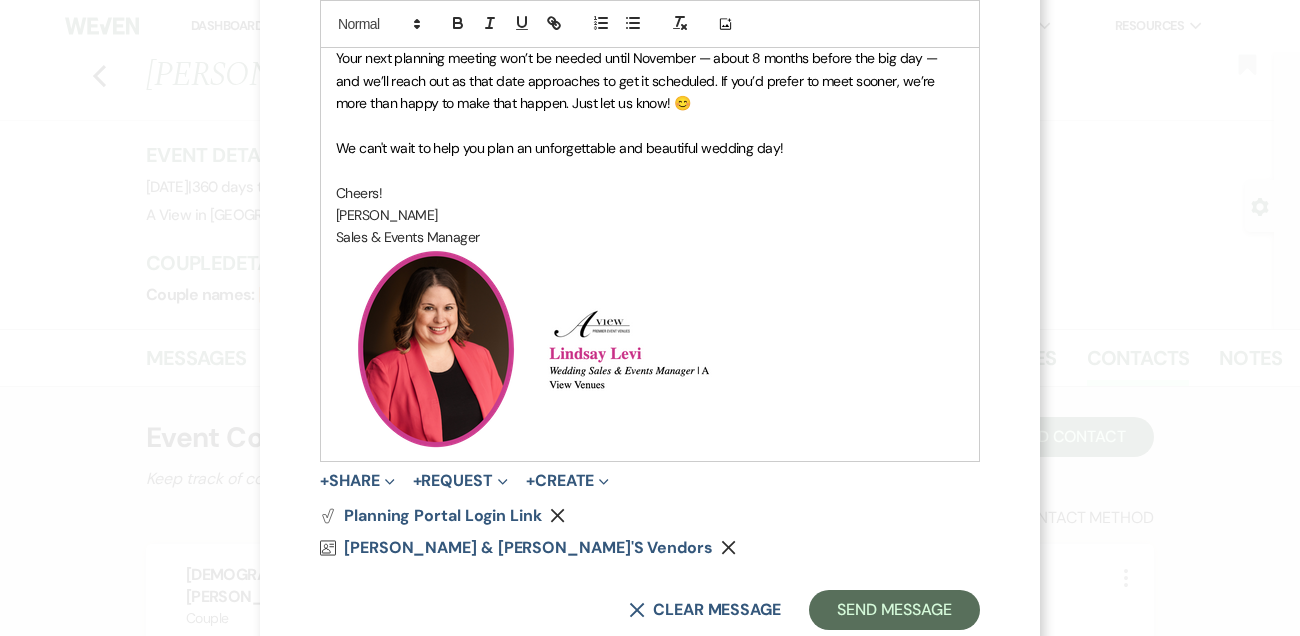 scroll, scrollTop: 781, scrollLeft: 0, axis: vertical 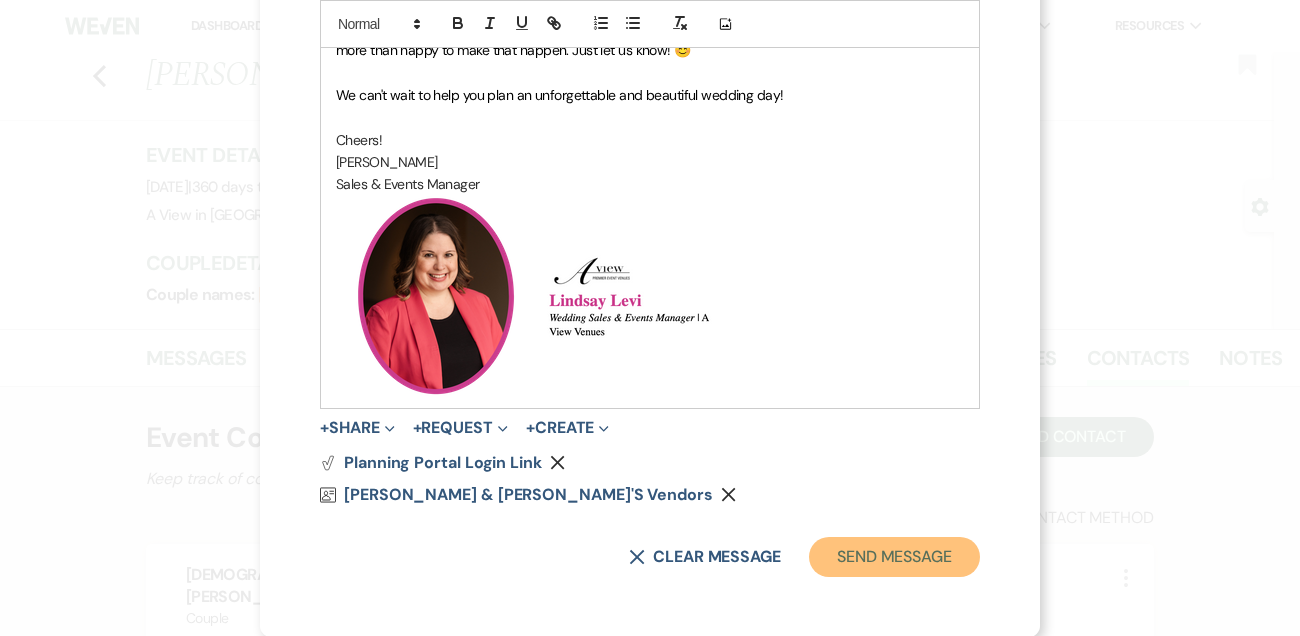 click on "Send Message" at bounding box center (894, 557) 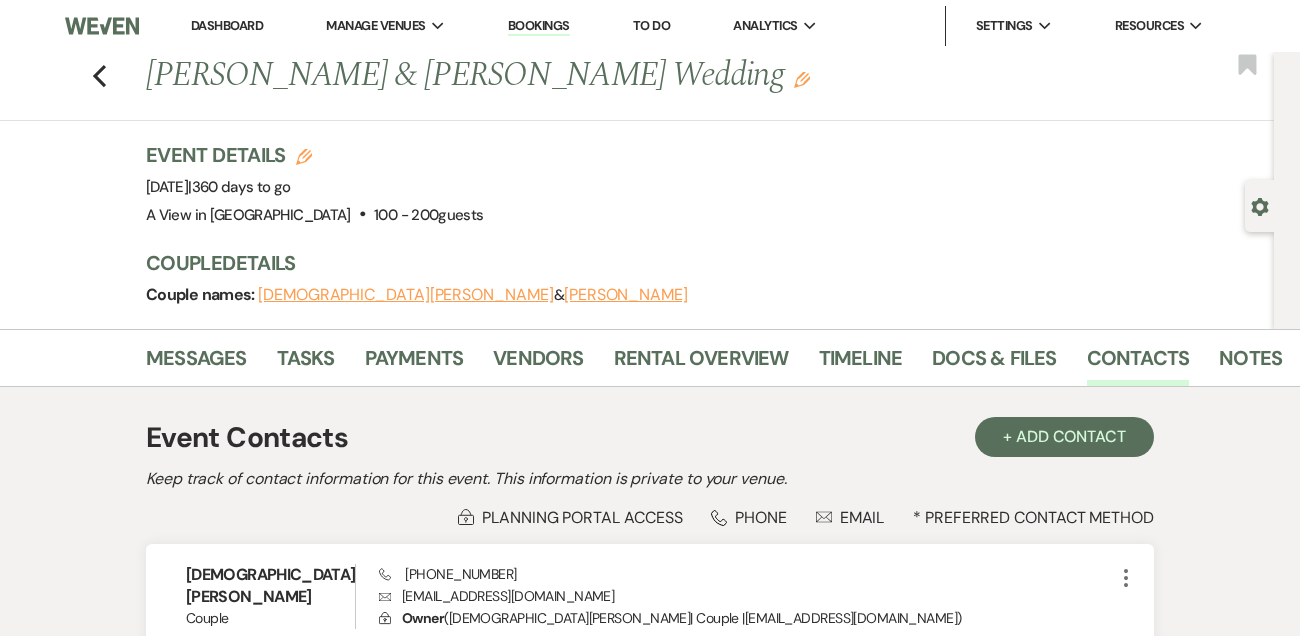 click 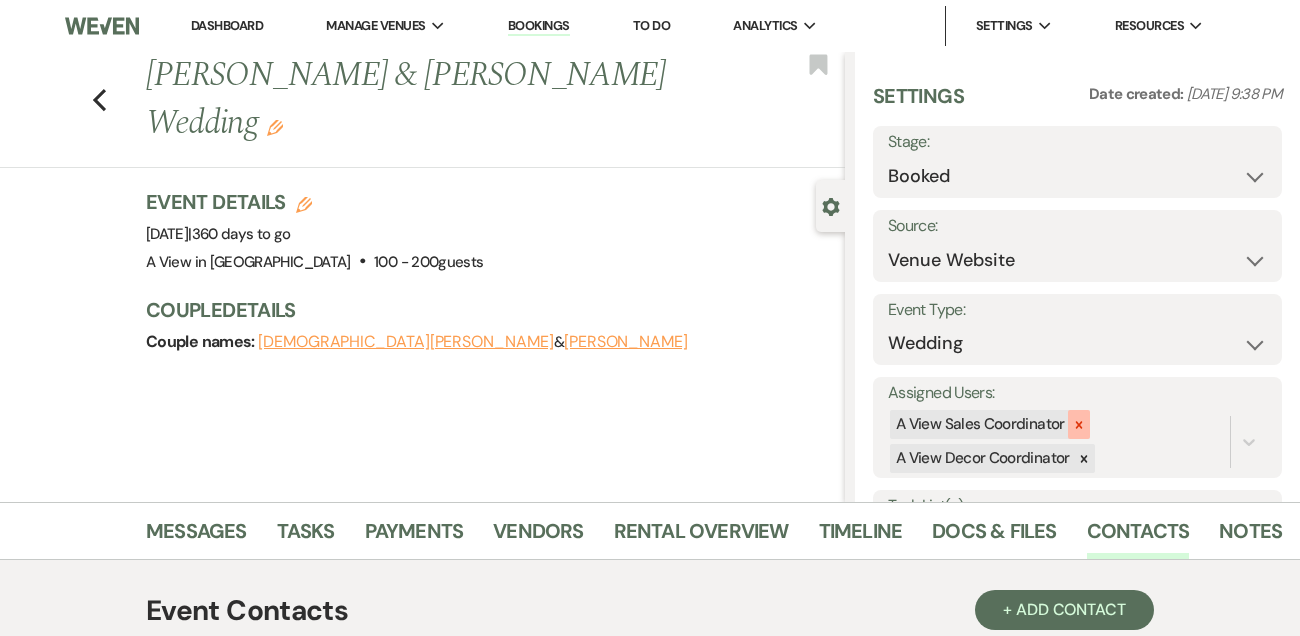 click 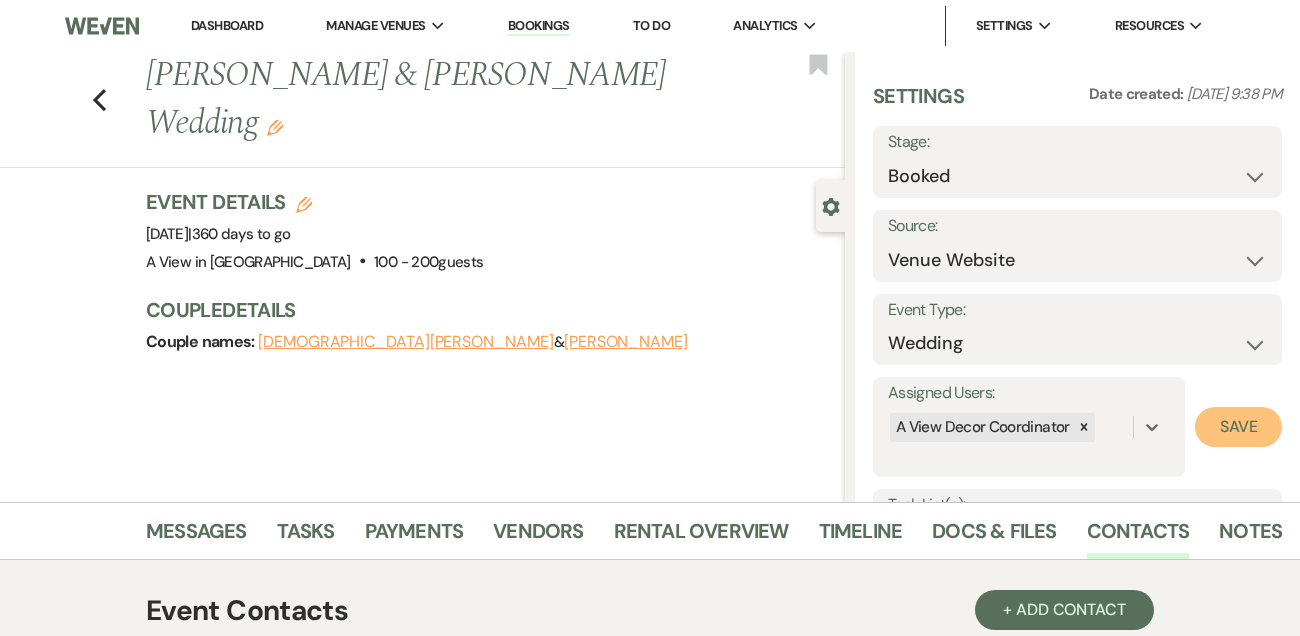 click on "Save" at bounding box center [1238, 427] 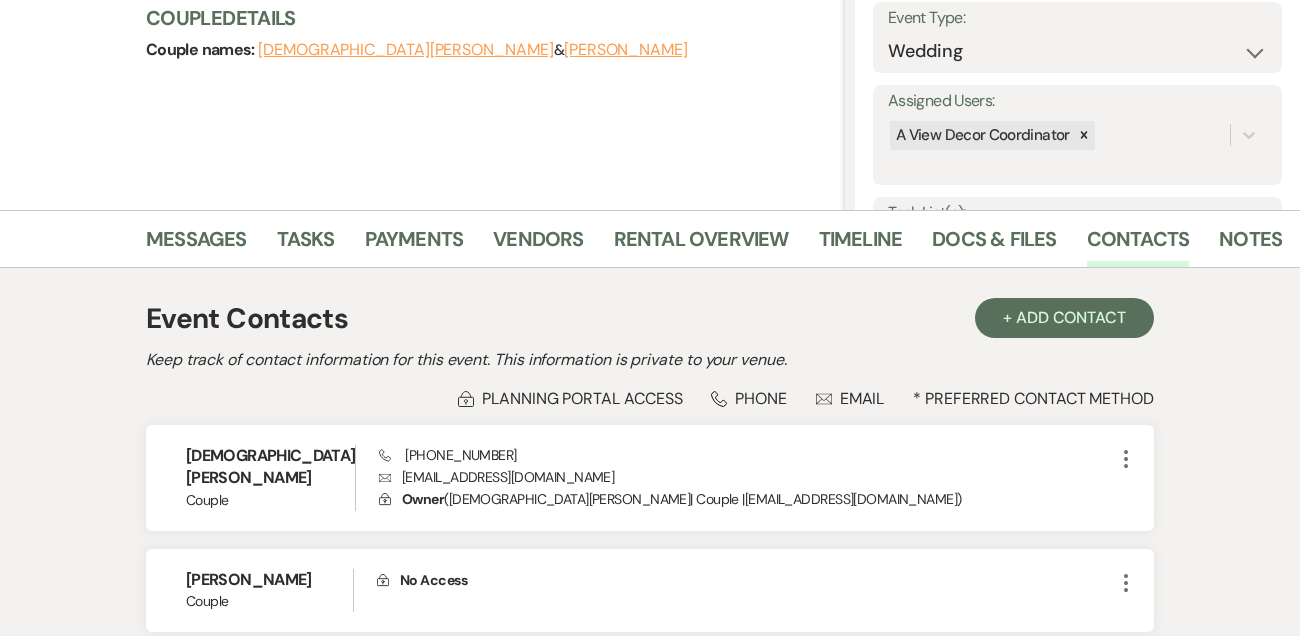 scroll, scrollTop: 187, scrollLeft: 0, axis: vertical 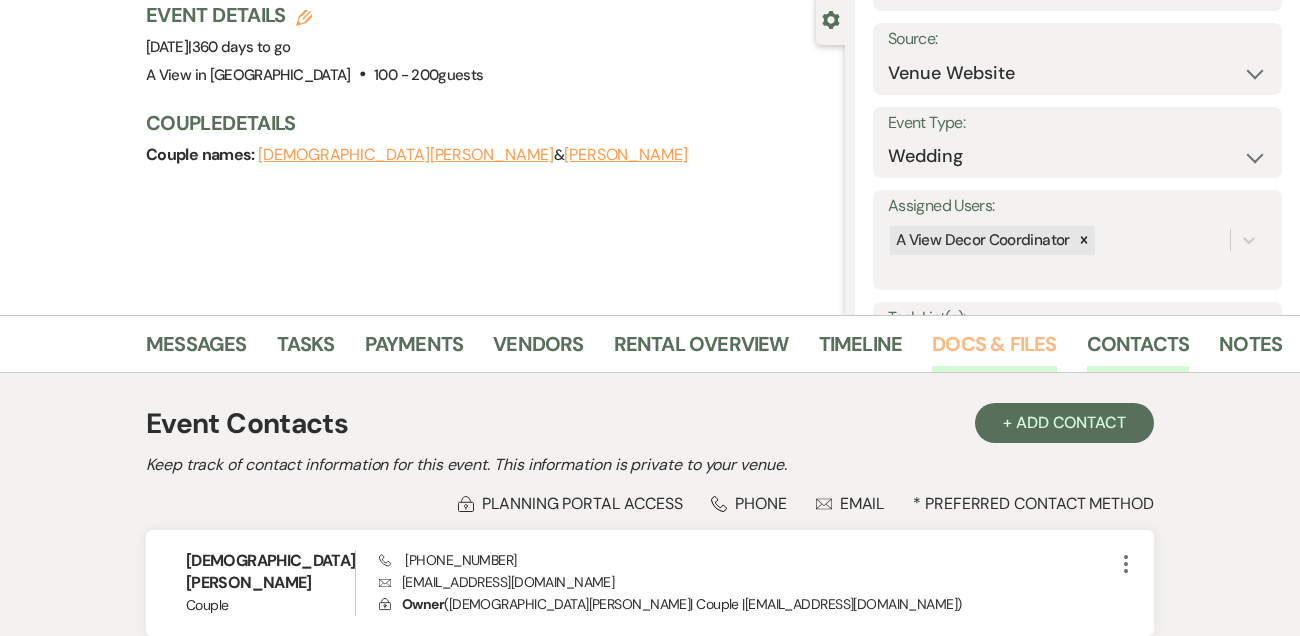 click on "Docs & Files" at bounding box center [994, 350] 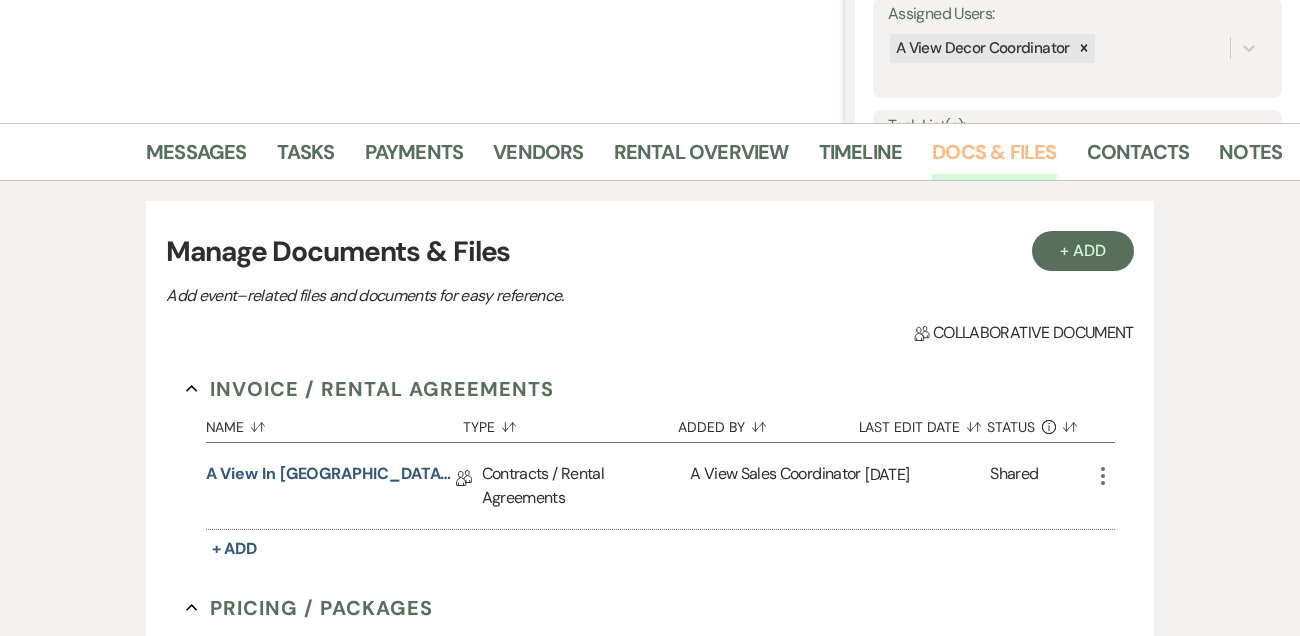scroll, scrollTop: 557, scrollLeft: 0, axis: vertical 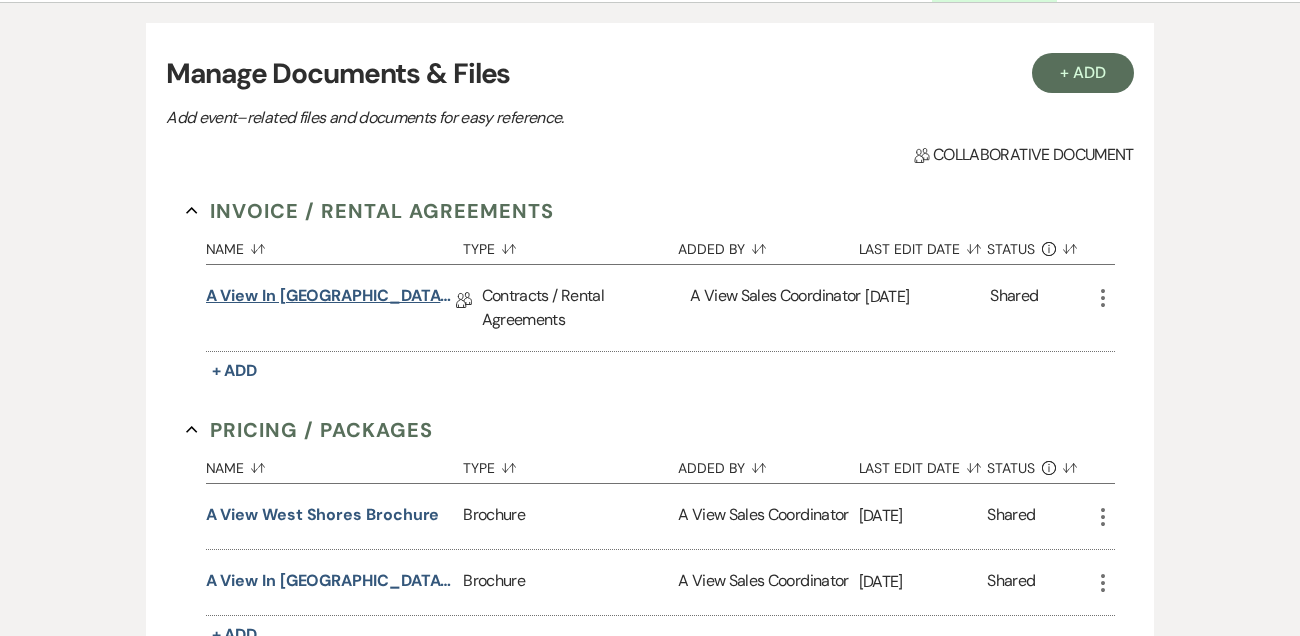 click on "A View in [GEOGRAPHIC_DATA] - Contract" at bounding box center (331, 299) 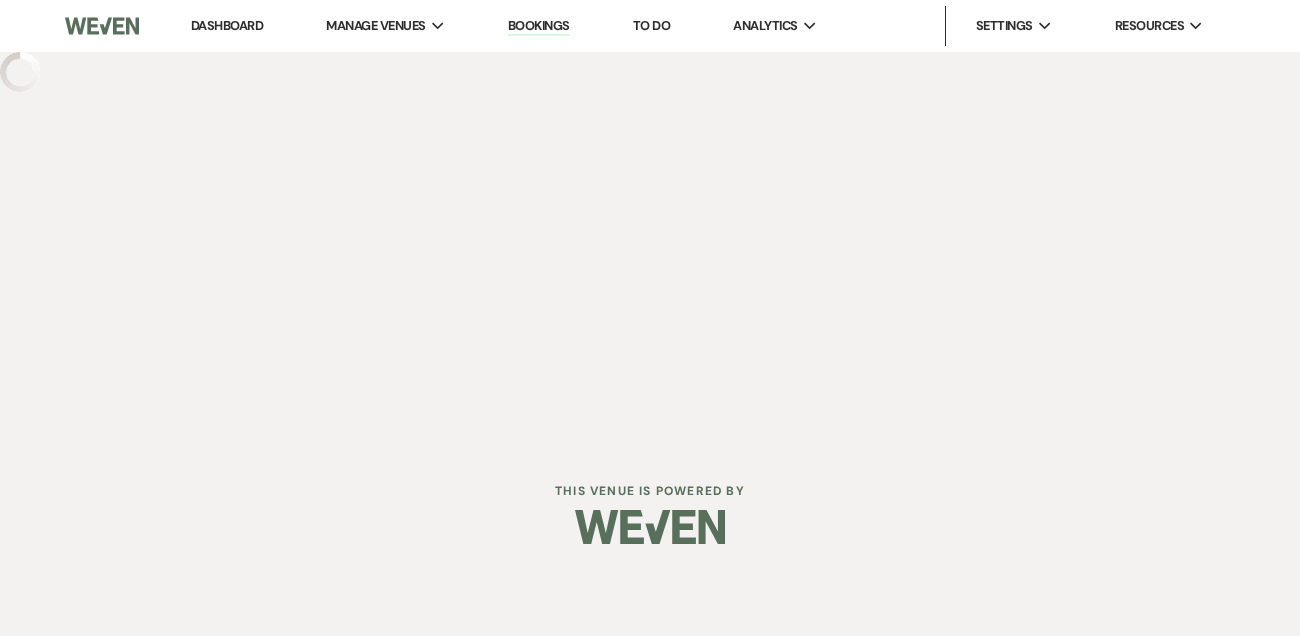 scroll, scrollTop: 0, scrollLeft: 0, axis: both 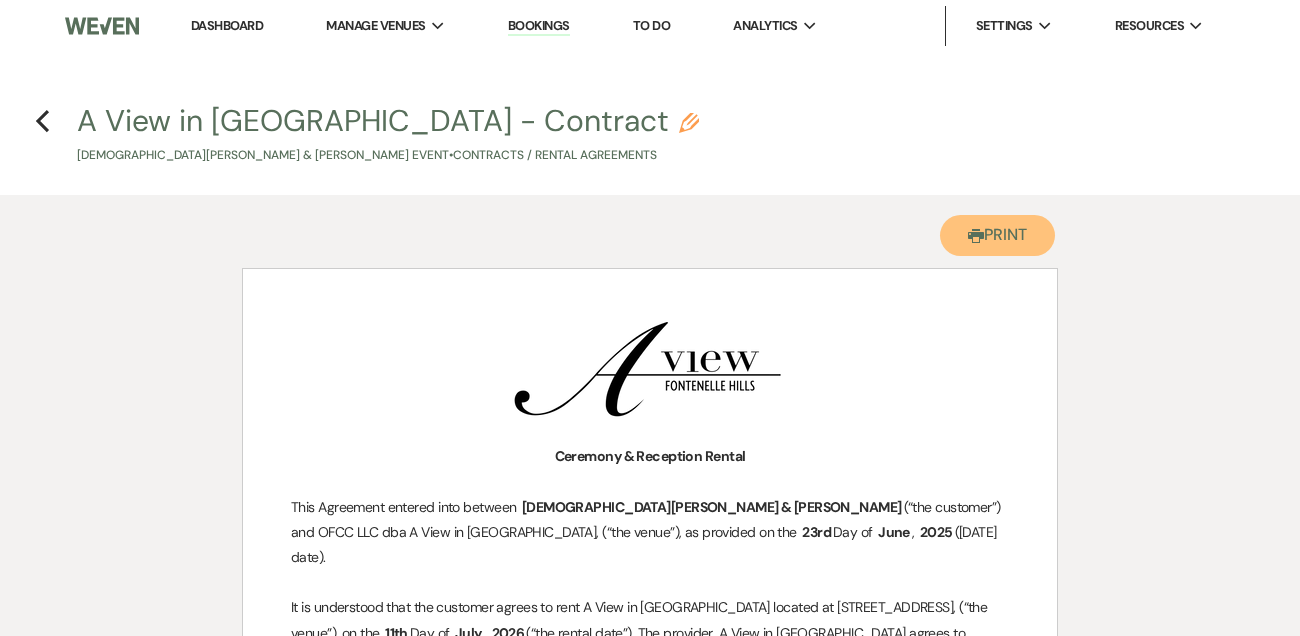 click on "Printer  Print" at bounding box center (997, 235) 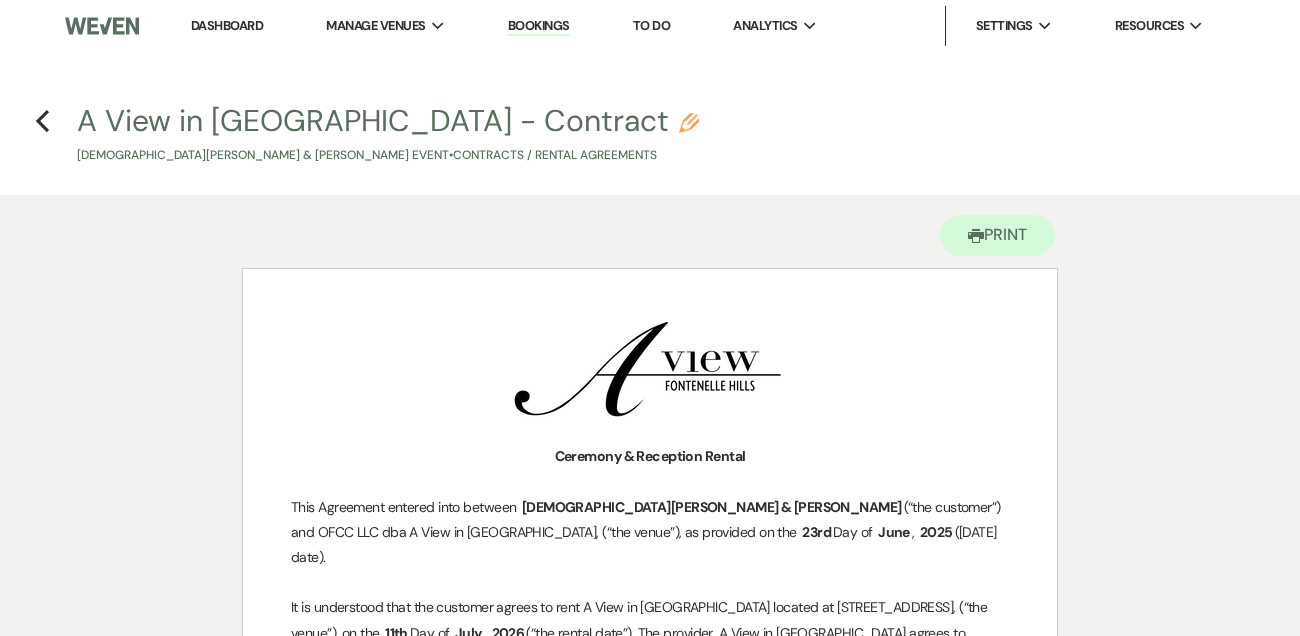 click on "Previous A View in Fontenelle Hills - Contract Pencil Christian Steenbock & Hayle Yoakum's Event  •  Contracts / Rental Agreements" at bounding box center [650, 132] 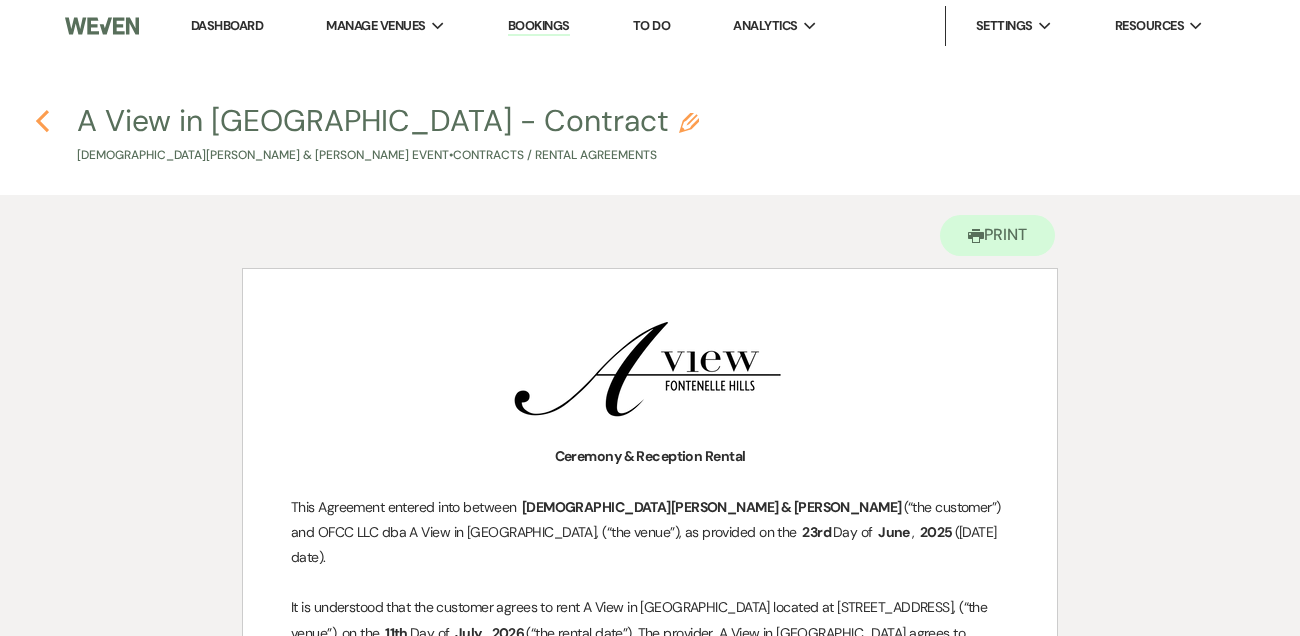 click on "Previous" 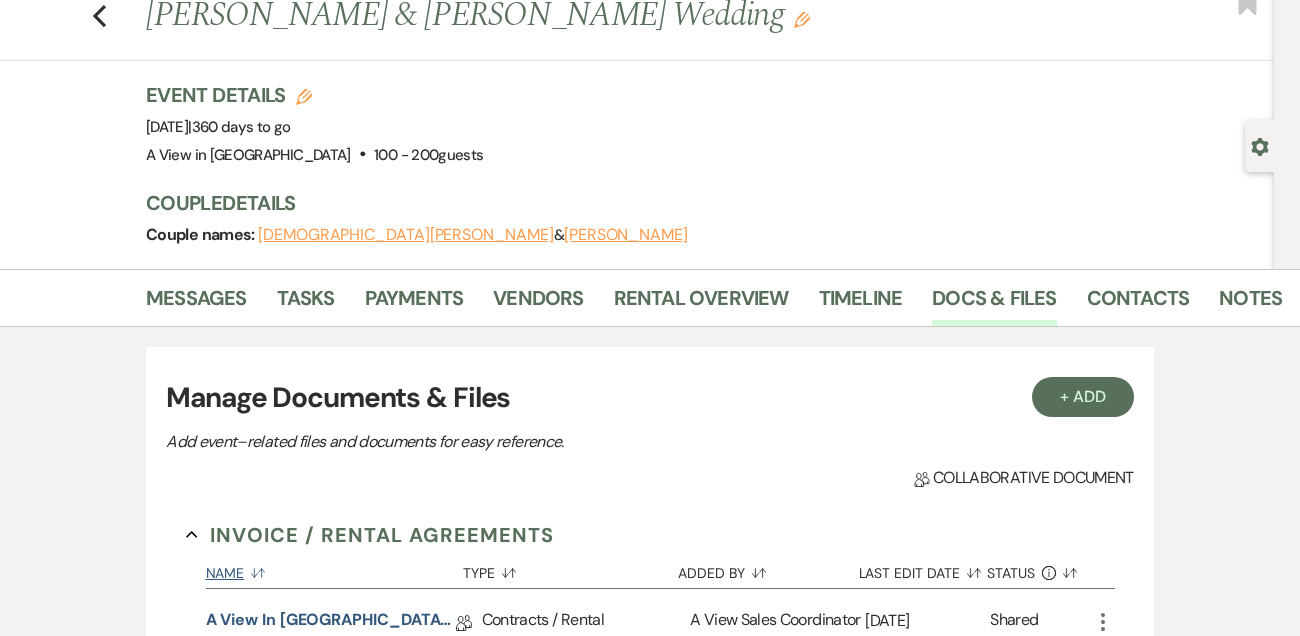 scroll, scrollTop: 0, scrollLeft: 0, axis: both 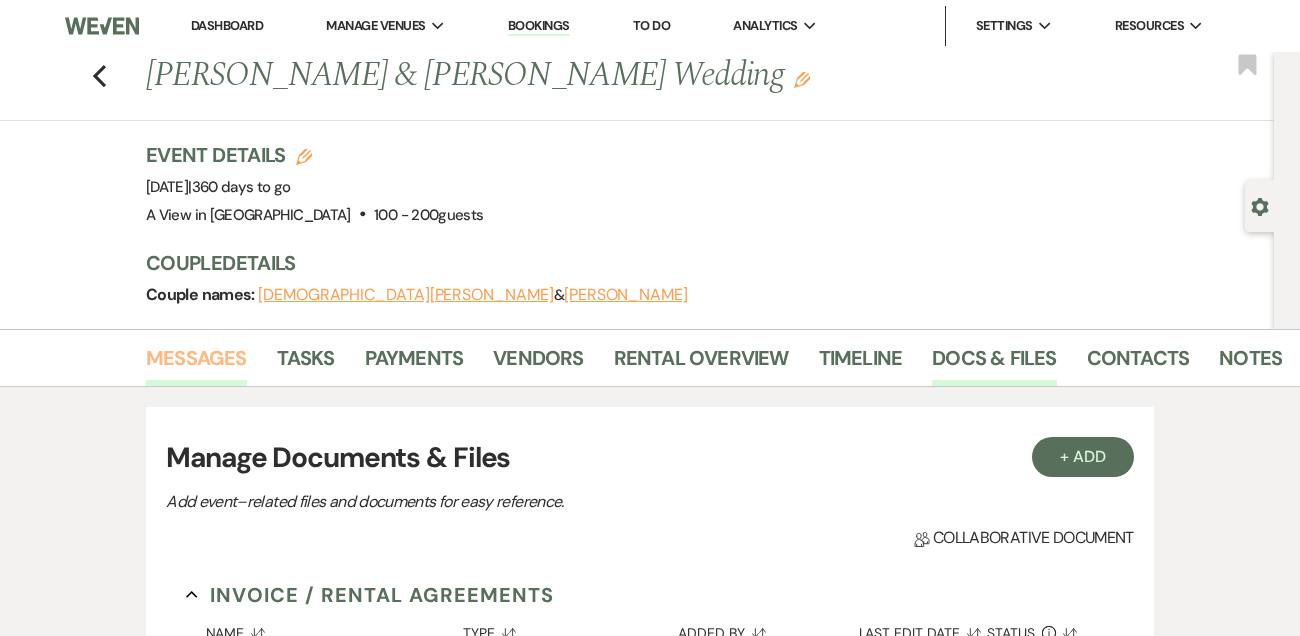 click on "Messages" at bounding box center [196, 364] 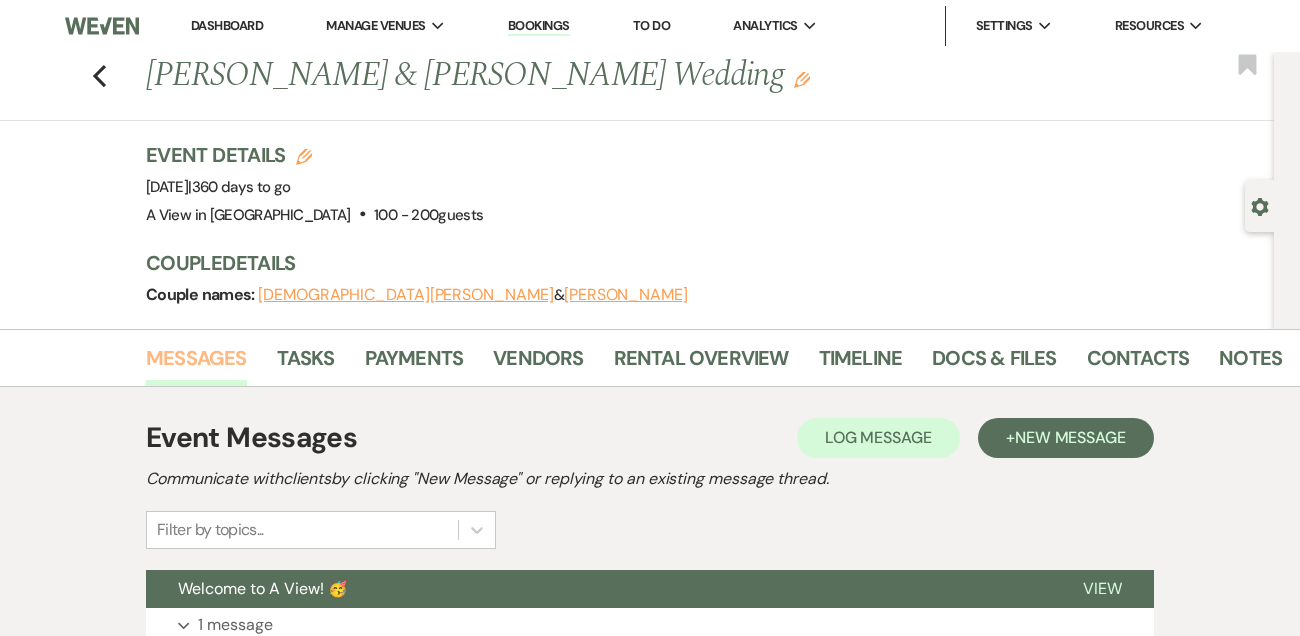 scroll, scrollTop: 251, scrollLeft: 0, axis: vertical 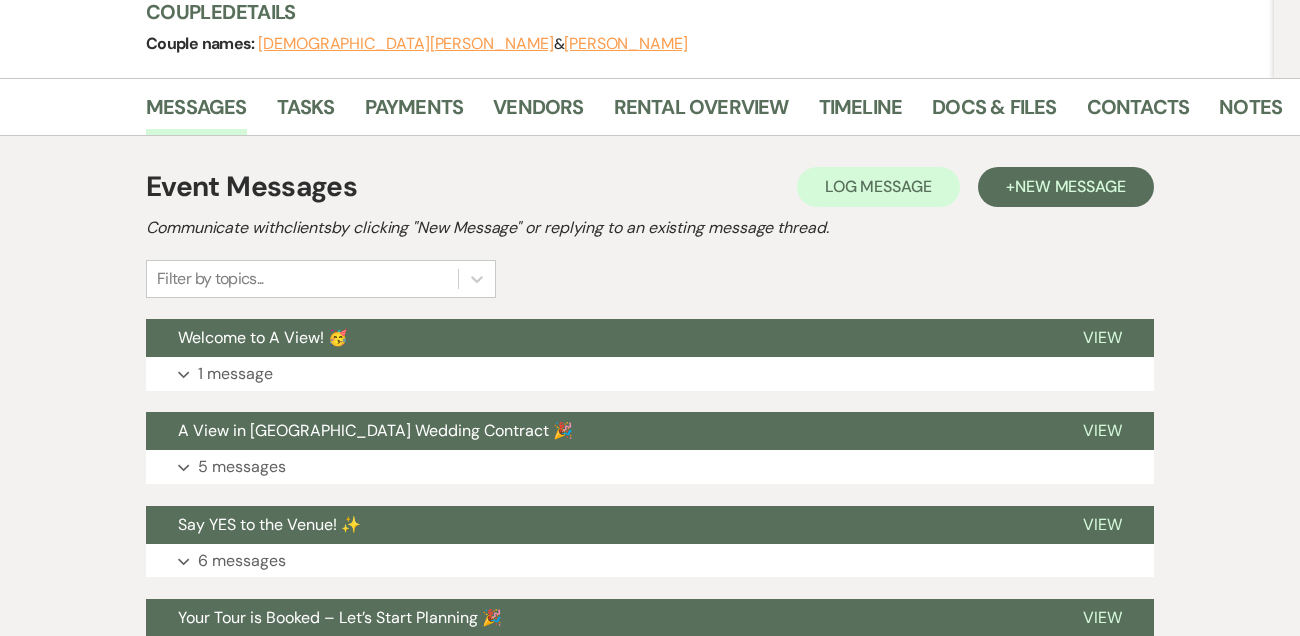 click on "Event Messages   Log Log Message +  New Message Communicate with  clients  by clicking "New Message" or replying to an existing message thread. Filter by topics... Welcome to A View! 🥳 View Expand 1 message A View in Fontenelle Hills Wedding Contract 🎉 View Expand 5 messages Say YES to the Venue! ✨ View Expand 6 messages Your Tour is Booked – Let’s Start Planning 🎉 View Expand 13 messages New Event Inquiry: Christian Steenbock from Venue Website View Expand 9 messages" at bounding box center [650, 465] 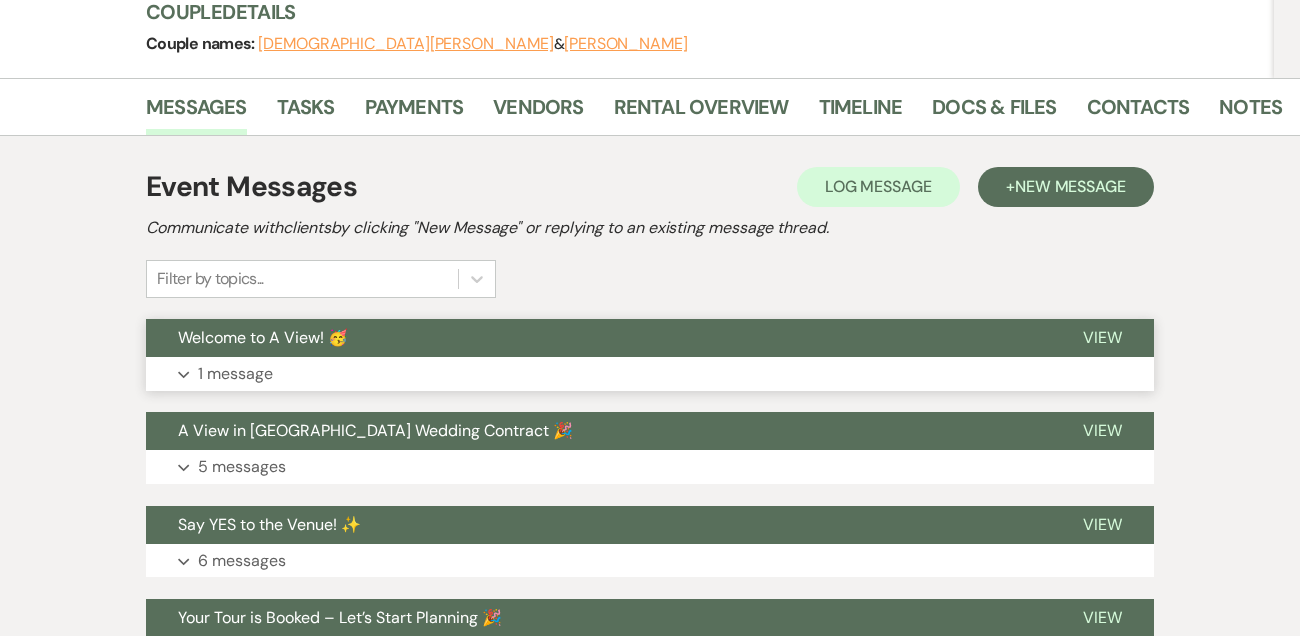 click on "1 message" at bounding box center (235, 374) 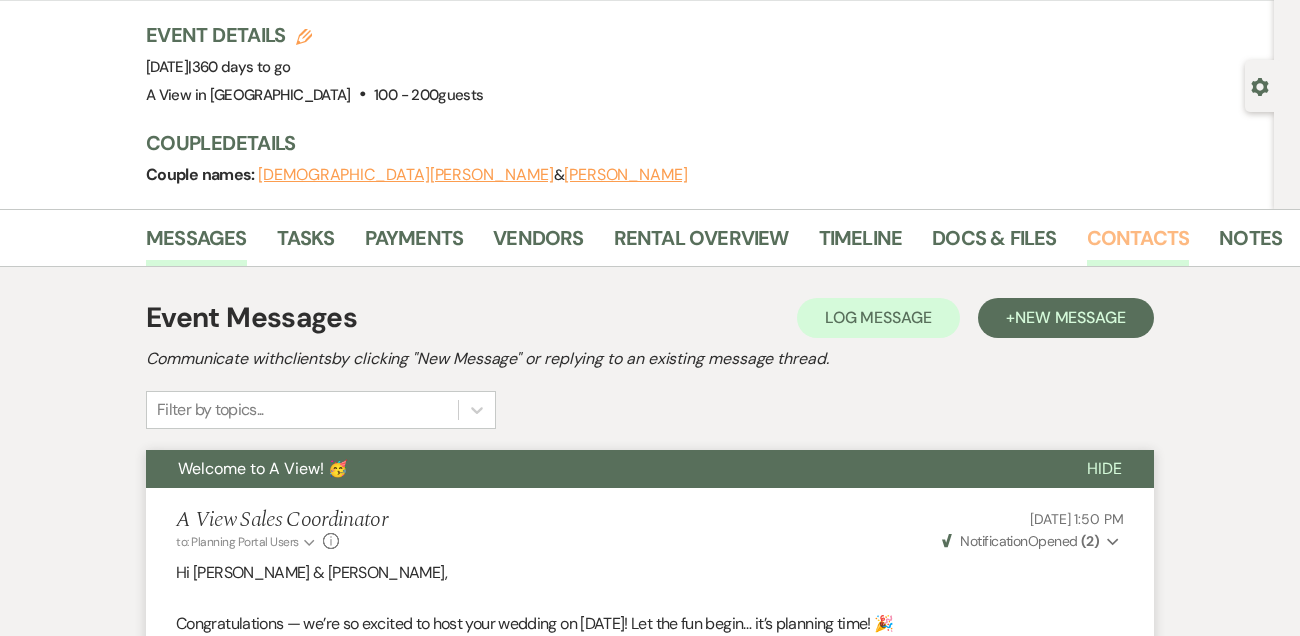 scroll, scrollTop: 164, scrollLeft: 0, axis: vertical 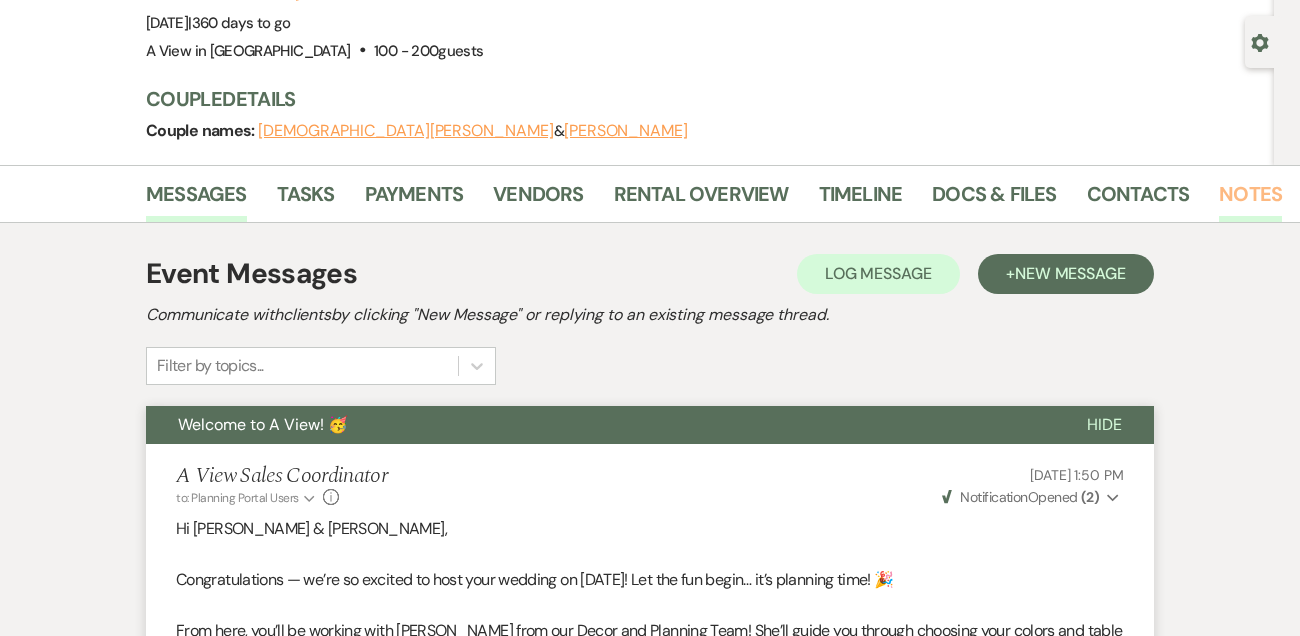 click on "Notes" at bounding box center (1250, 200) 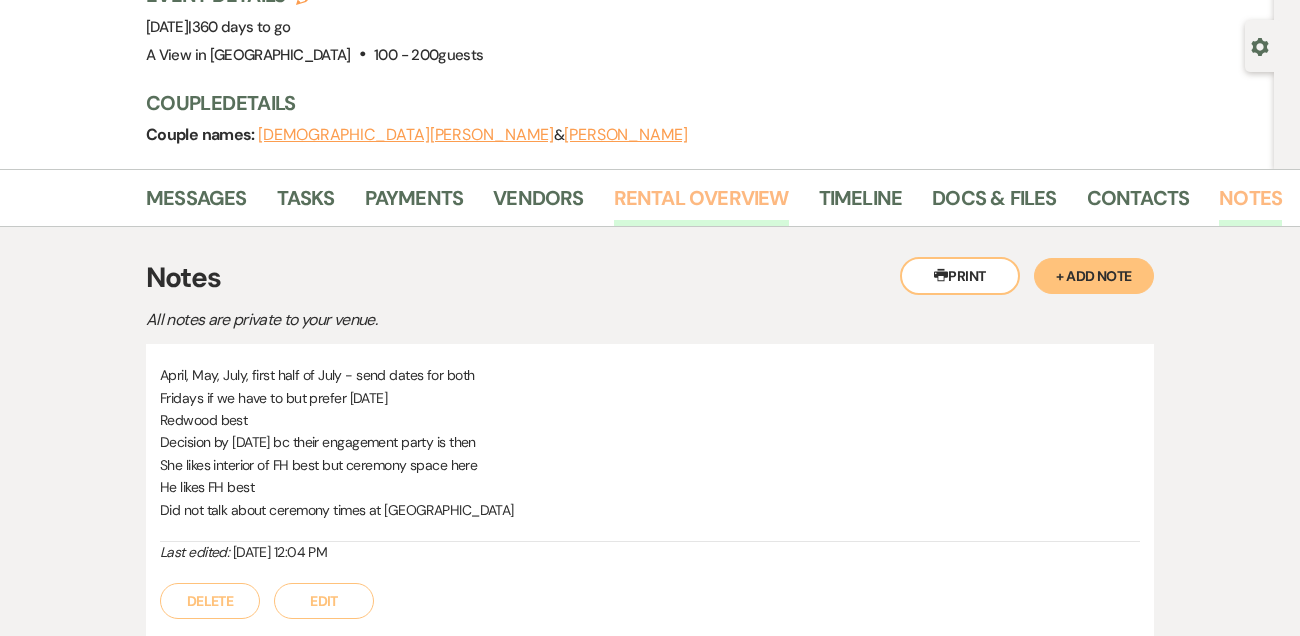 scroll, scrollTop: 158, scrollLeft: 0, axis: vertical 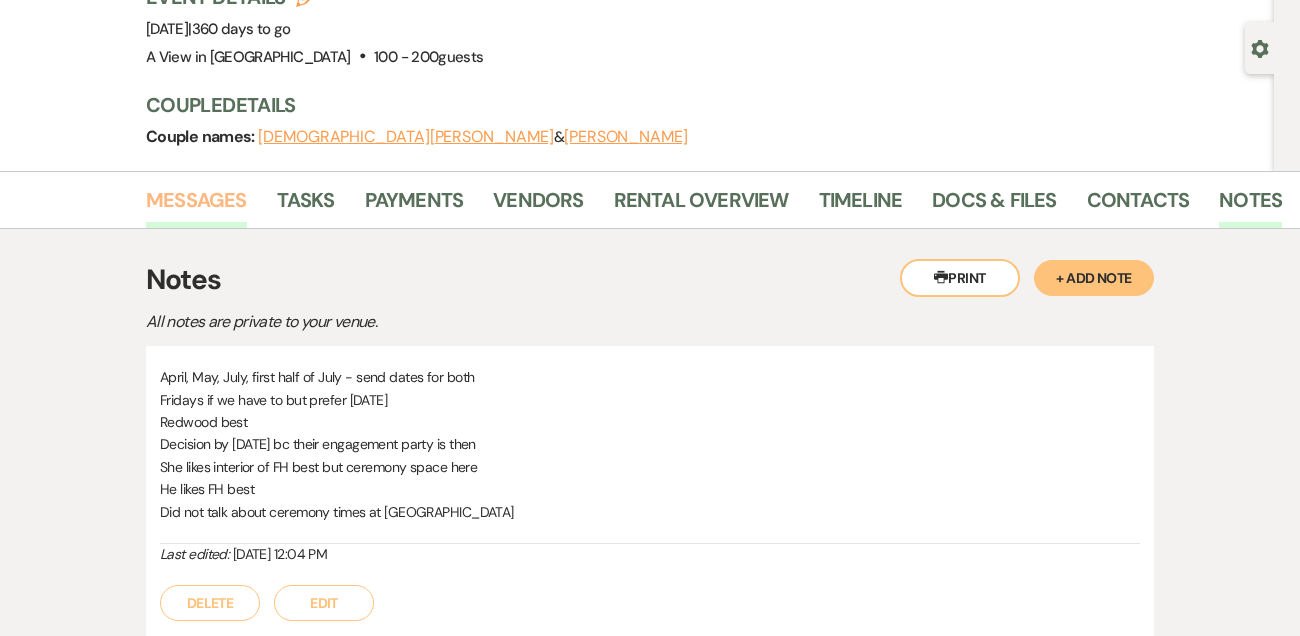 click on "Messages" at bounding box center [196, 206] 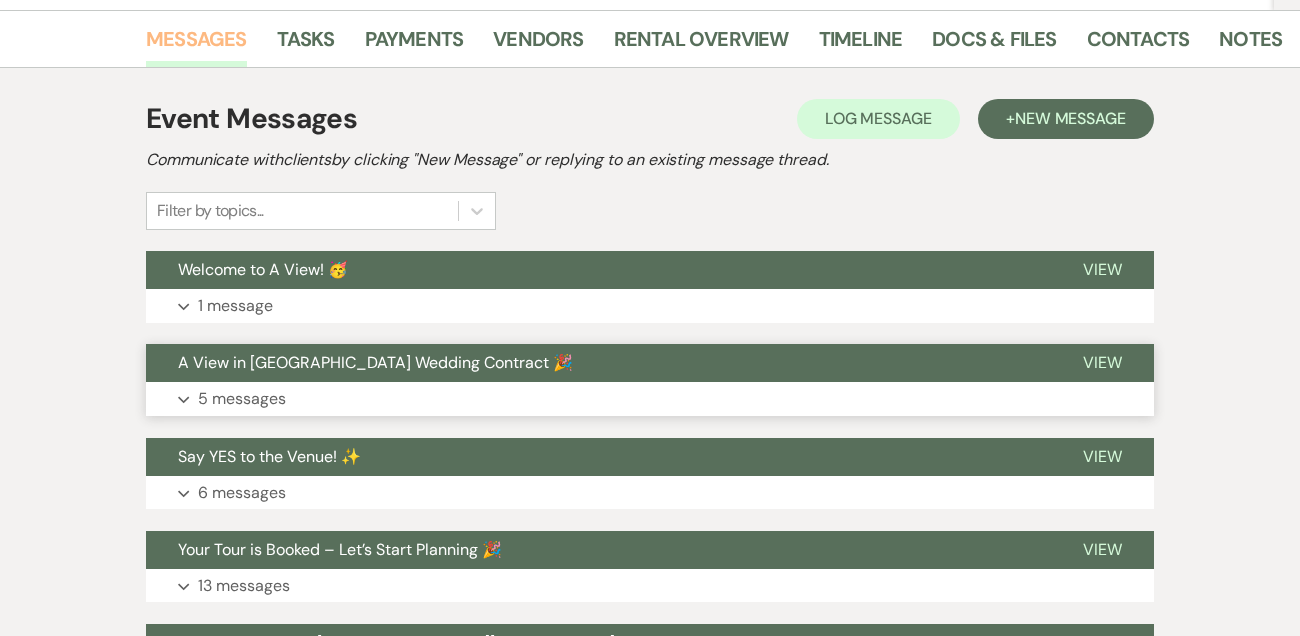 scroll, scrollTop: 367, scrollLeft: 0, axis: vertical 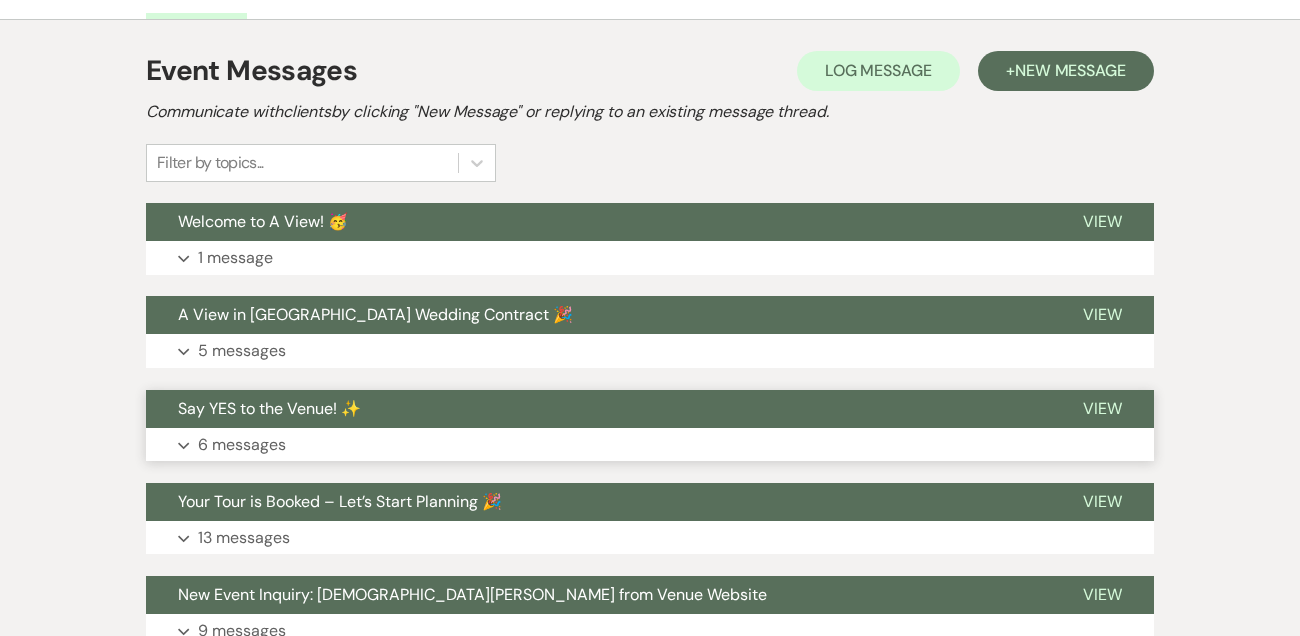 click on "Expand 6 messages" at bounding box center (650, 445) 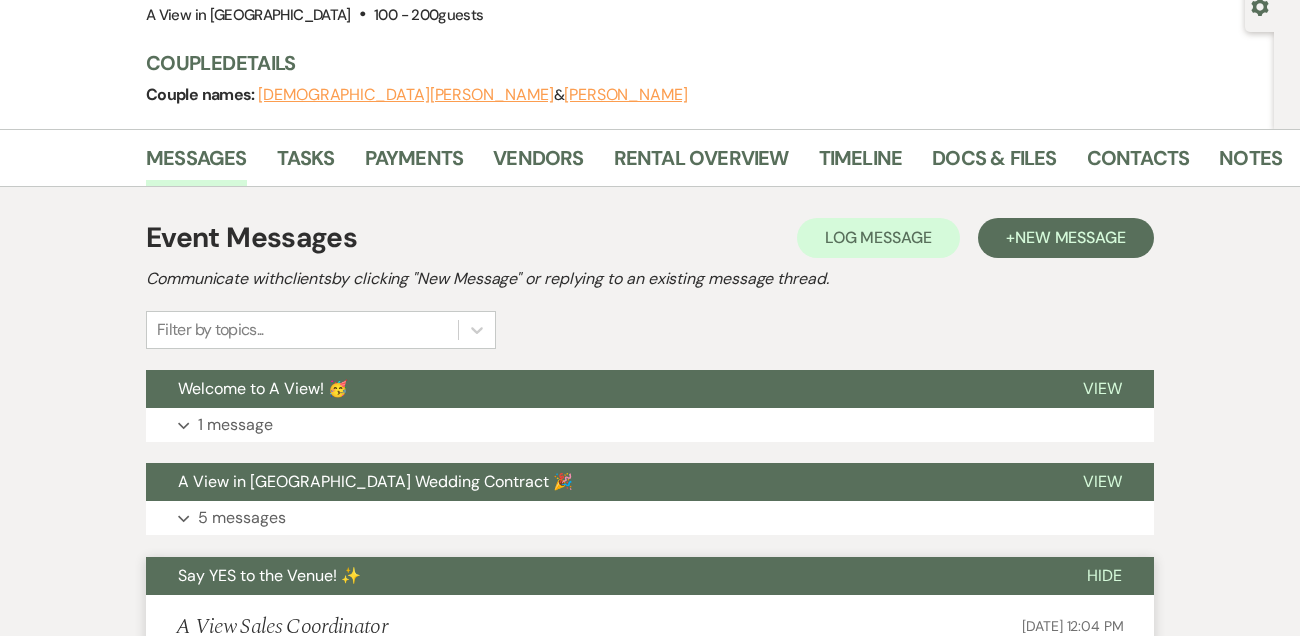 scroll, scrollTop: 0, scrollLeft: 0, axis: both 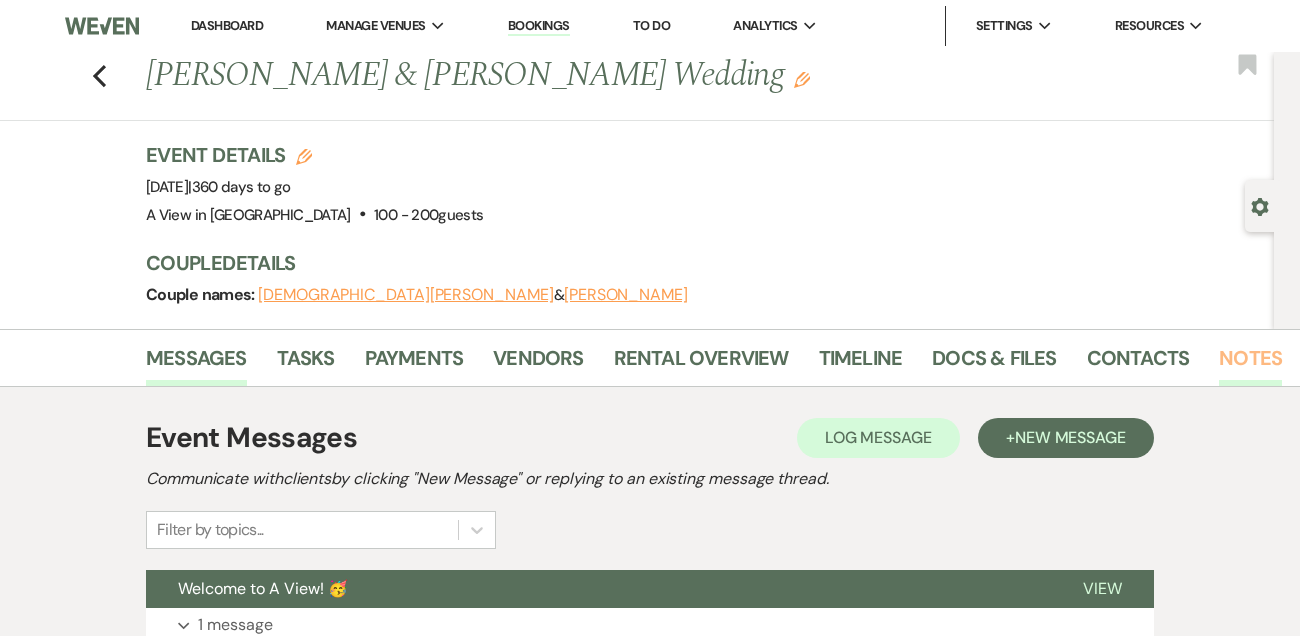 click on "Notes" at bounding box center [1250, 364] 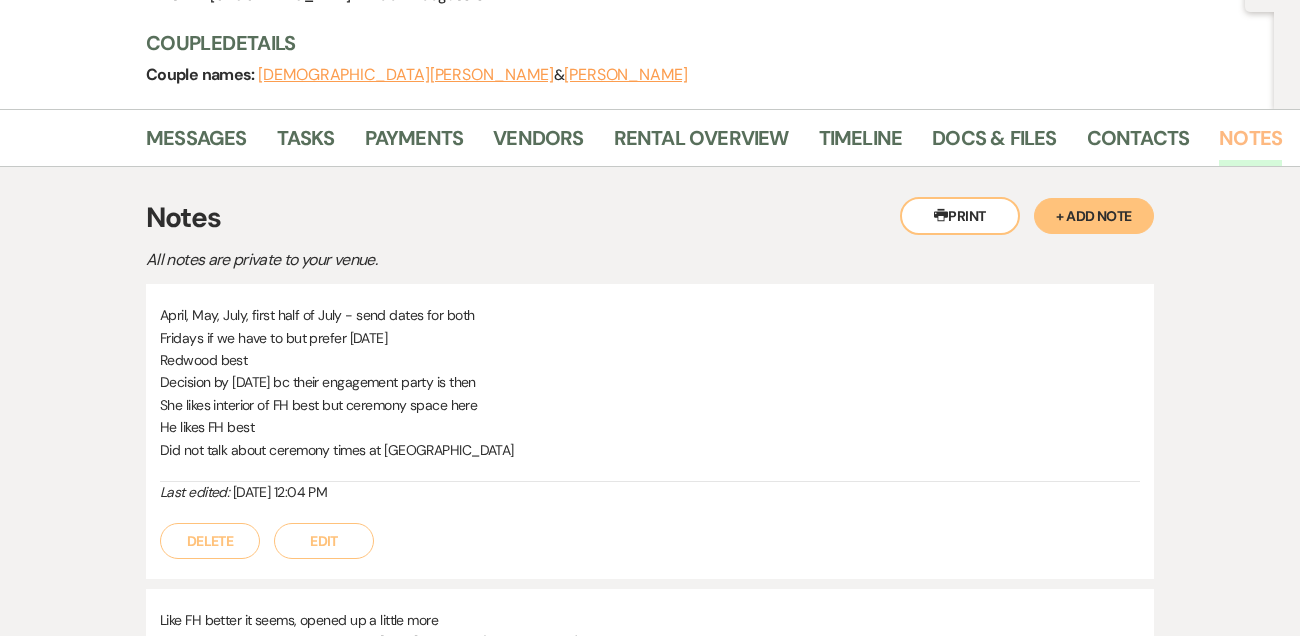 scroll, scrollTop: 236, scrollLeft: 0, axis: vertical 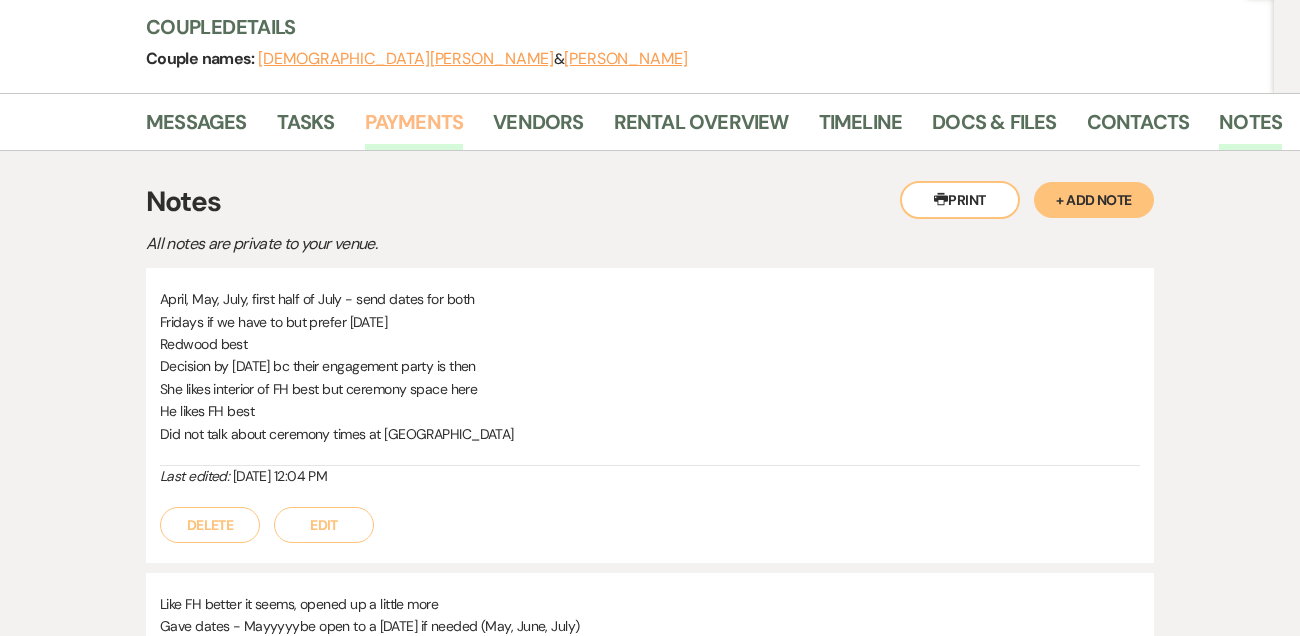 click on "Payments" at bounding box center (414, 128) 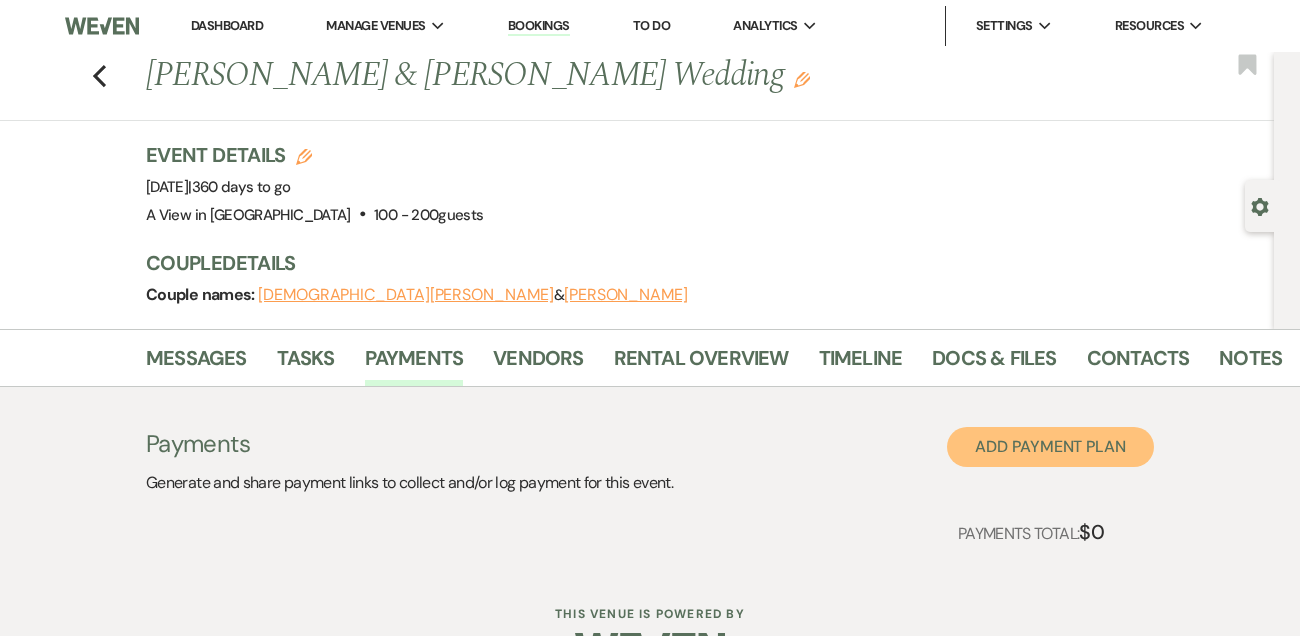 click on "Add Payment Plan" at bounding box center [1050, 447] 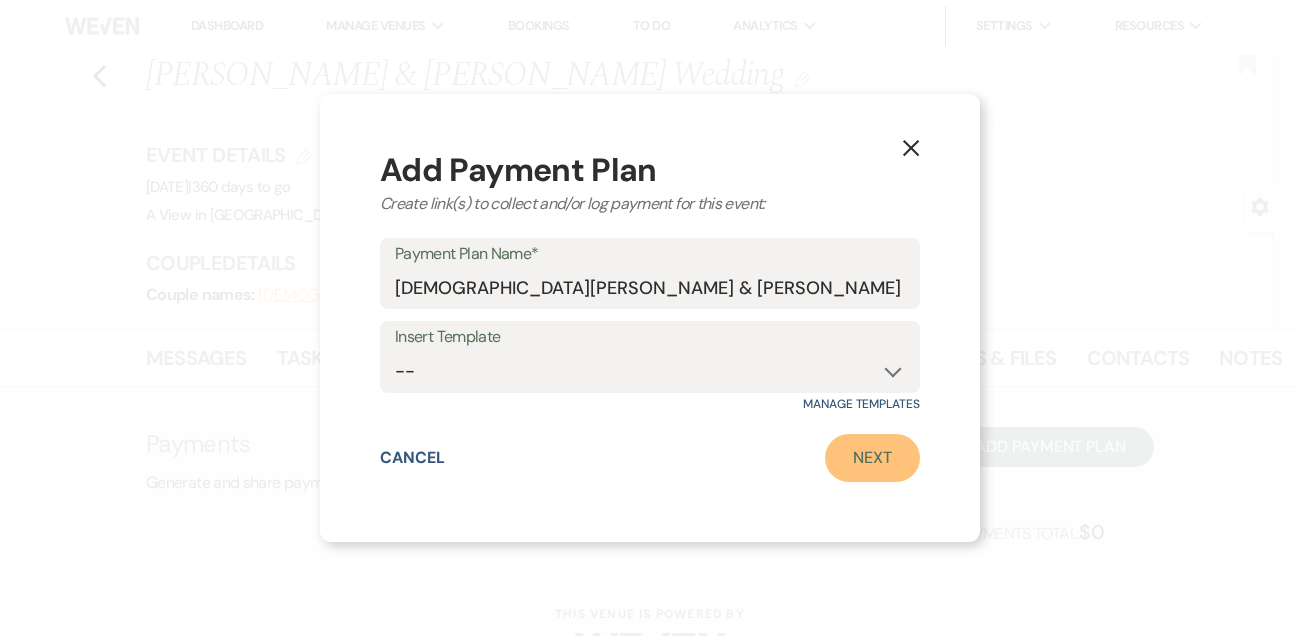click on "Next" at bounding box center (872, 458) 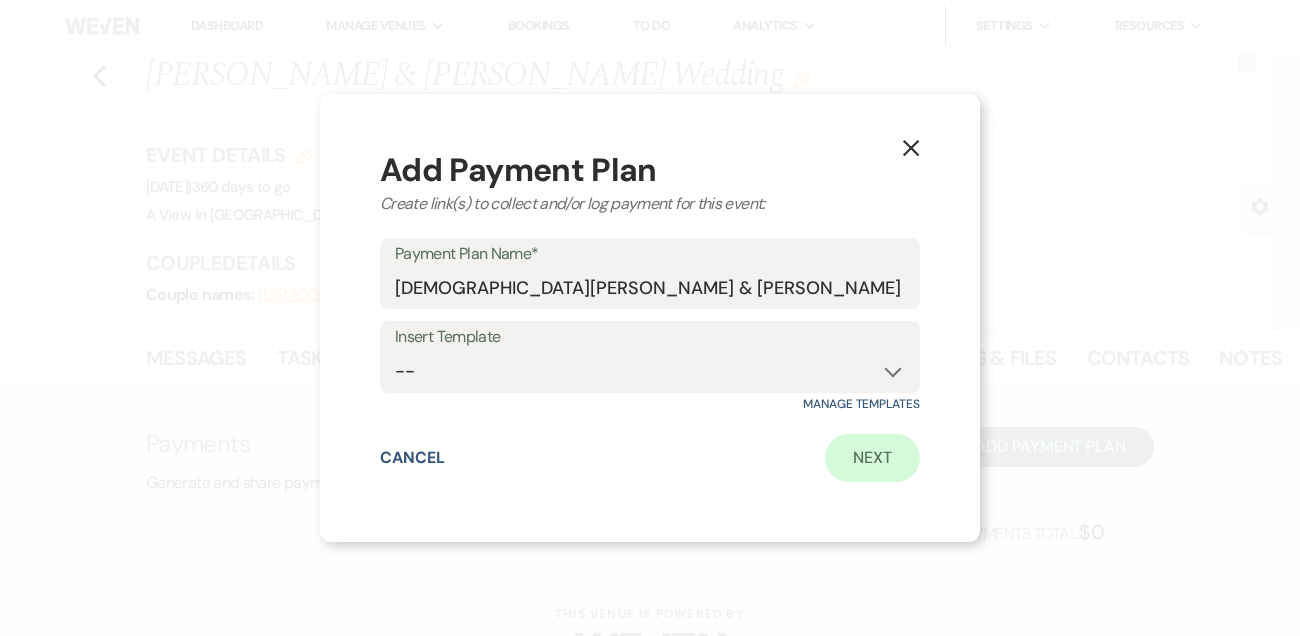 select on "2" 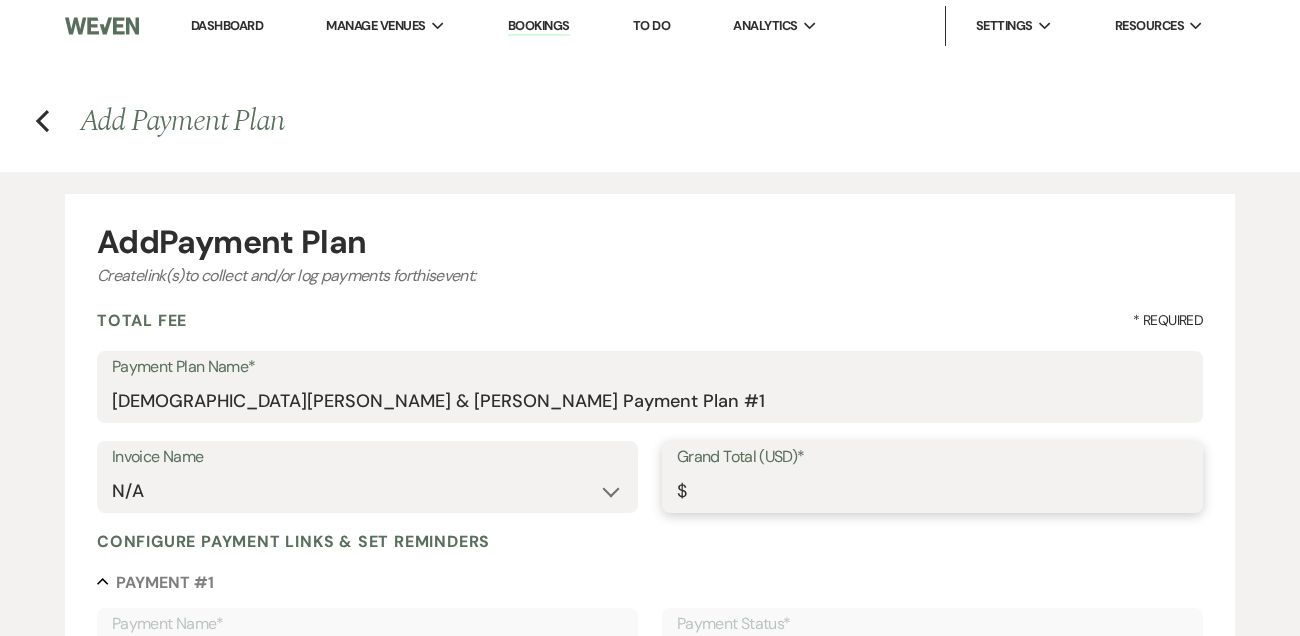 click on "Grand Total (USD)*" at bounding box center (932, 491) 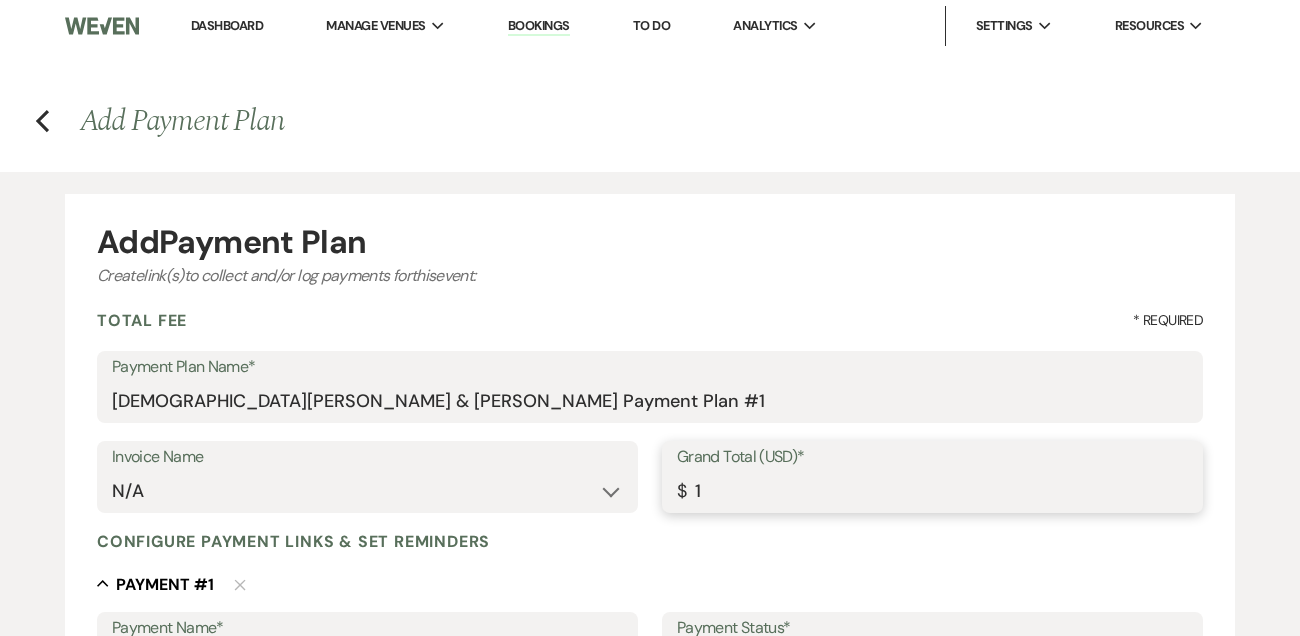 type on "15" 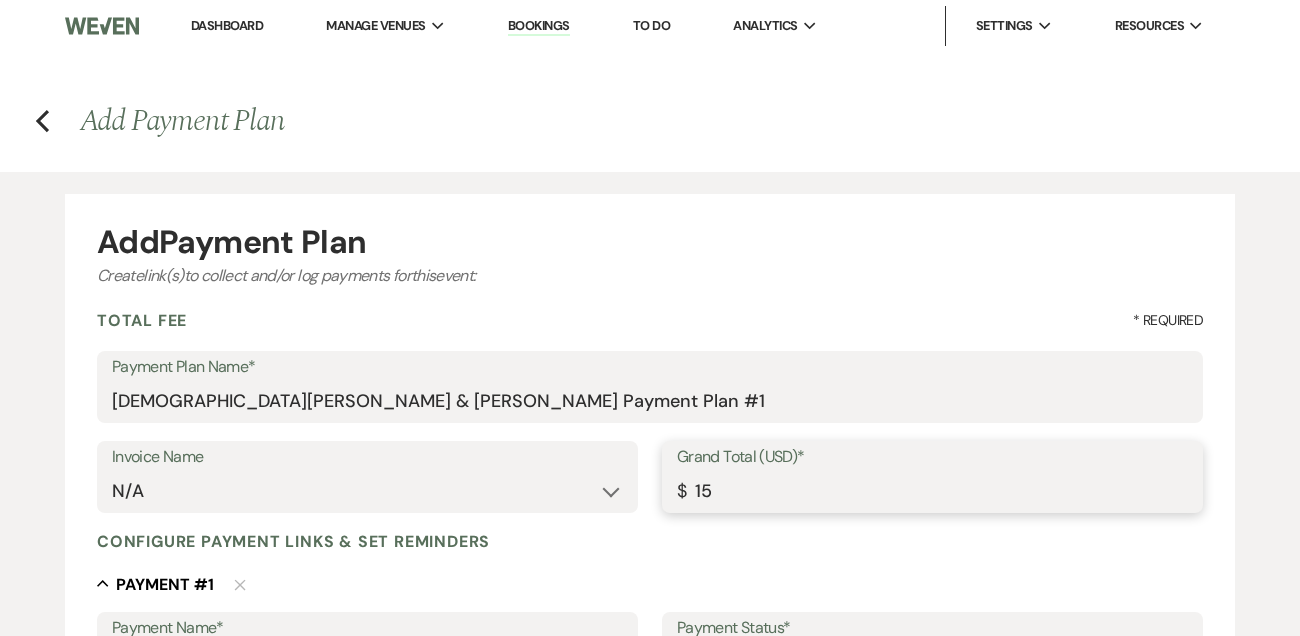 type on "15.00" 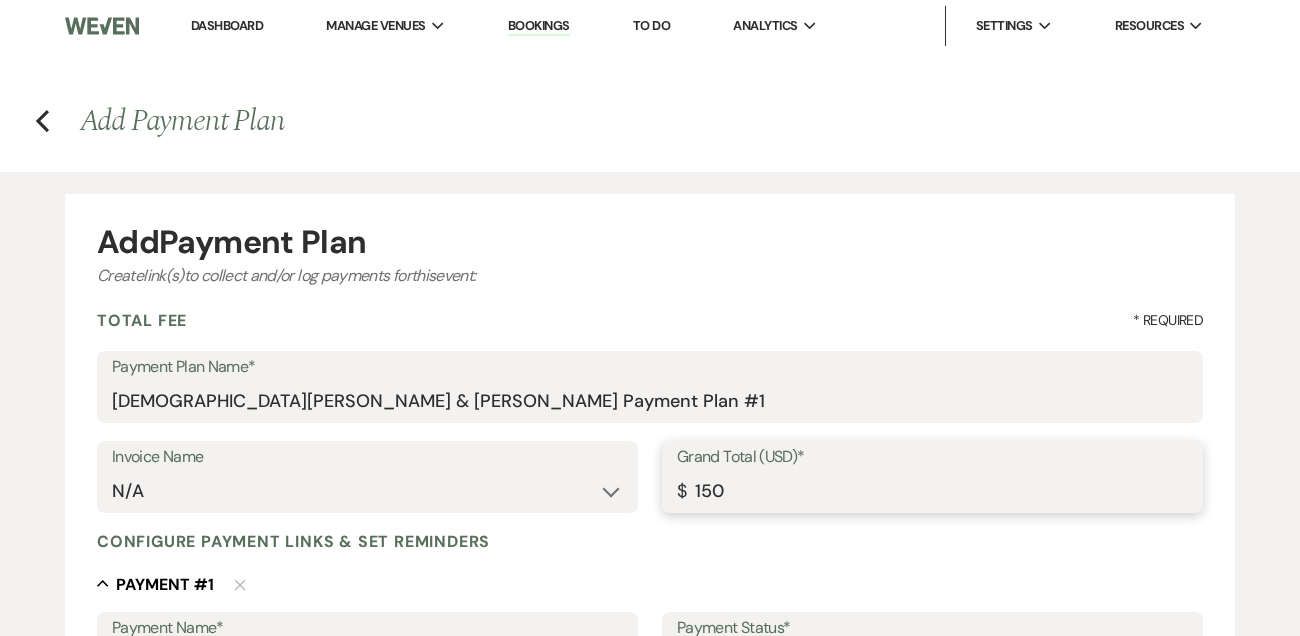 type on "1500" 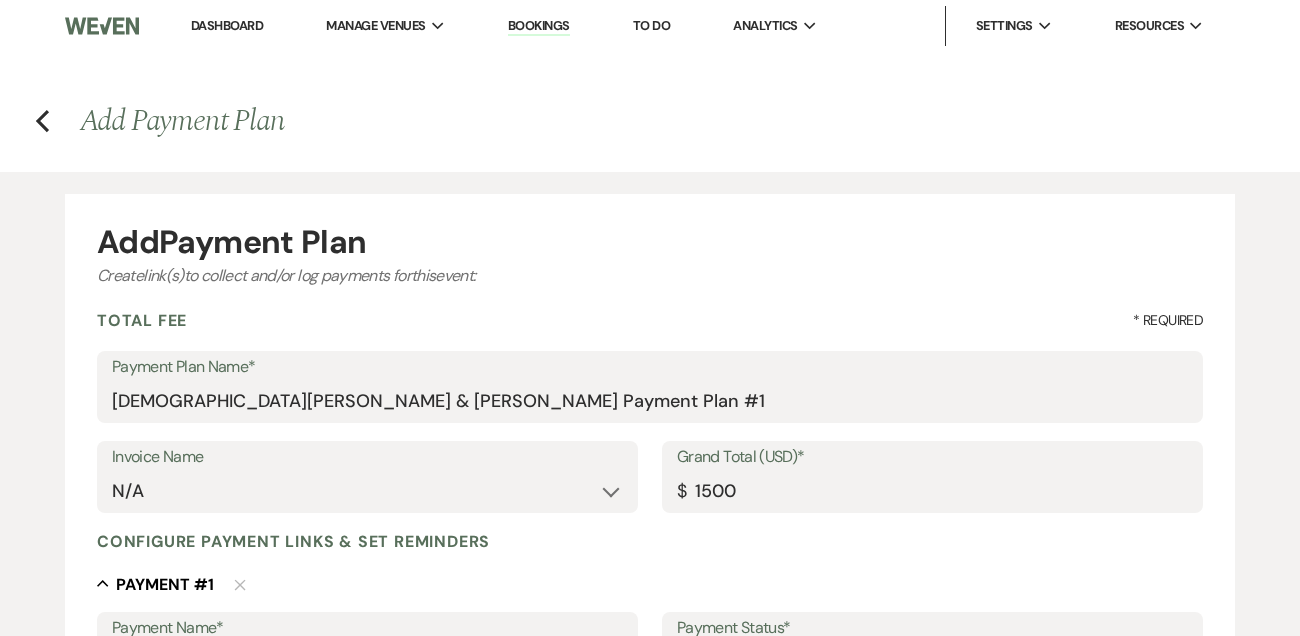type on "1500.00" 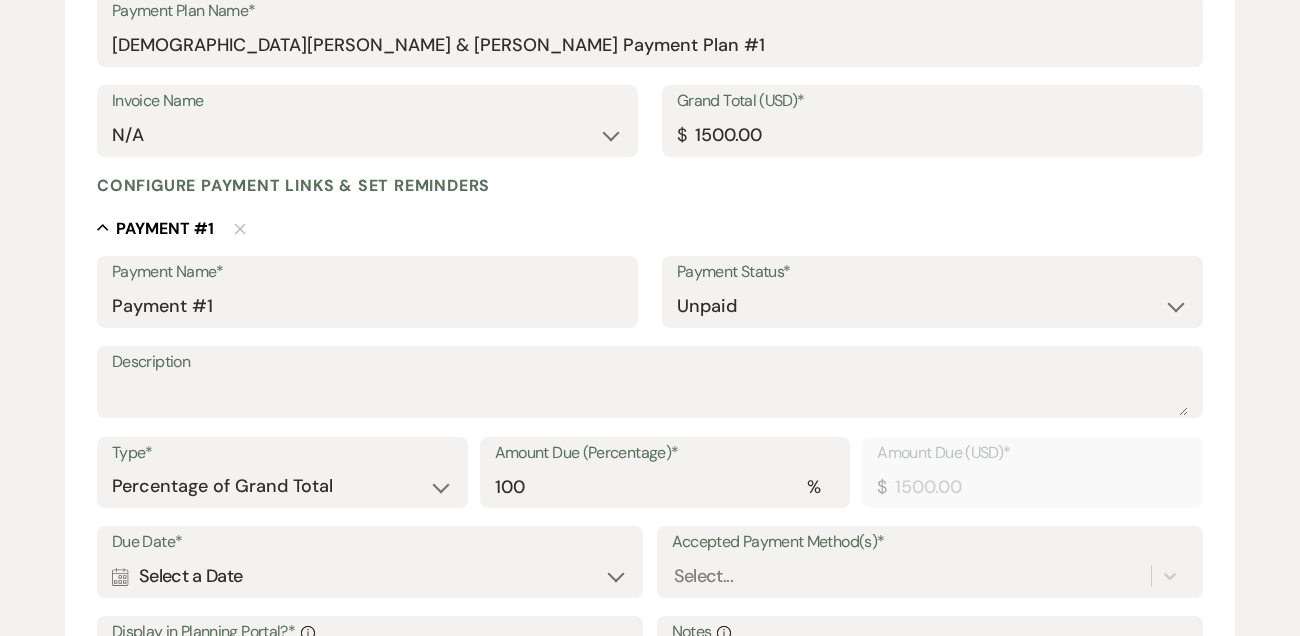 scroll, scrollTop: 389, scrollLeft: 0, axis: vertical 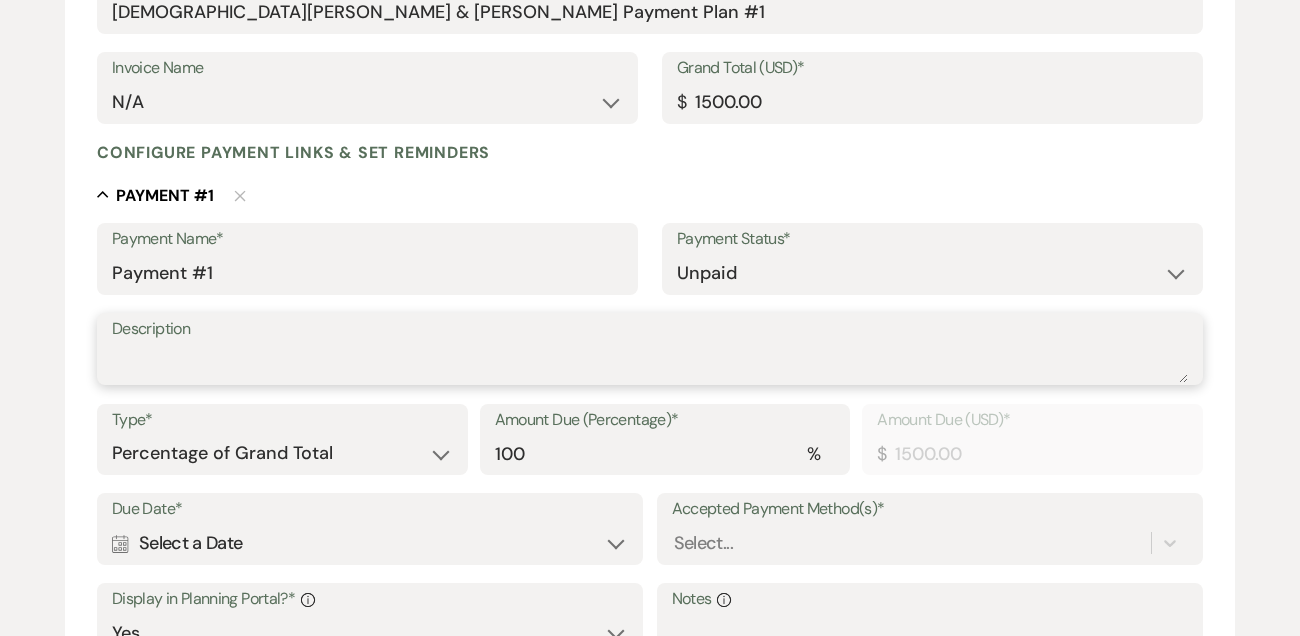 click on "Description" at bounding box center (650, 363) 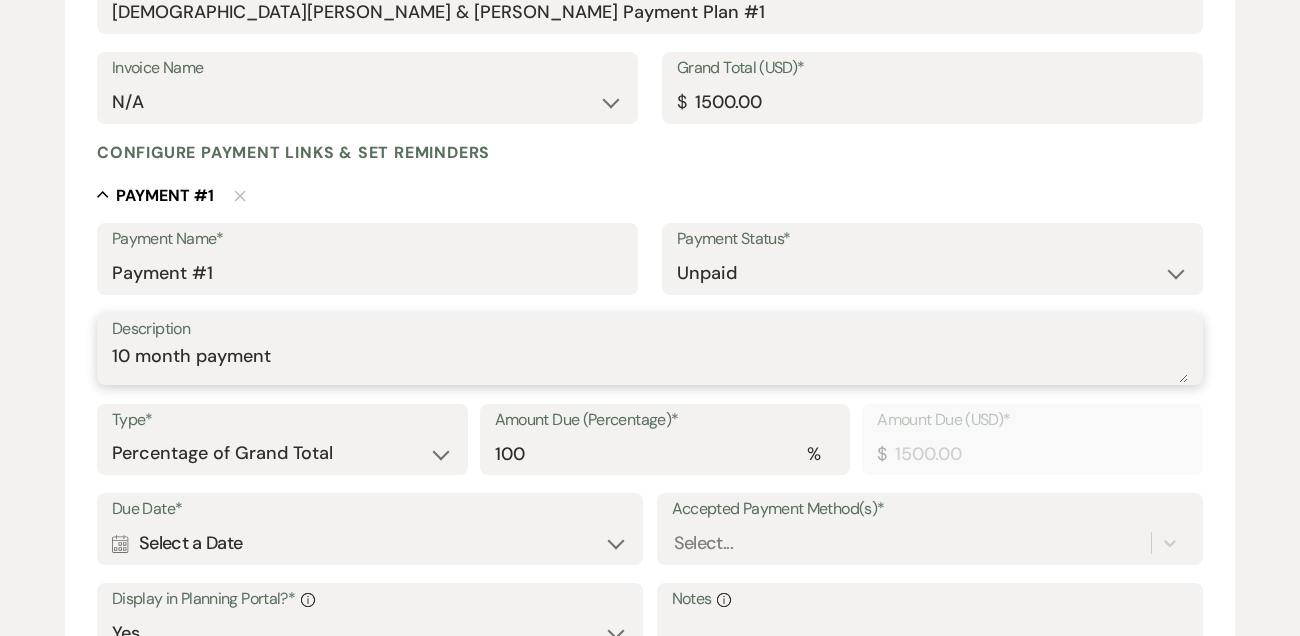 type on "10 month payment" 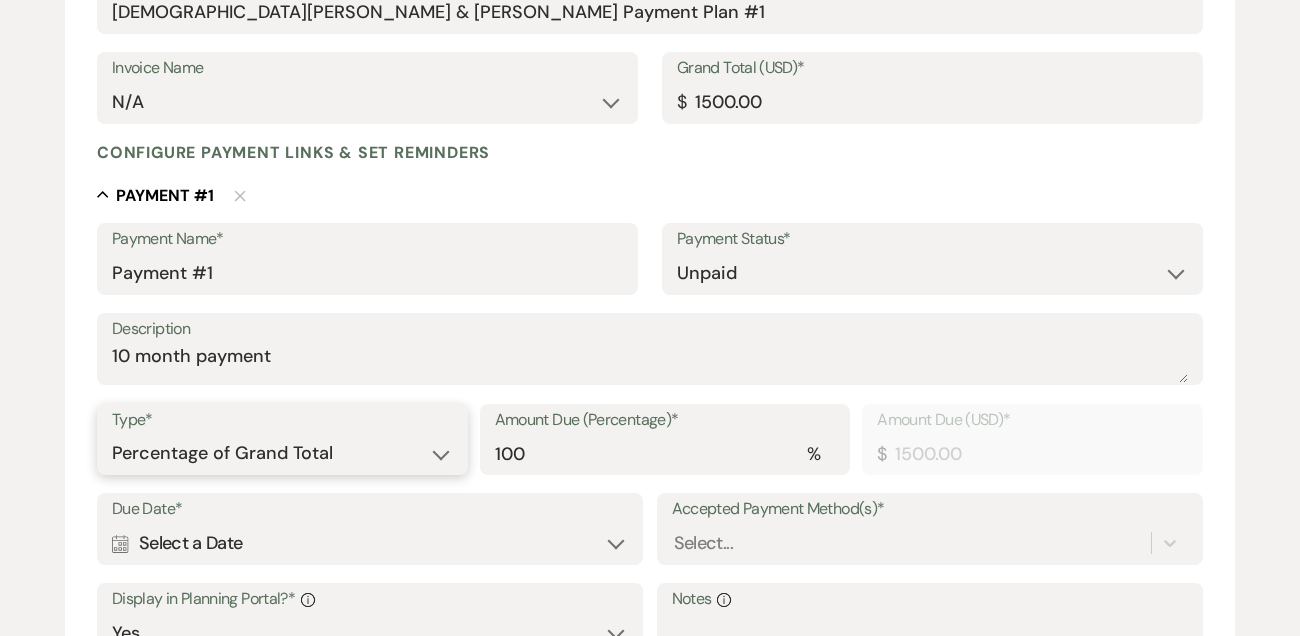 click on "Dollar Amount Percentage of Grand Total" at bounding box center (282, 453) 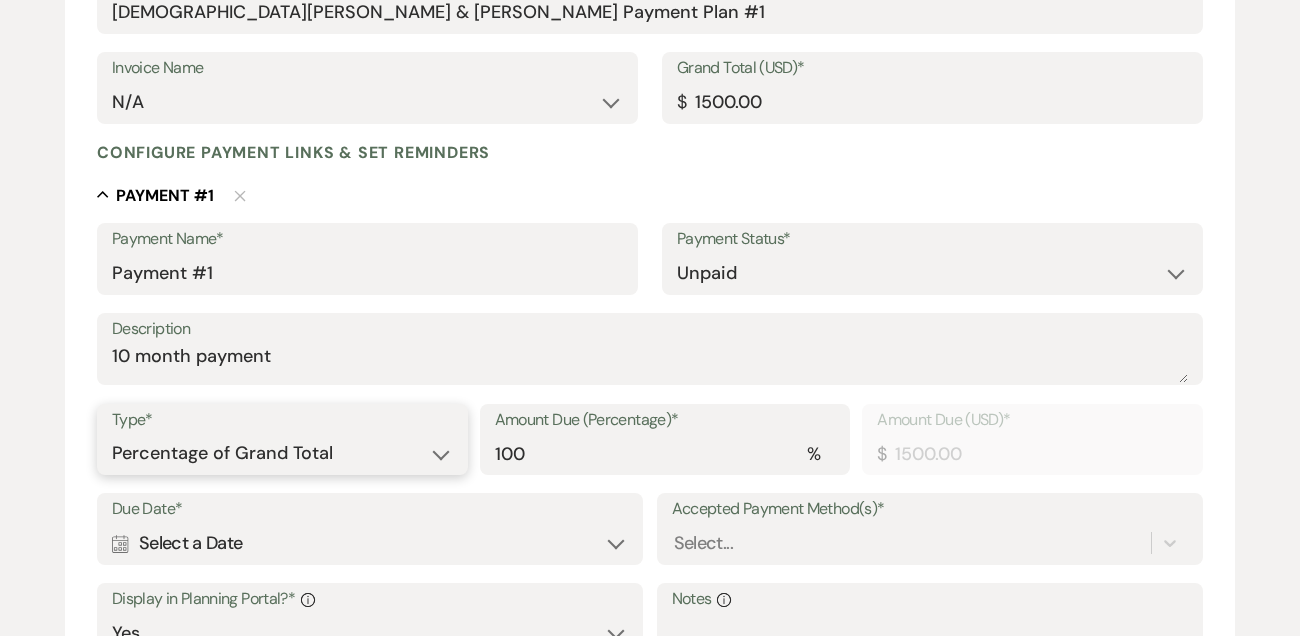 select on "flat" 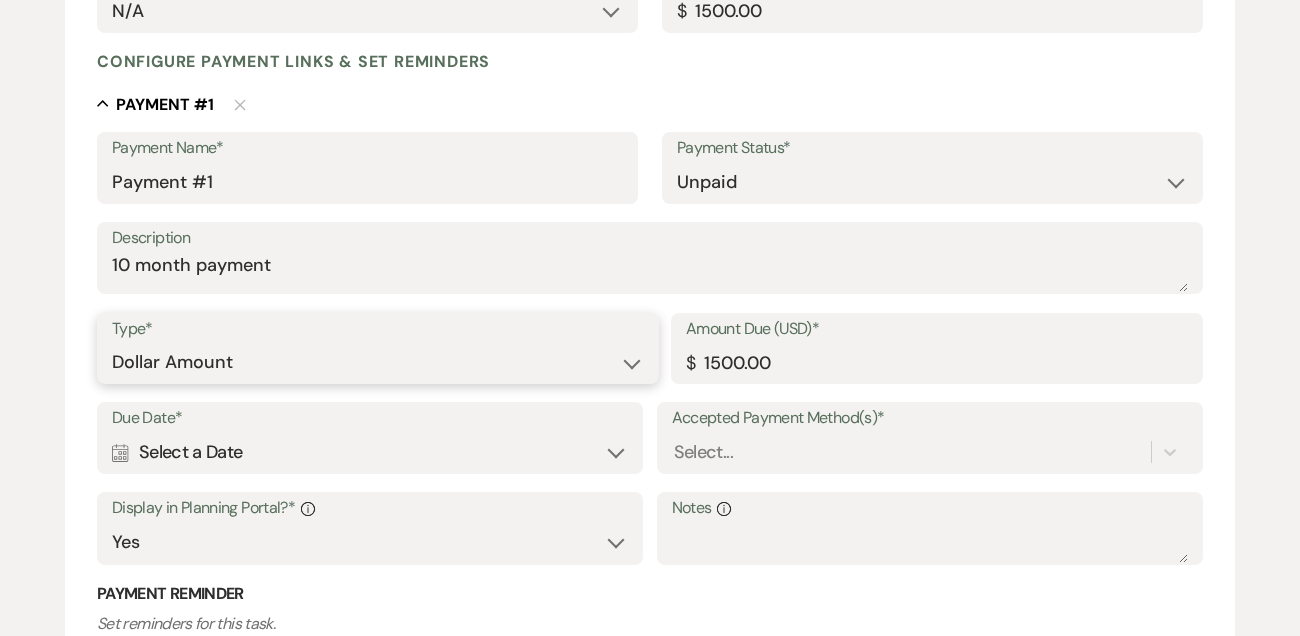scroll, scrollTop: 497, scrollLeft: 0, axis: vertical 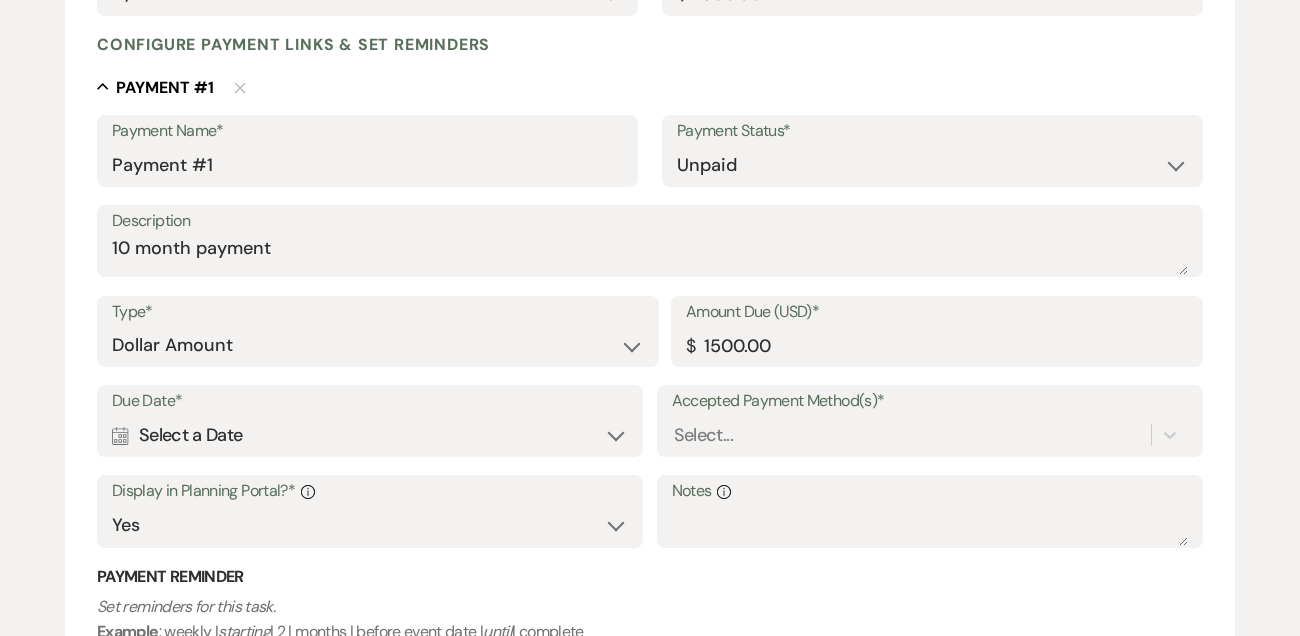 click on "Calendar Select a Date Expand" at bounding box center (370, 435) 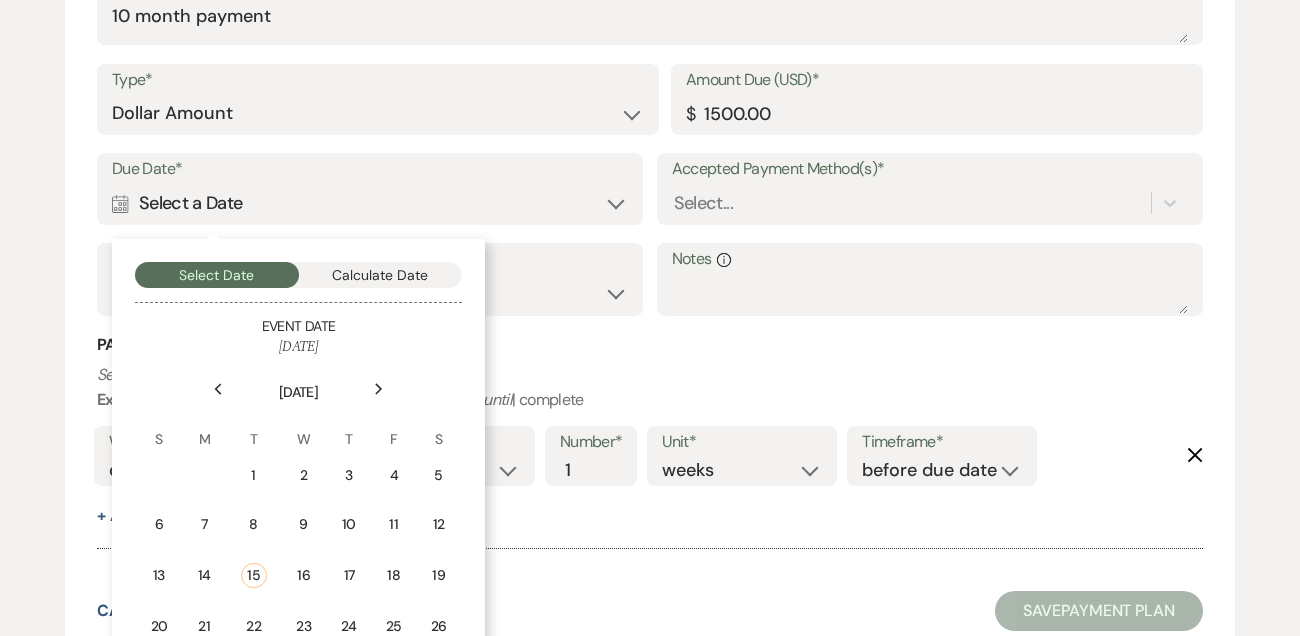 scroll, scrollTop: 751, scrollLeft: 0, axis: vertical 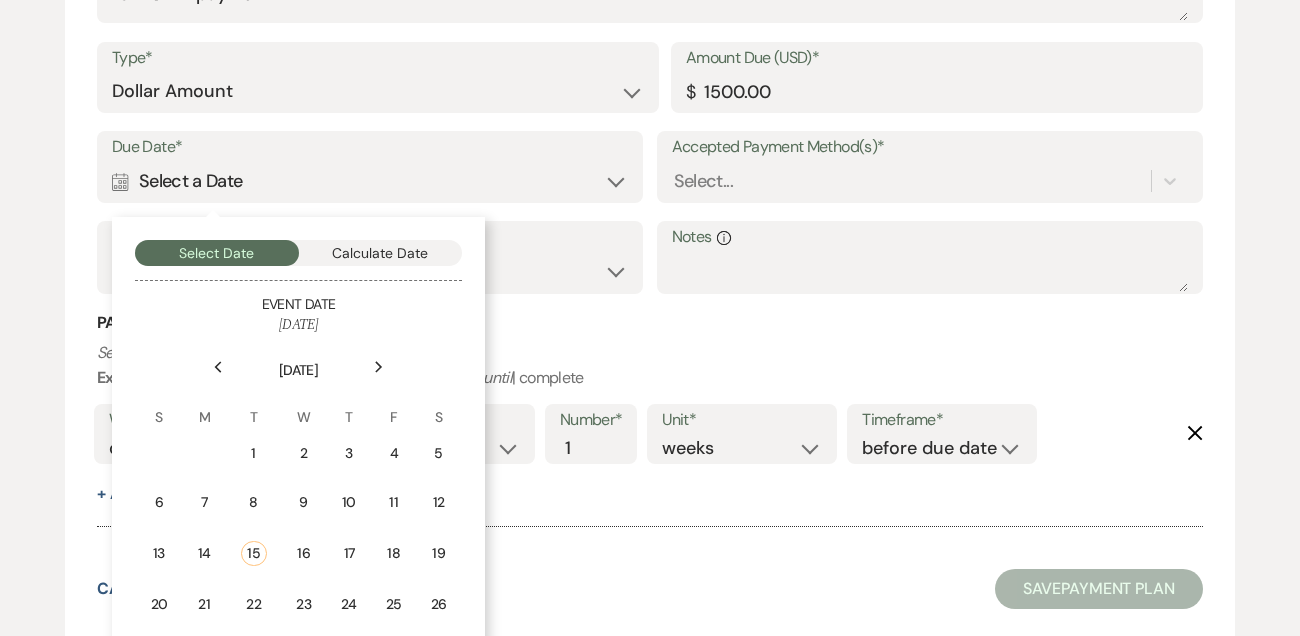 click on "Next" at bounding box center (379, 367) 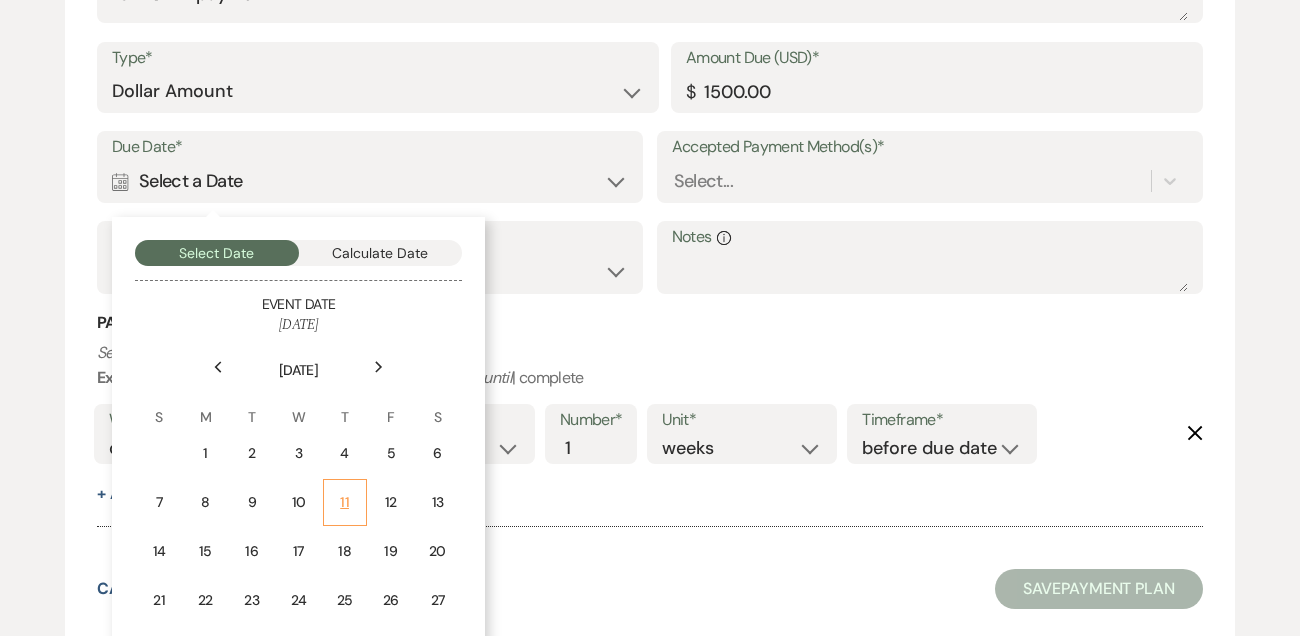click on "11" at bounding box center (345, 502) 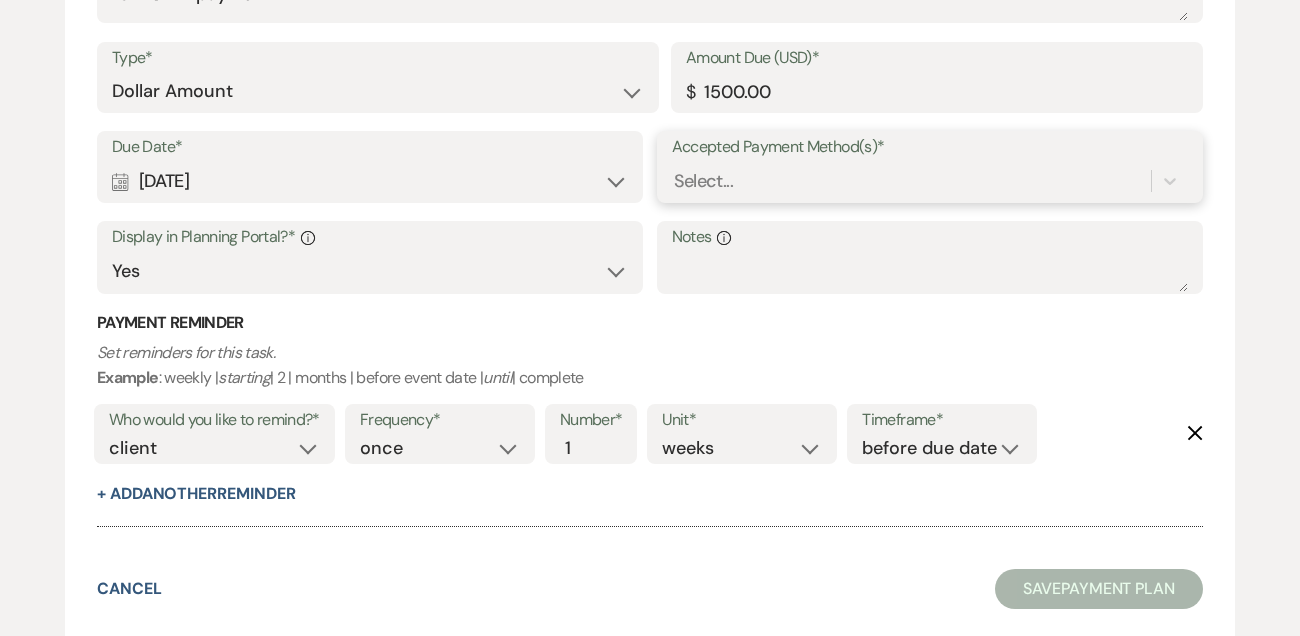 click on "Select..." at bounding box center [703, 181] 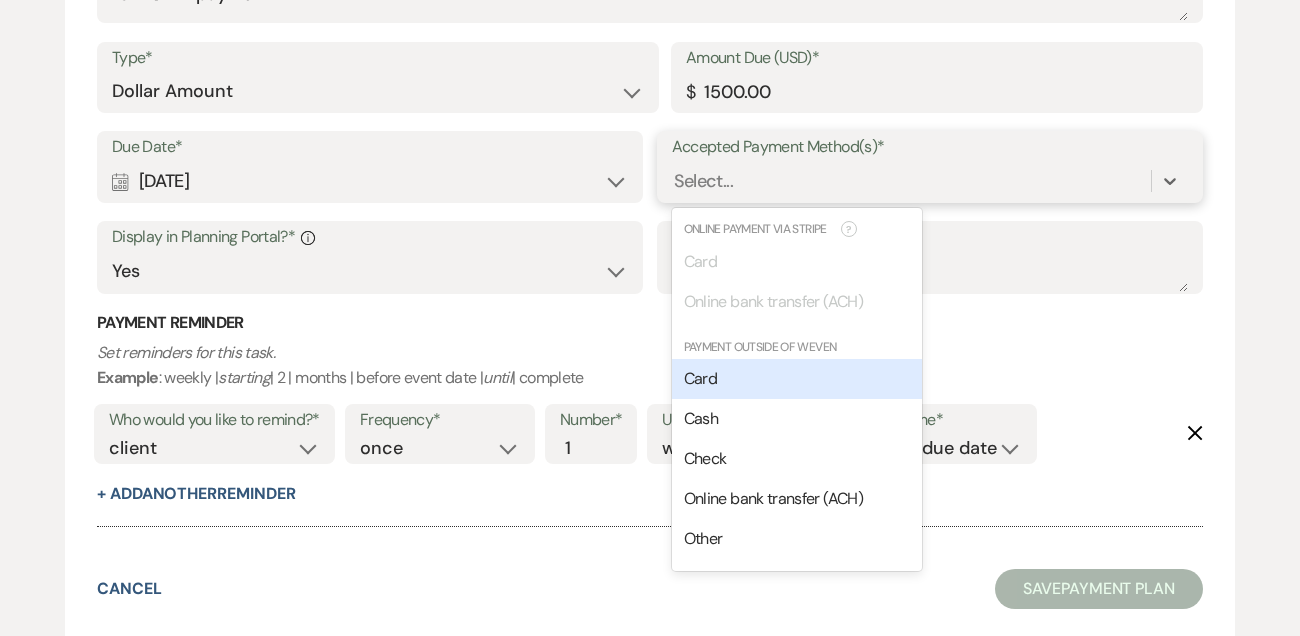 click on "Card" at bounding box center (797, 379) 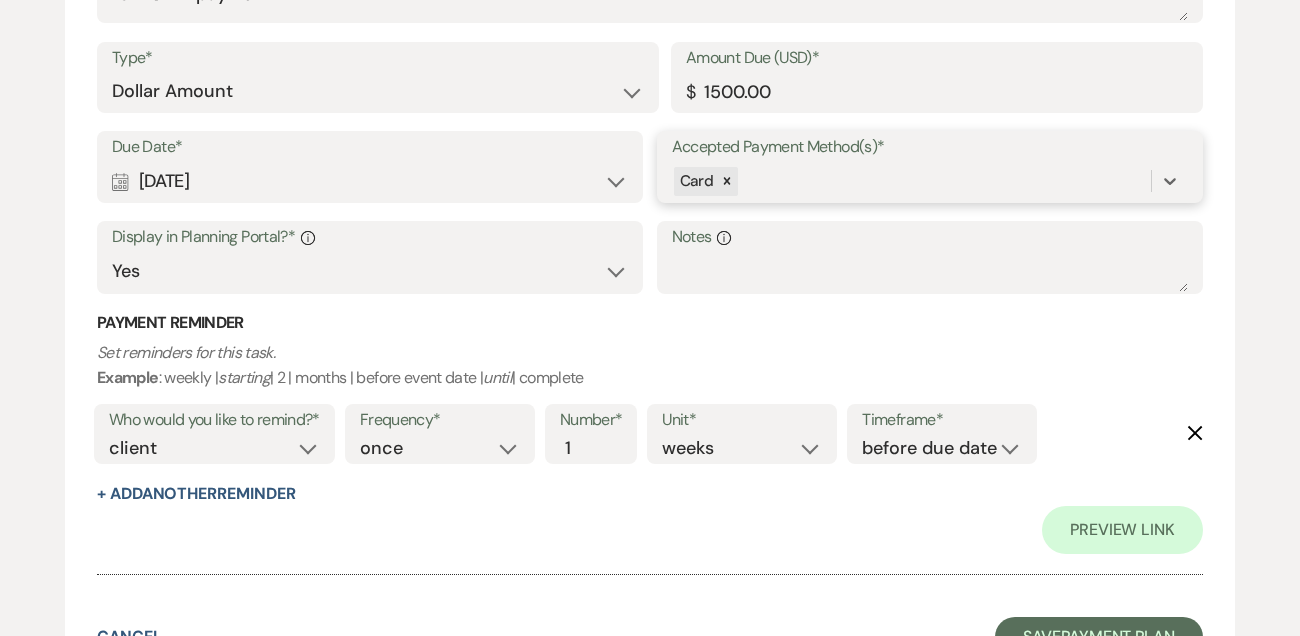 click on "Card" at bounding box center (911, 181) 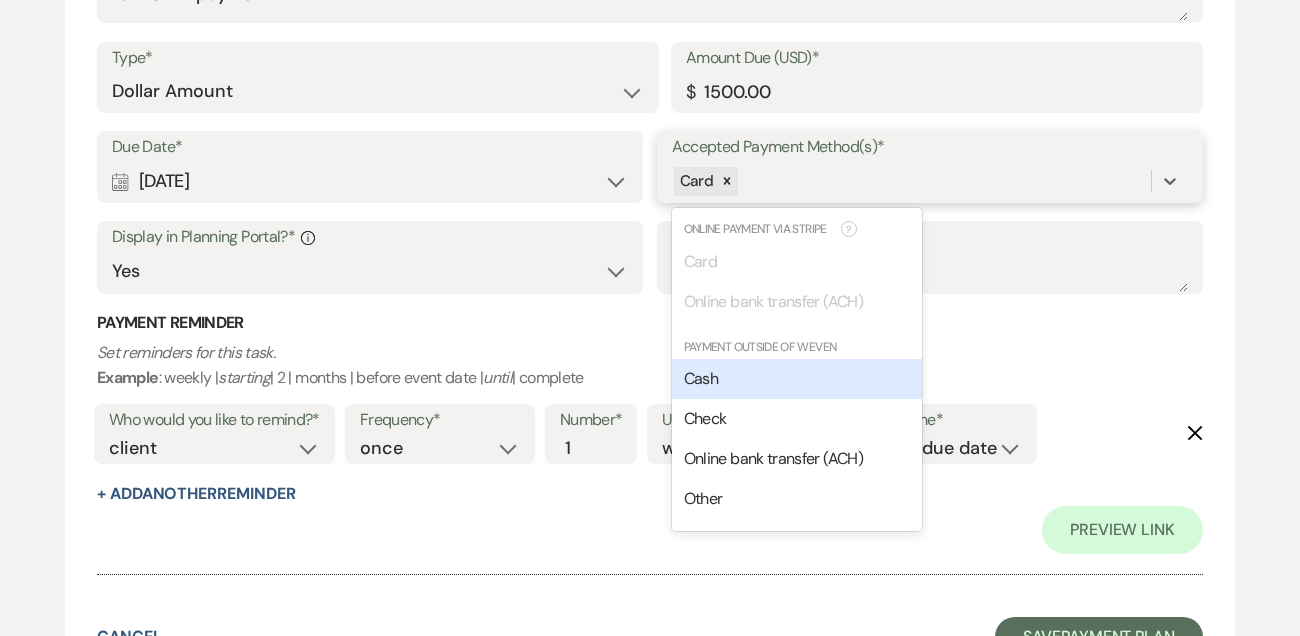 click on "Cash" at bounding box center (797, 379) 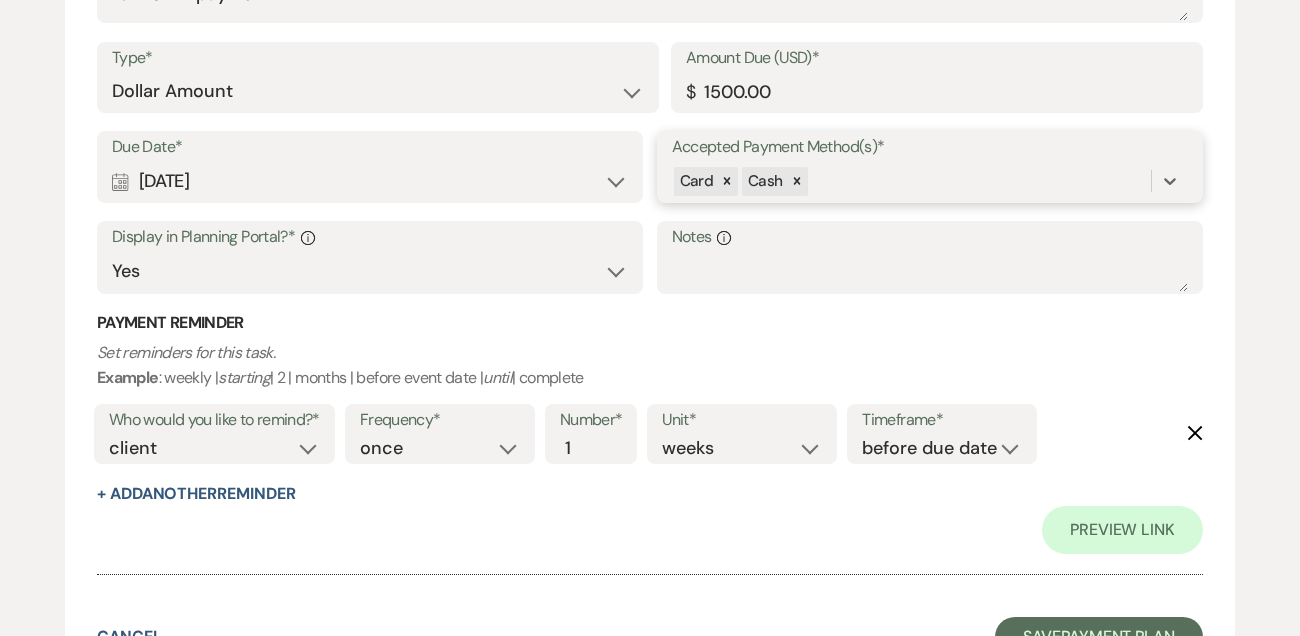 click on "Card  Cash" at bounding box center (911, 181) 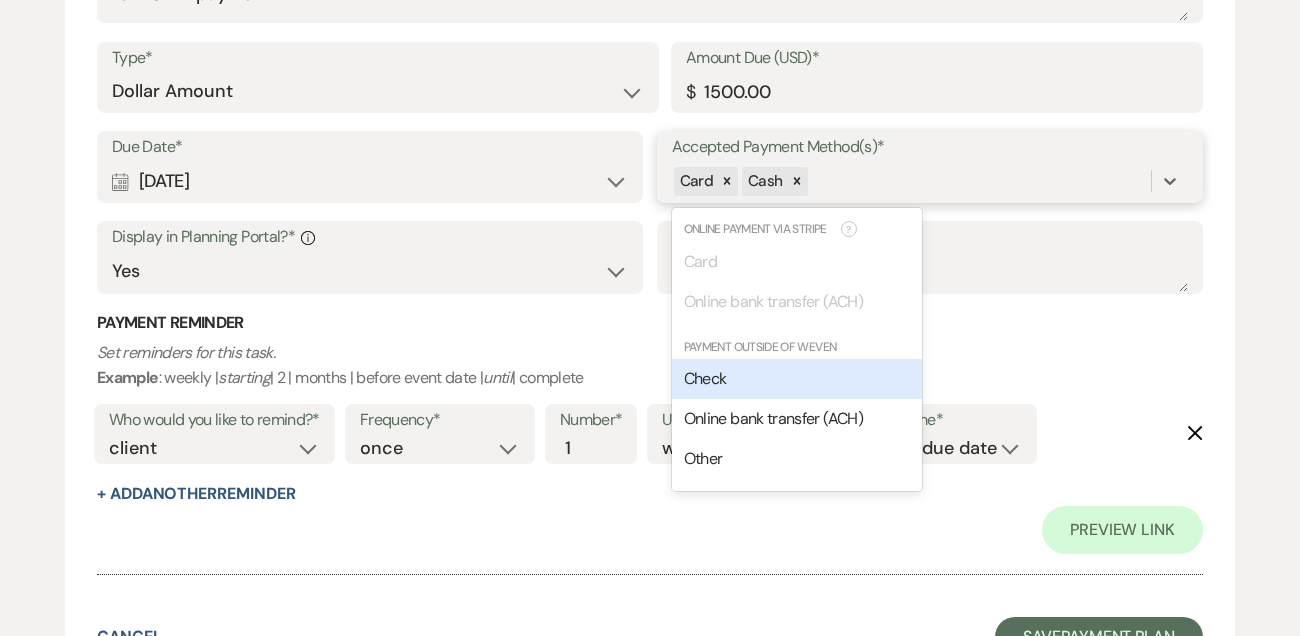click on "Check" at bounding box center (797, 379) 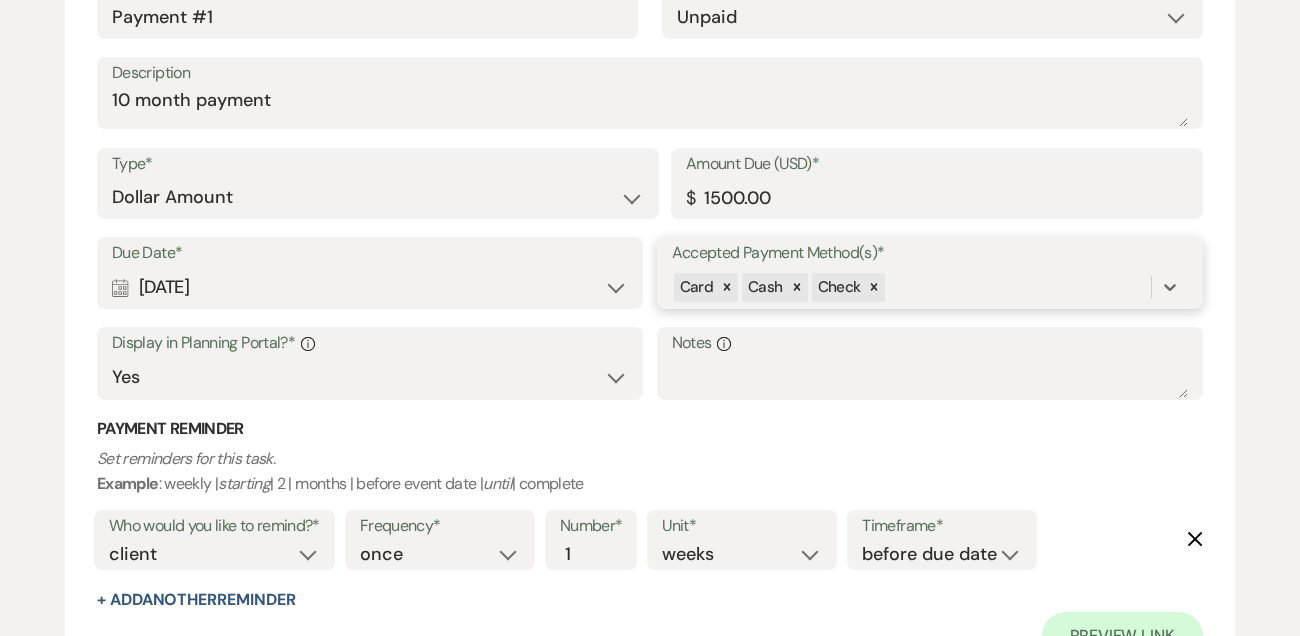 scroll, scrollTop: 770, scrollLeft: 0, axis: vertical 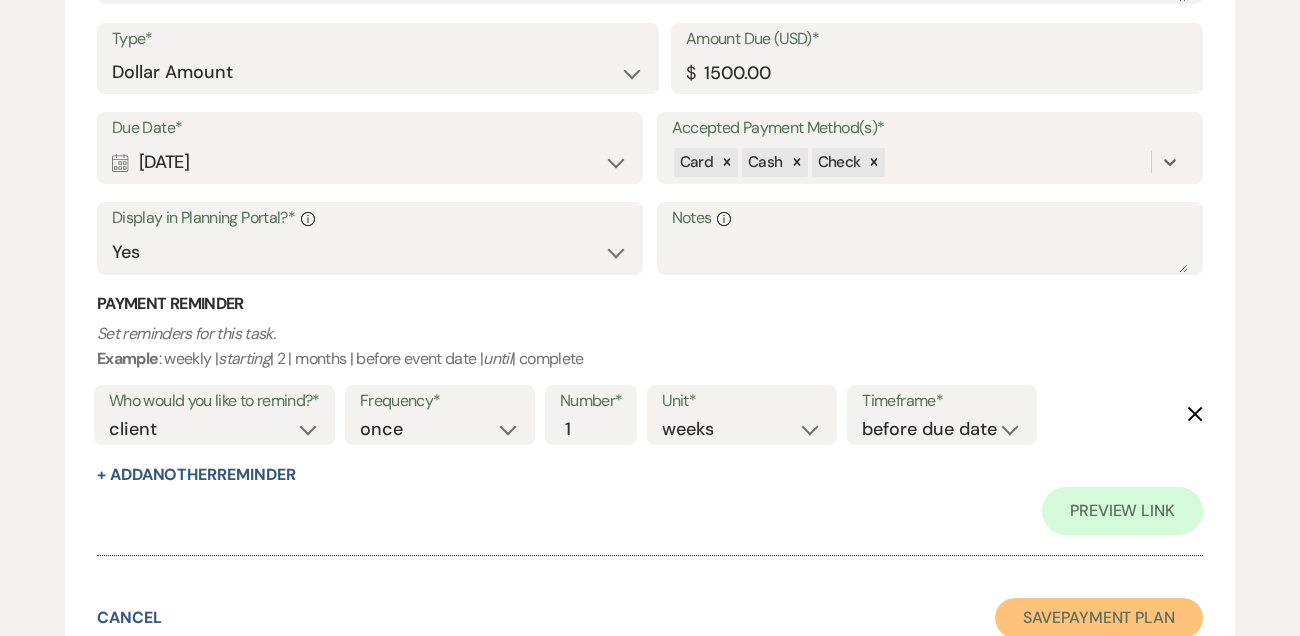 click on "Save  Payment Plan" at bounding box center (1099, 618) 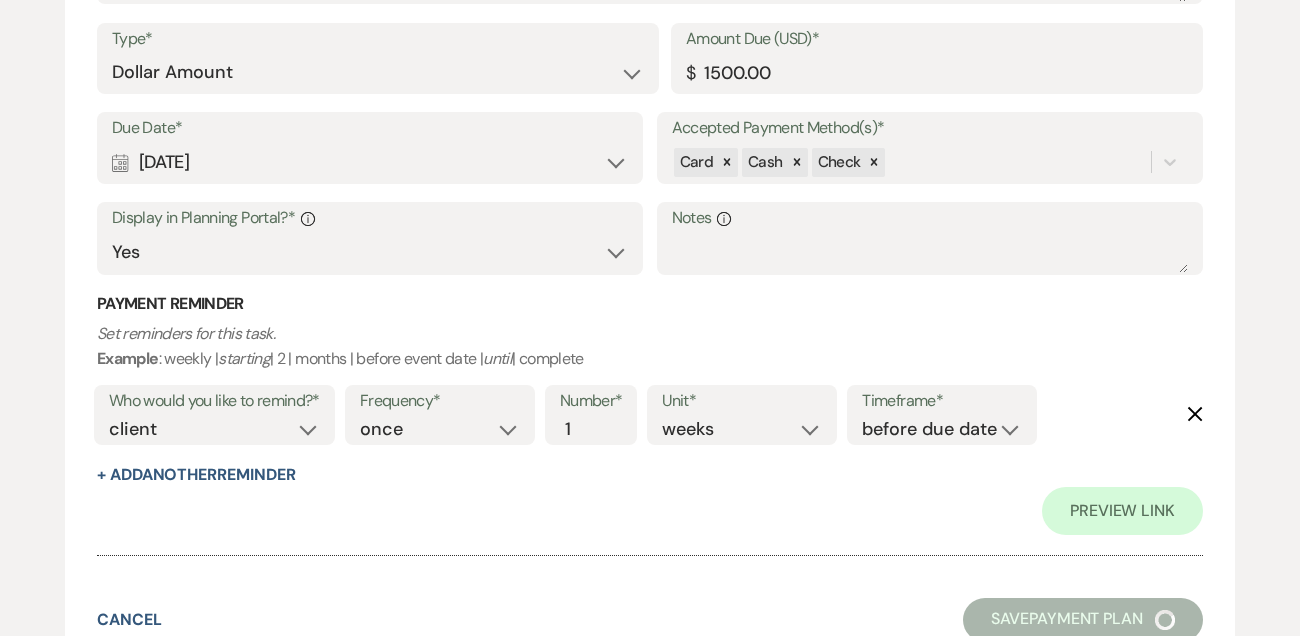 scroll, scrollTop: 0, scrollLeft: 0, axis: both 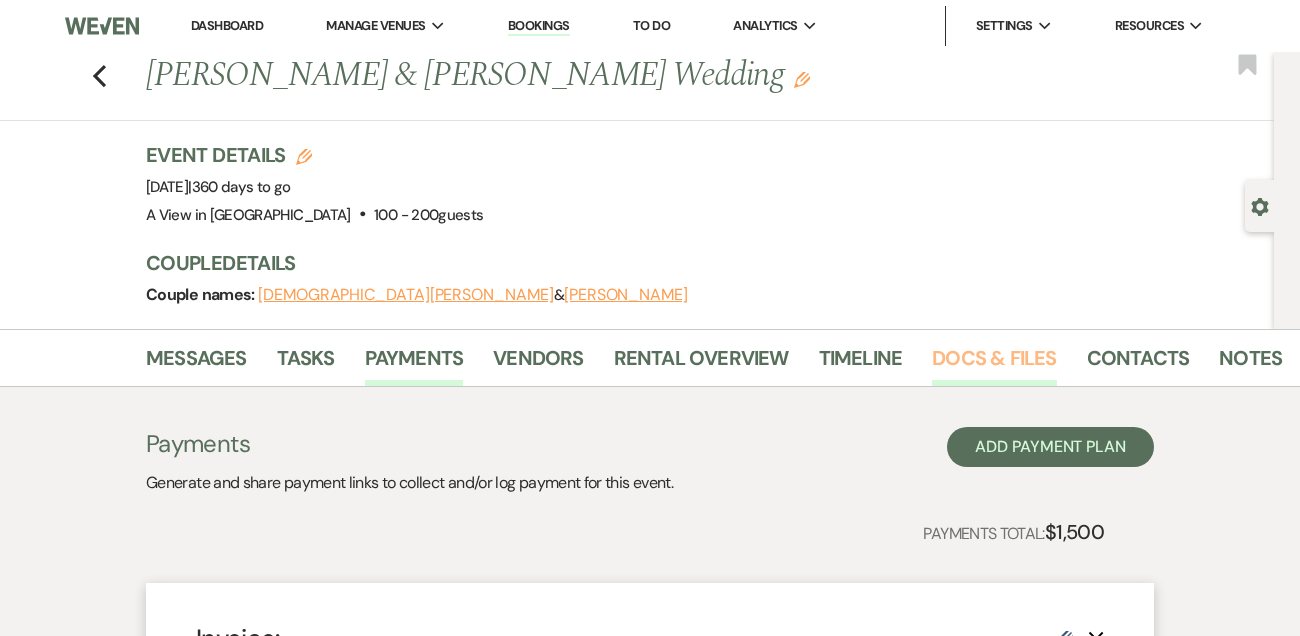 click on "Docs & Files" at bounding box center (994, 364) 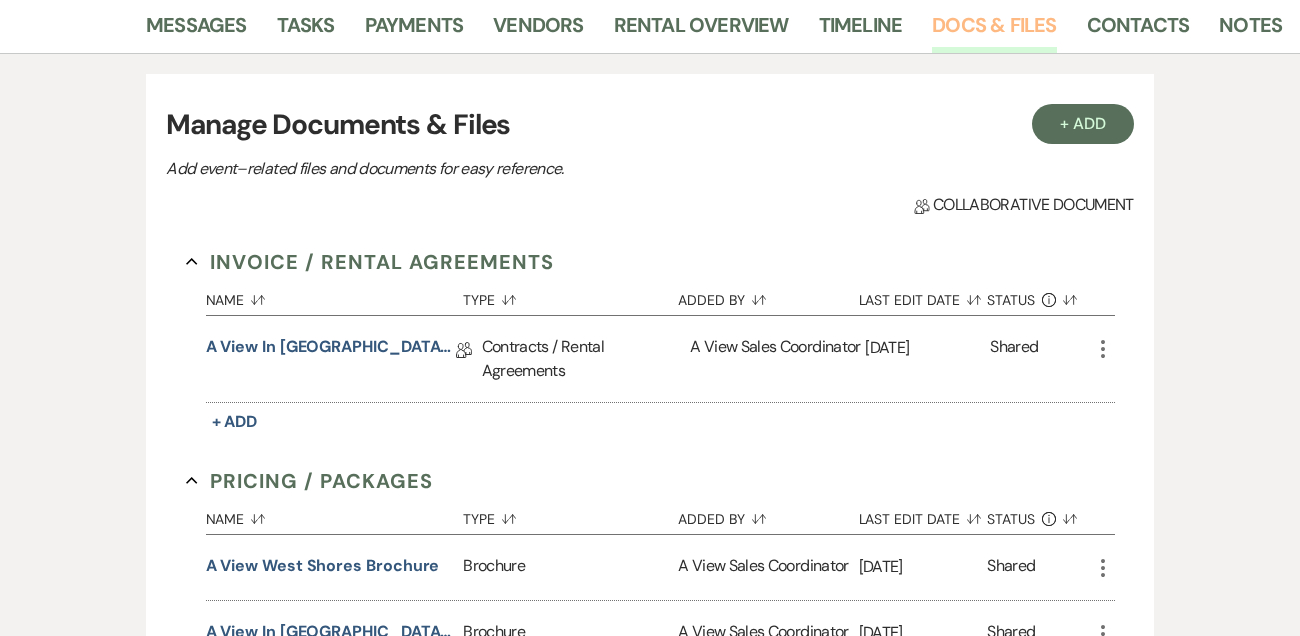 scroll, scrollTop: 371, scrollLeft: 0, axis: vertical 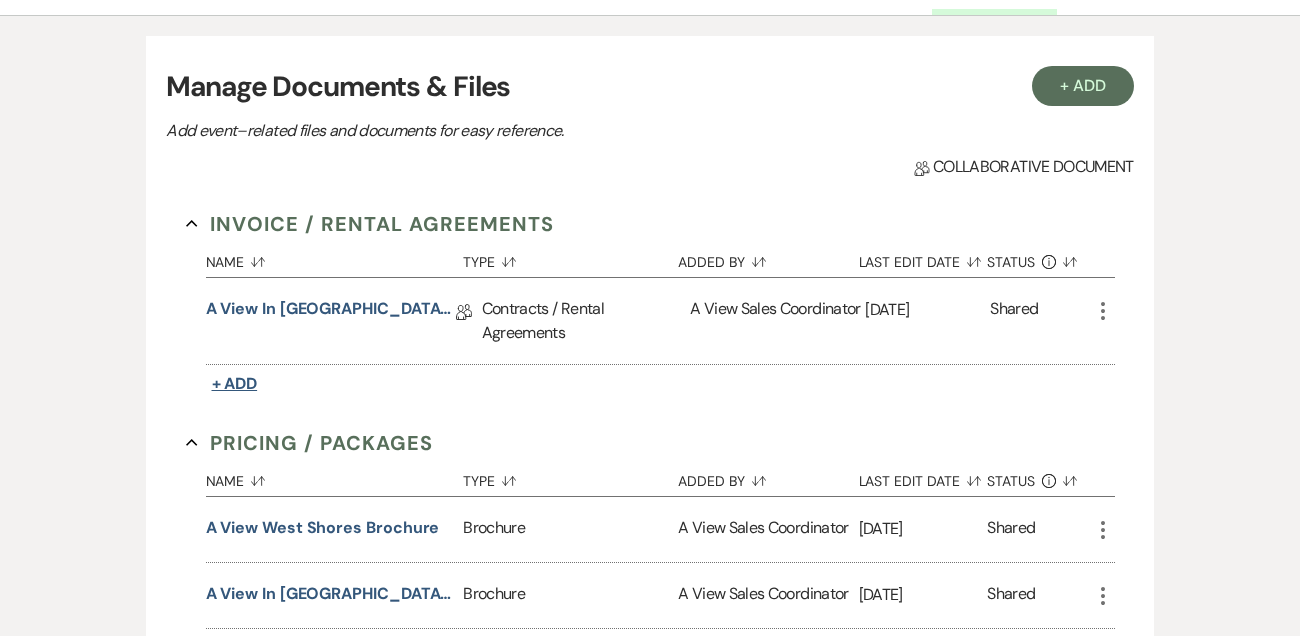 click on "+ Add" at bounding box center [235, 383] 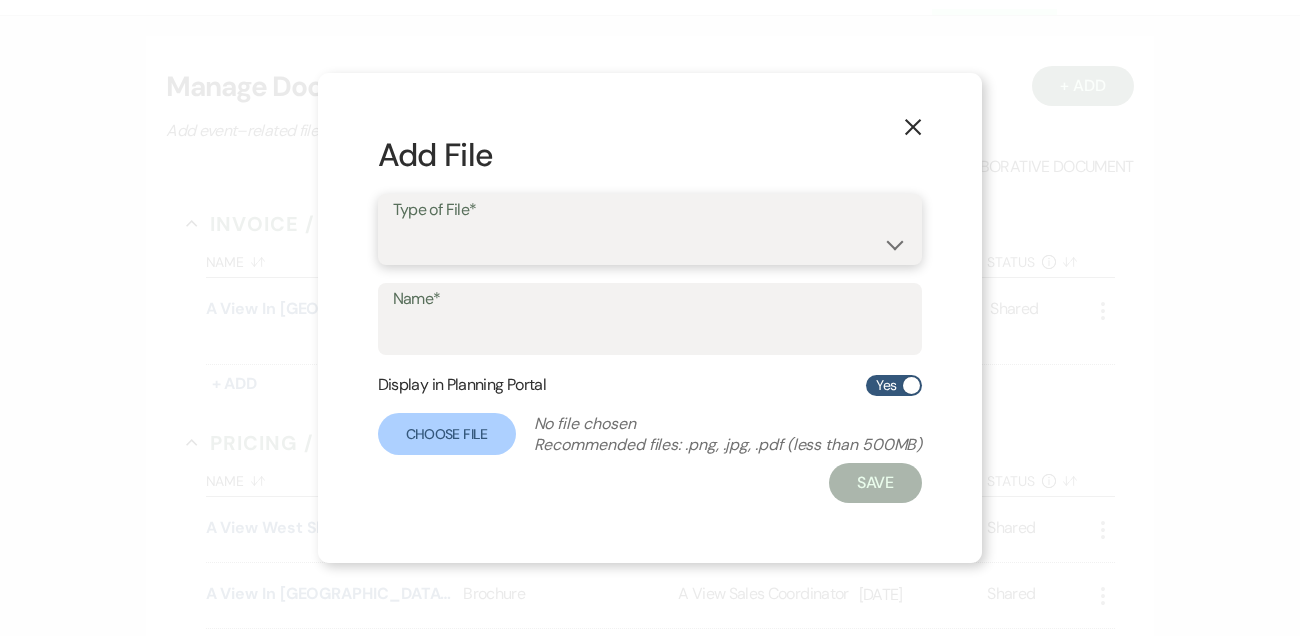 click on "Contracts / Rental Agreements Invoices Receipts" at bounding box center (650, 243) 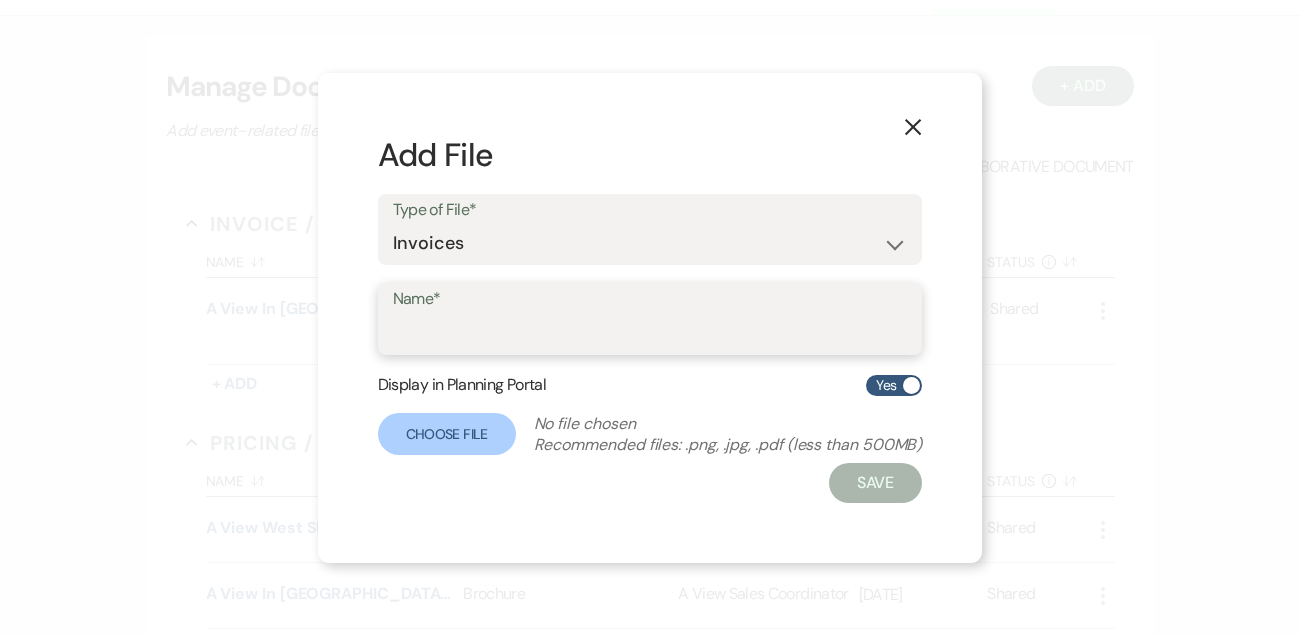 click on "Name*" at bounding box center [650, 333] 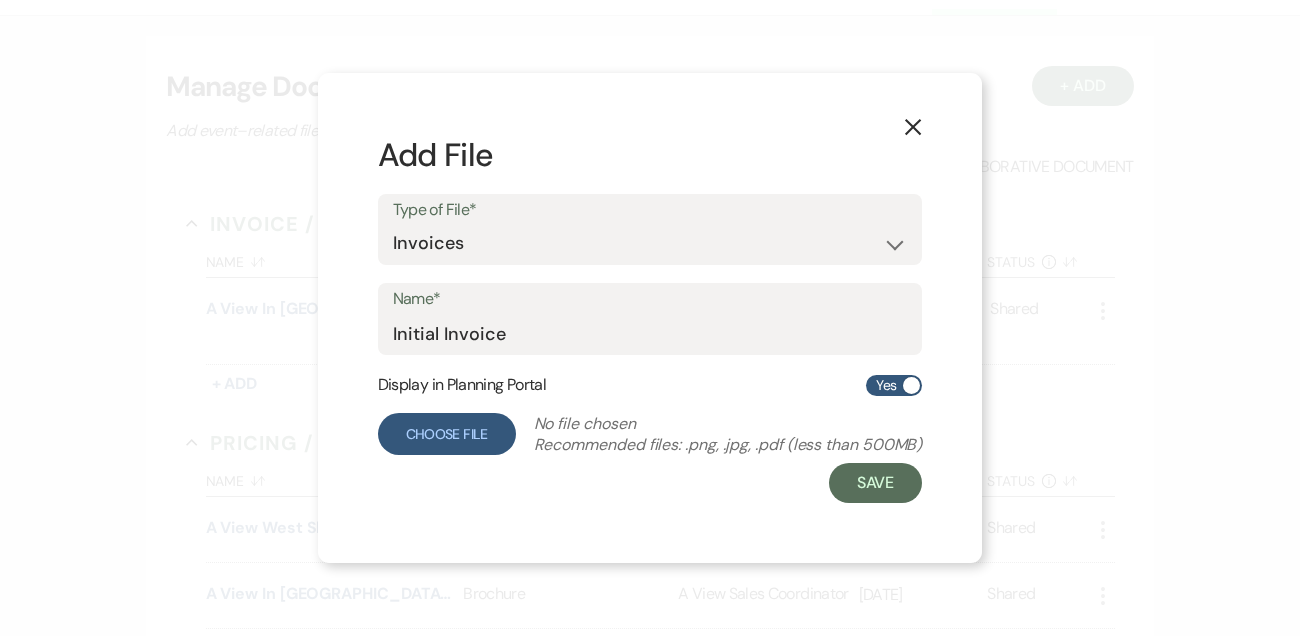 click on "Choose File" at bounding box center [447, 434] 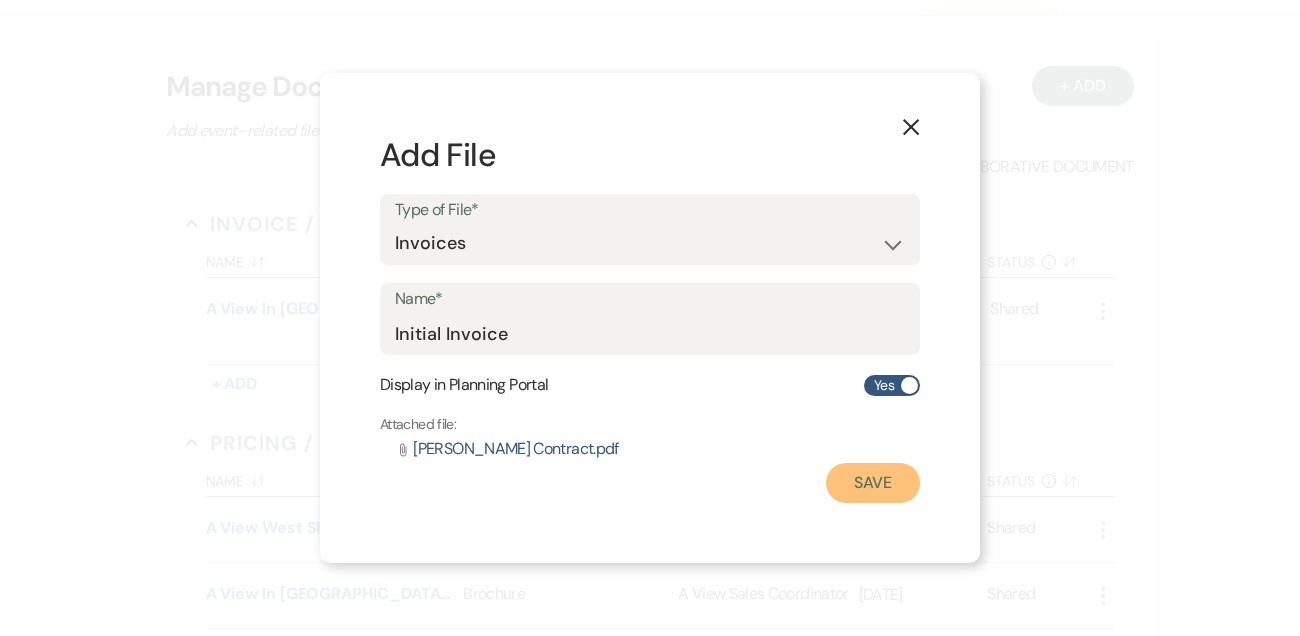 click on "Save" at bounding box center [873, 483] 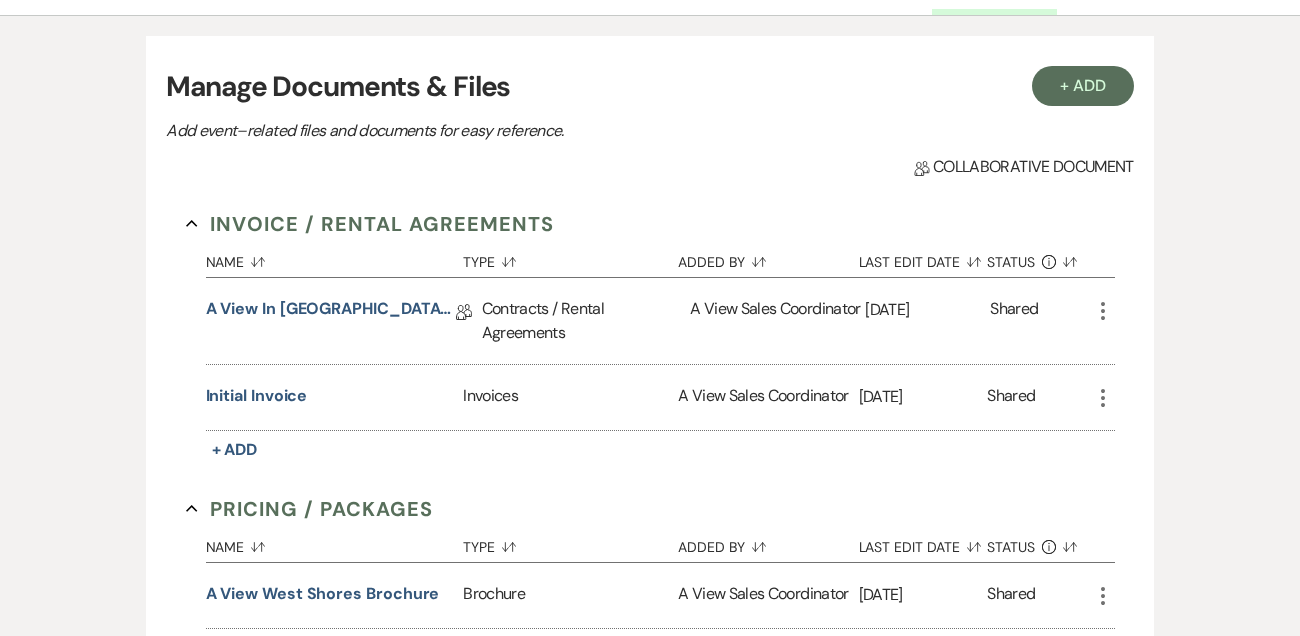 scroll, scrollTop: 0, scrollLeft: 0, axis: both 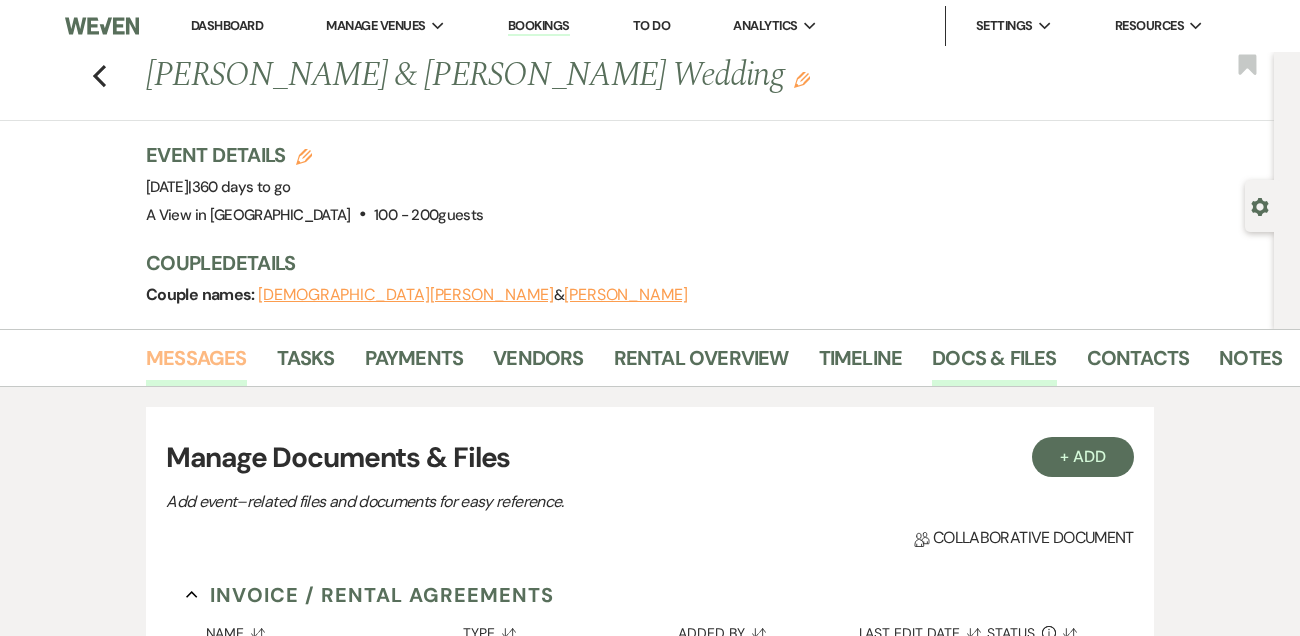 click on "Messages" at bounding box center [196, 364] 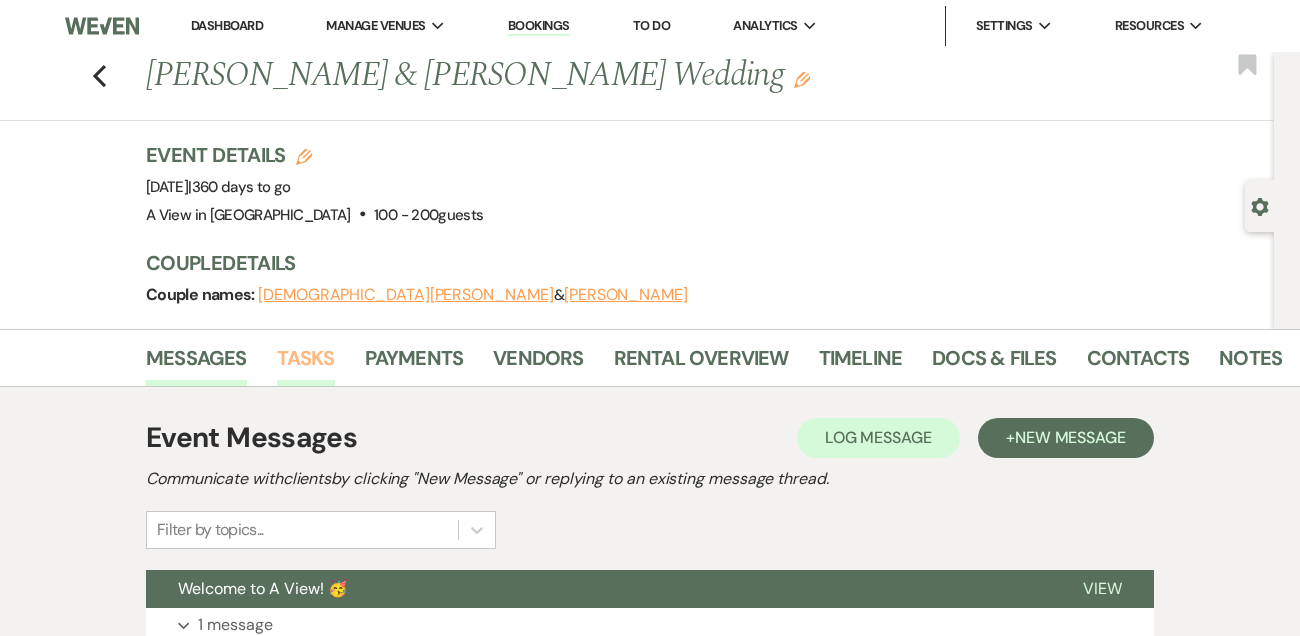click on "Tasks" at bounding box center (306, 364) 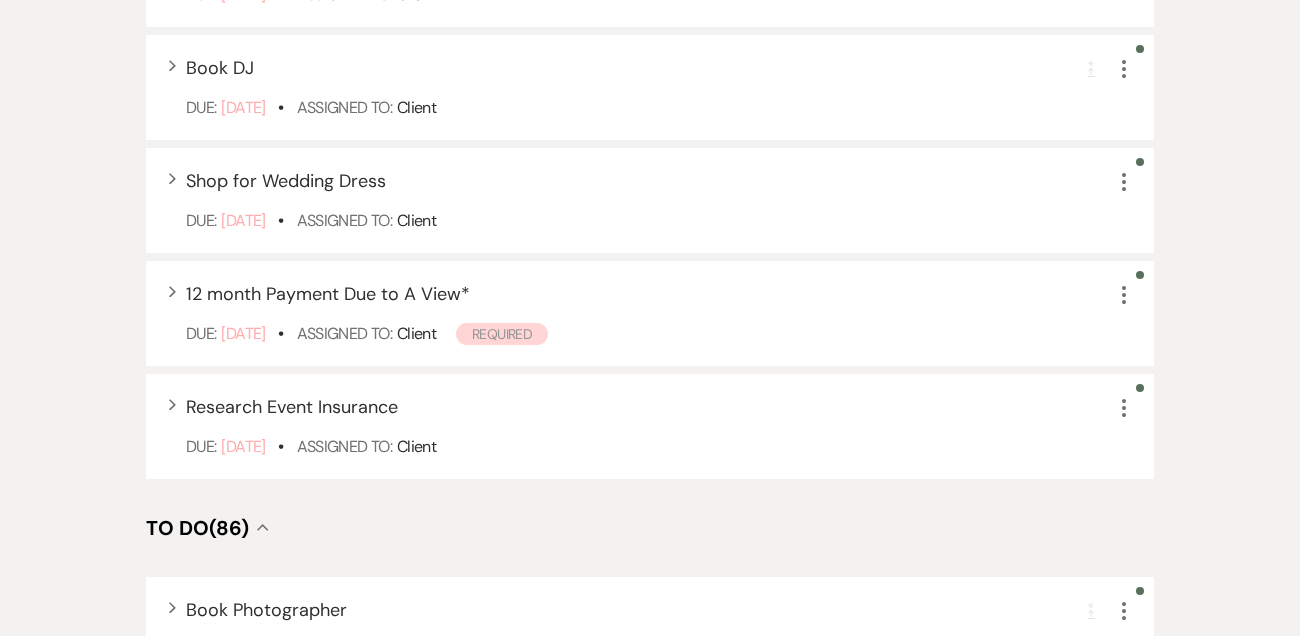 scroll, scrollTop: 1255, scrollLeft: 0, axis: vertical 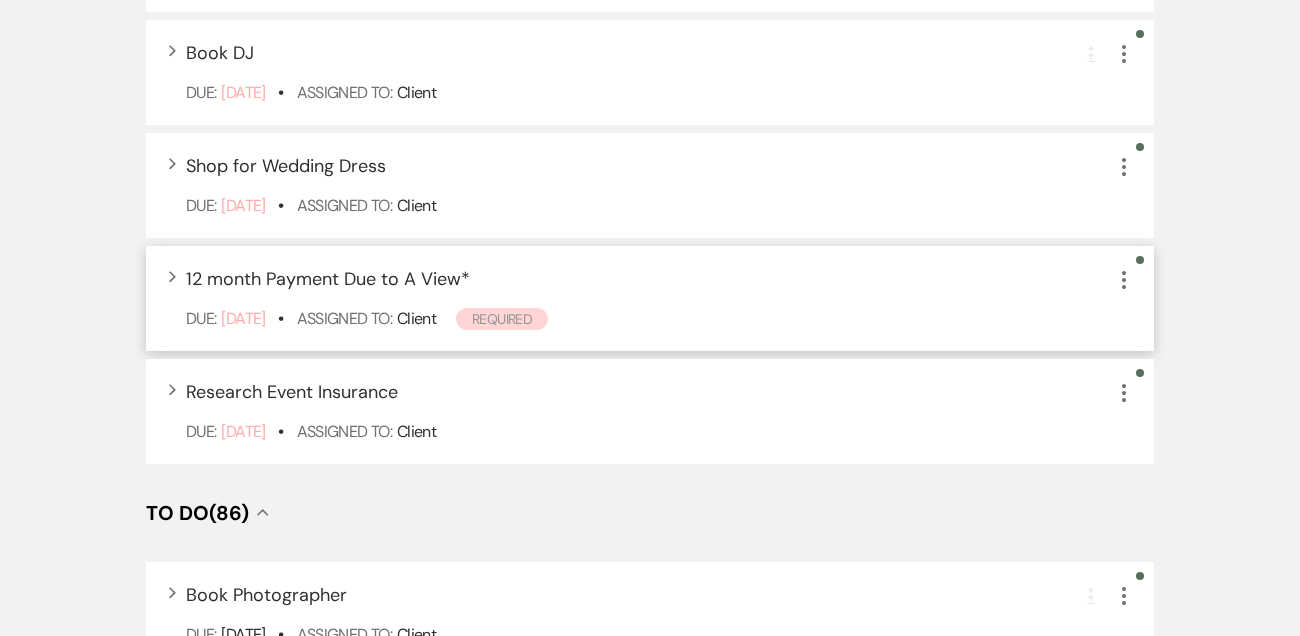 click on "More" 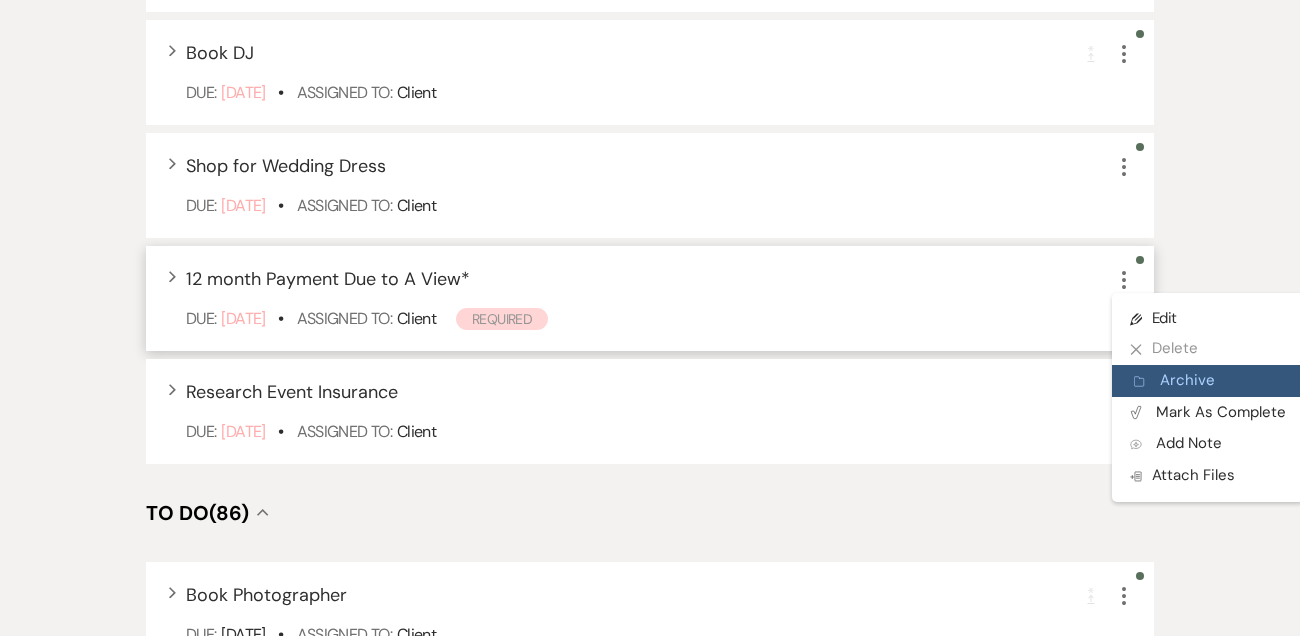 click 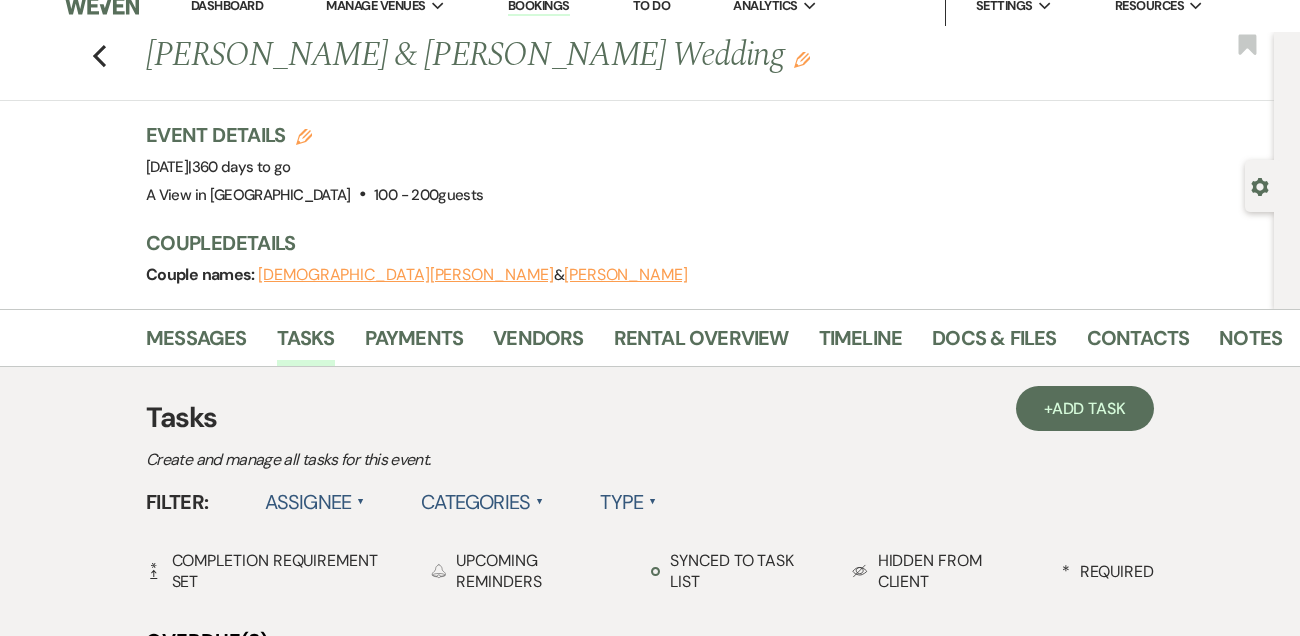 scroll, scrollTop: 0, scrollLeft: 0, axis: both 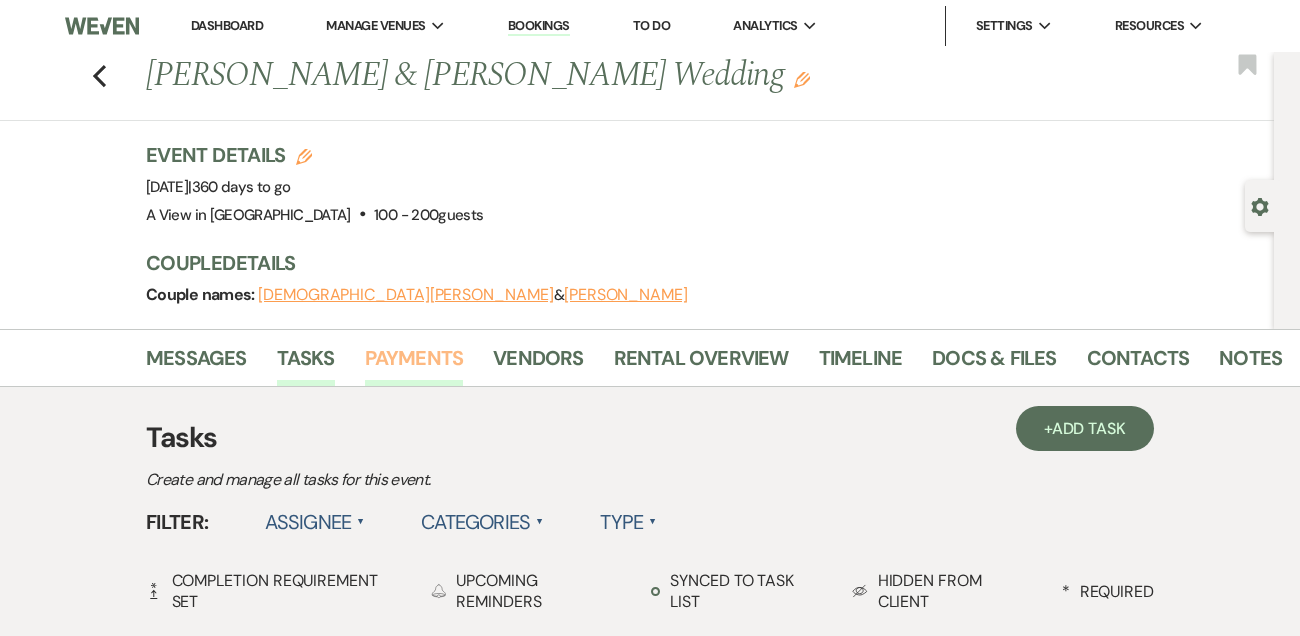 click on "Payments" at bounding box center (414, 364) 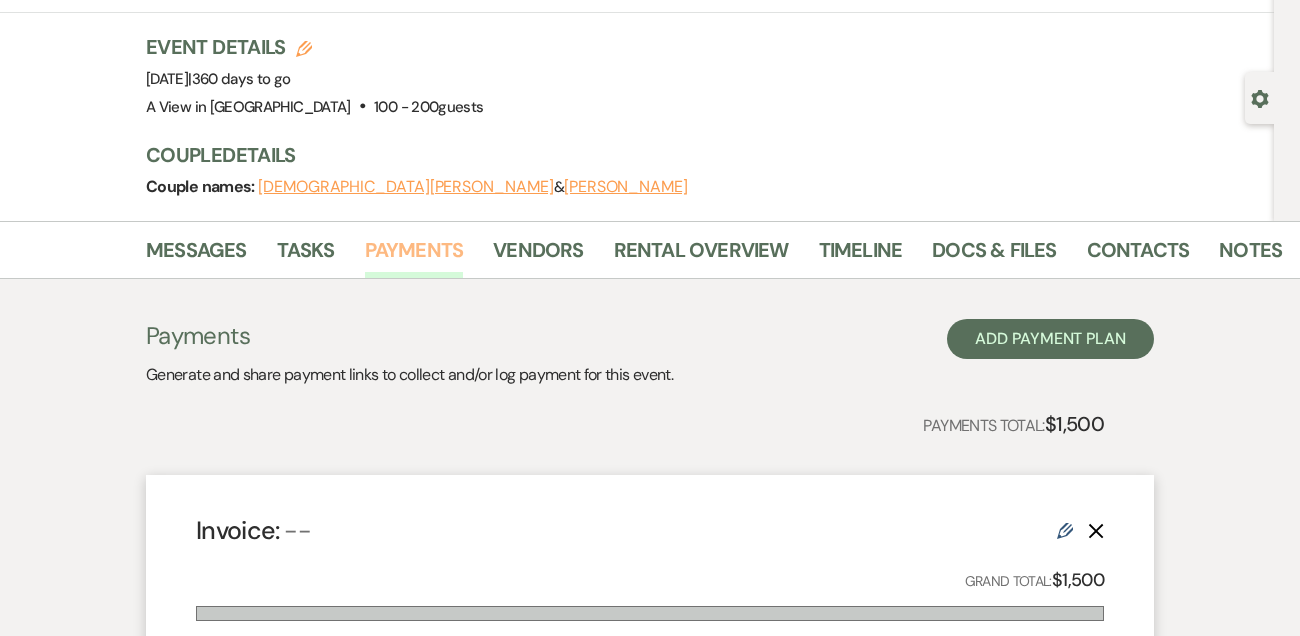 scroll, scrollTop: 105, scrollLeft: 0, axis: vertical 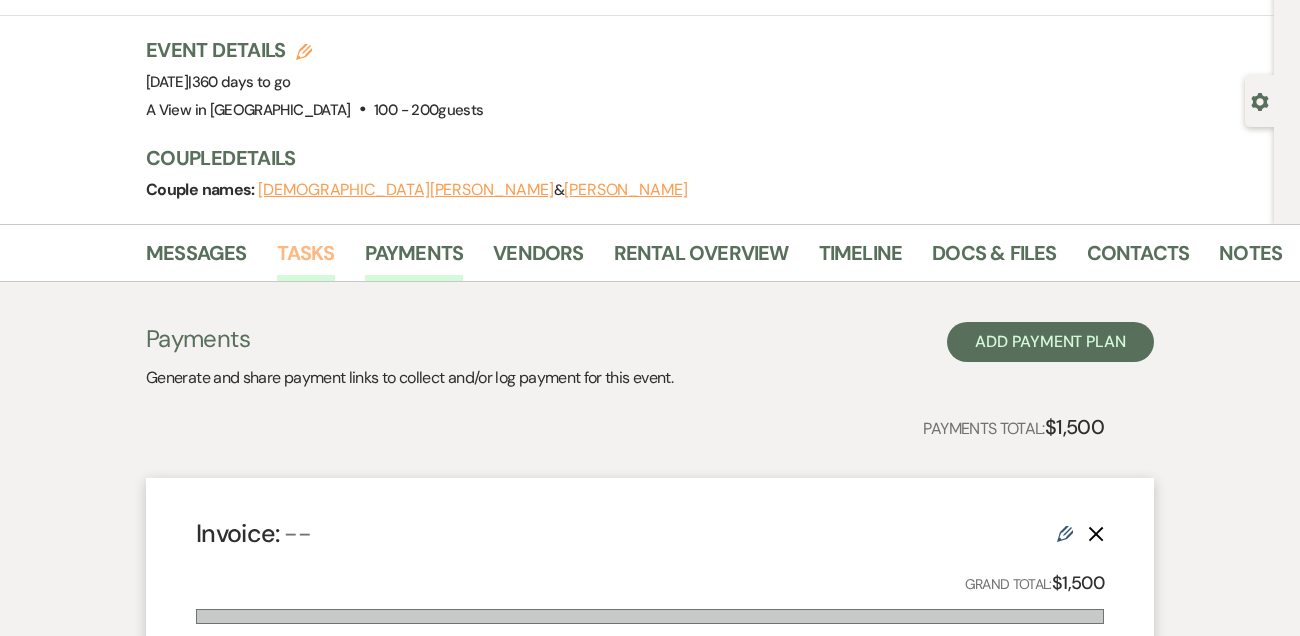 click on "Tasks" at bounding box center [306, 259] 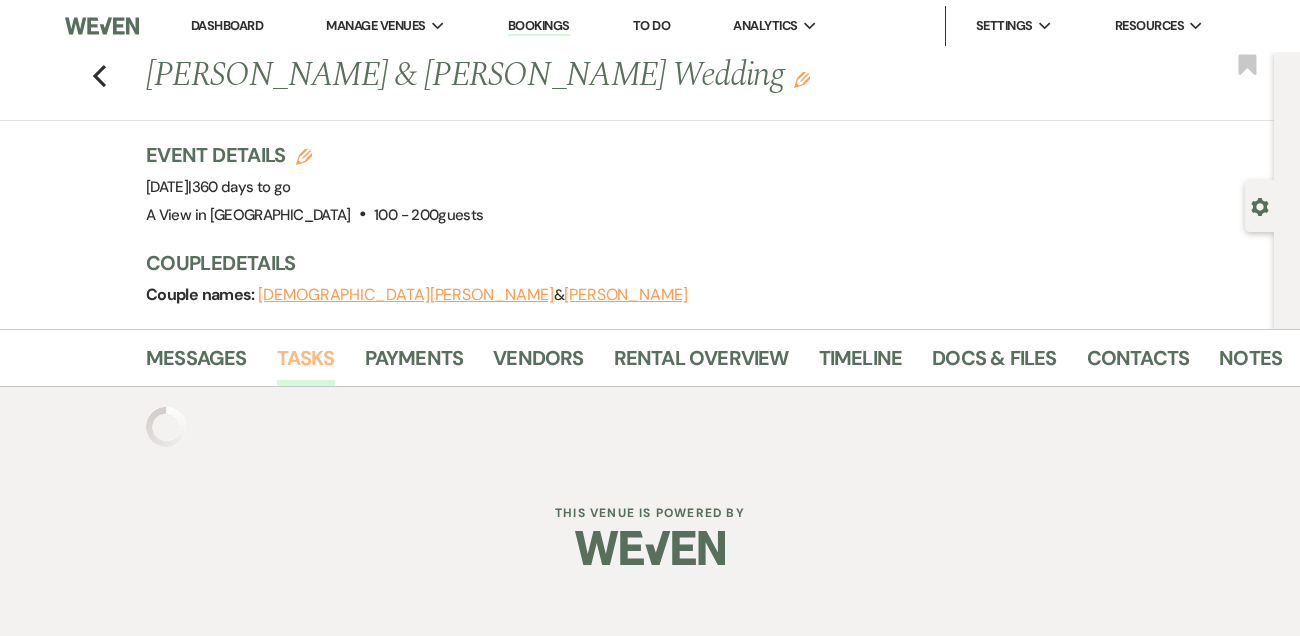 scroll, scrollTop: 0, scrollLeft: 0, axis: both 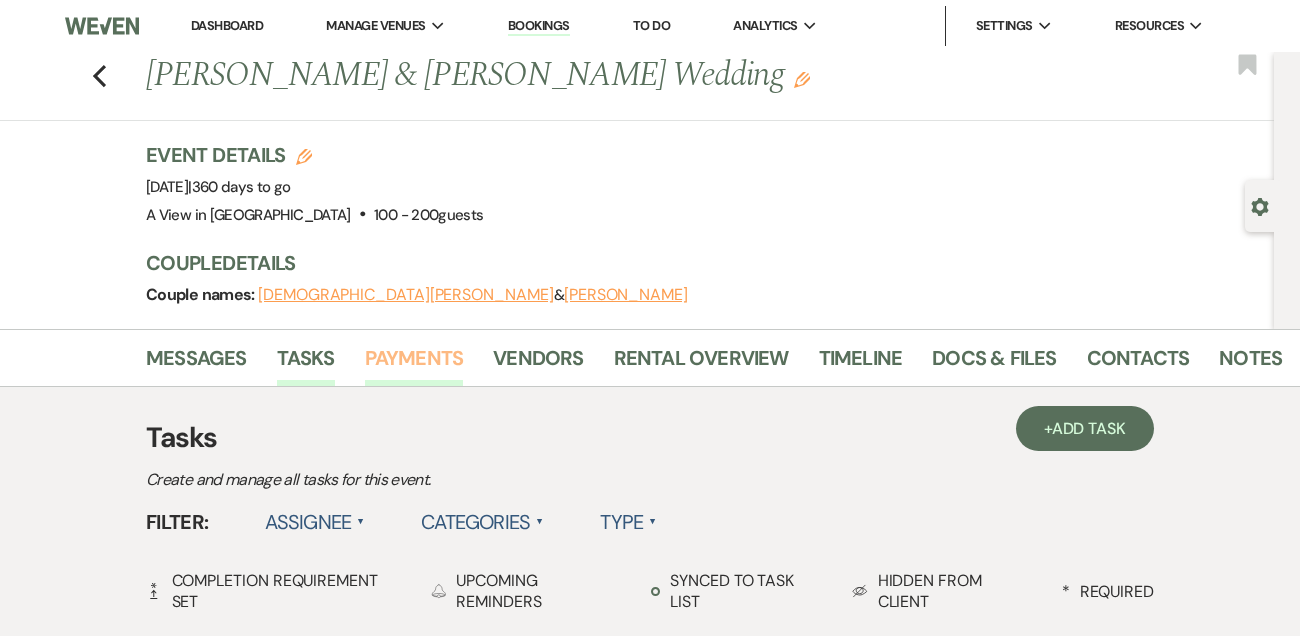 click on "Payments" at bounding box center (414, 364) 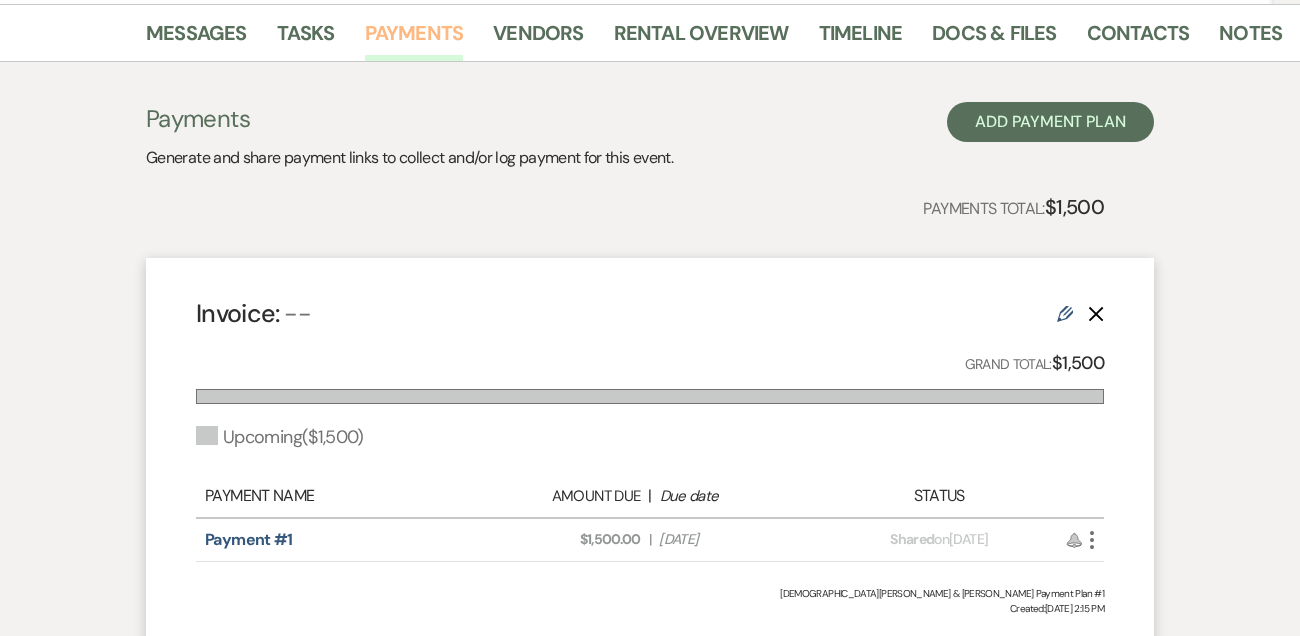 scroll, scrollTop: 0, scrollLeft: 0, axis: both 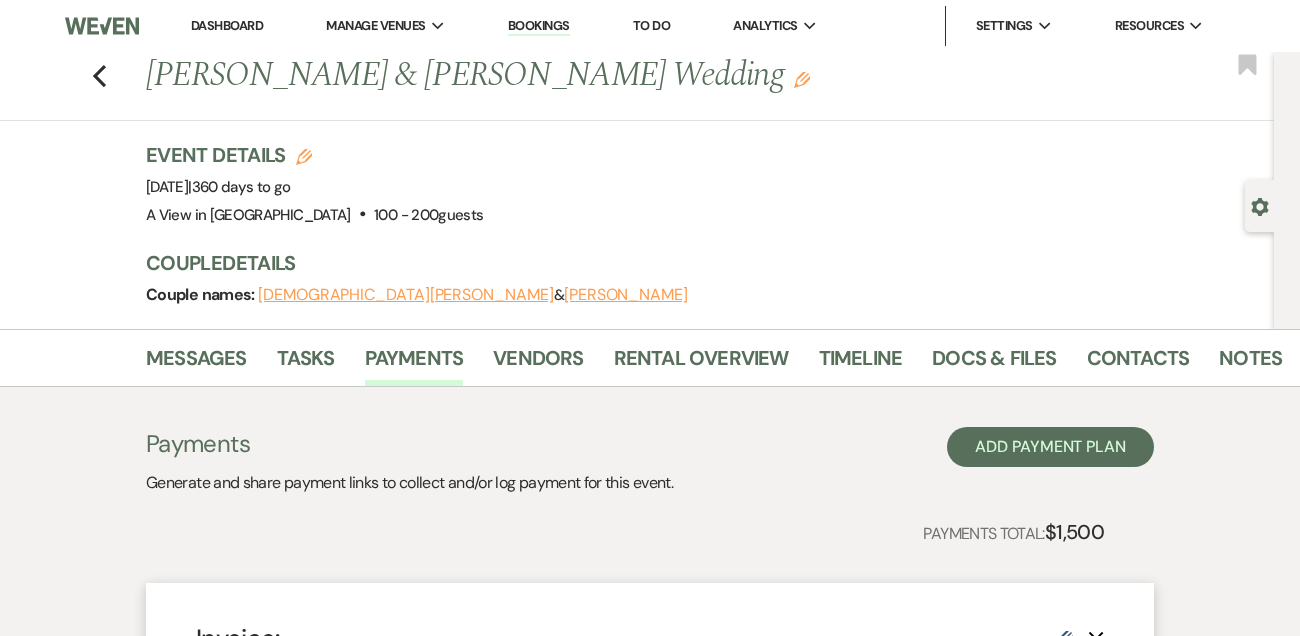 click on "Docs & Files" at bounding box center (1009, 362) 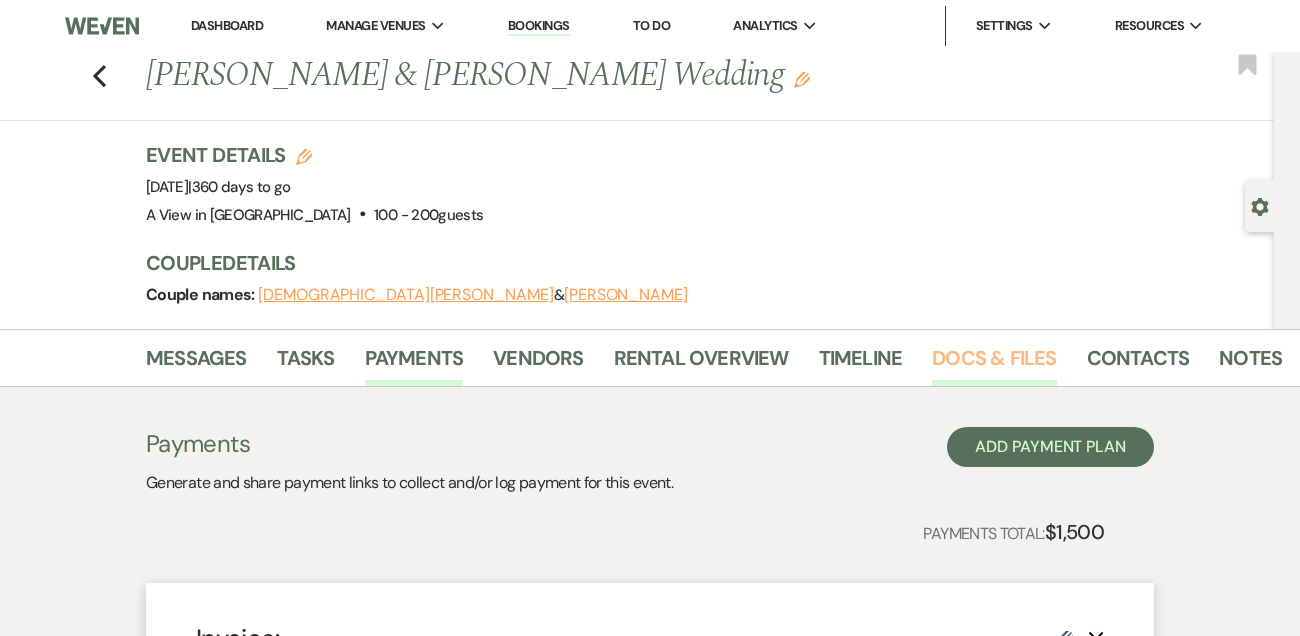 click on "Docs & Files" at bounding box center [994, 364] 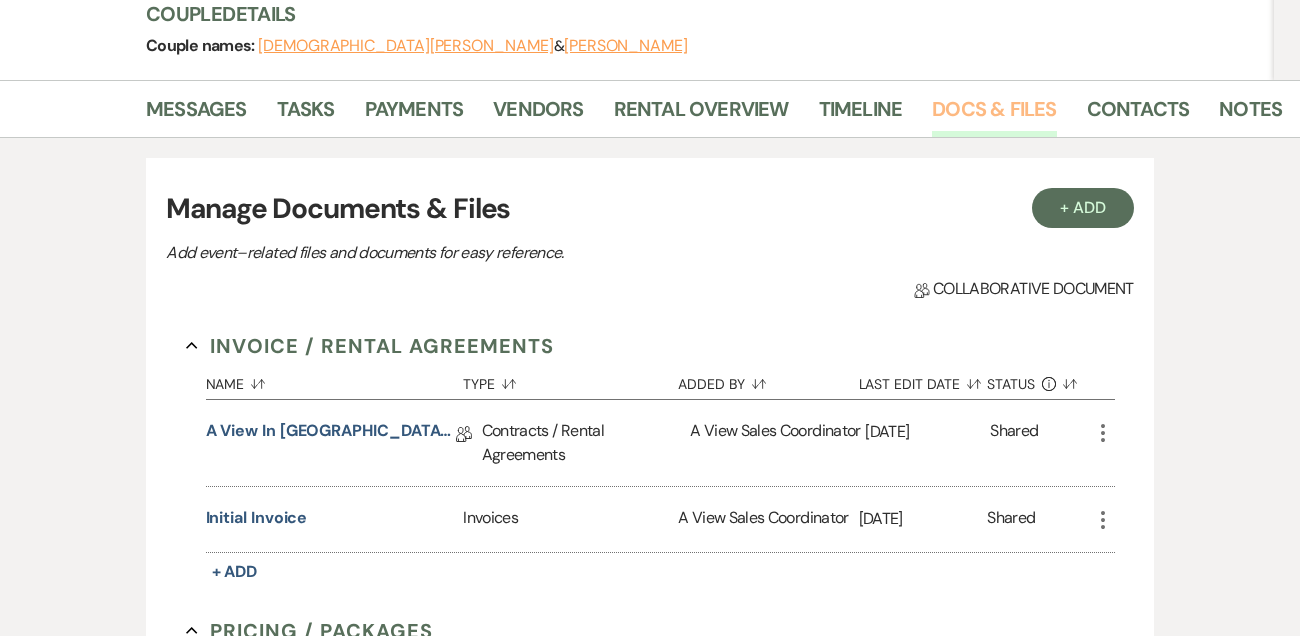 scroll, scrollTop: 200, scrollLeft: 0, axis: vertical 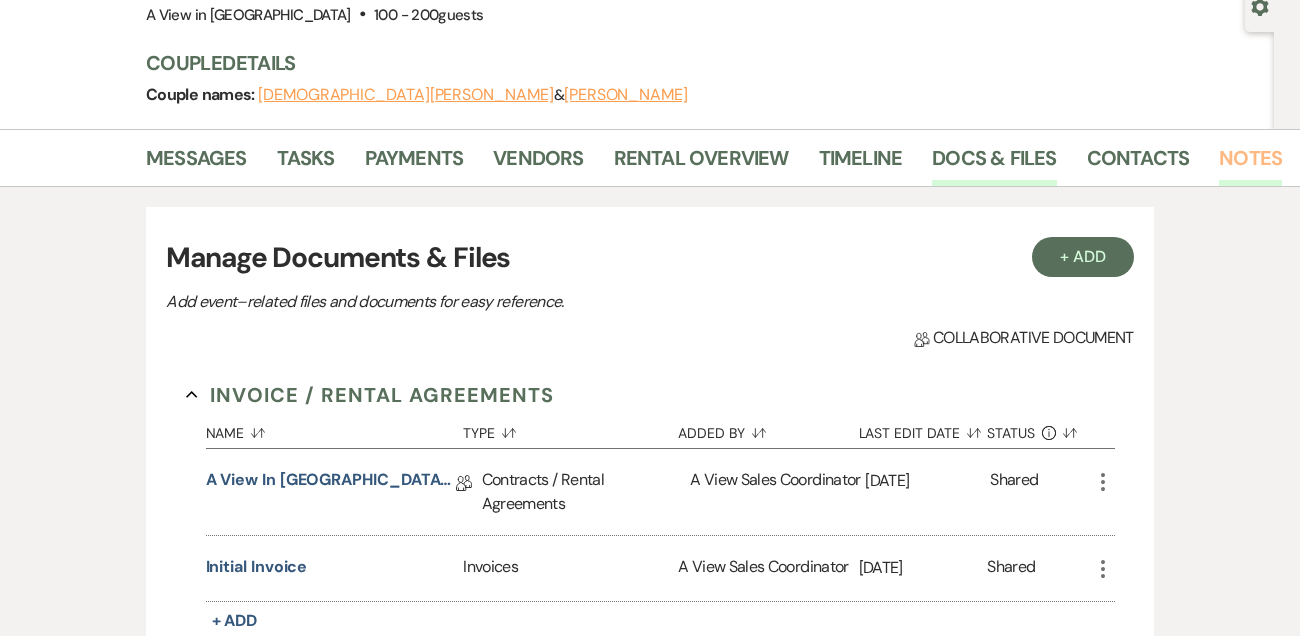 click on "Notes" at bounding box center (1250, 164) 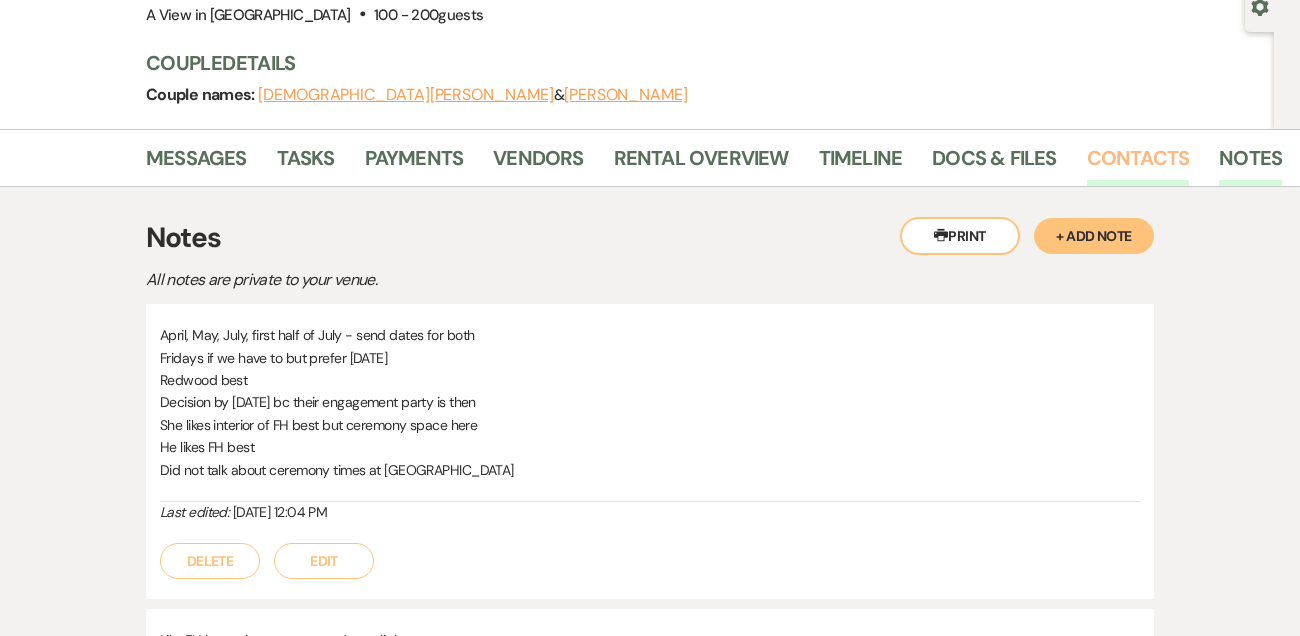 click on "Contacts" at bounding box center (1138, 164) 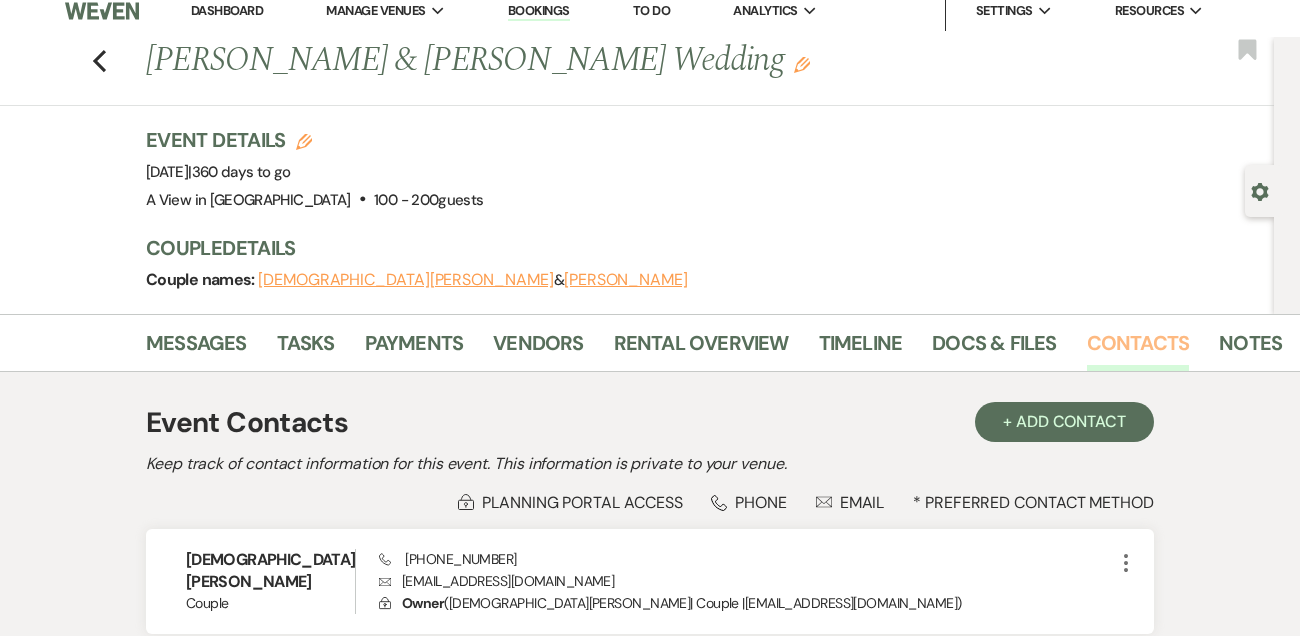 scroll, scrollTop: 0, scrollLeft: 0, axis: both 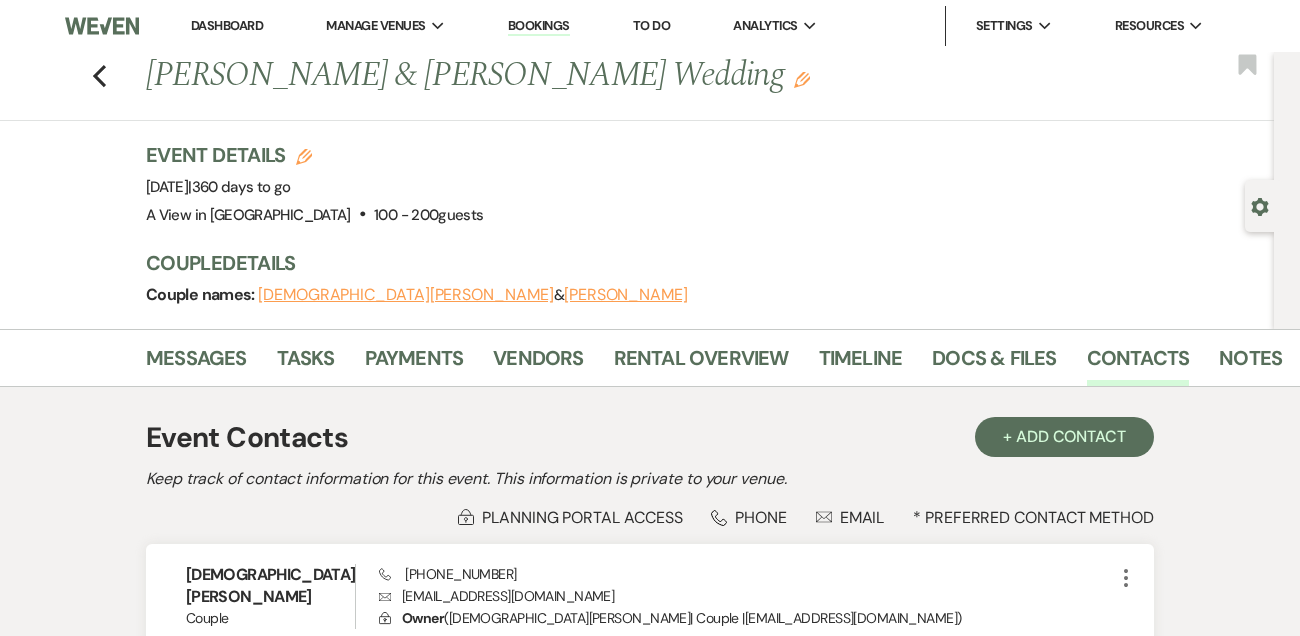 click 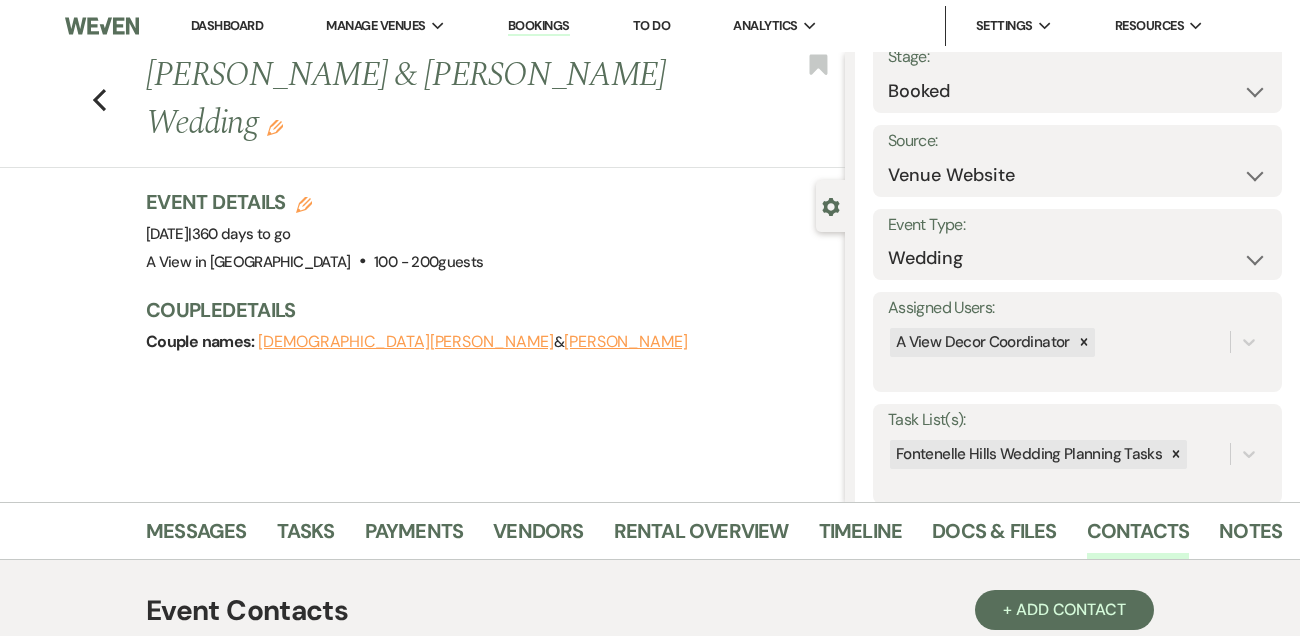 scroll, scrollTop: 0, scrollLeft: 0, axis: both 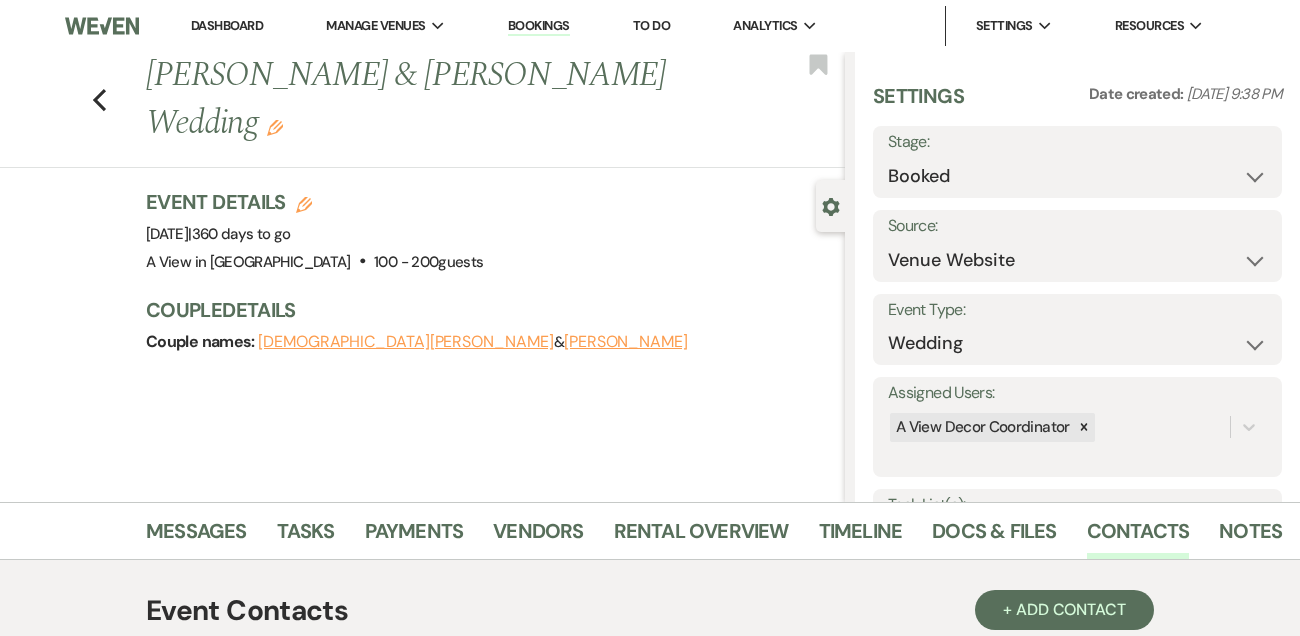 click on "Dashboard" at bounding box center (227, 25) 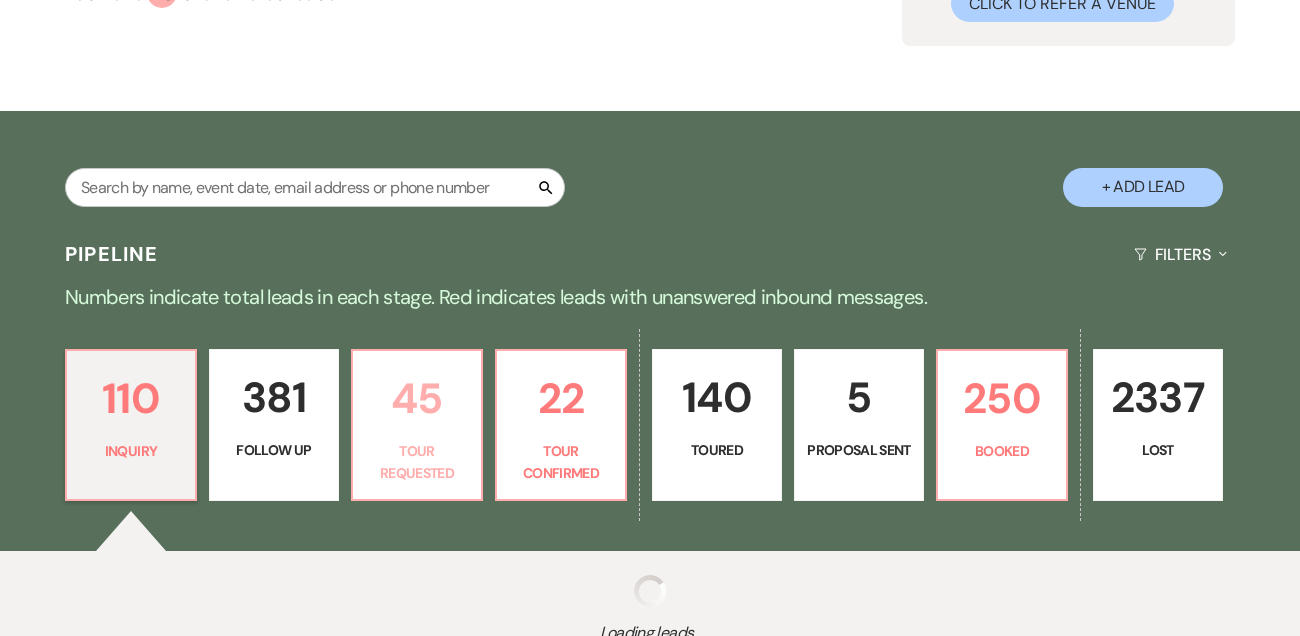 scroll, scrollTop: 227, scrollLeft: 0, axis: vertical 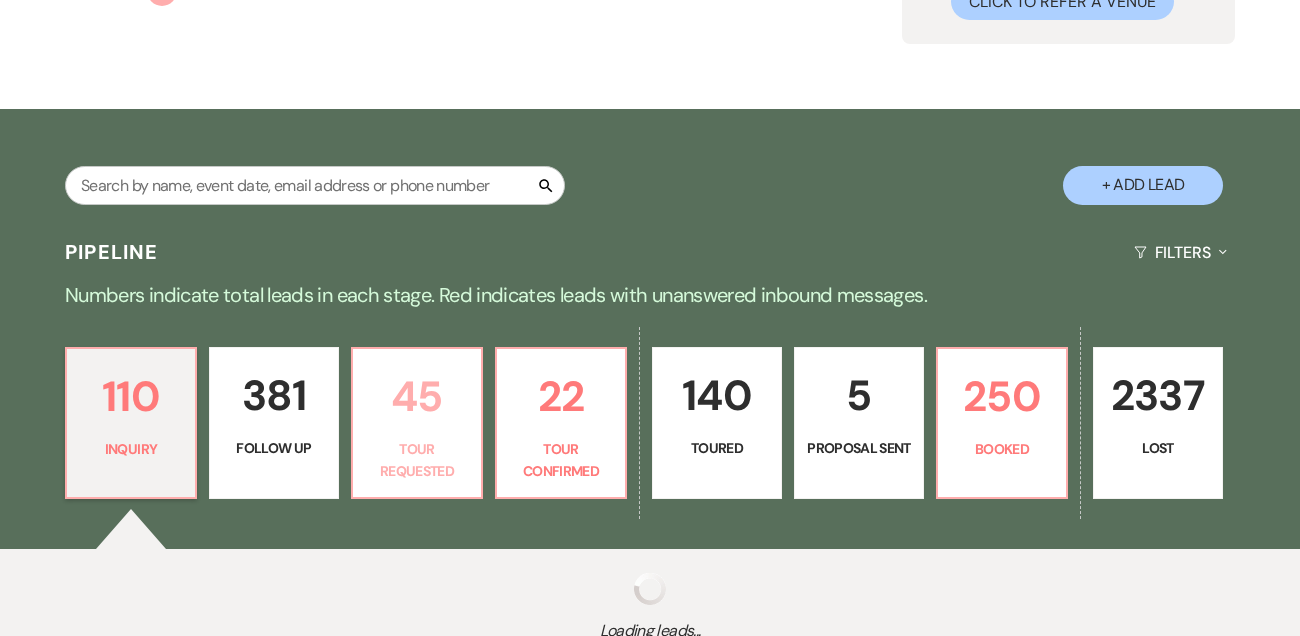 click on "Tour Requested" at bounding box center (417, 460) 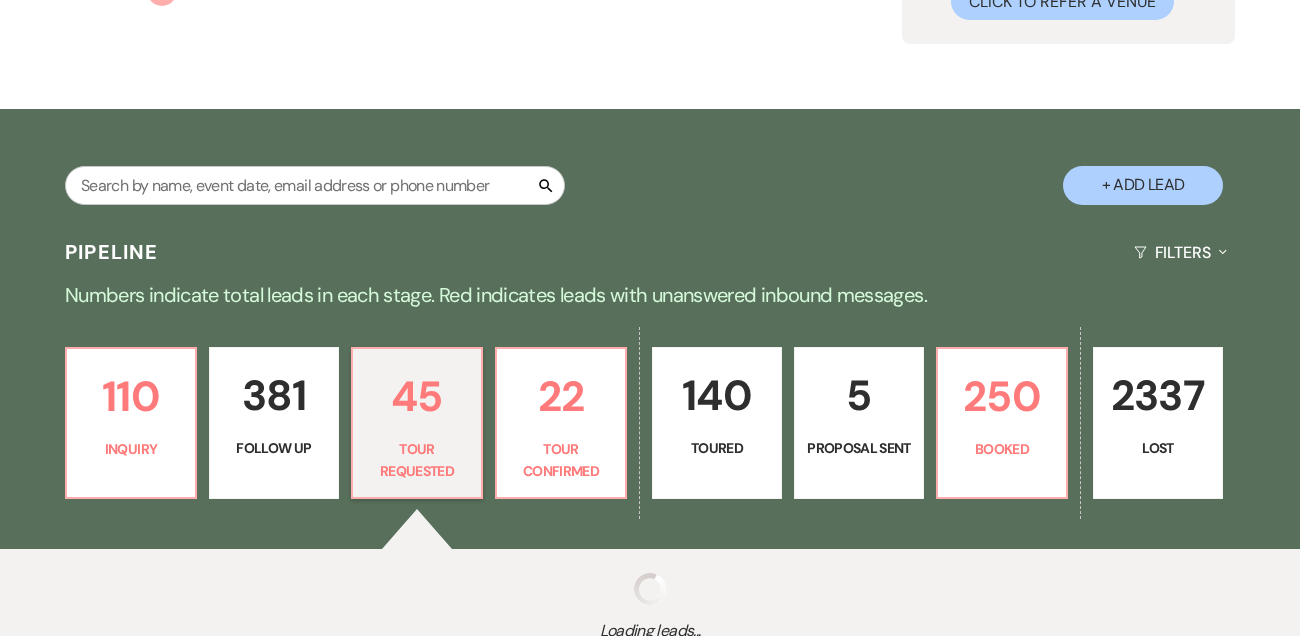 select on "2" 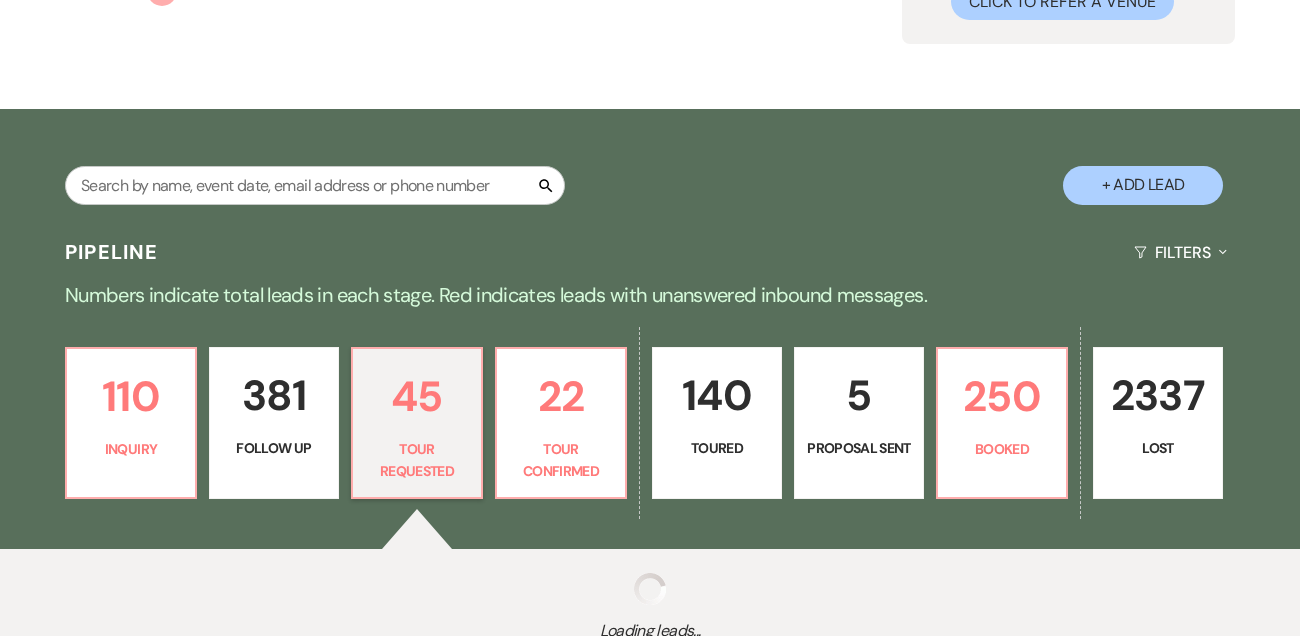 select on "2" 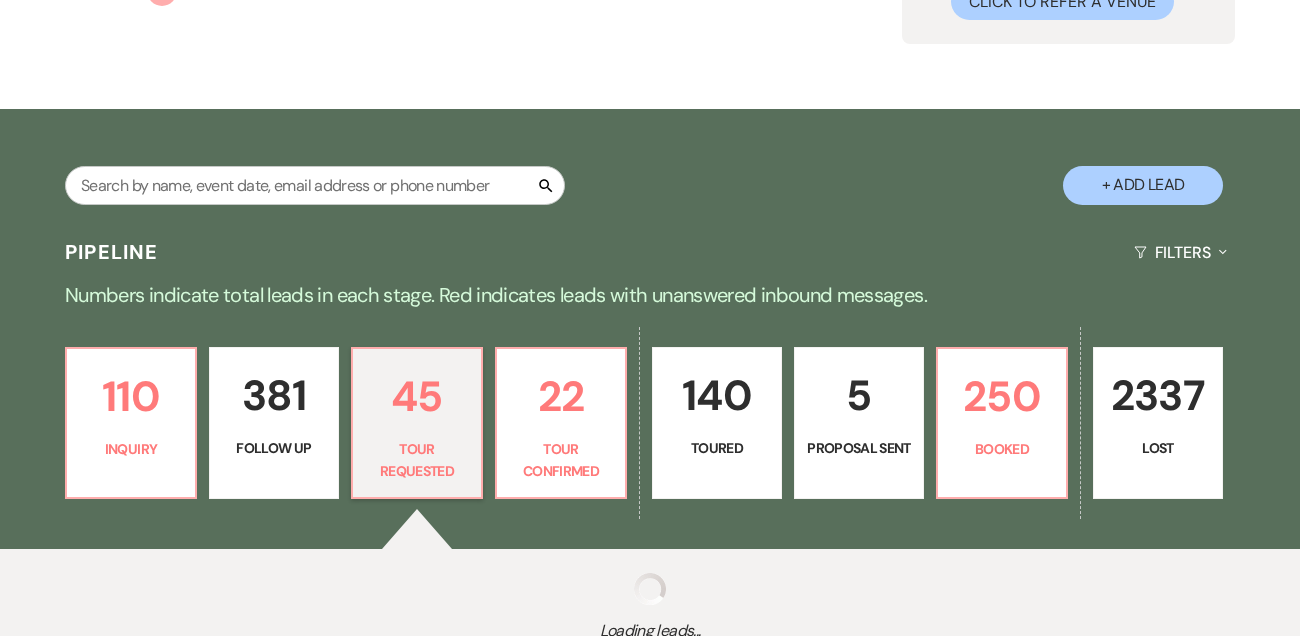 select on "2" 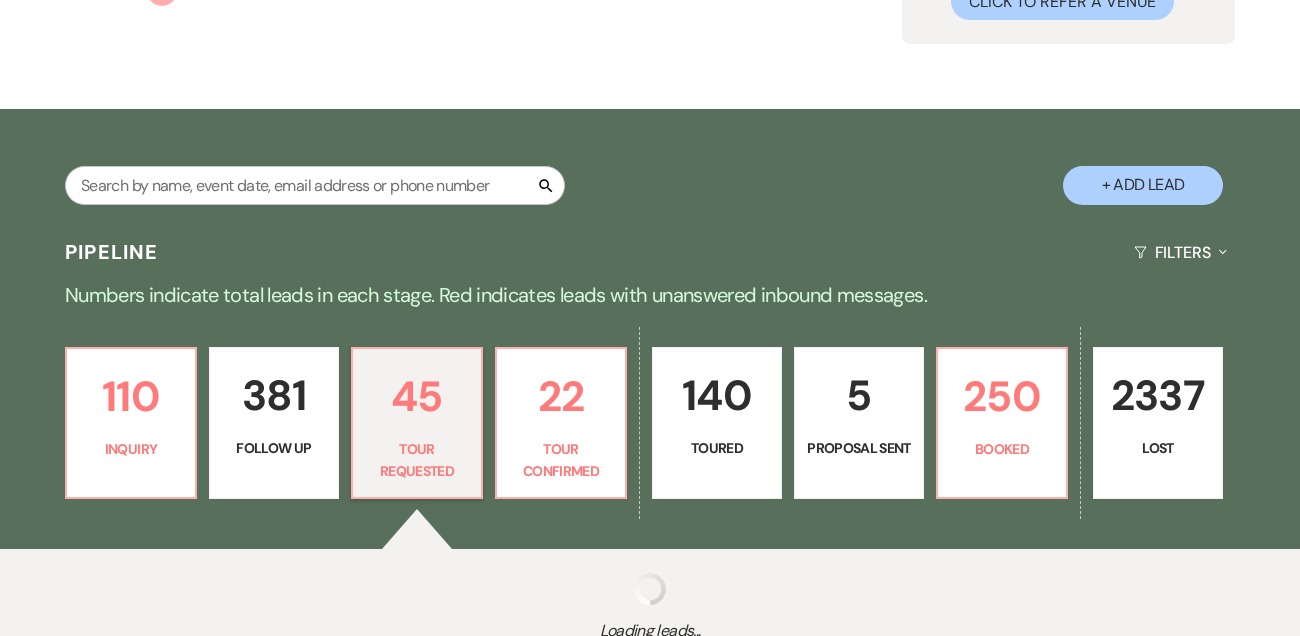 select on "2" 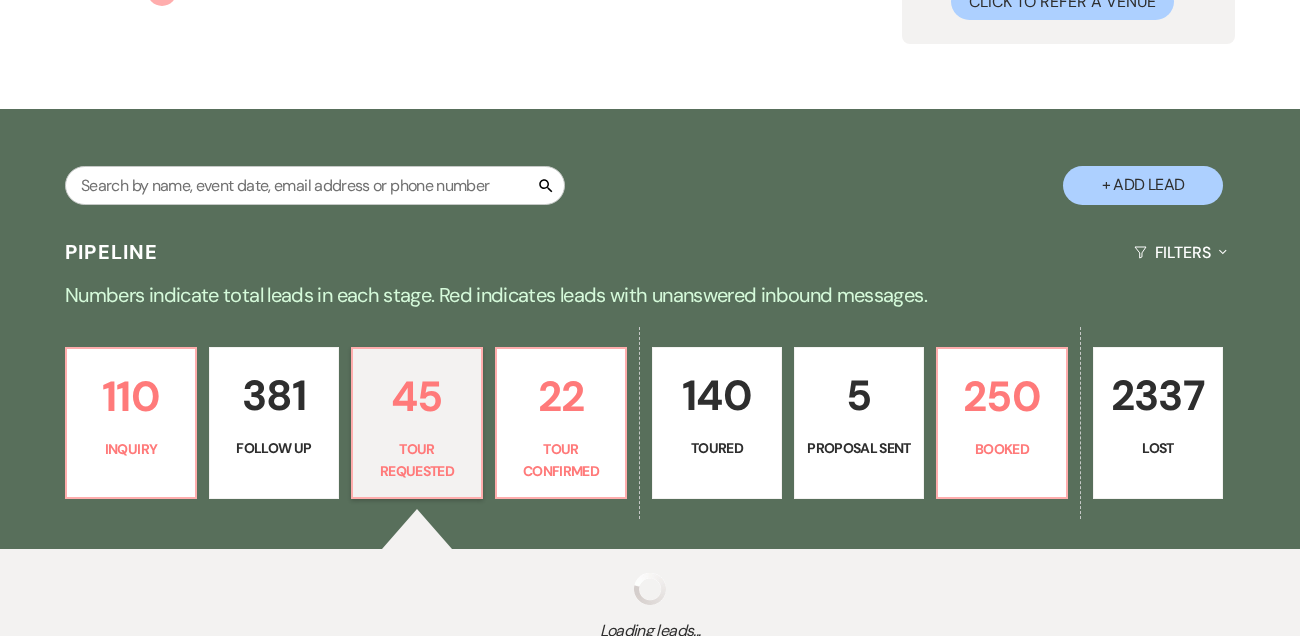 select on "2" 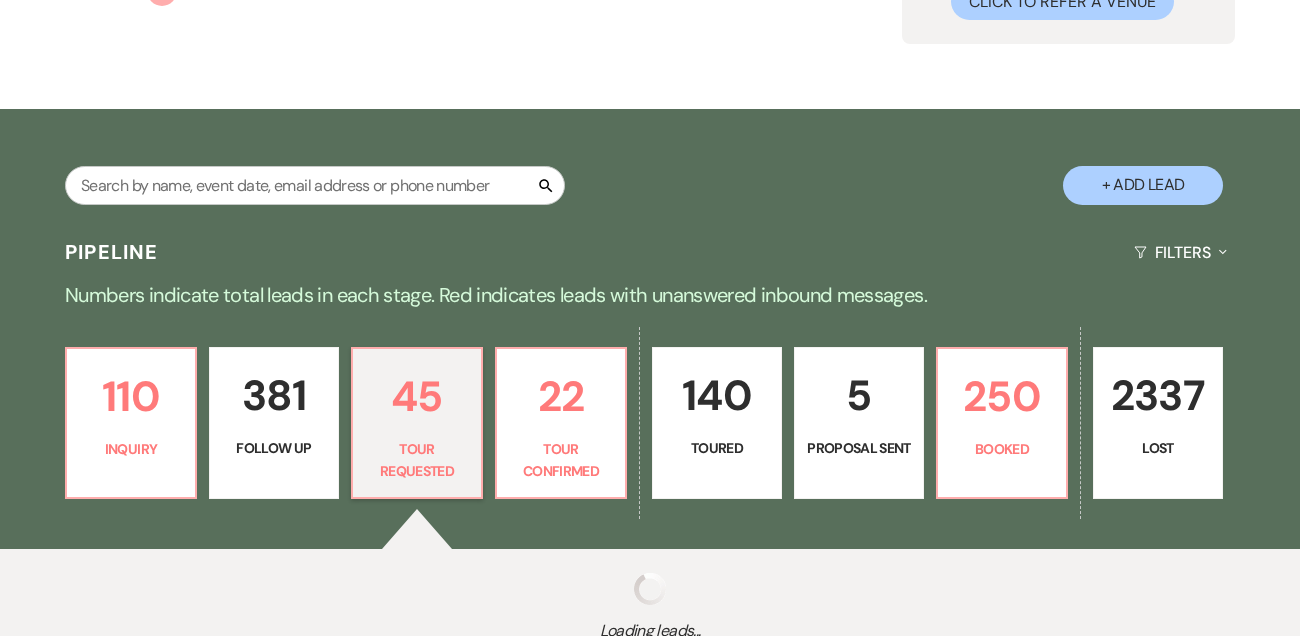 select on "2" 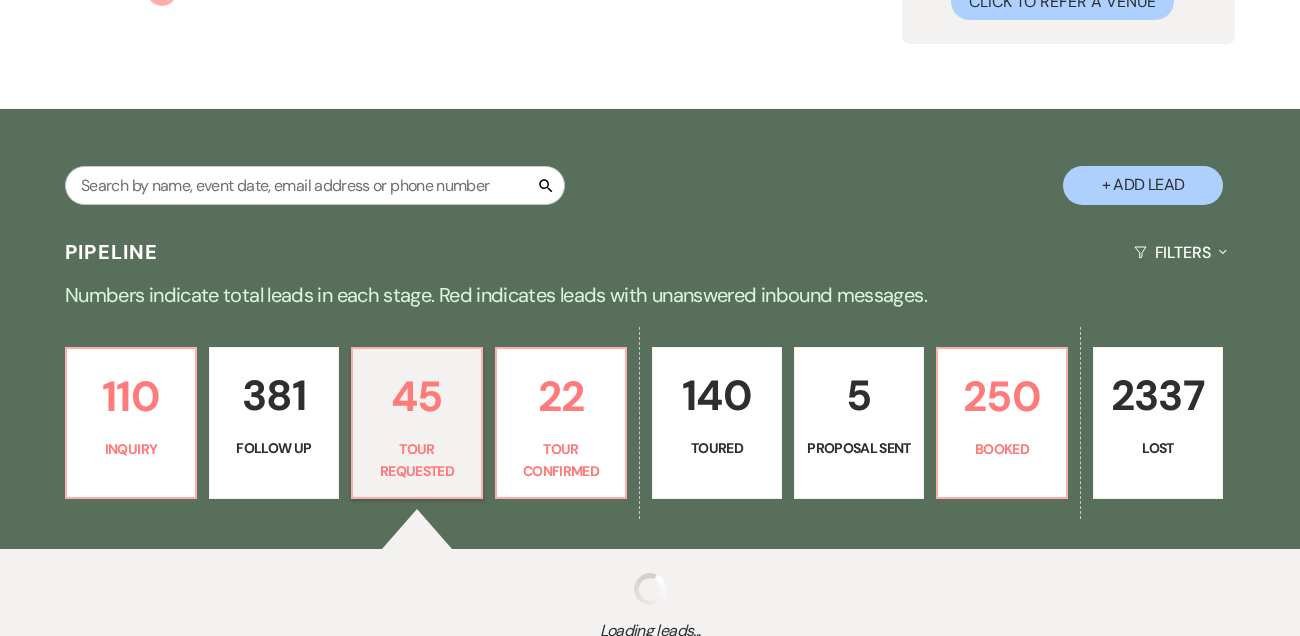 select on "2" 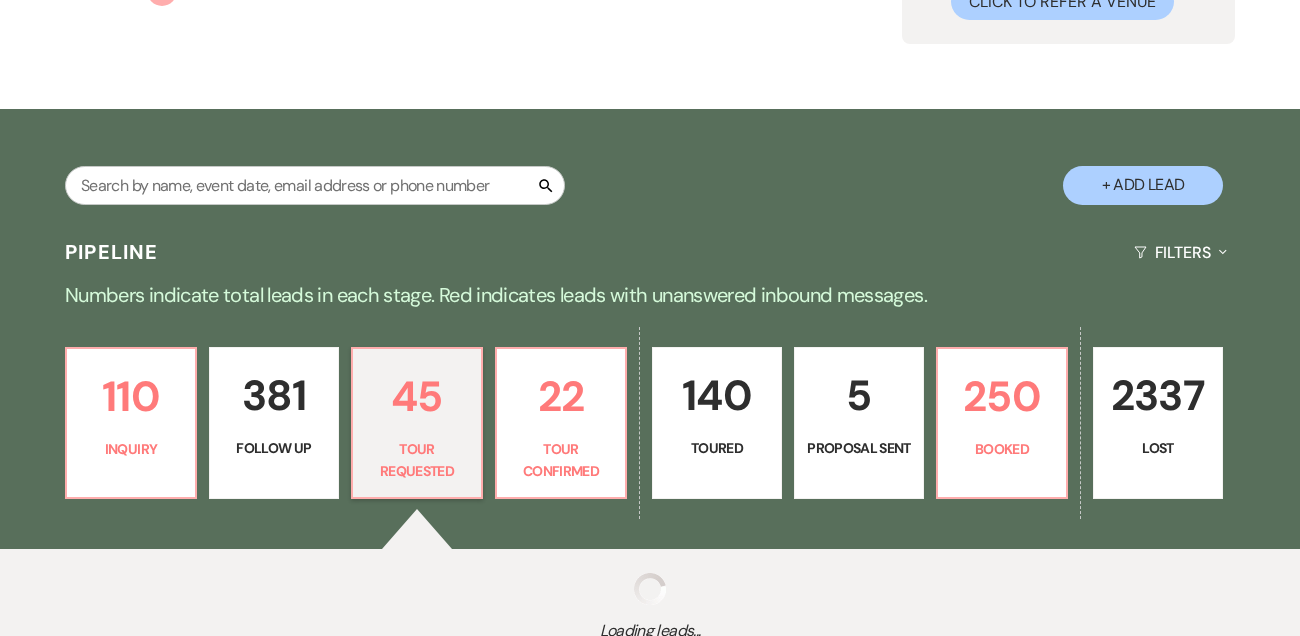 select on "2" 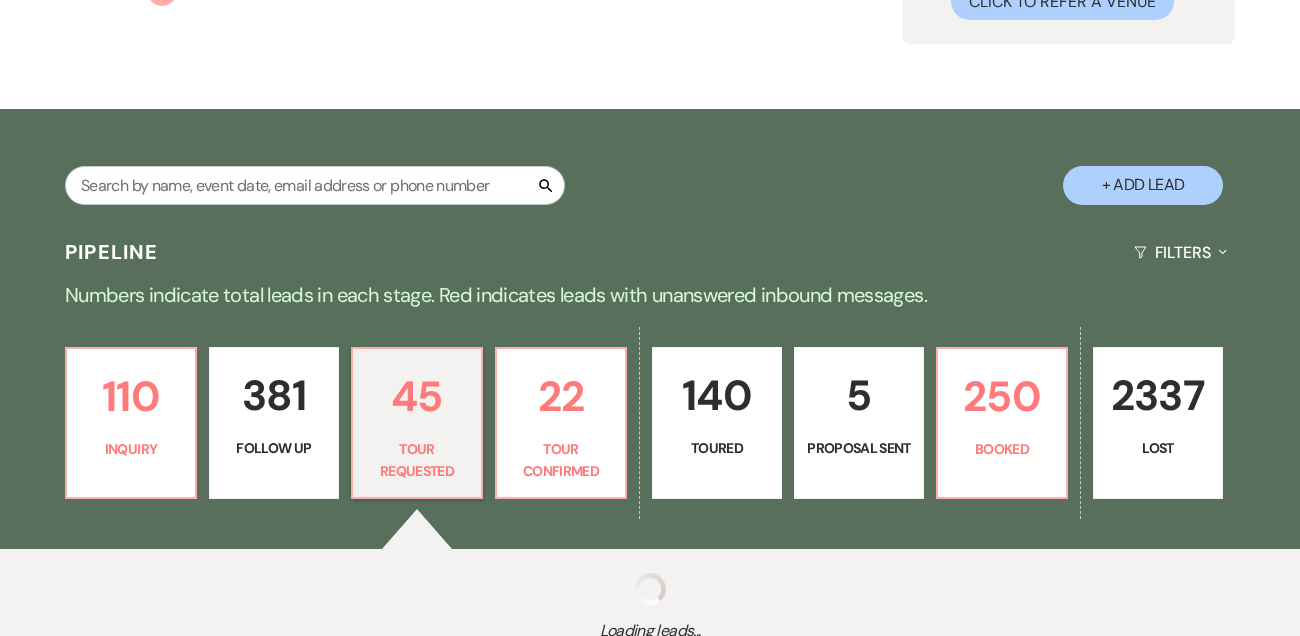 select on "2" 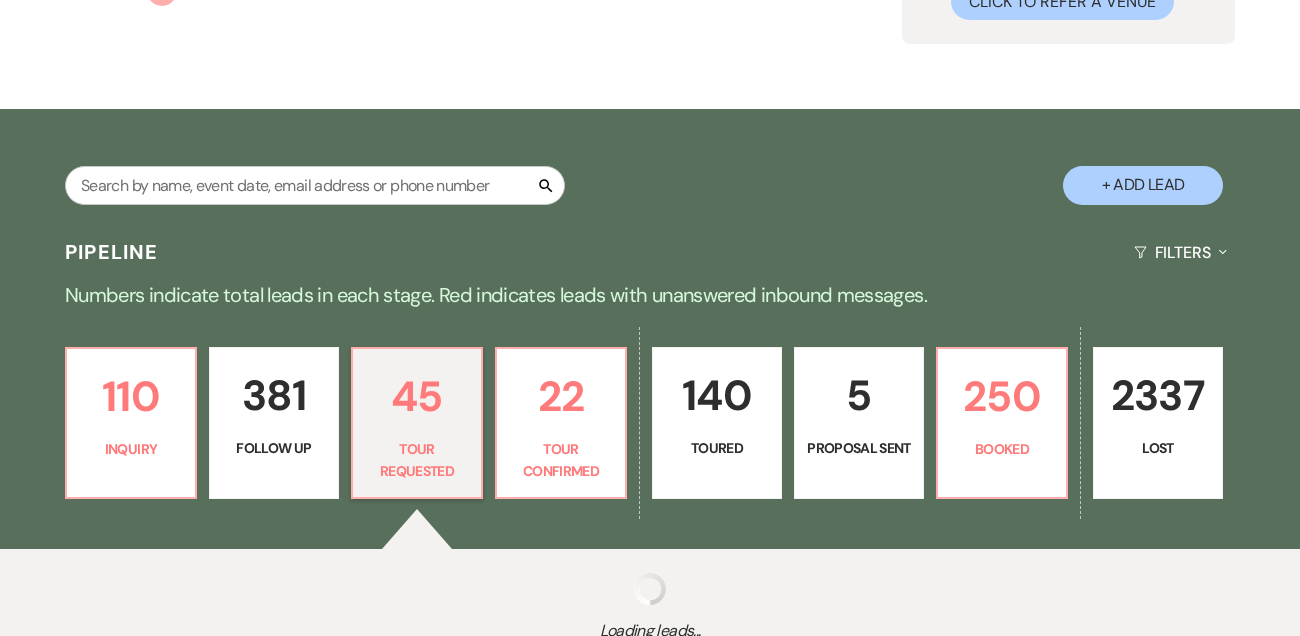 select on "2" 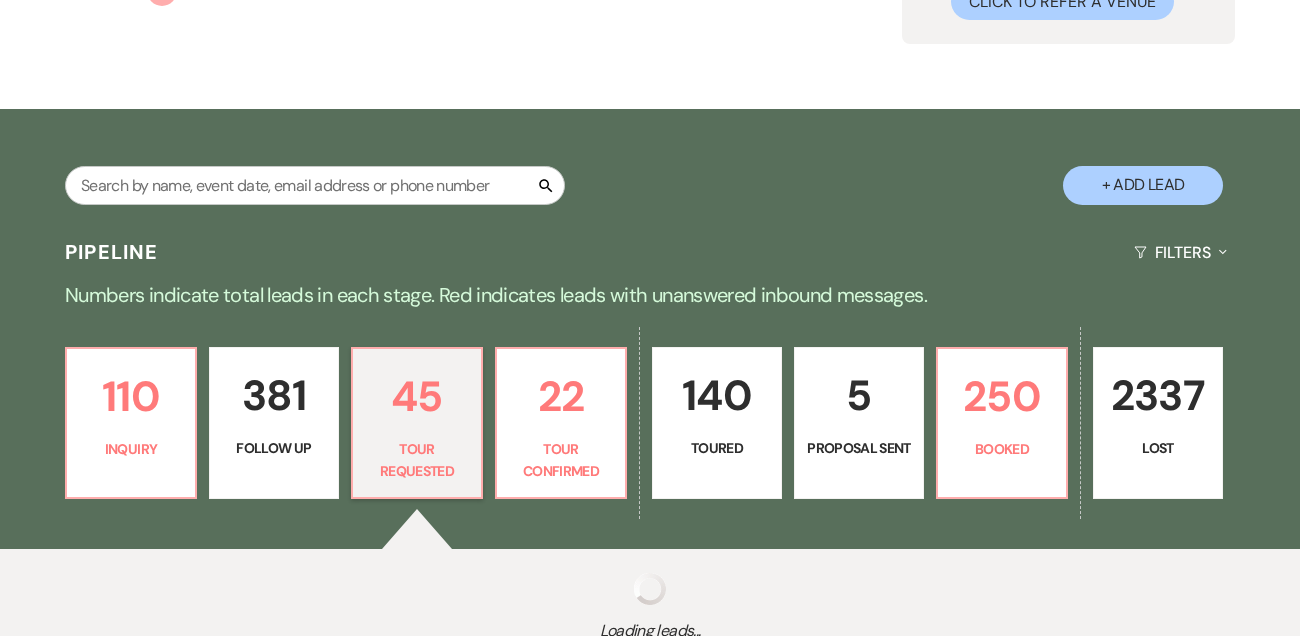 select on "2" 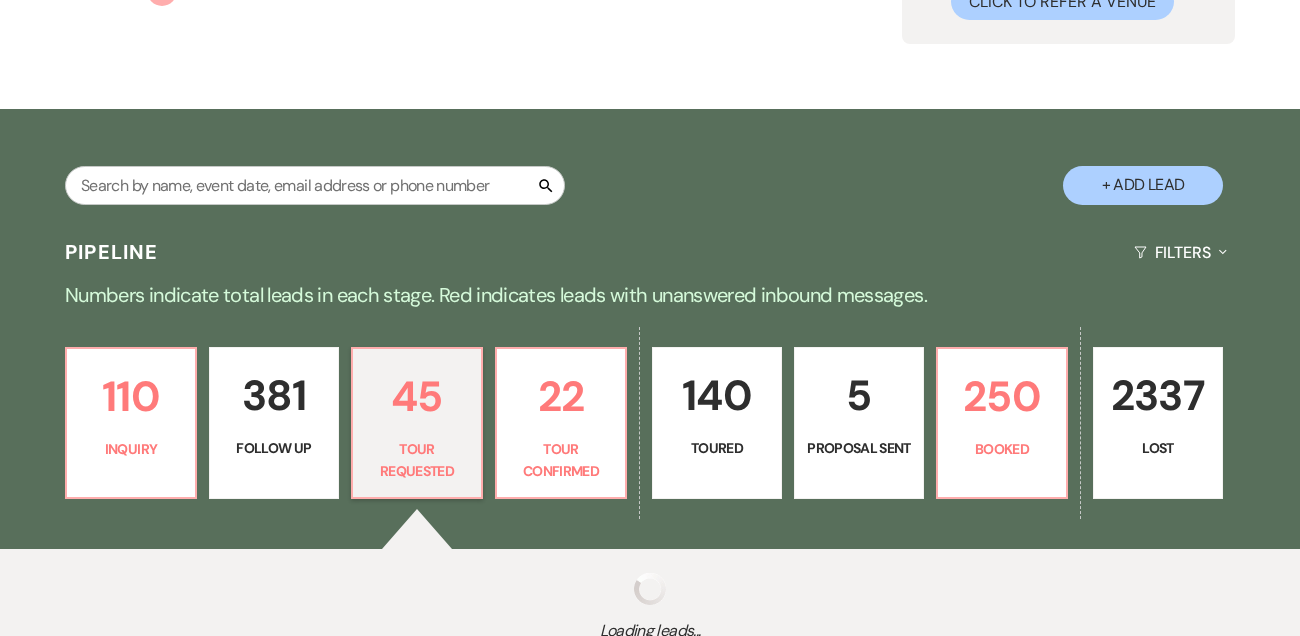 select on "2" 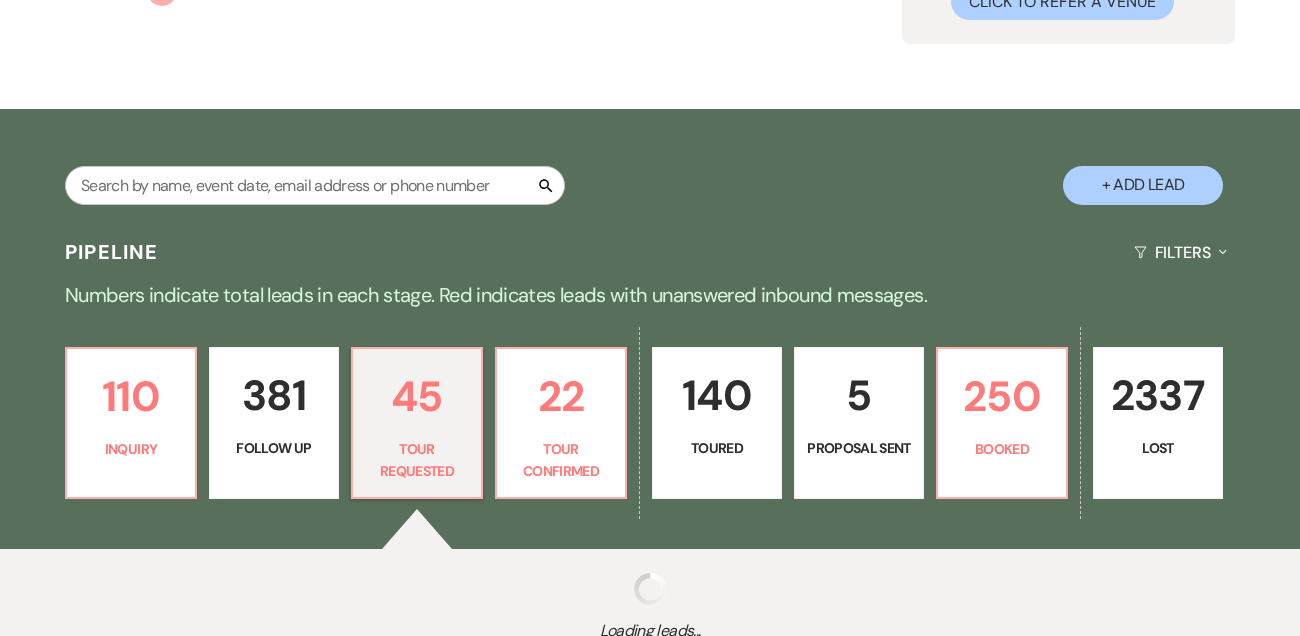 select on "2" 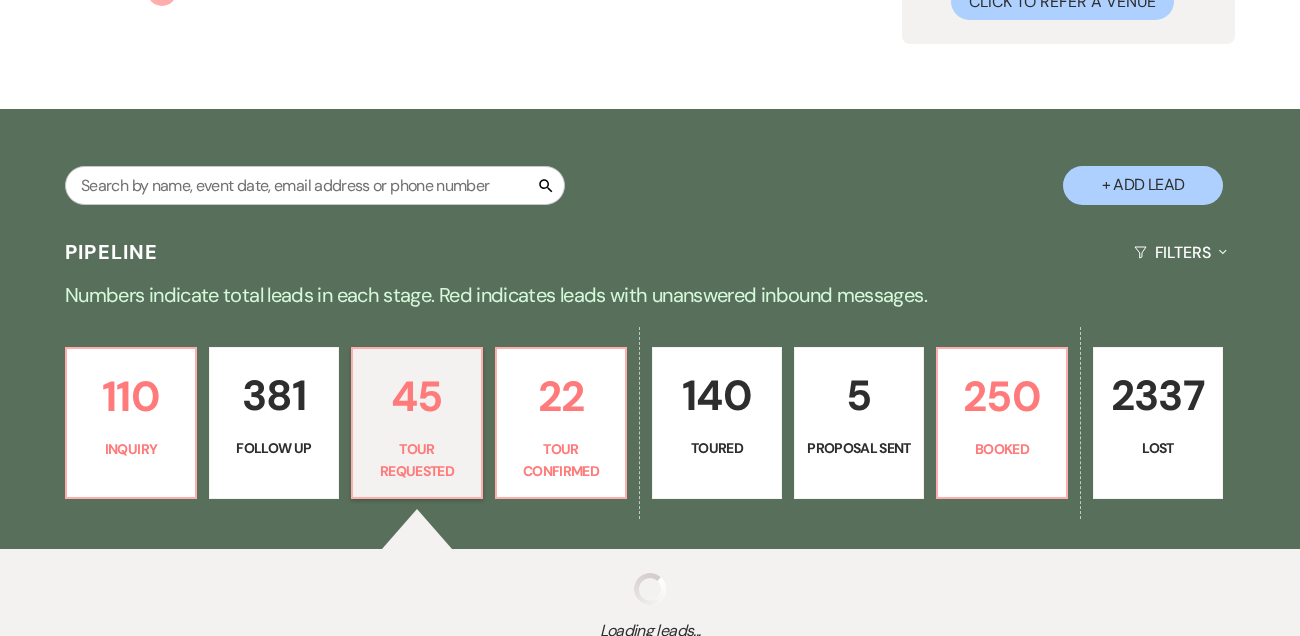 select on "2" 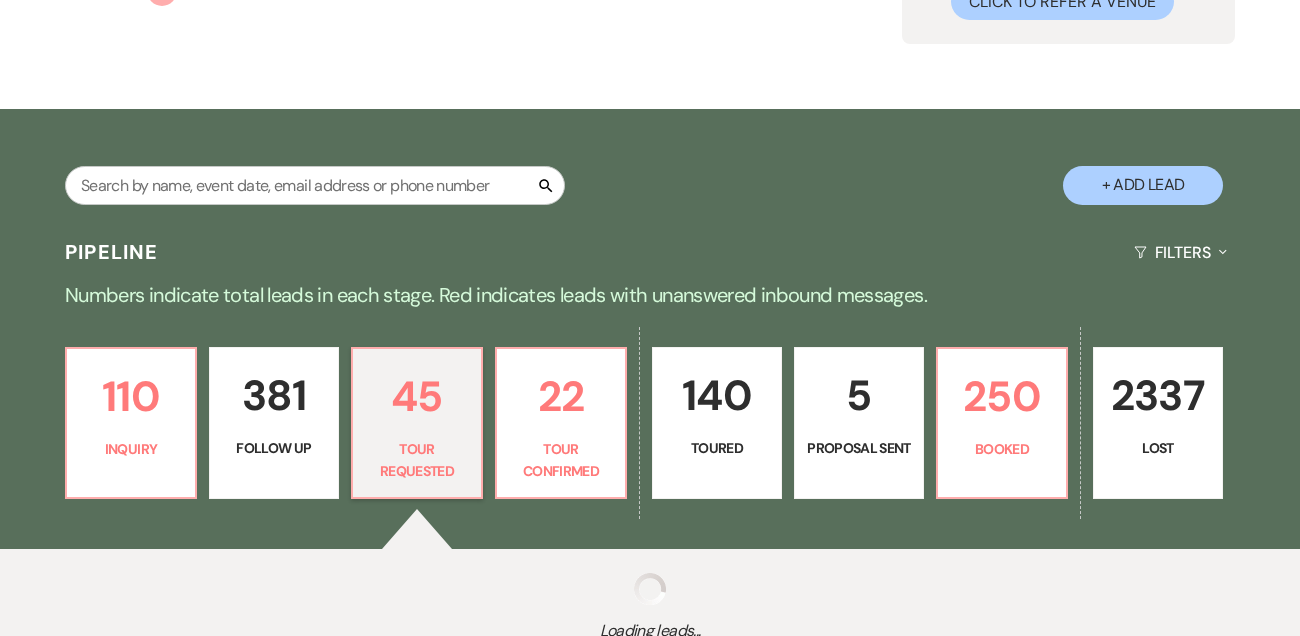 select on "2" 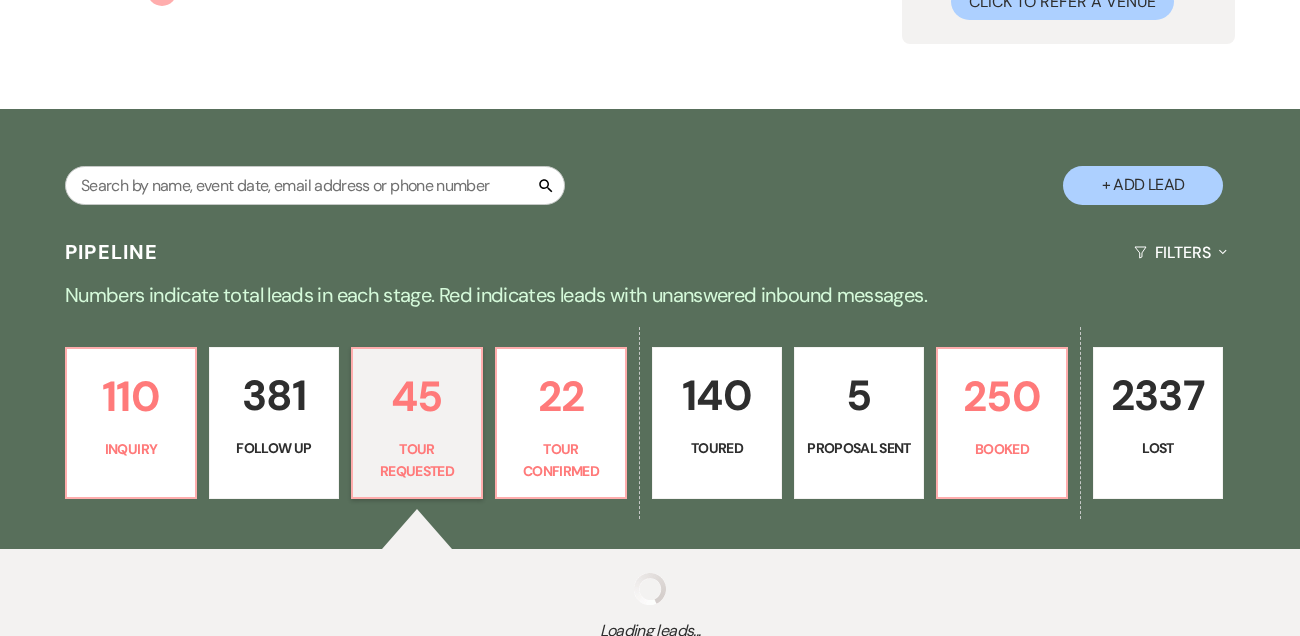 select on "2" 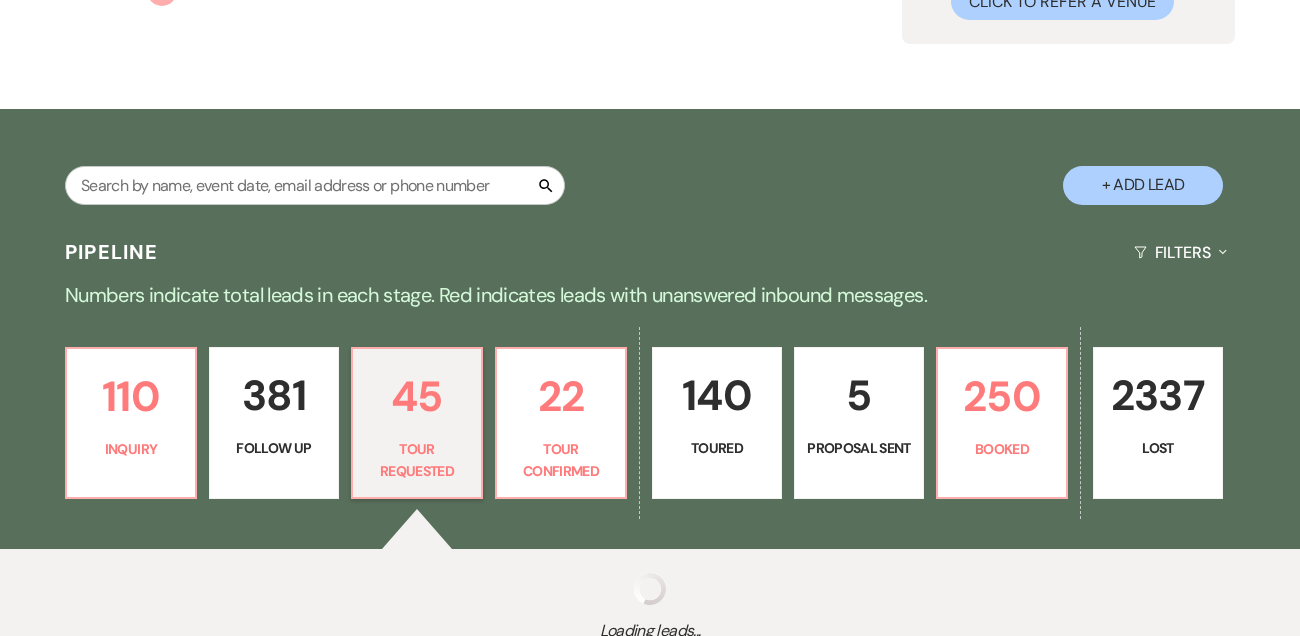 select on "2" 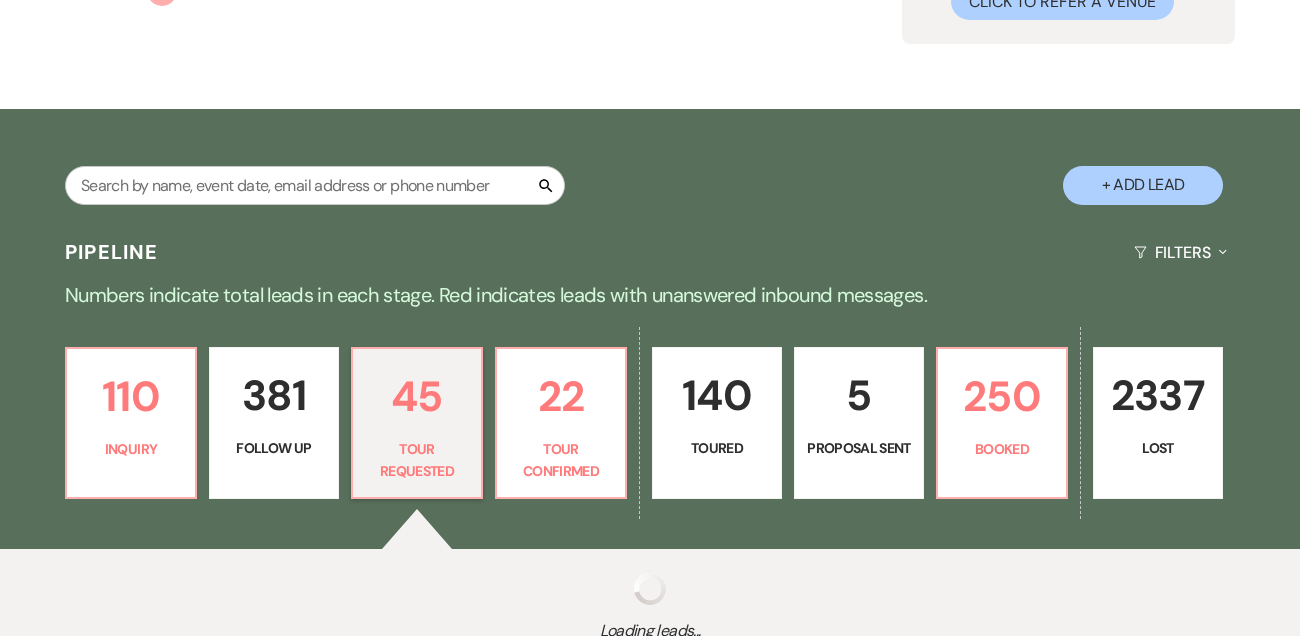 select on "2" 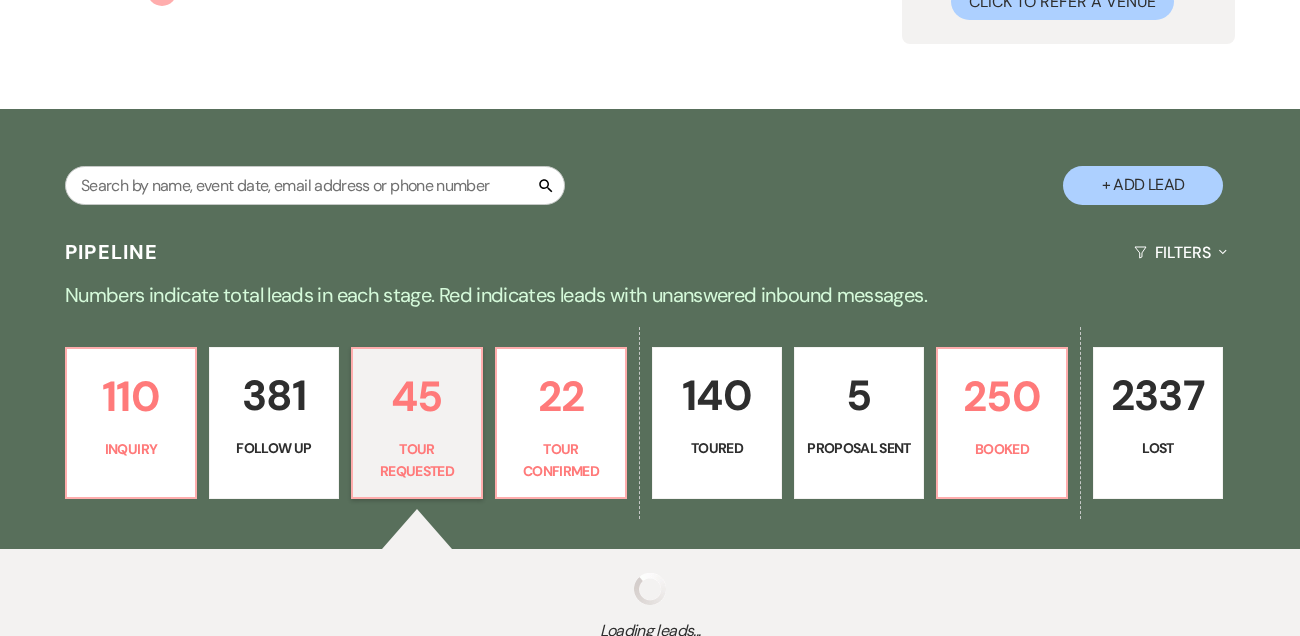 select on "2" 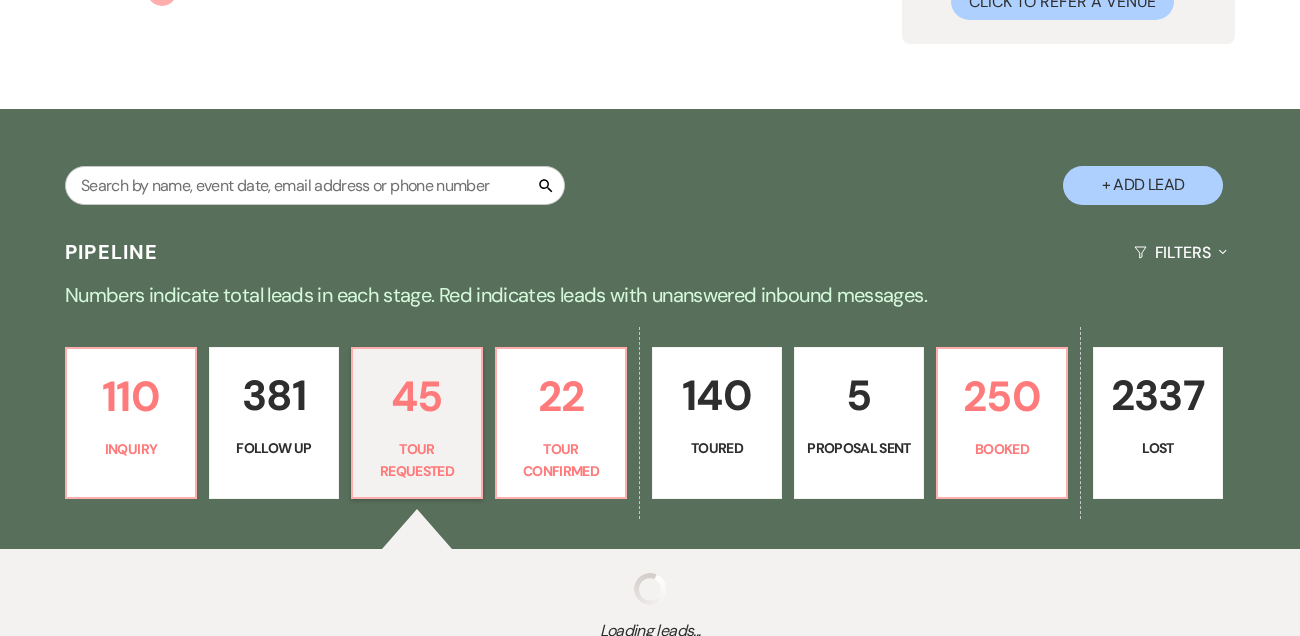 select on "2" 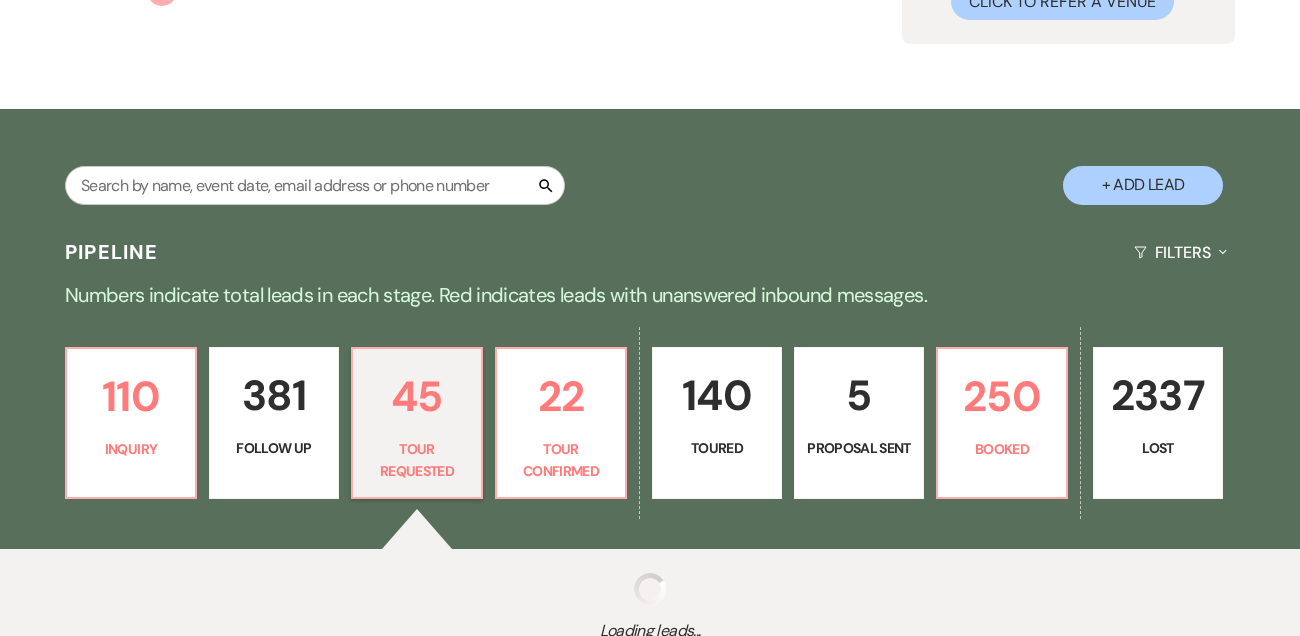select on "2" 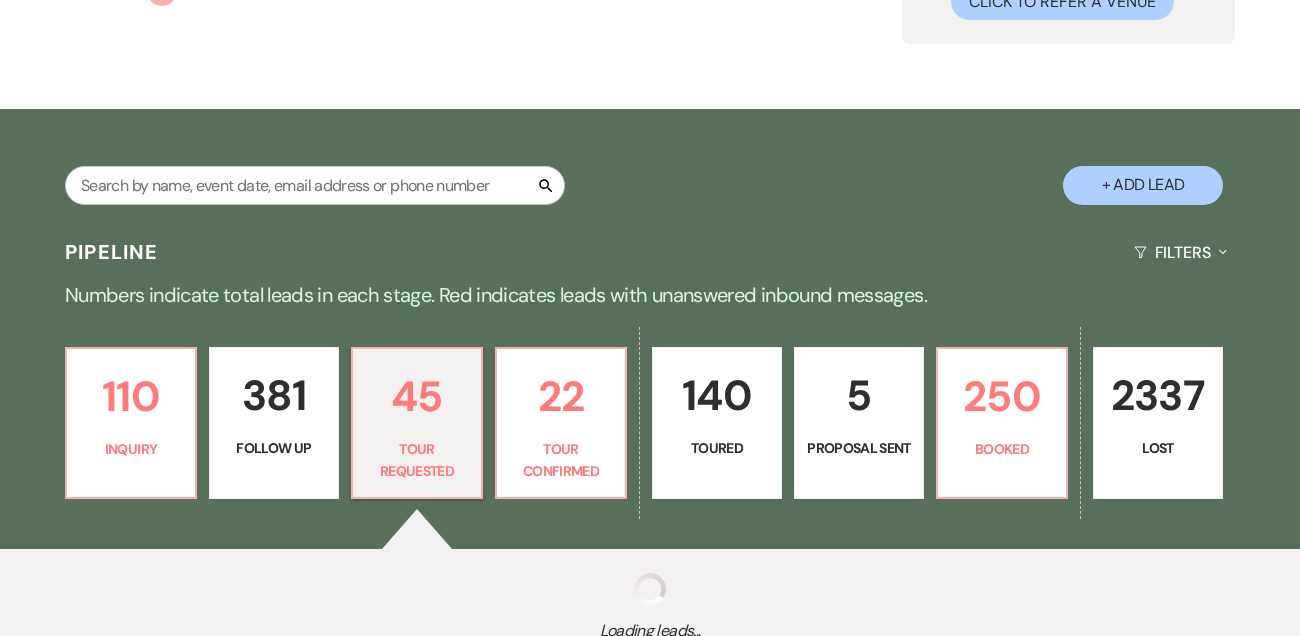 select on "2" 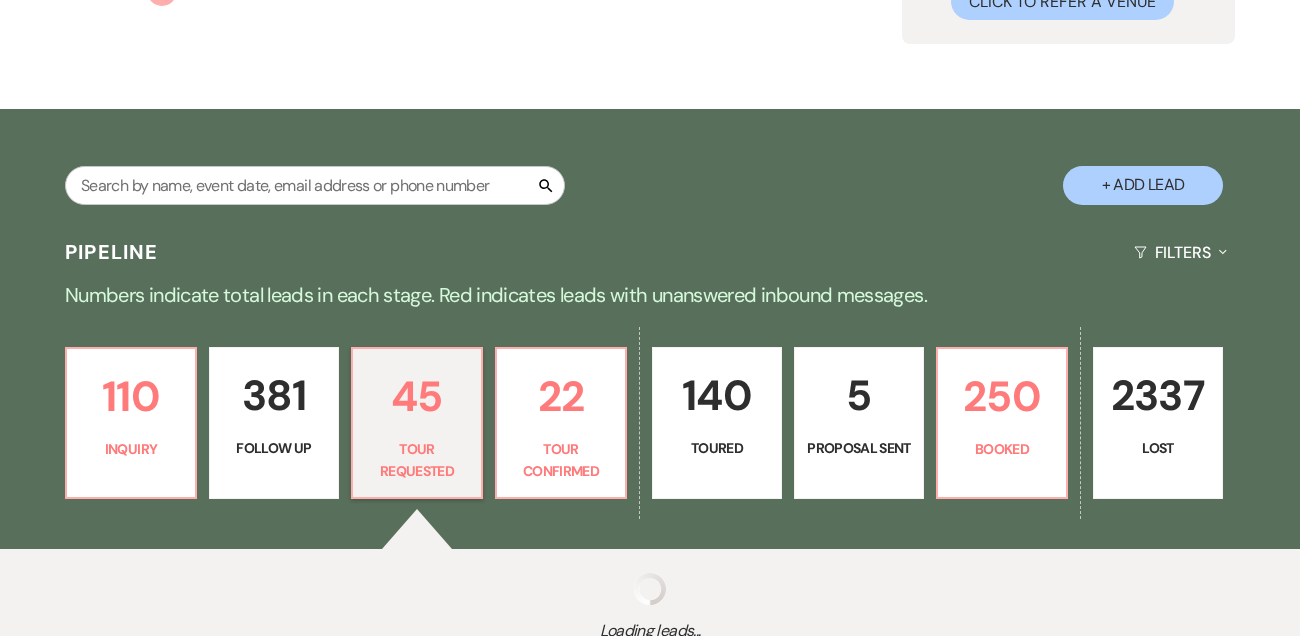 select on "2" 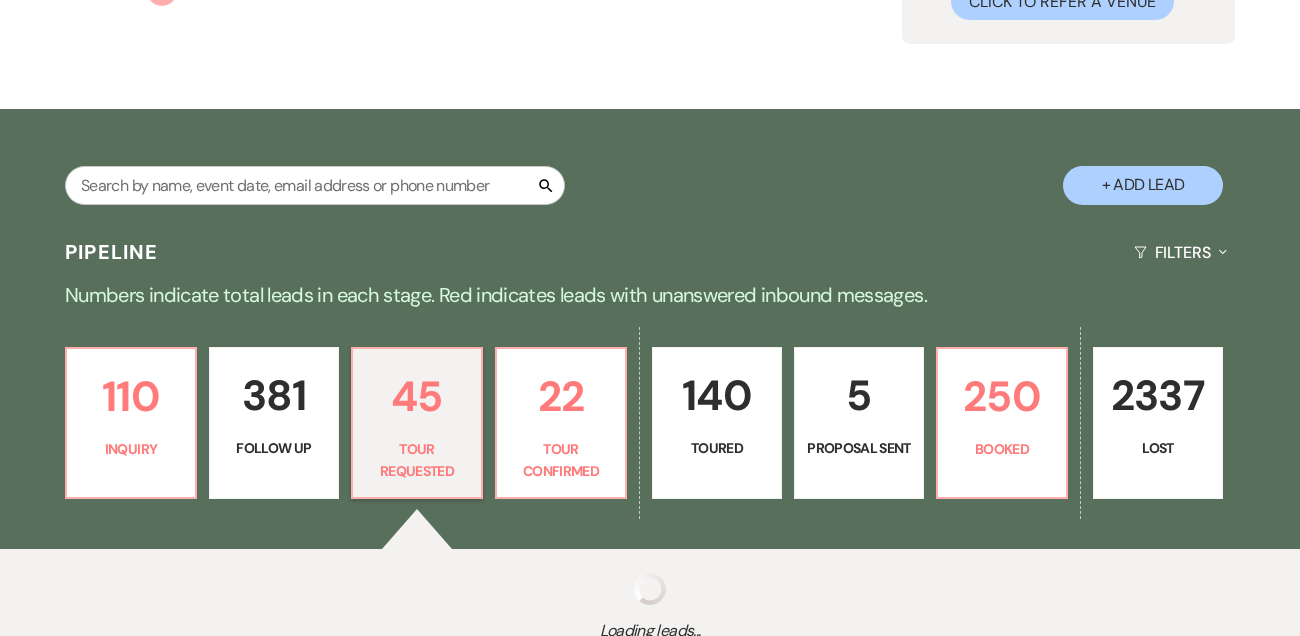 select on "2" 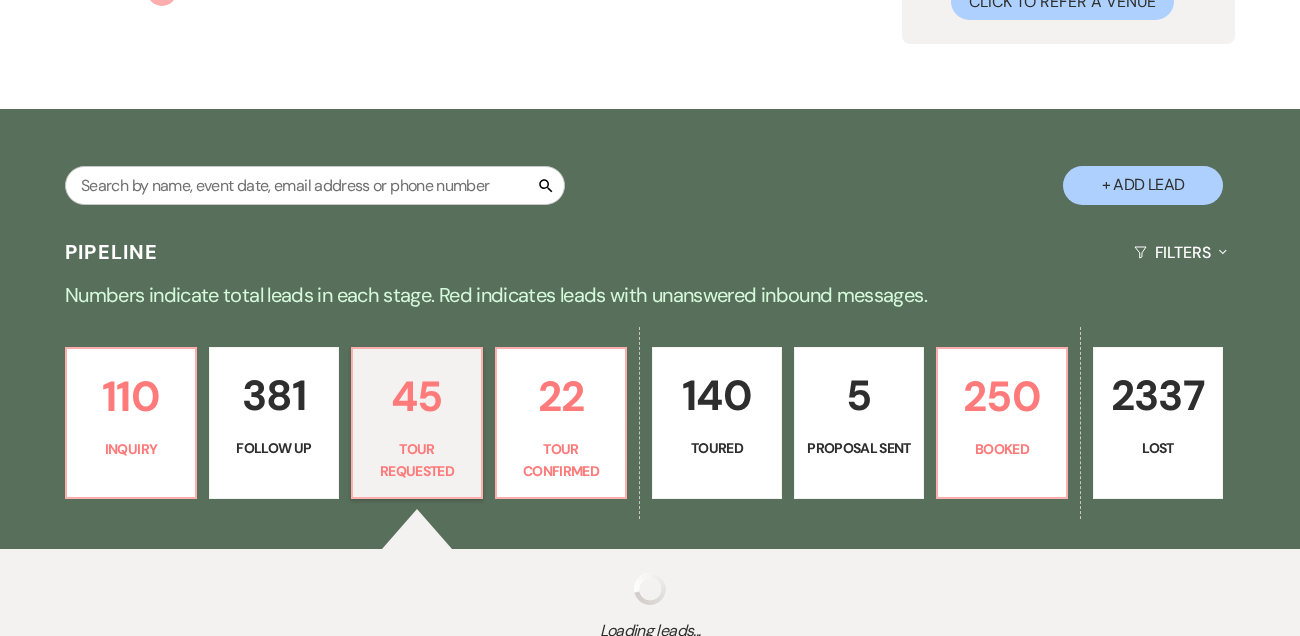 select on "2" 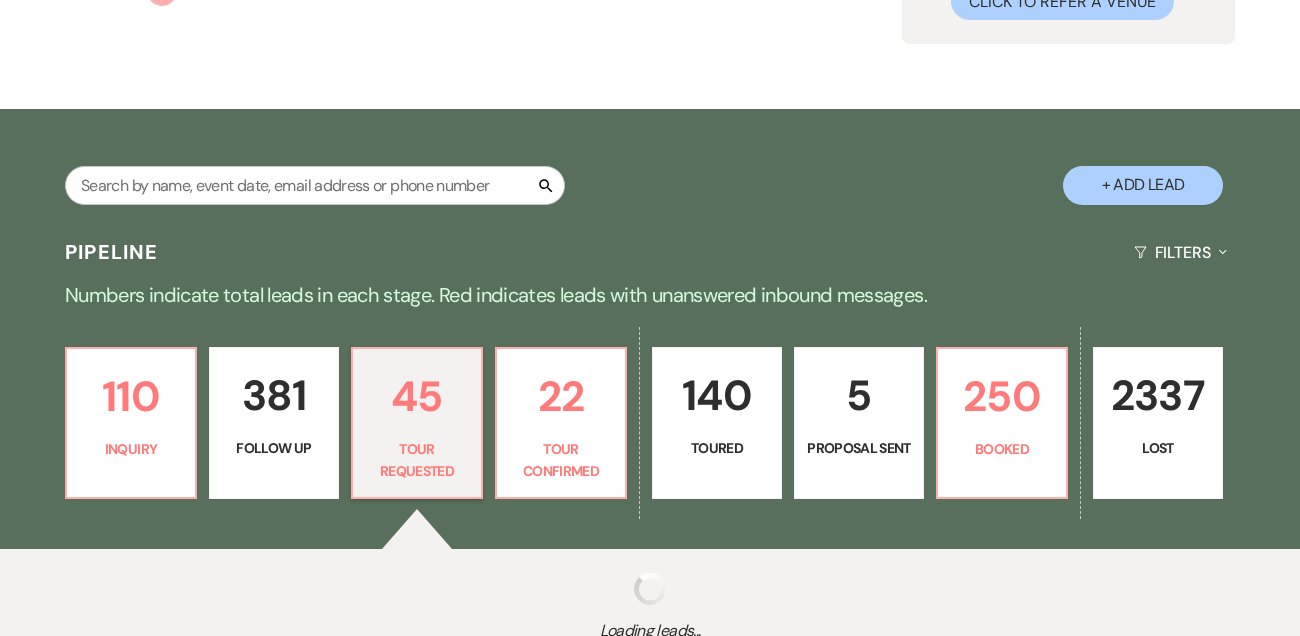 select on "2" 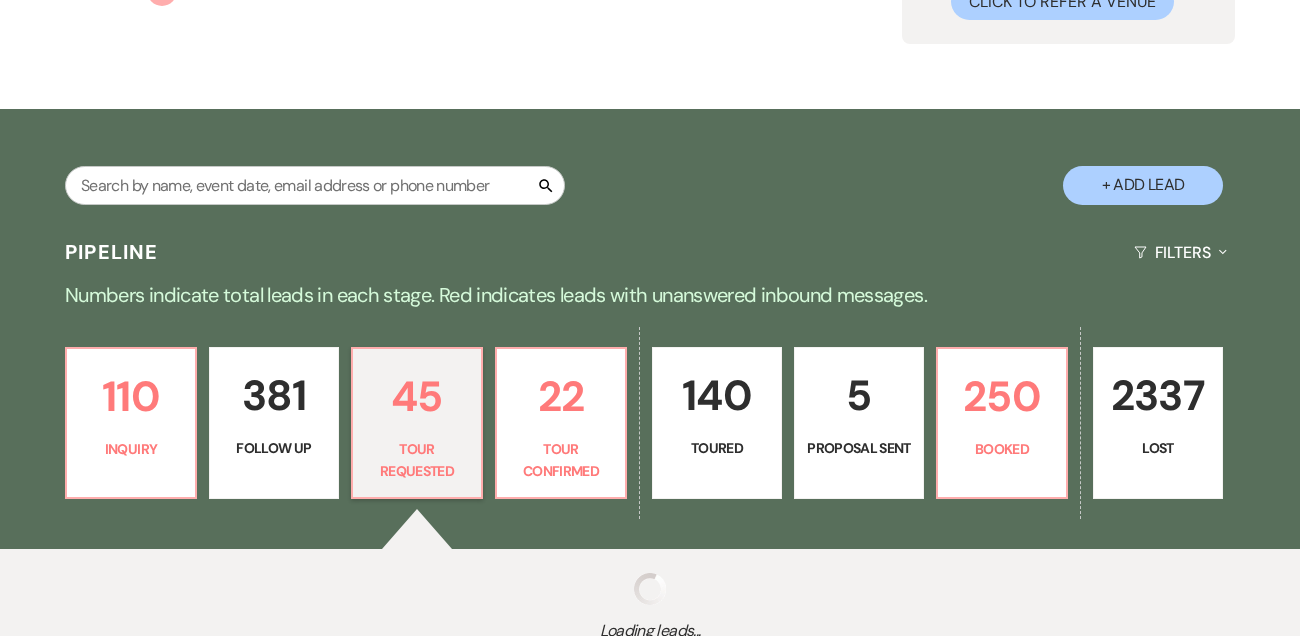 select on "2" 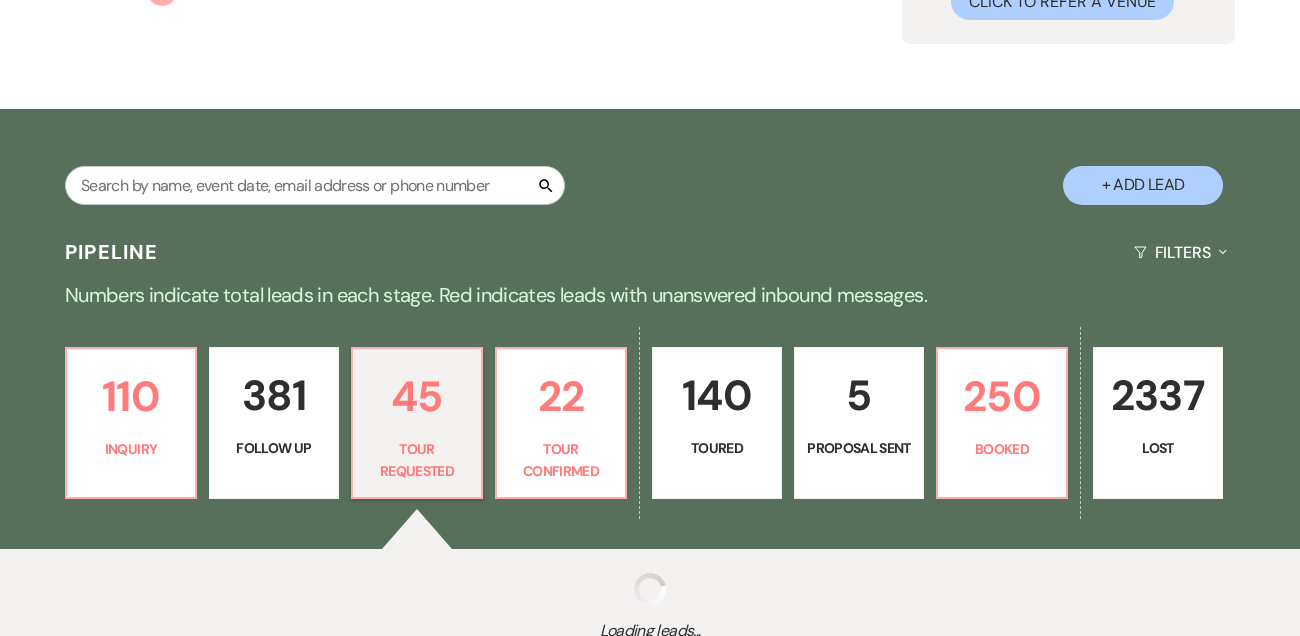 select on "2" 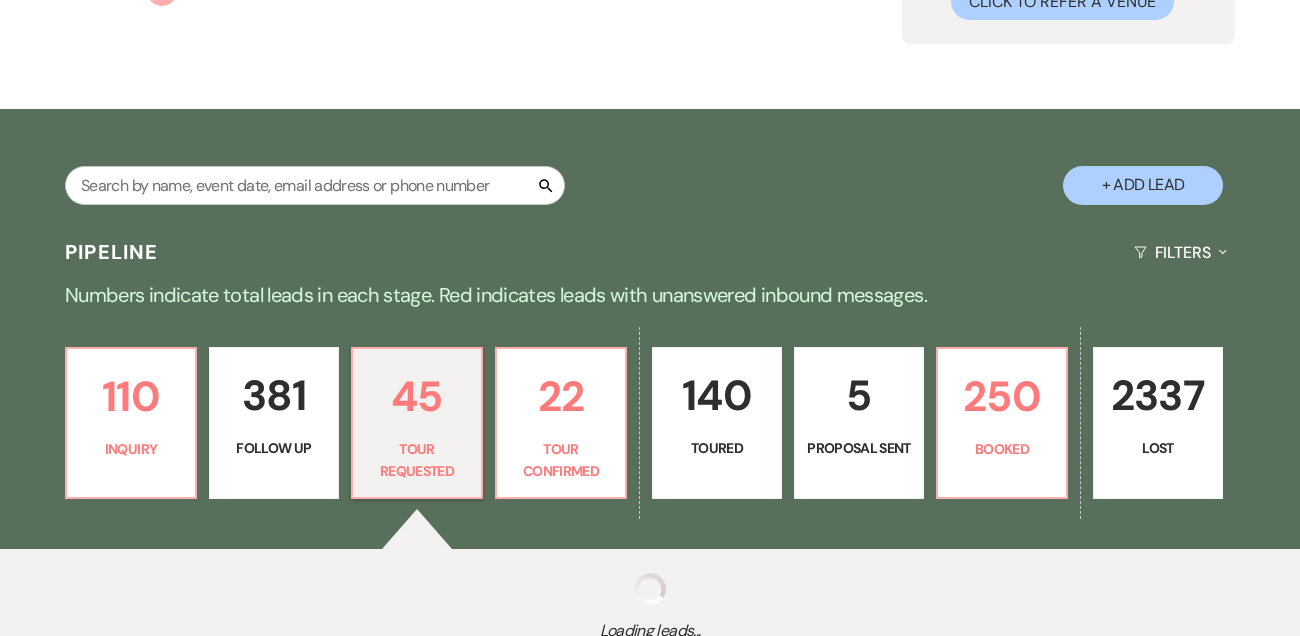 select on "2" 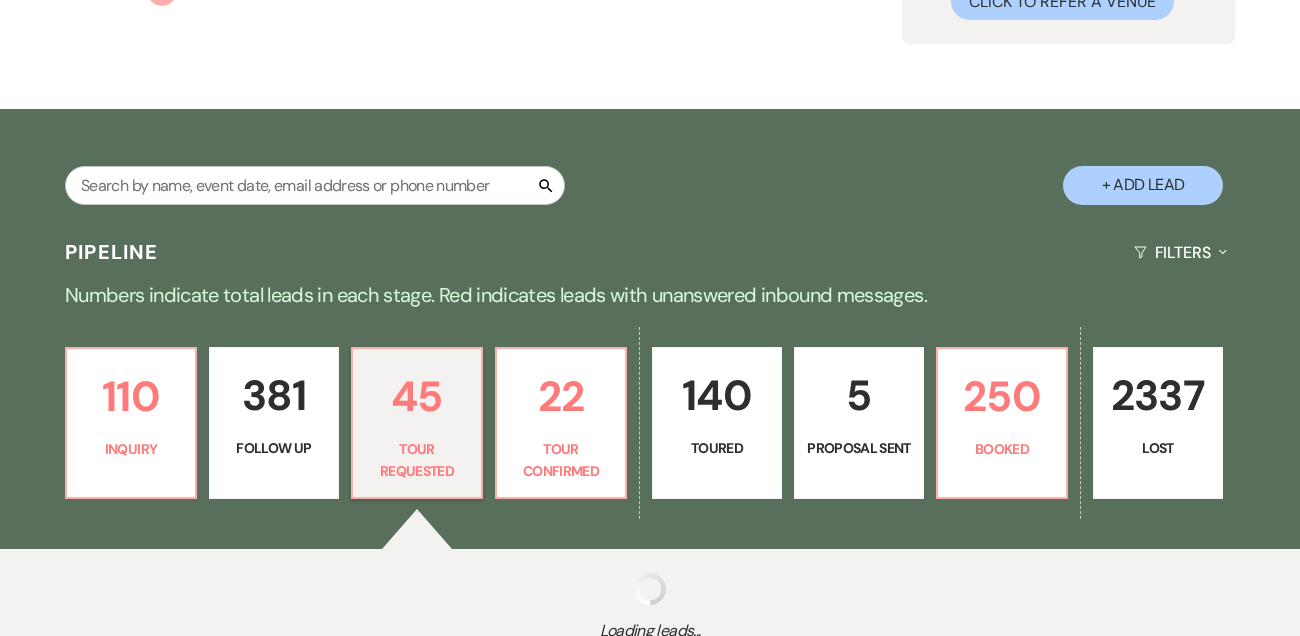 select on "2" 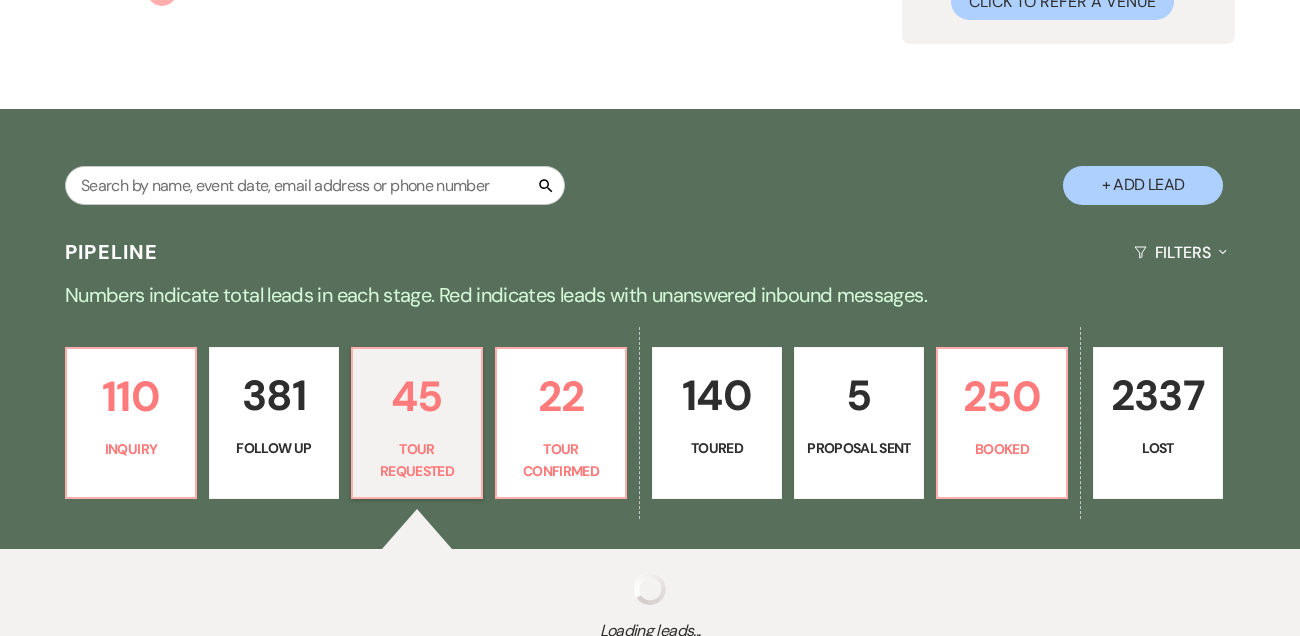 select on "2" 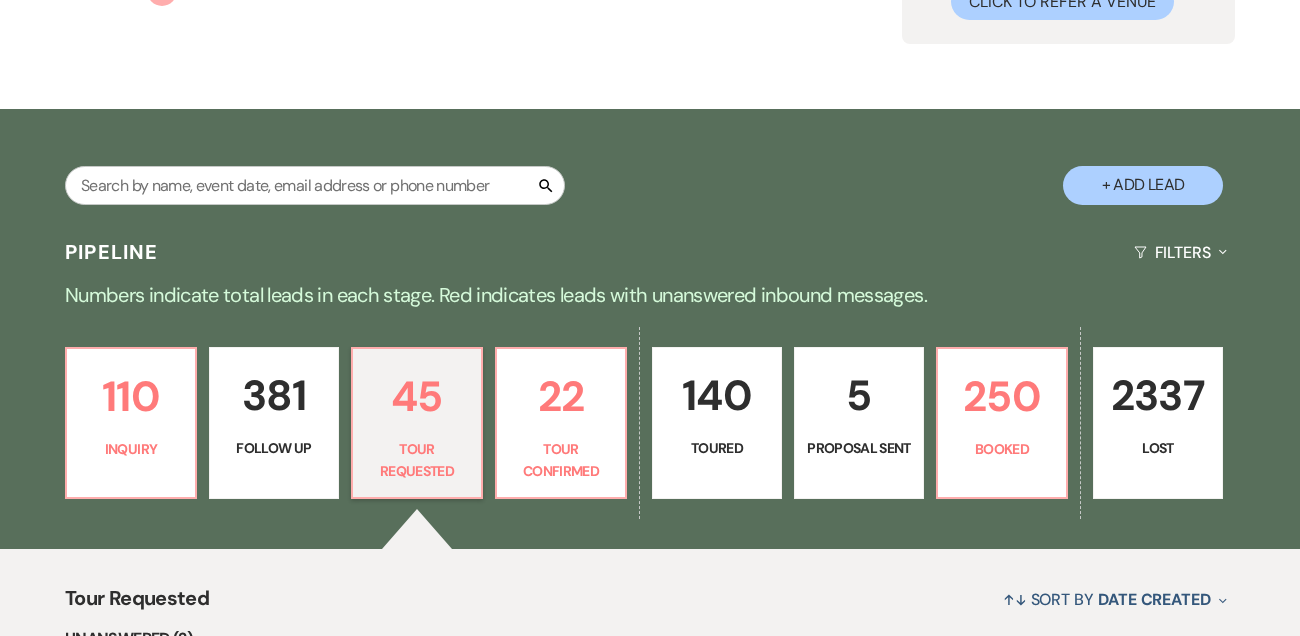 select on "2" 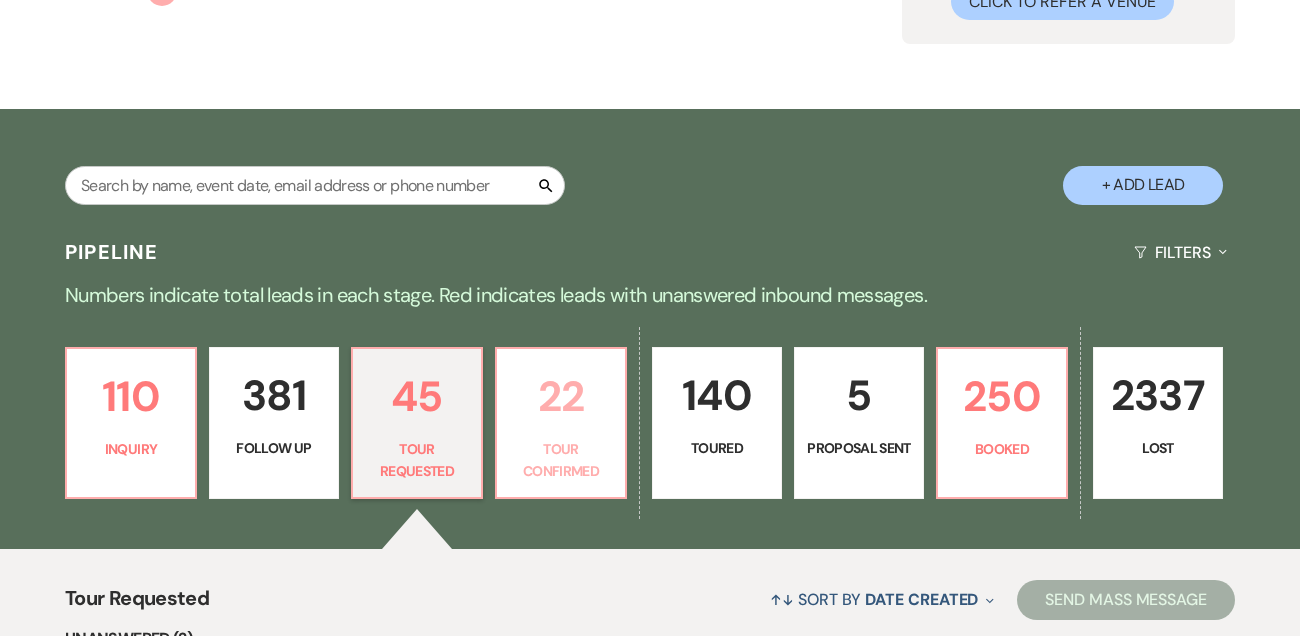 click on "22 Tour Confirmed" at bounding box center (561, 423) 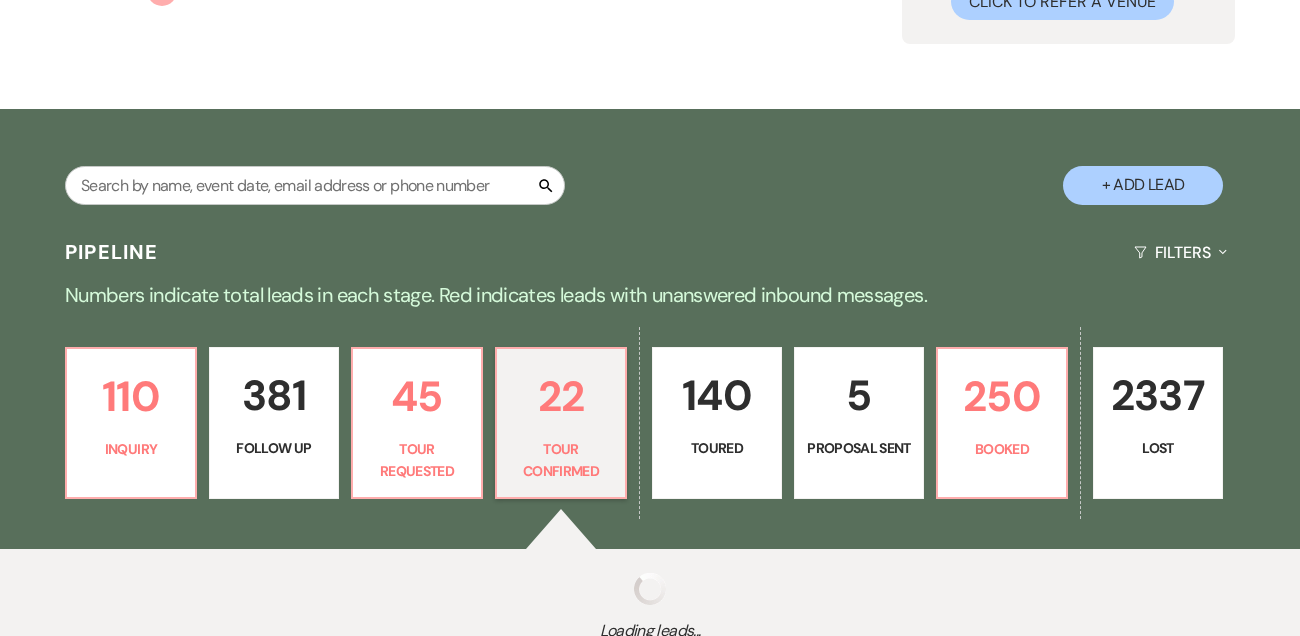select on "4" 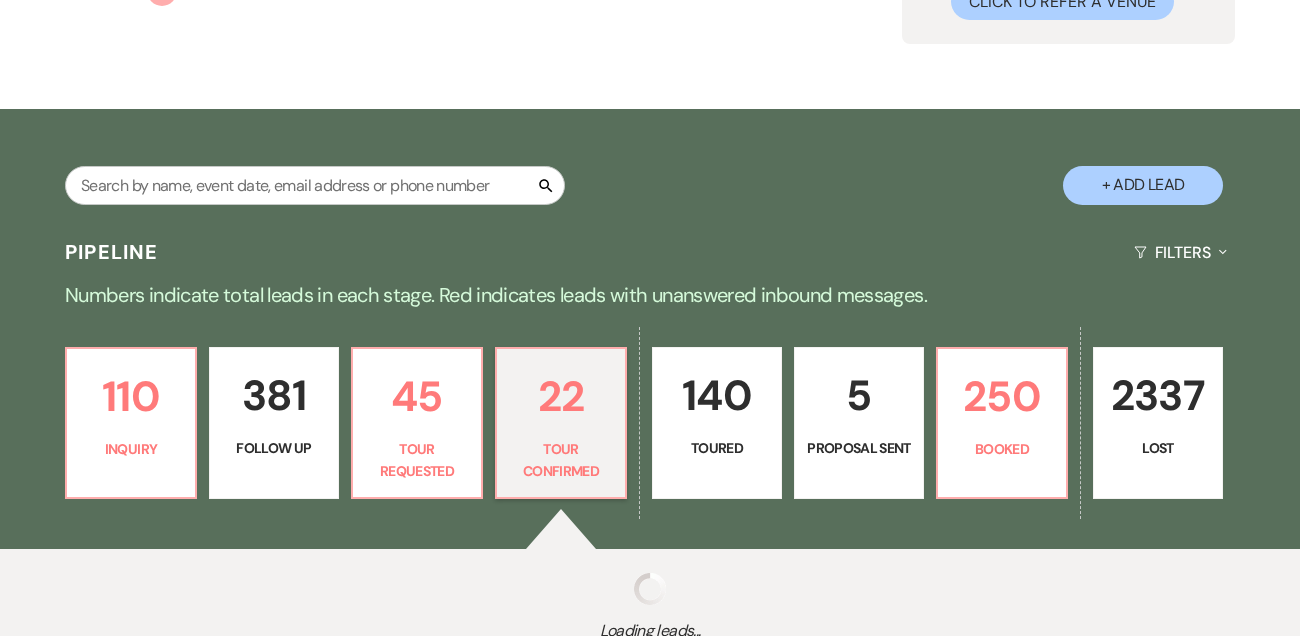 select on "4" 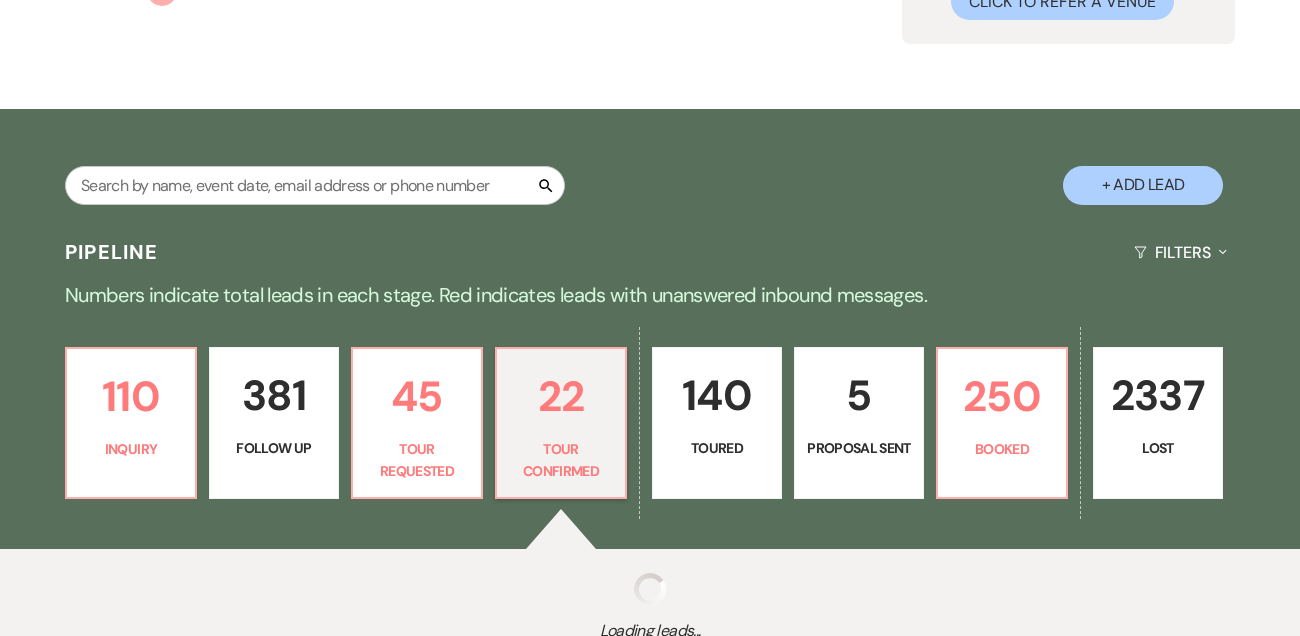 select on "4" 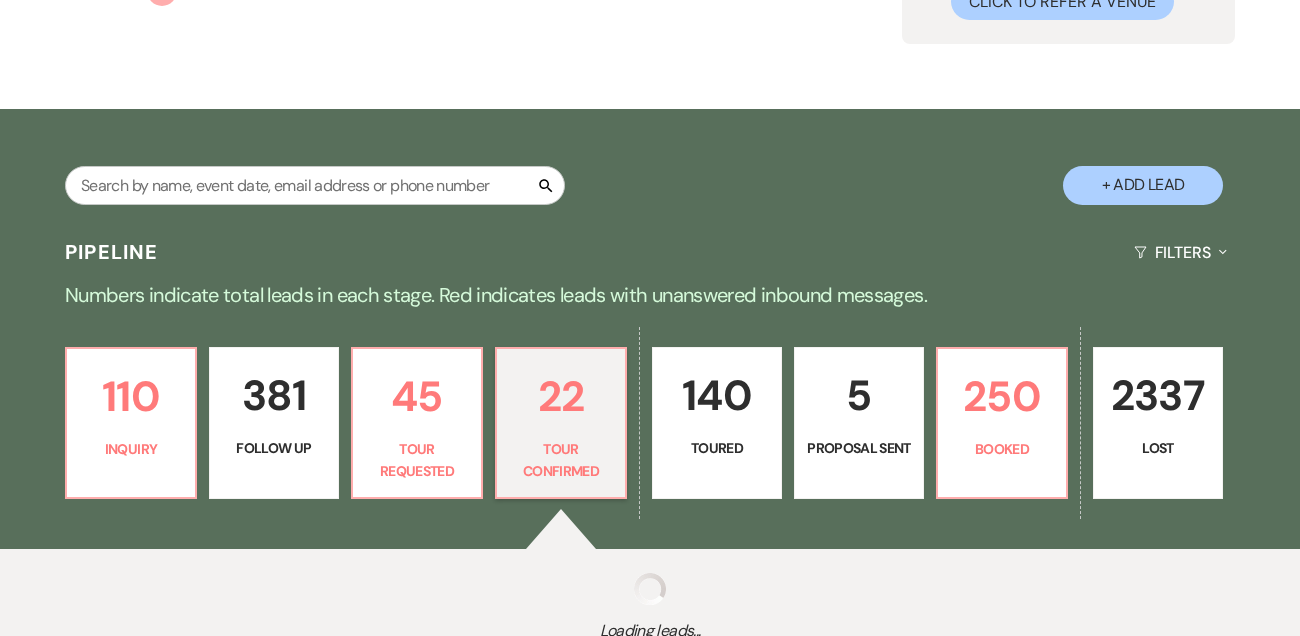 select on "4" 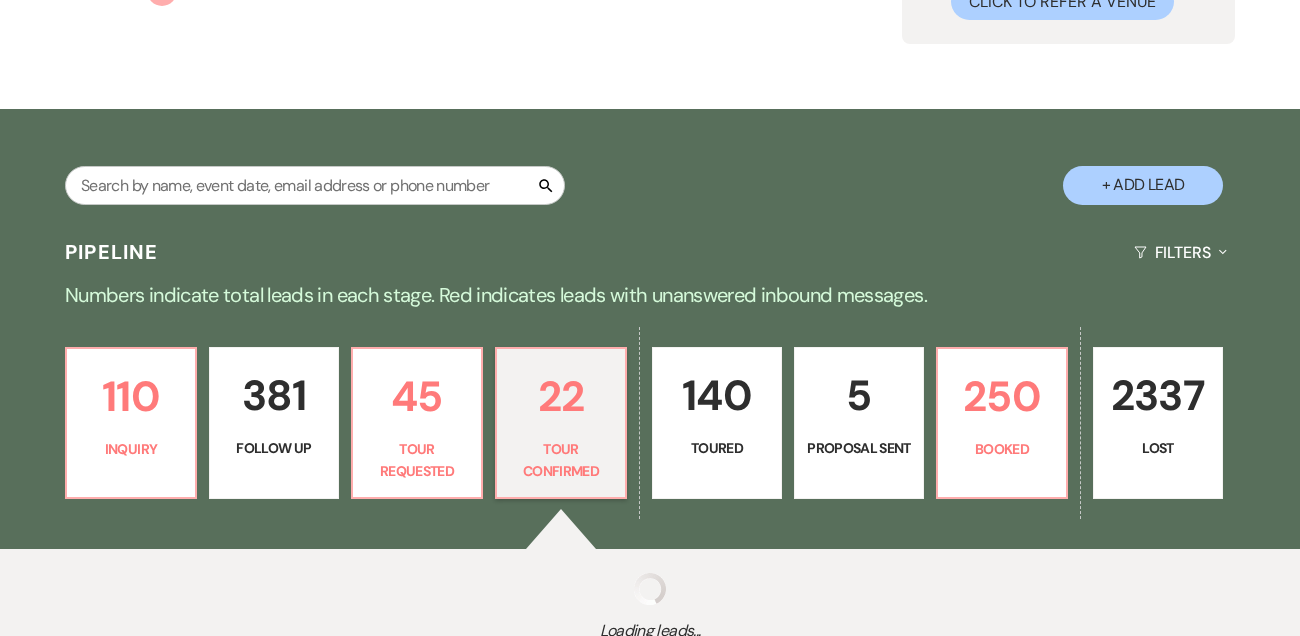 select on "4" 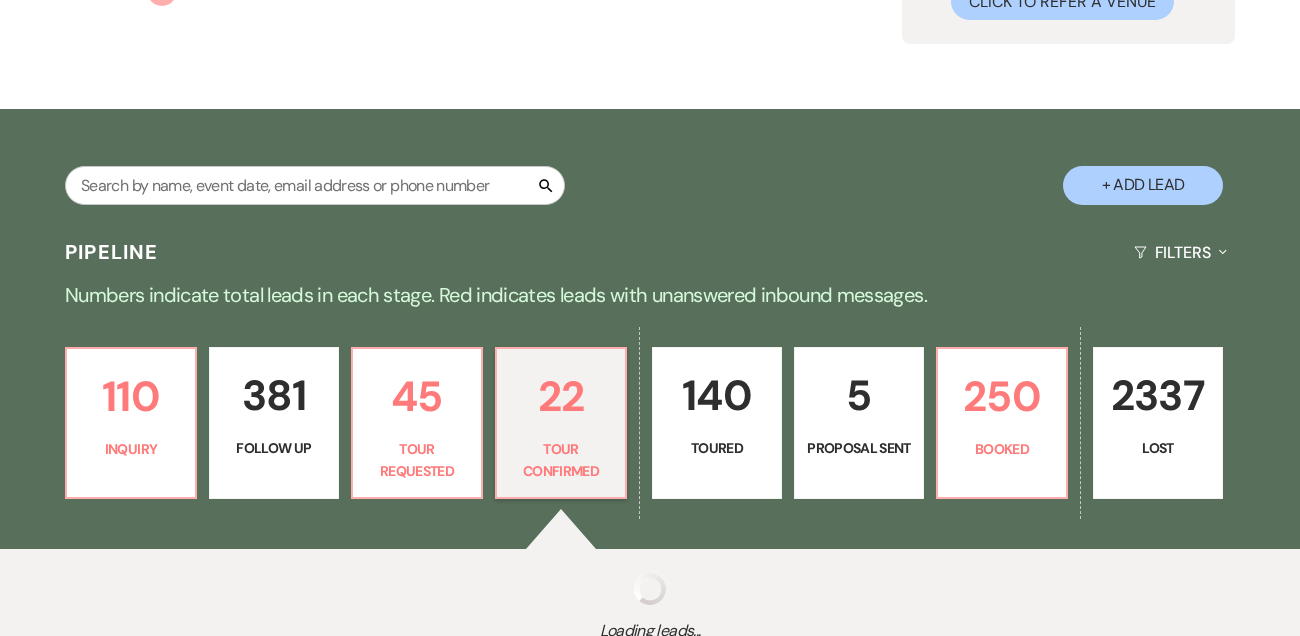 select on "4" 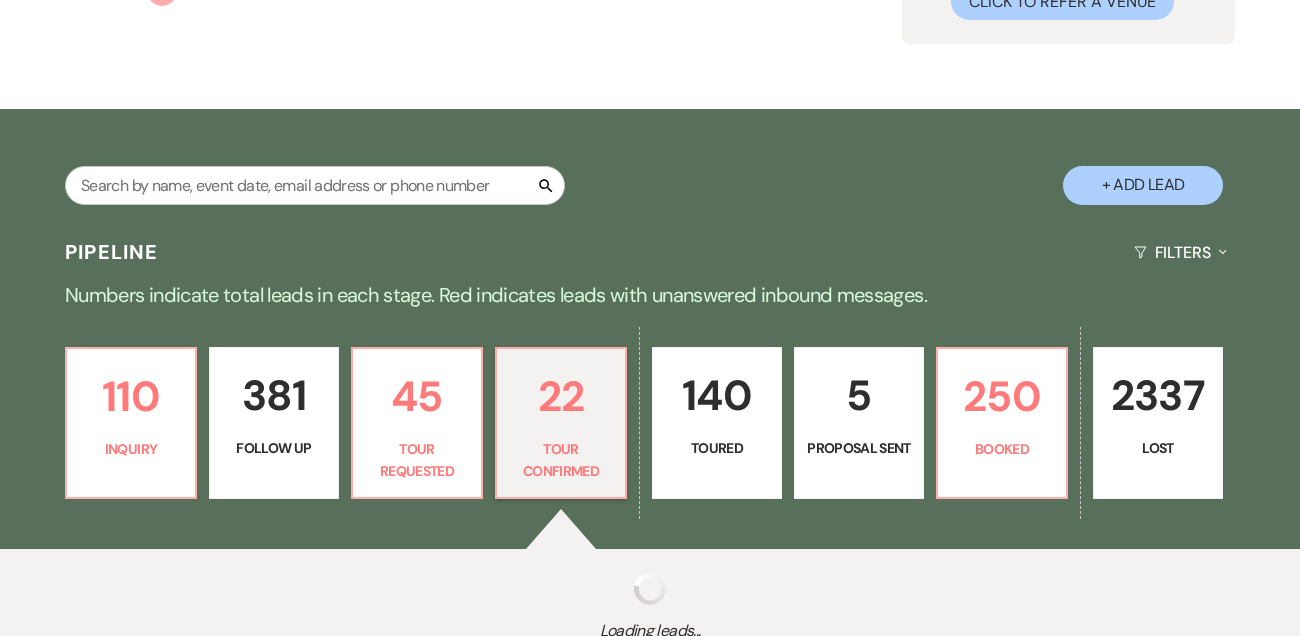 select on "4" 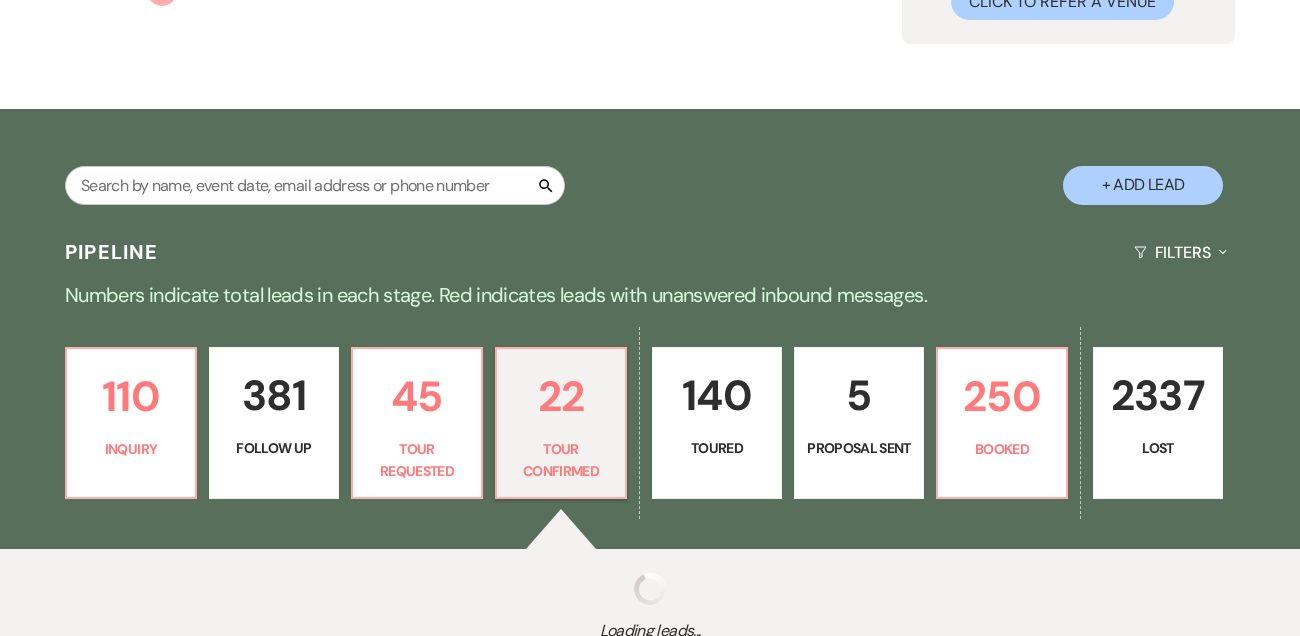 select on "4" 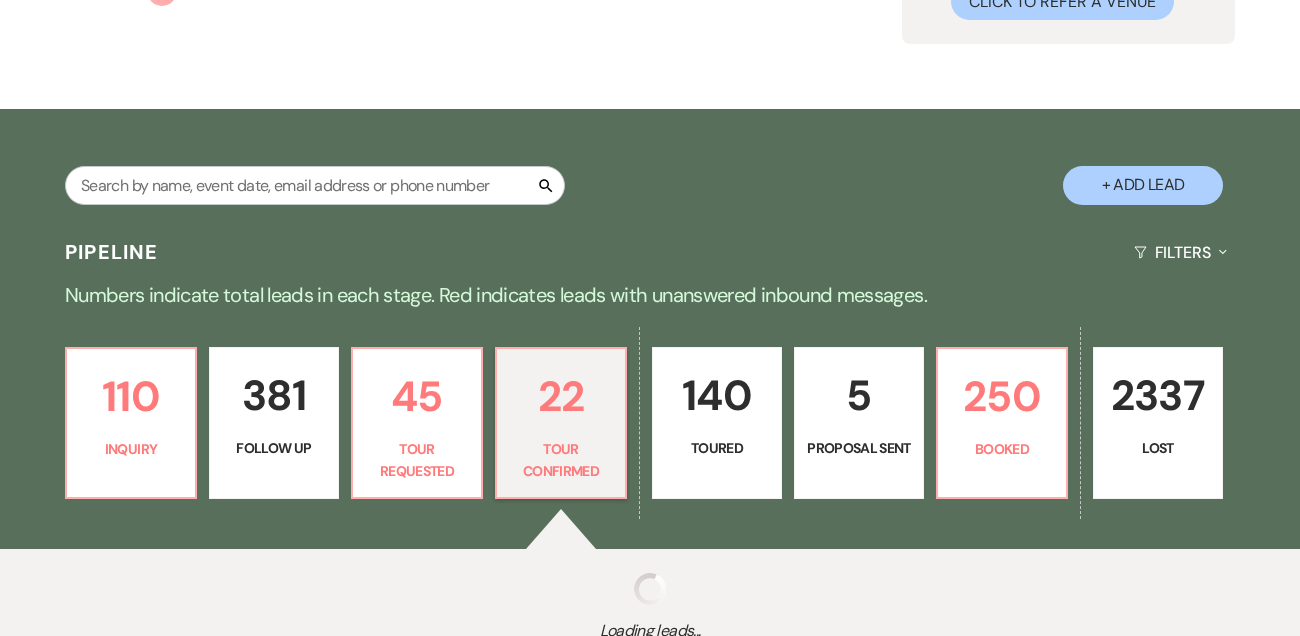 select on "4" 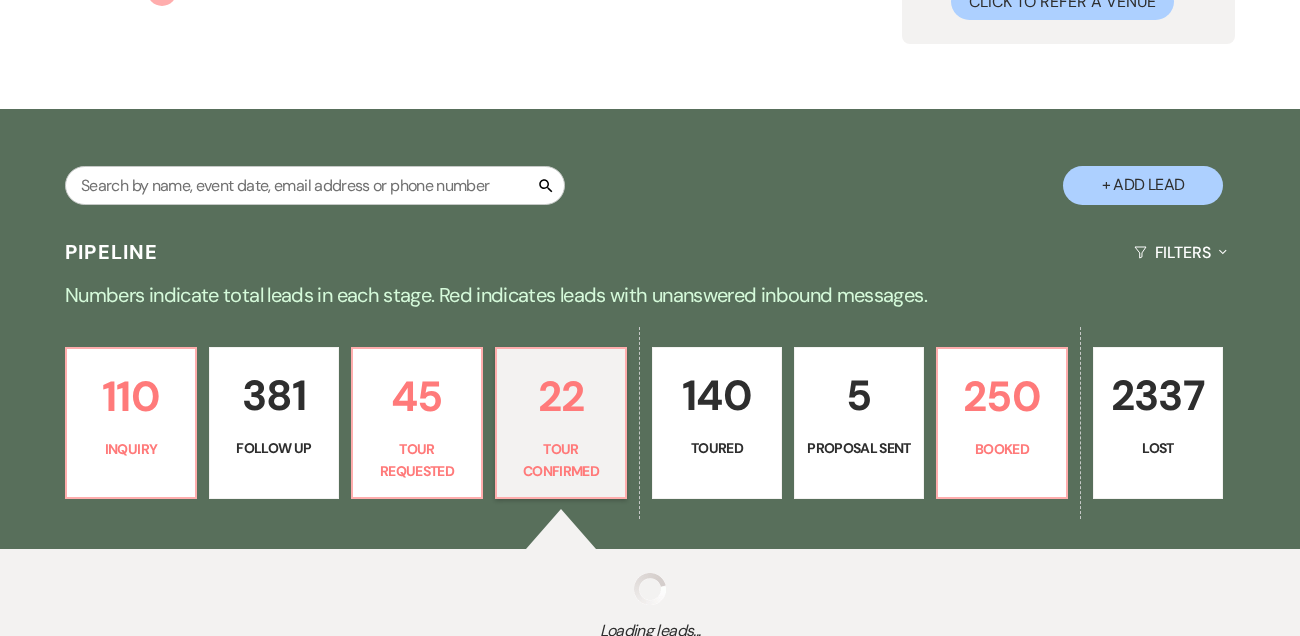 select on "4" 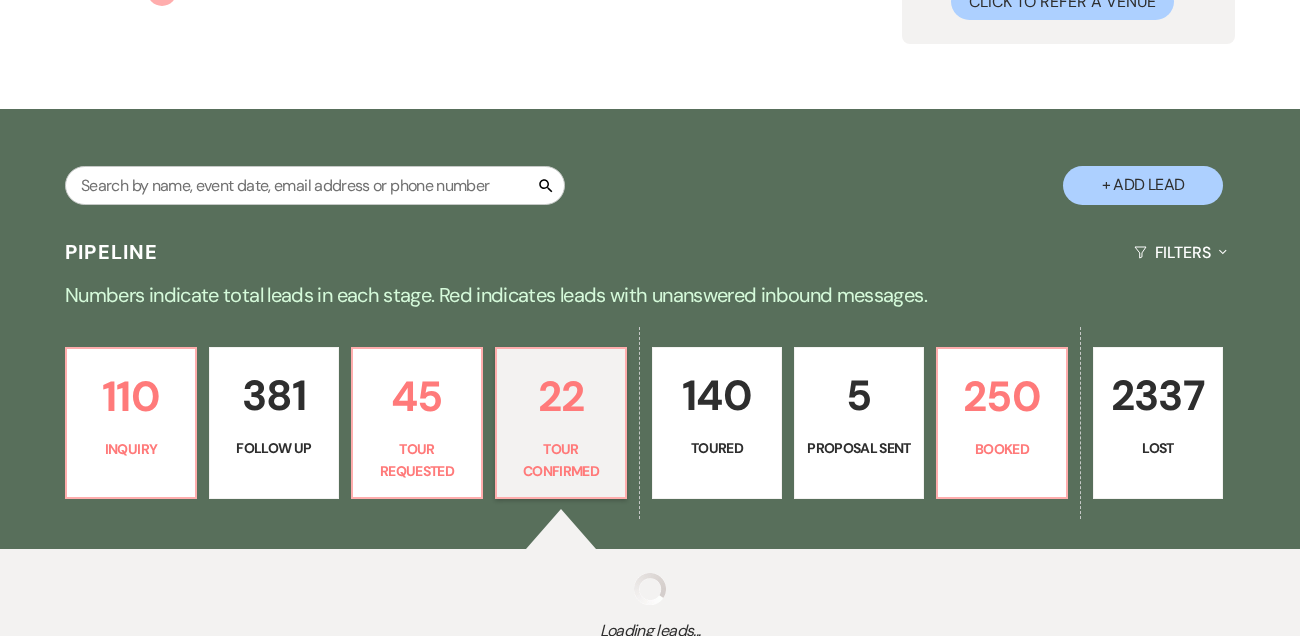 select on "4" 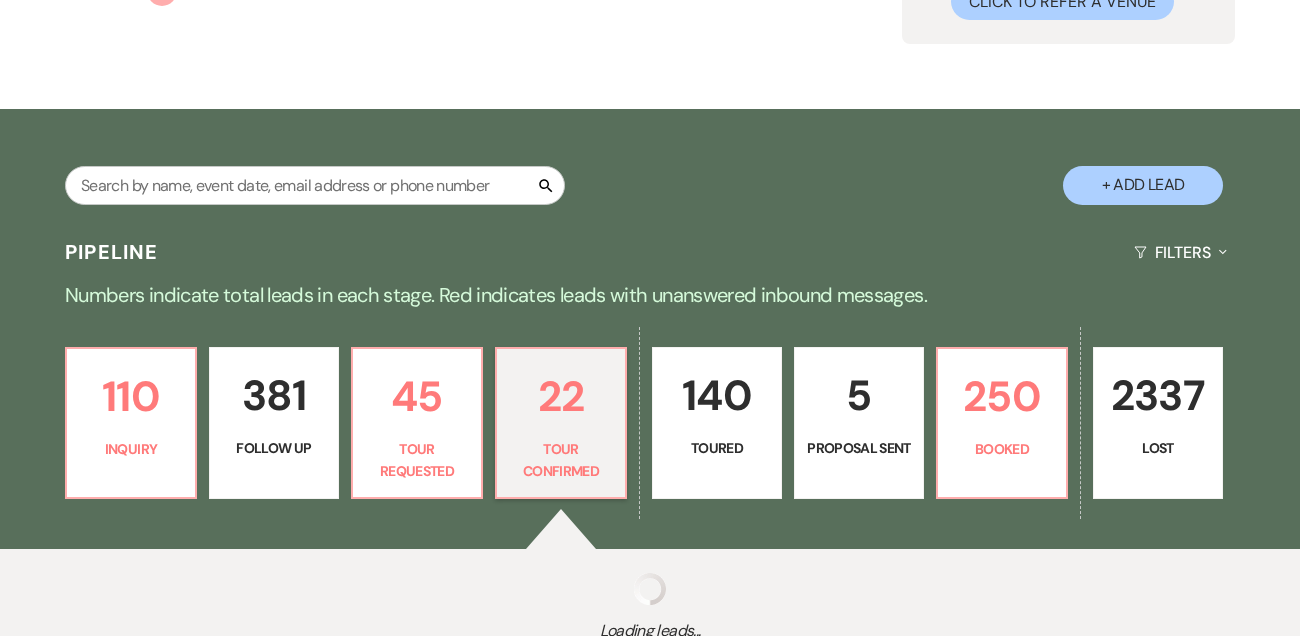 select on "4" 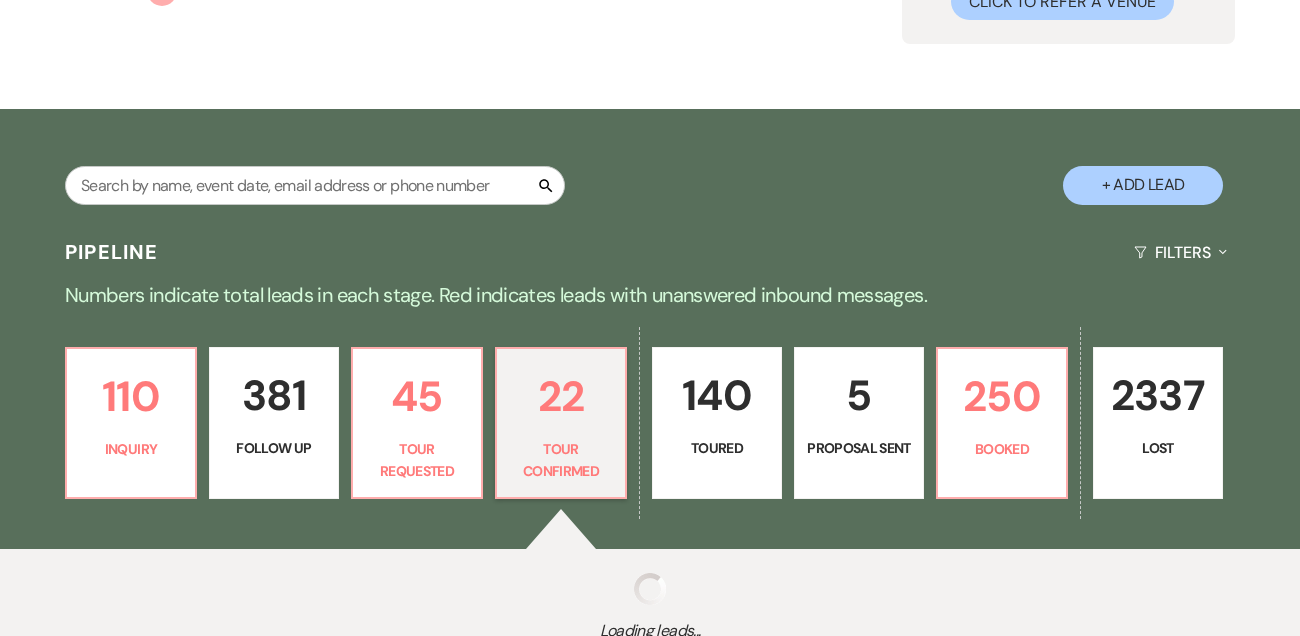 select on "4" 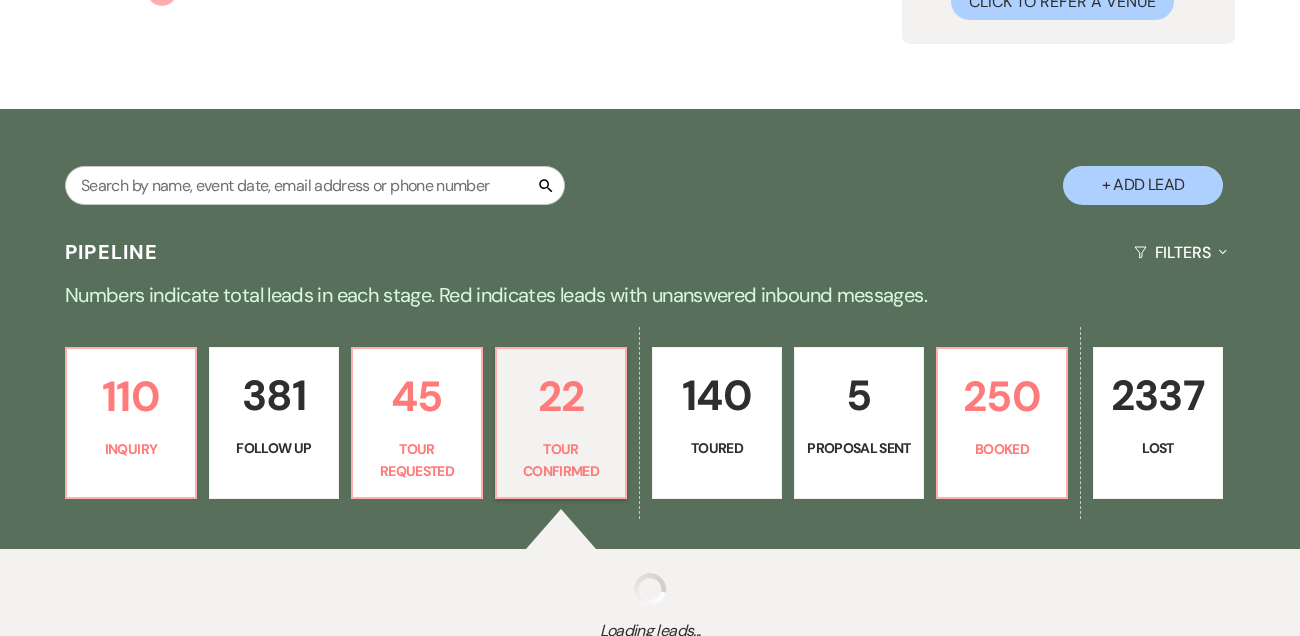 select on "4" 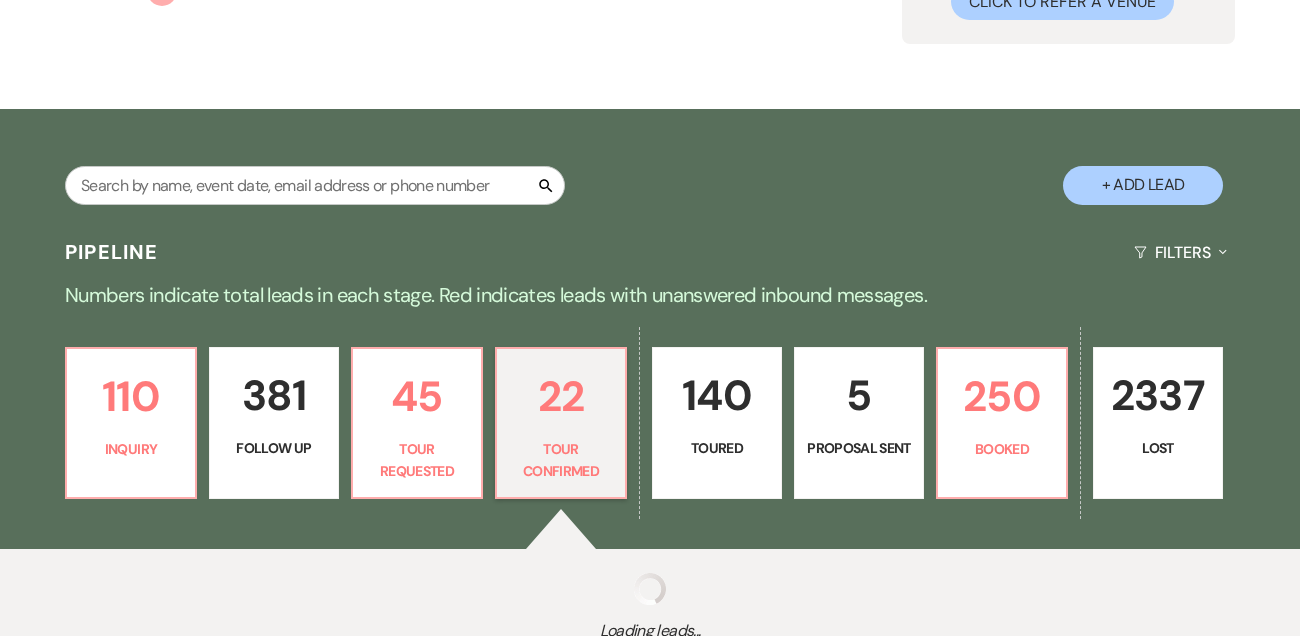 select on "4" 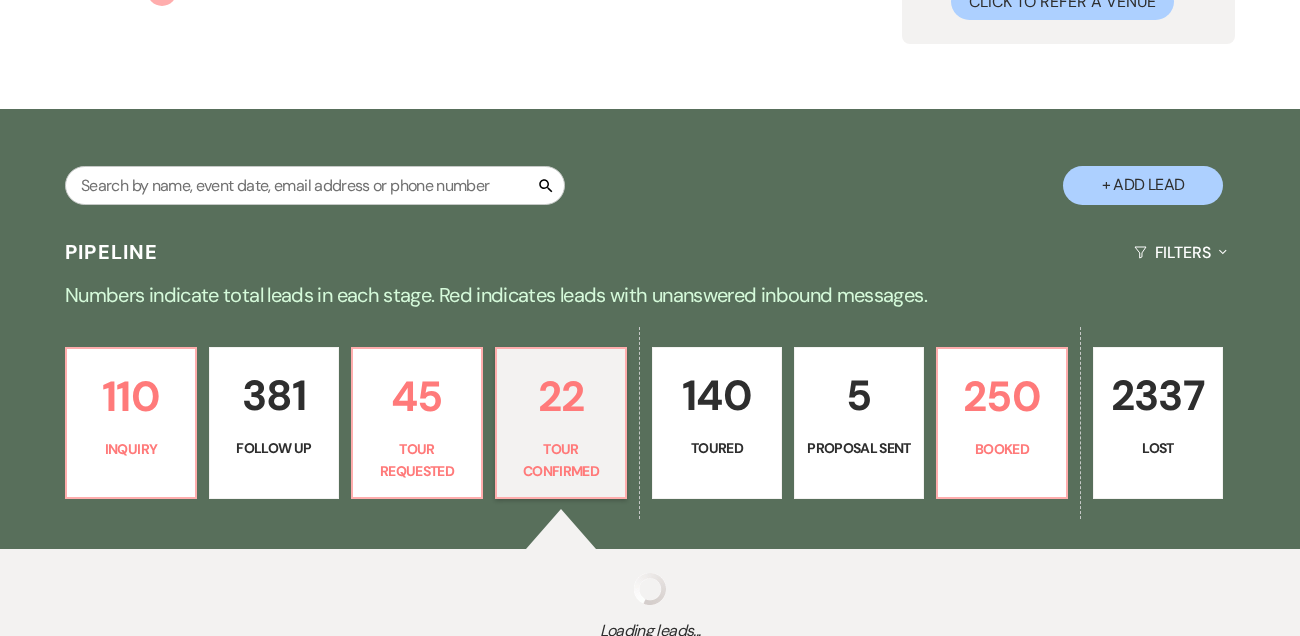 select on "4" 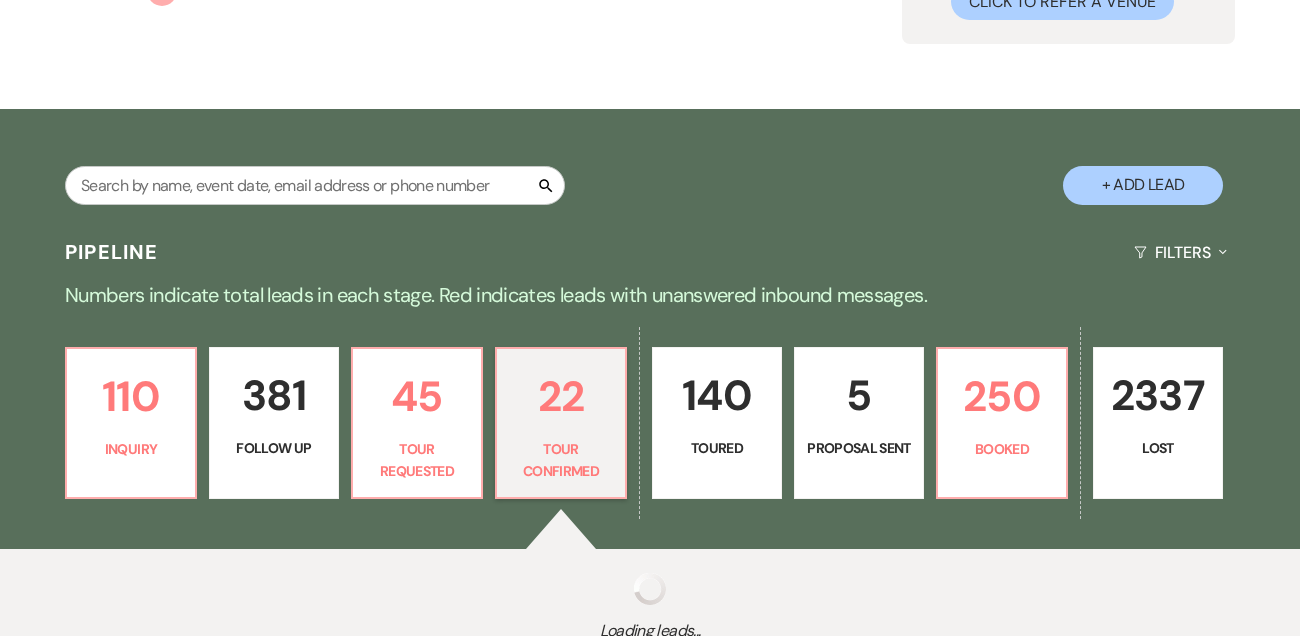 select on "4" 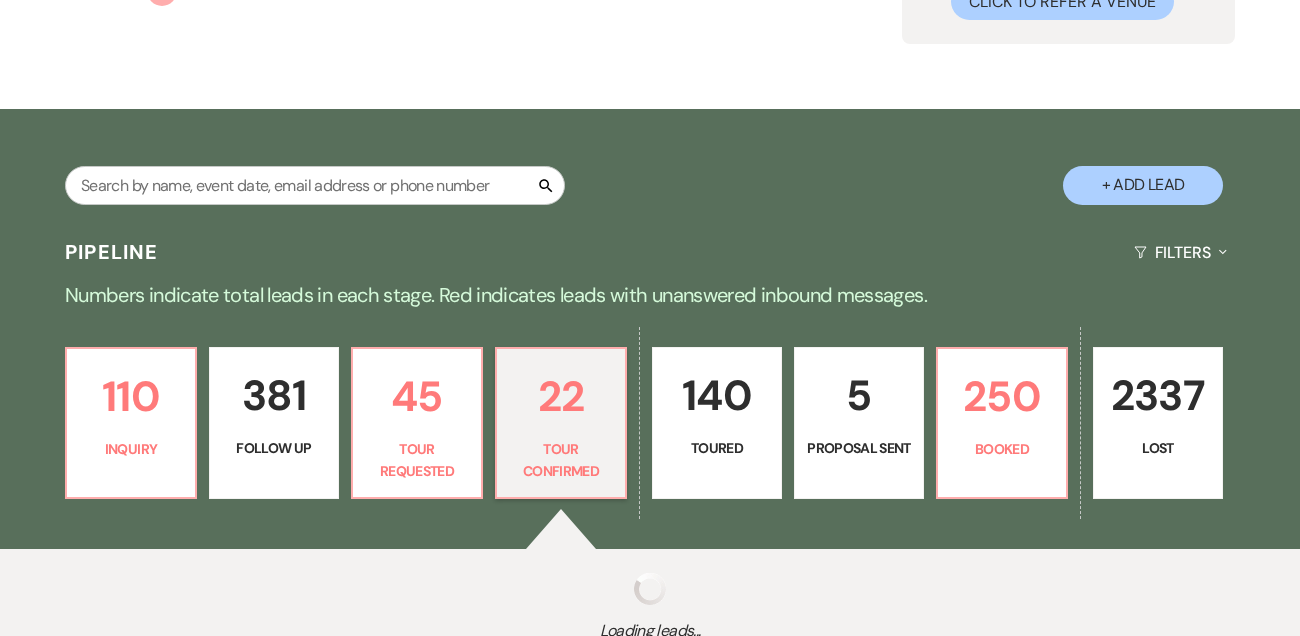 select on "4" 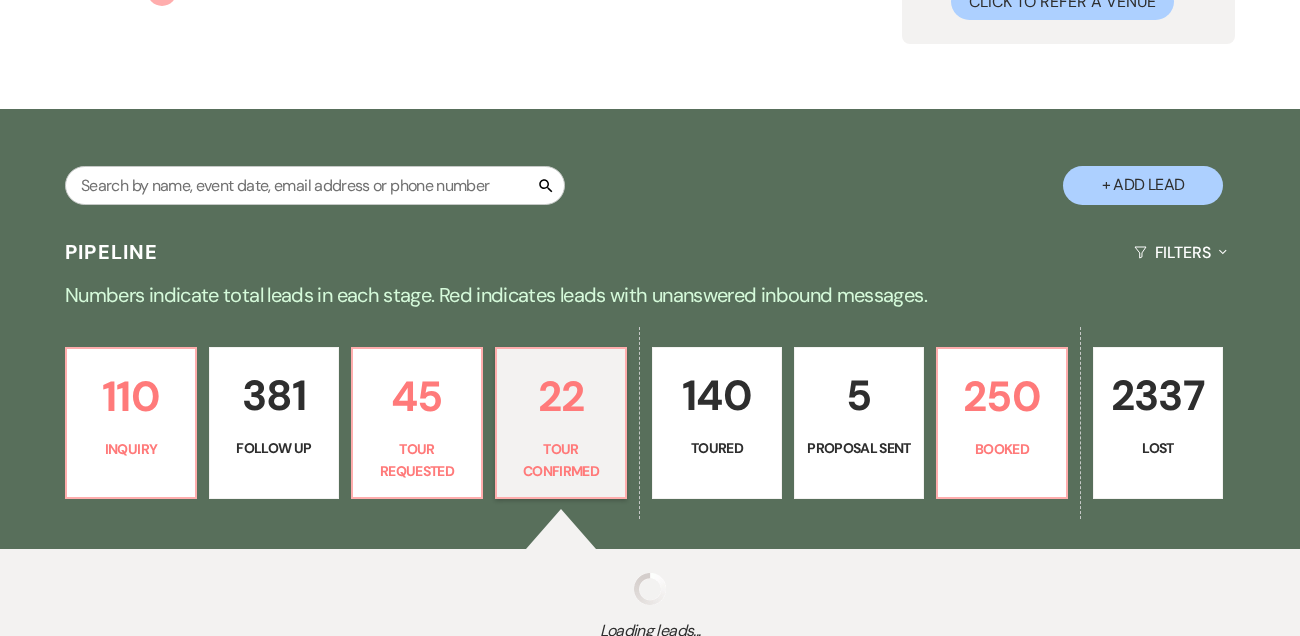 select on "4" 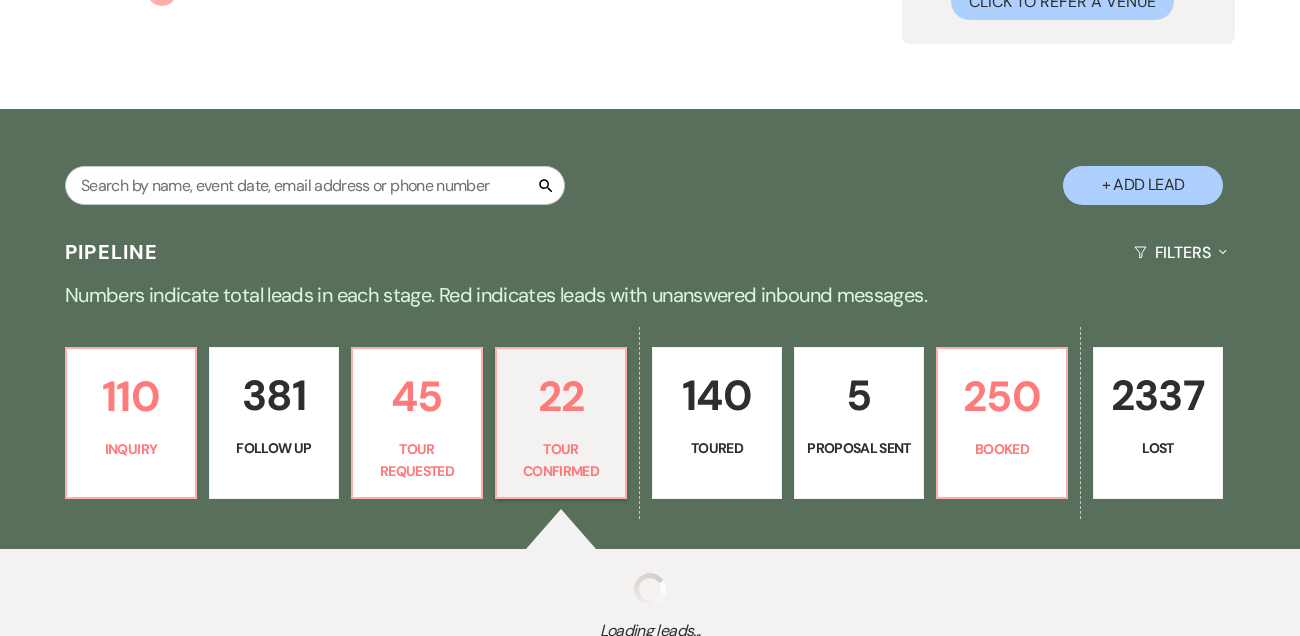 select on "4" 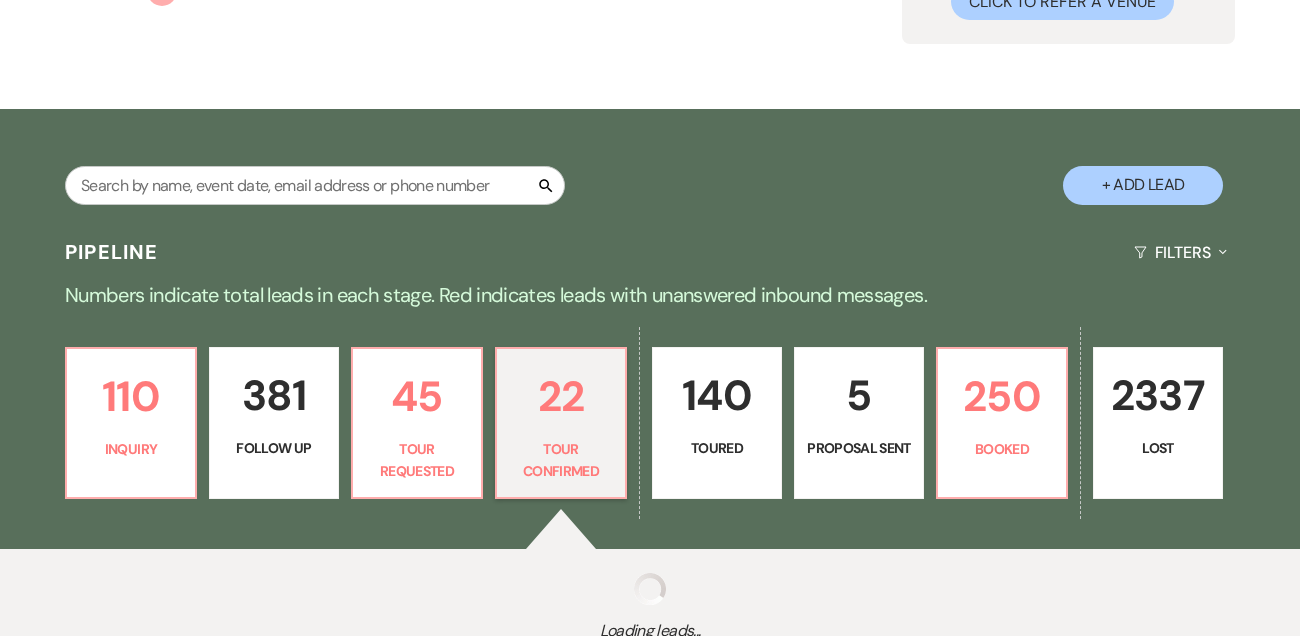 select on "4" 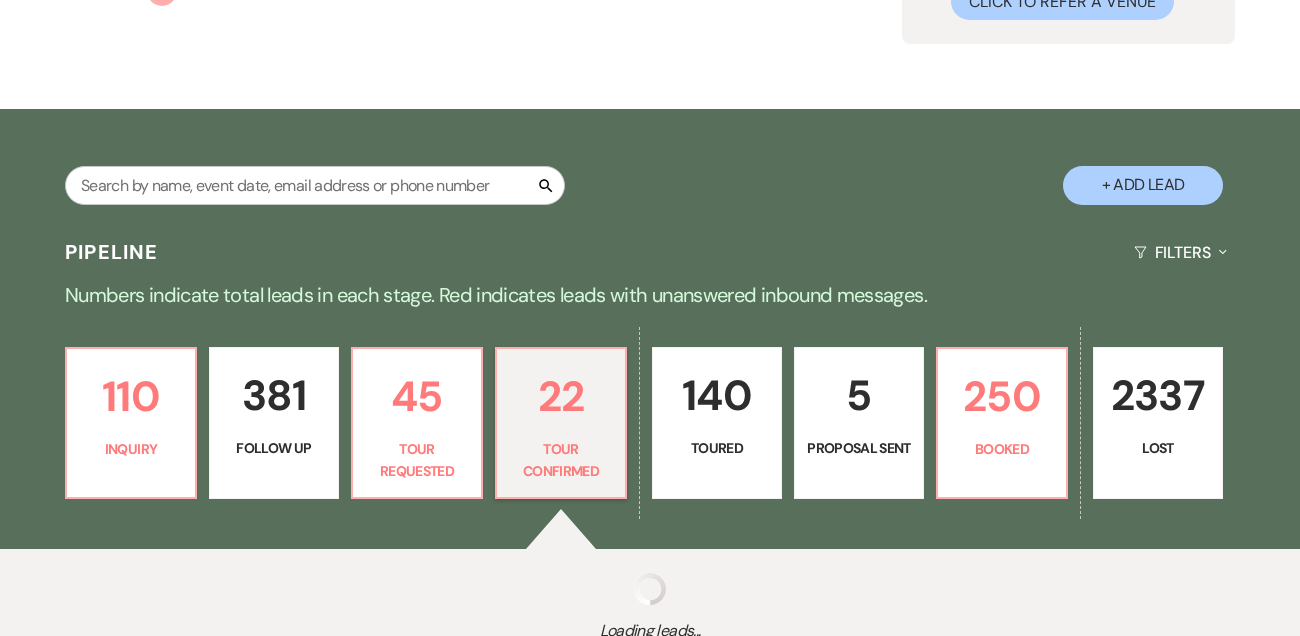 select on "4" 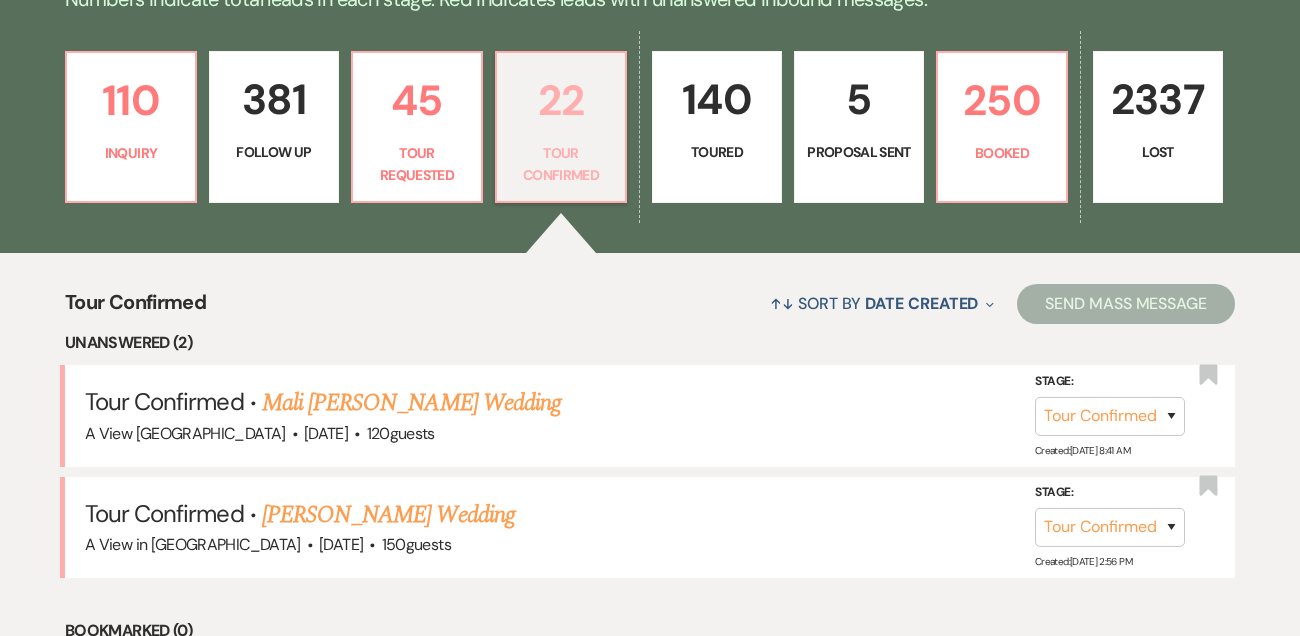 scroll, scrollTop: 594, scrollLeft: 0, axis: vertical 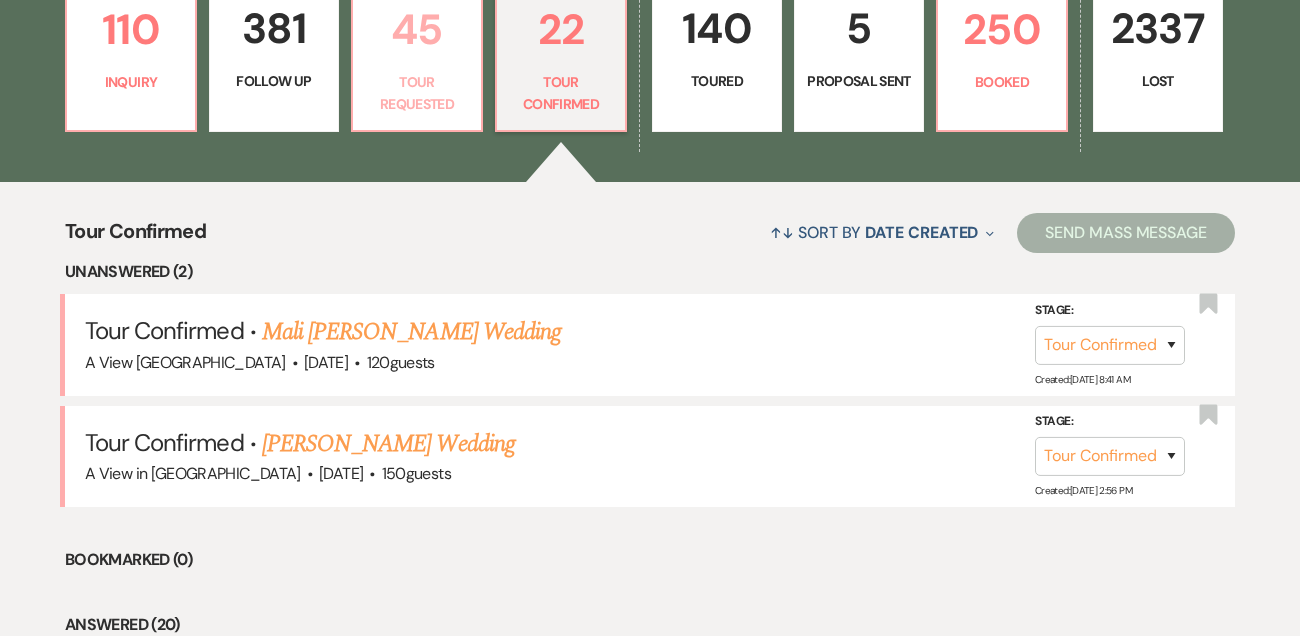 click on "45 Tour Requested" at bounding box center [417, 56] 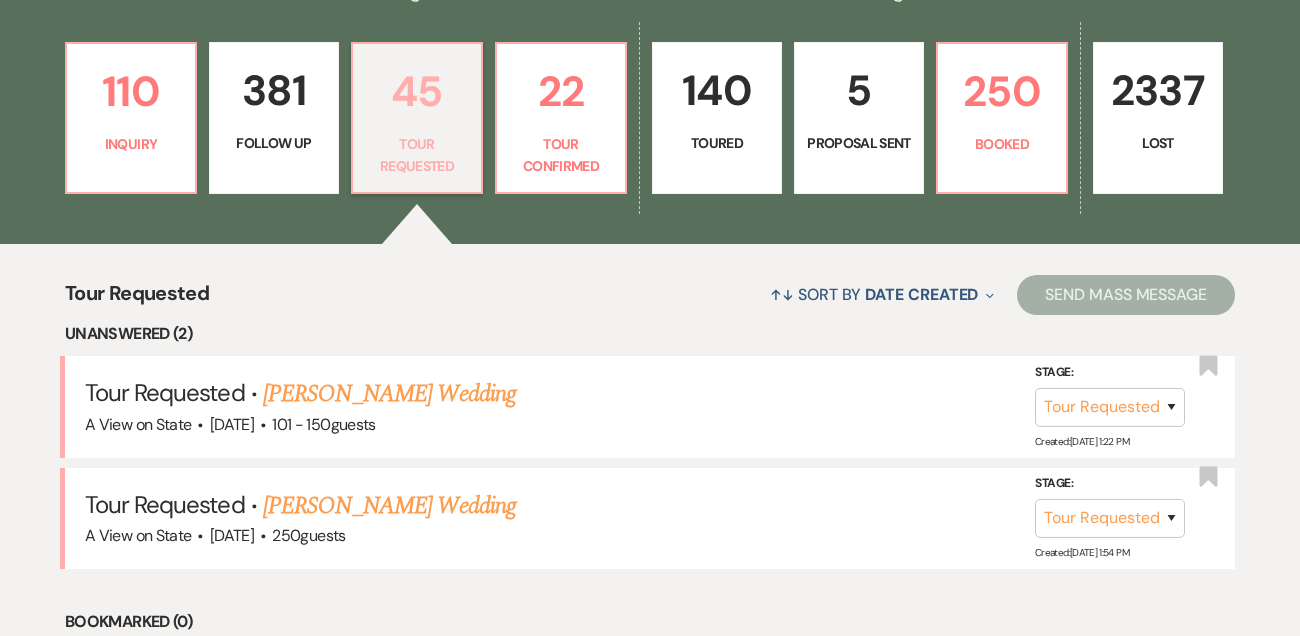scroll, scrollTop: 615, scrollLeft: 0, axis: vertical 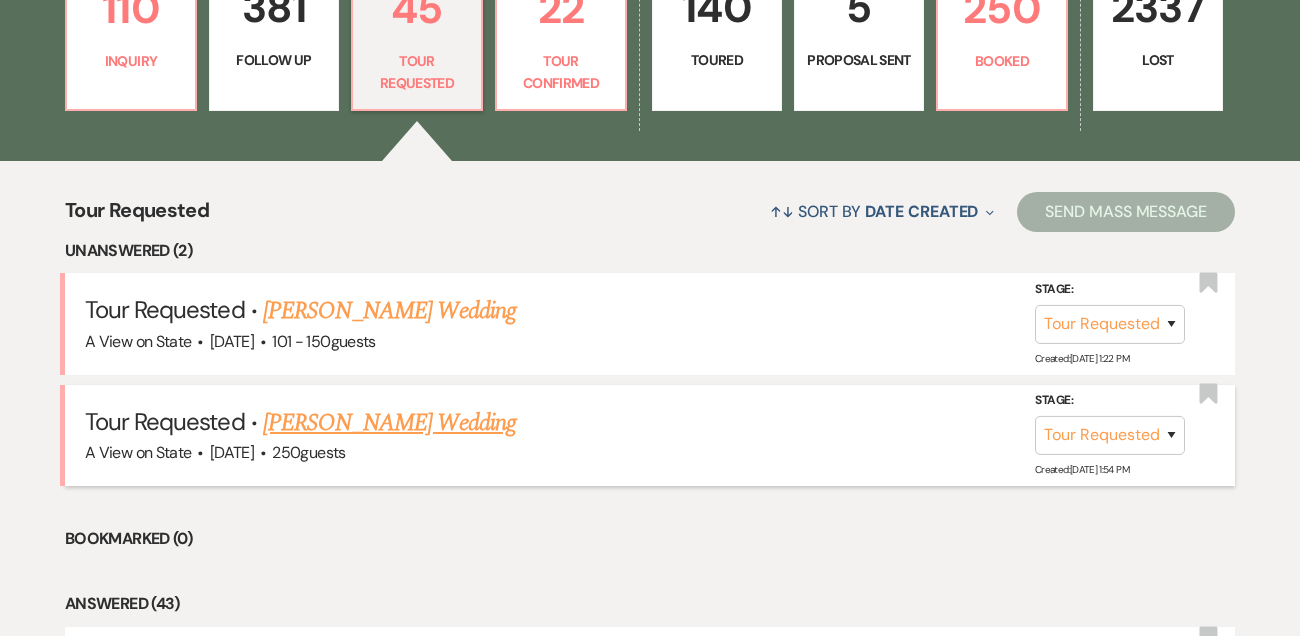 click on "Tour Requested · Stella Umphreys's Wedding A View on State · Jul 17, 2026 · 250  guests Stage: Inquiry Follow Up Tour Requested Tour Confirmed Toured Proposal Sent Booked Lost Created:  Jul 07, 2025, 1:54 PM Bookmark" at bounding box center [650, 435] 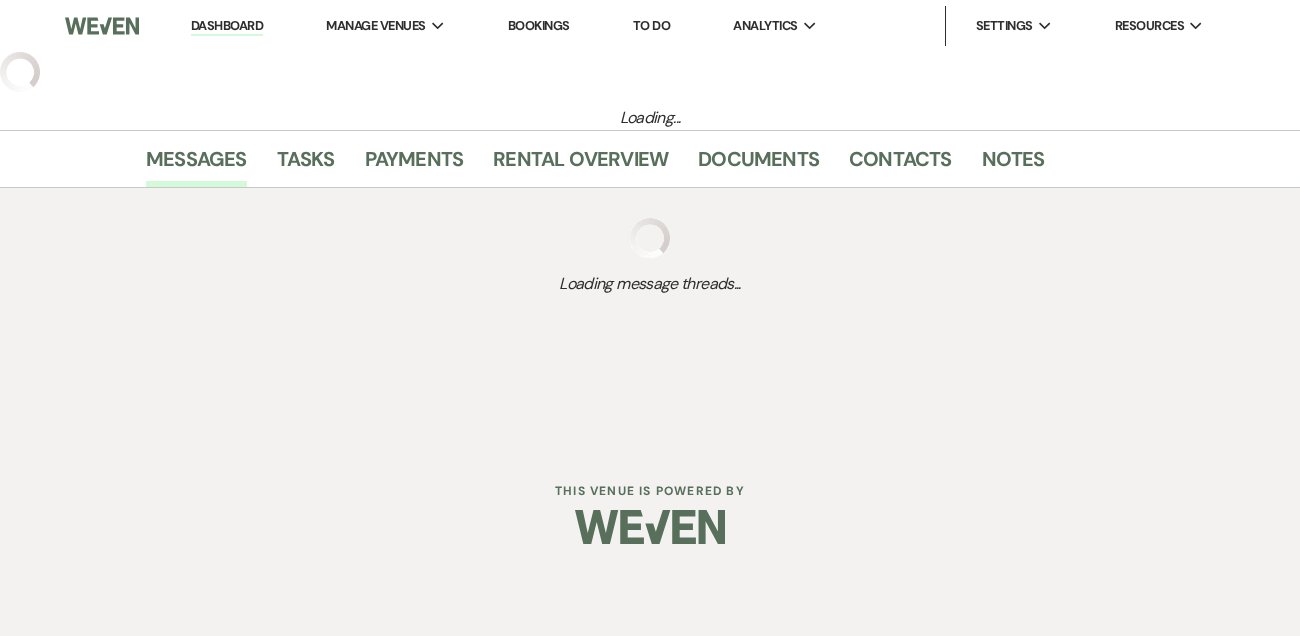 select on "2" 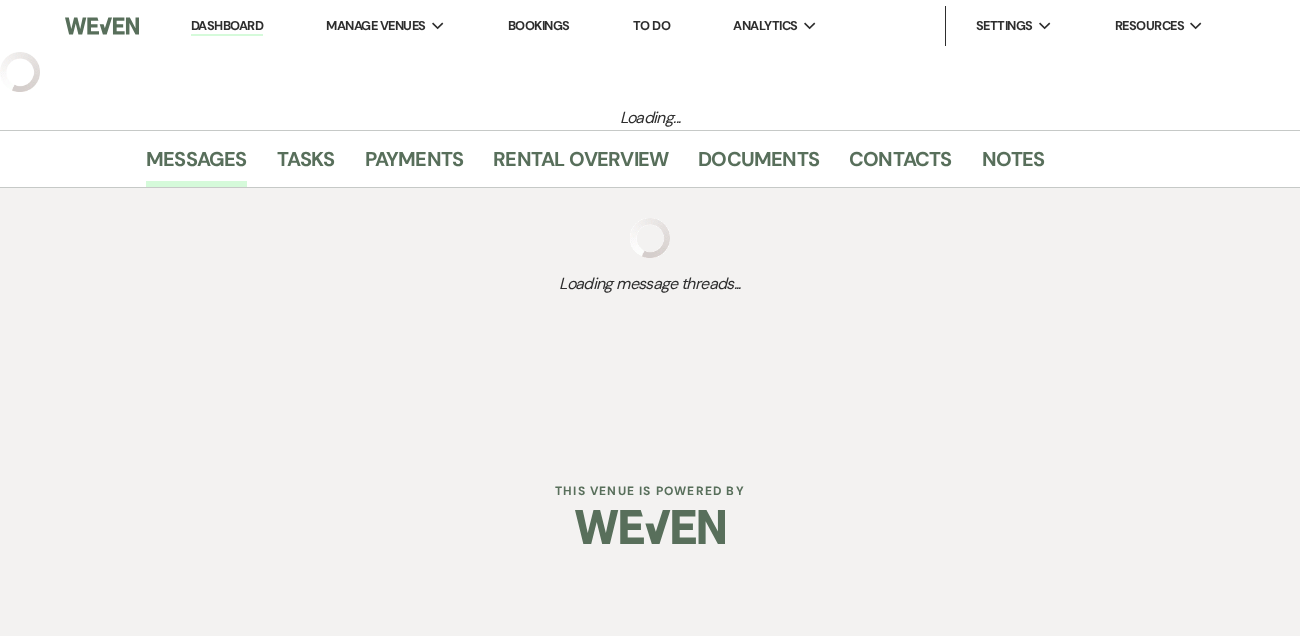 select on "5" 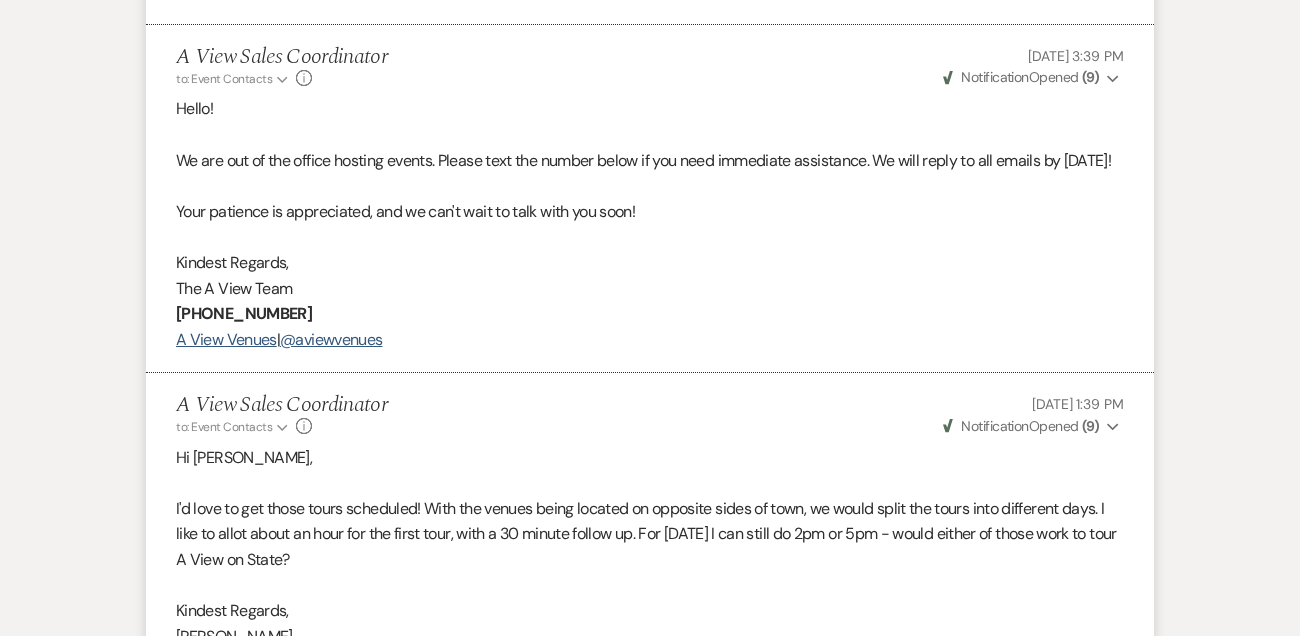 scroll, scrollTop: 3898, scrollLeft: 0, axis: vertical 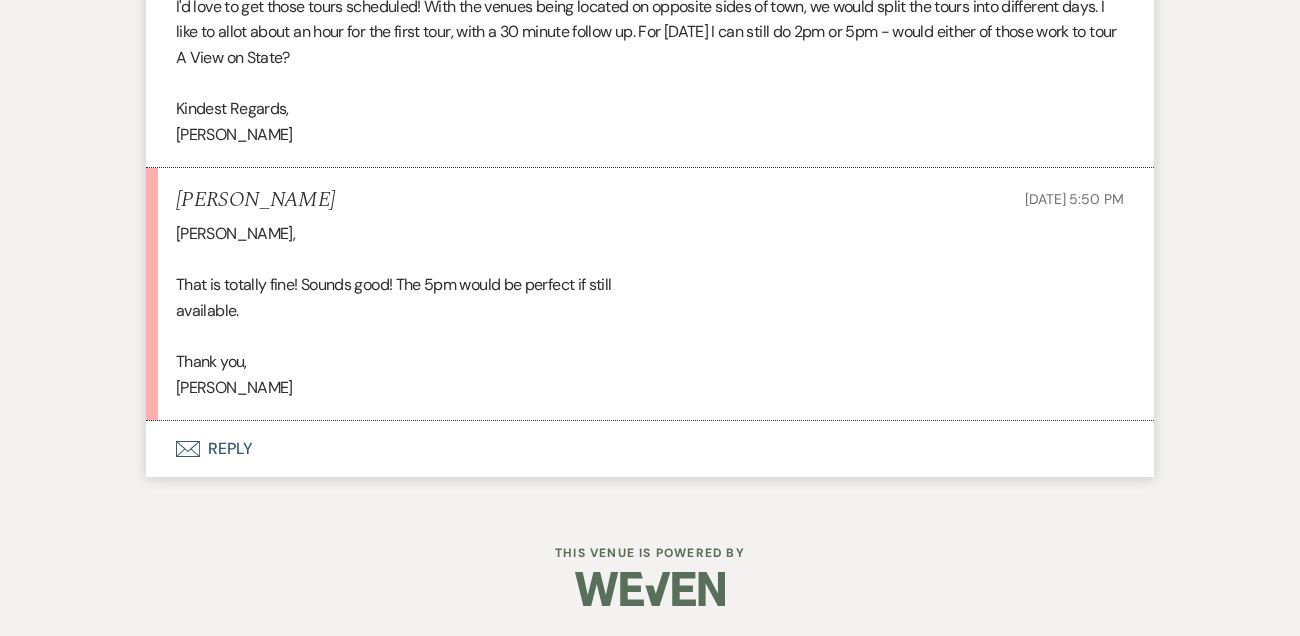 click on "Envelope Reply" at bounding box center (650, 449) 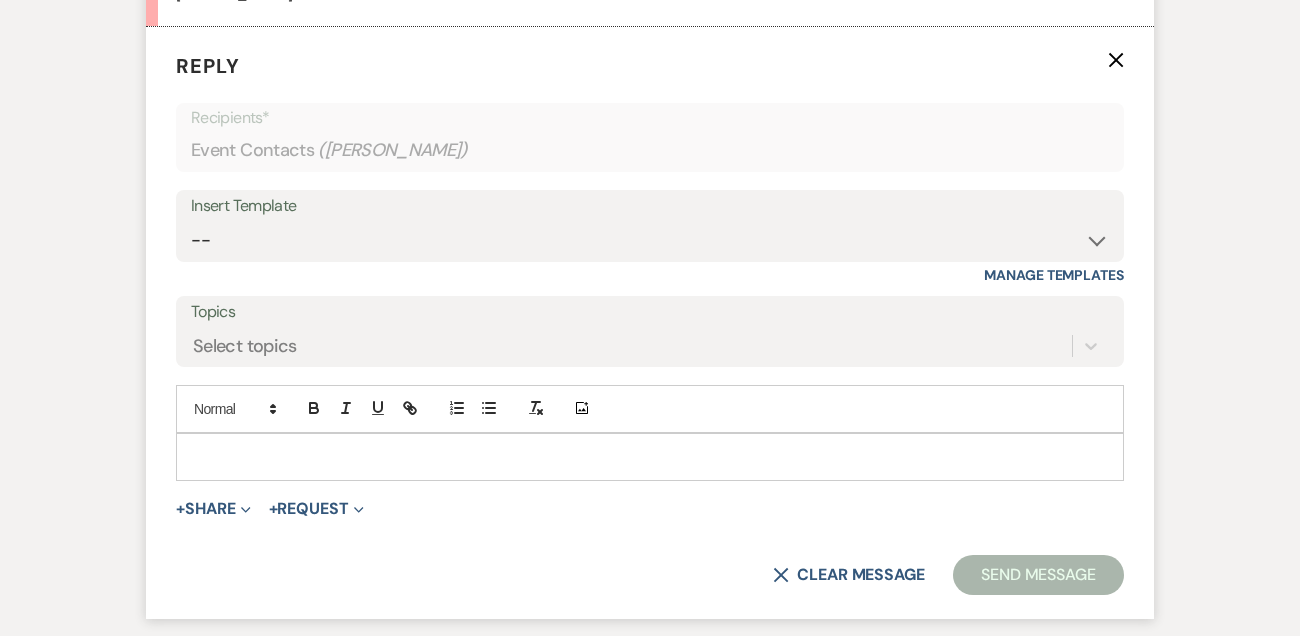 scroll, scrollTop: 4244, scrollLeft: 0, axis: vertical 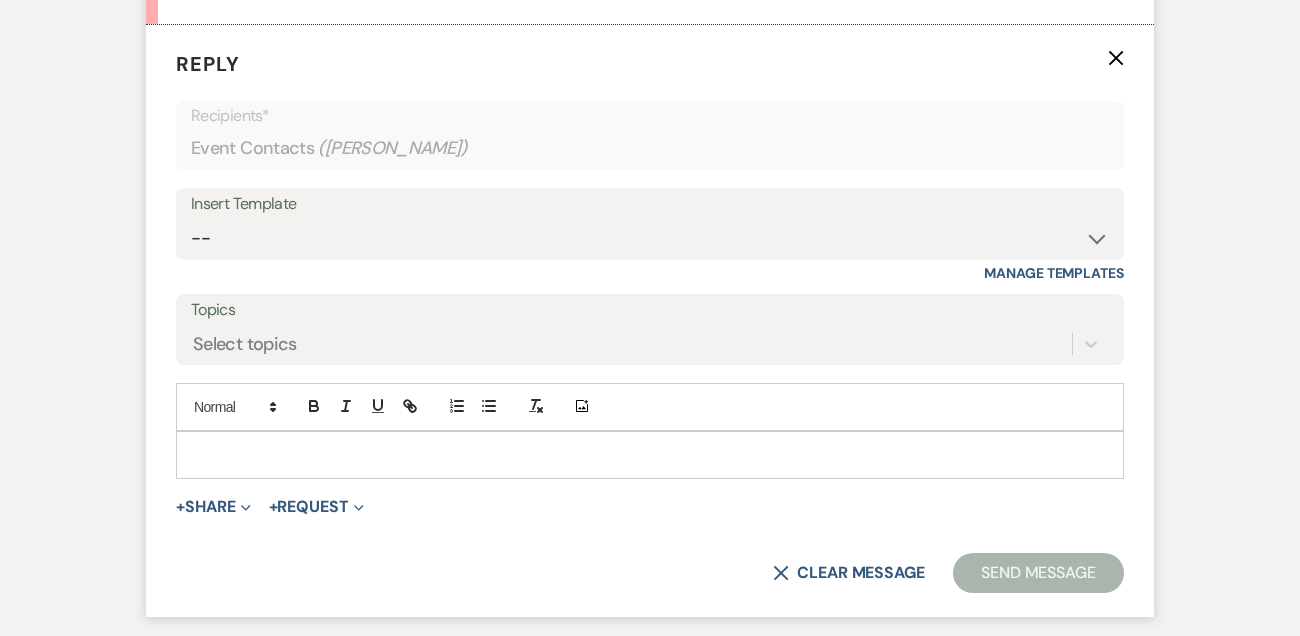 click at bounding box center (650, 455) 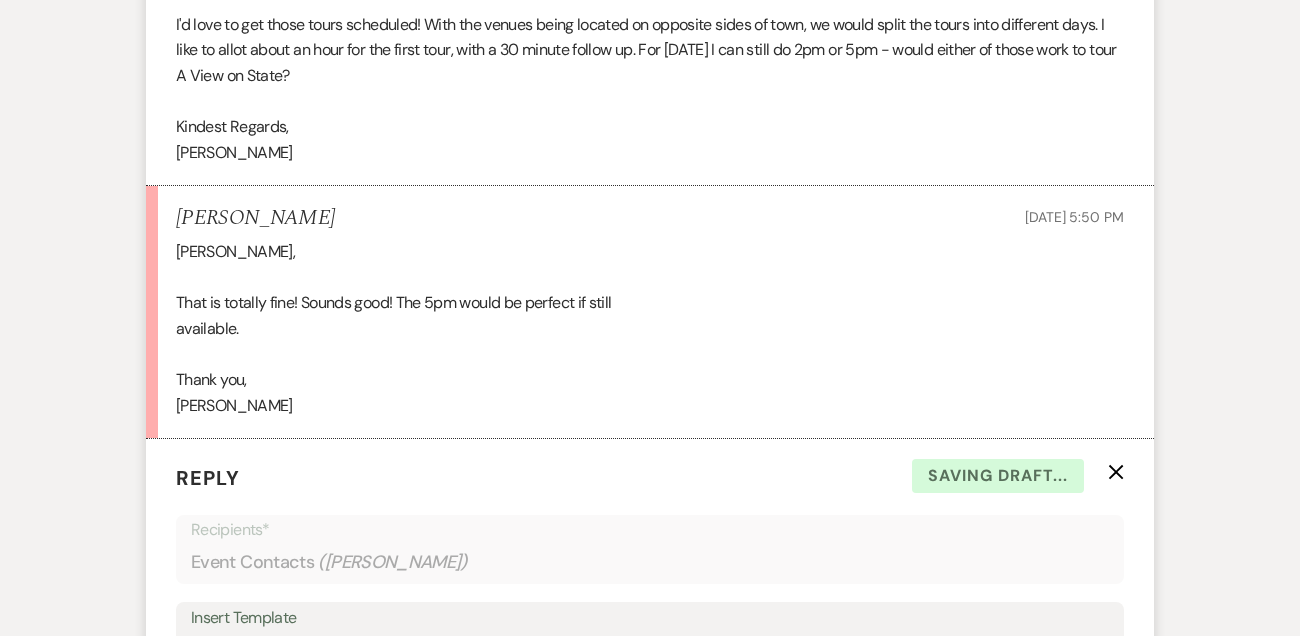 scroll, scrollTop: 4469, scrollLeft: 0, axis: vertical 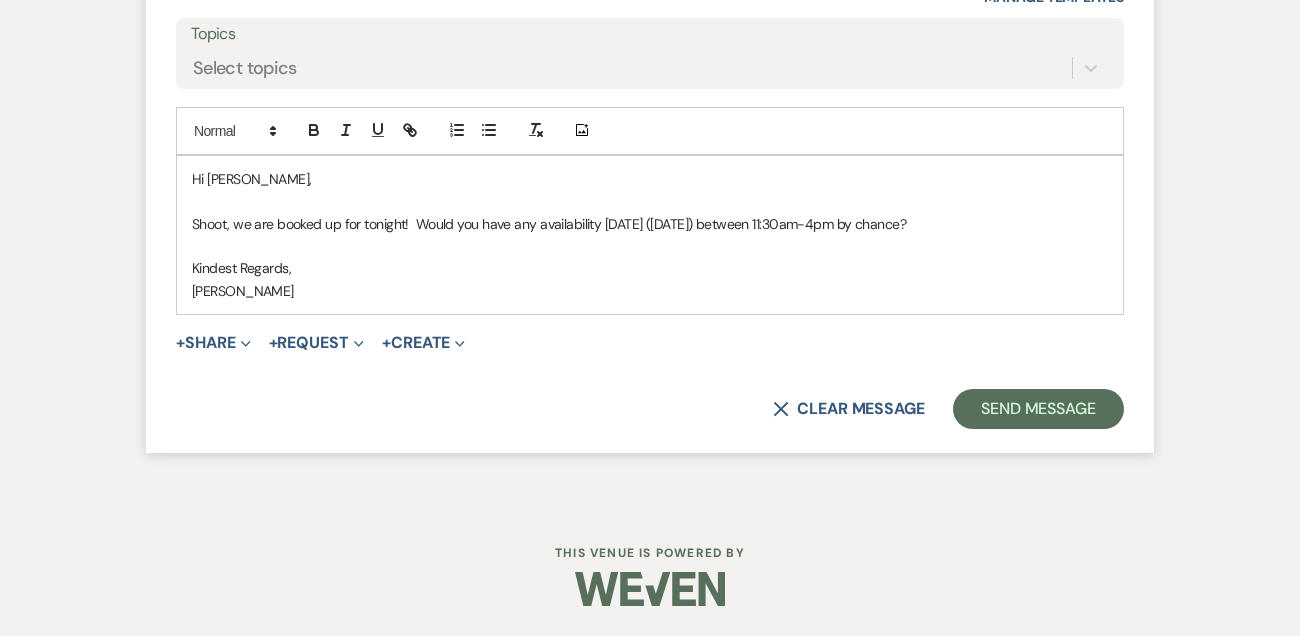 click on "Shoot, we are booked up for tonight!  Would you have any availability tomorrow (Wednesday) between 11:30am-4pm by chance?" at bounding box center [650, 224] 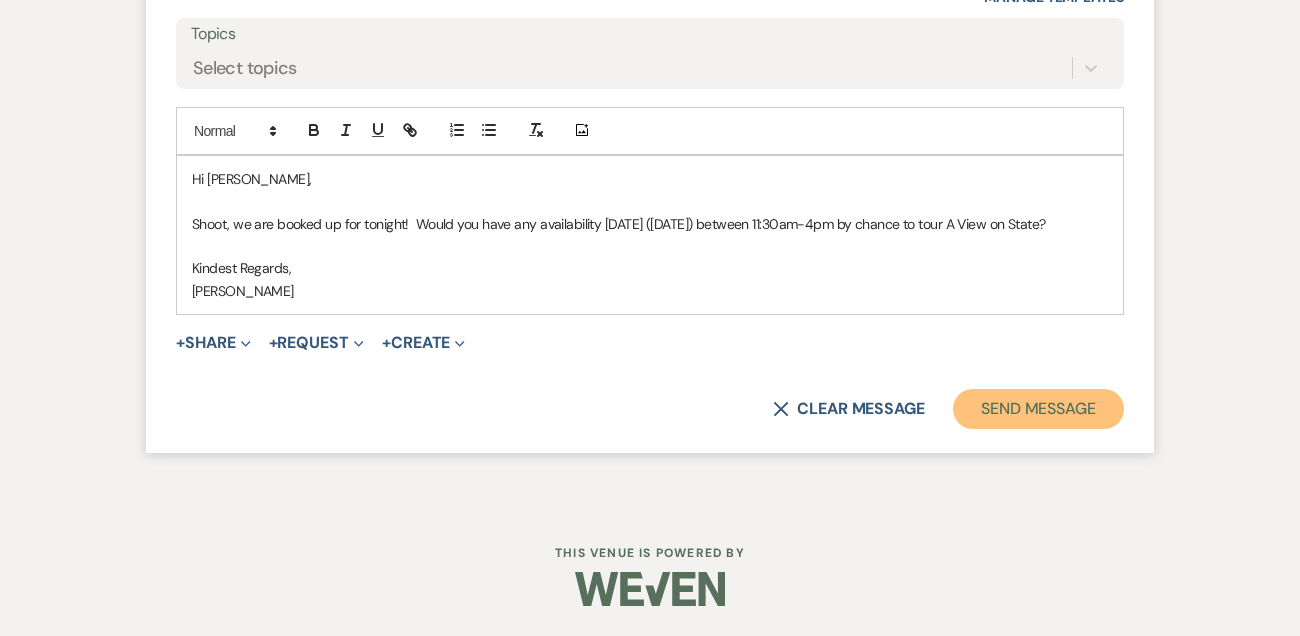 click on "Send Message" at bounding box center [1038, 409] 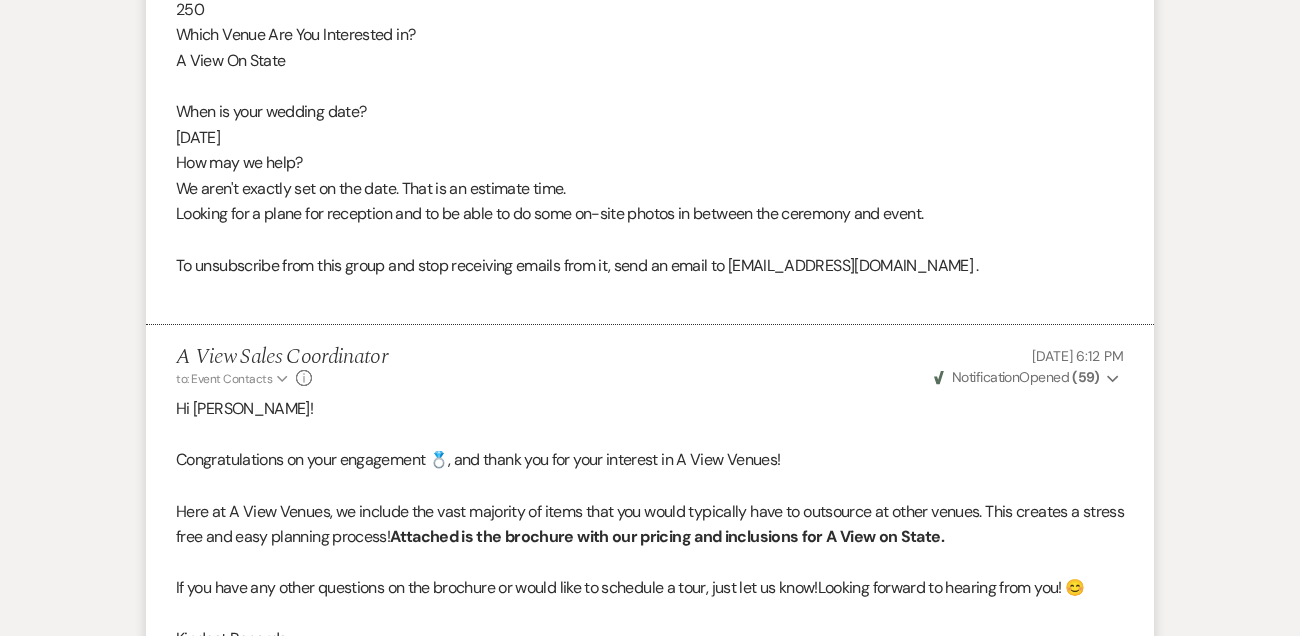 scroll, scrollTop: 0, scrollLeft: 0, axis: both 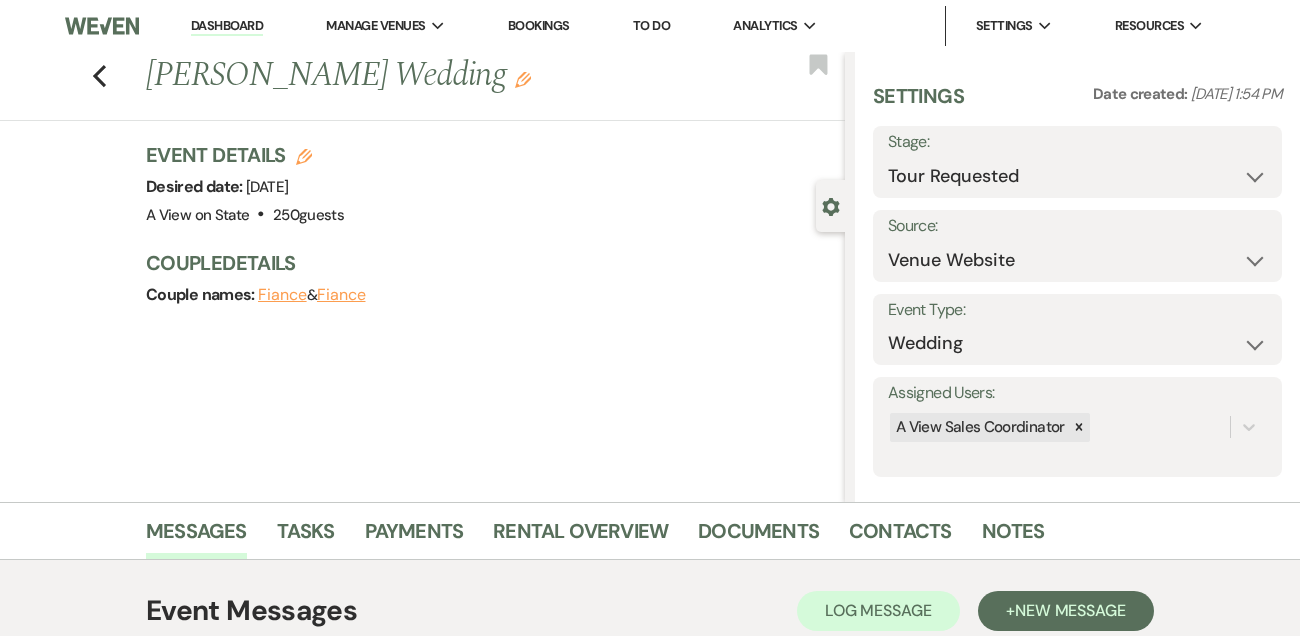 click on "Dashboard" at bounding box center (227, 26) 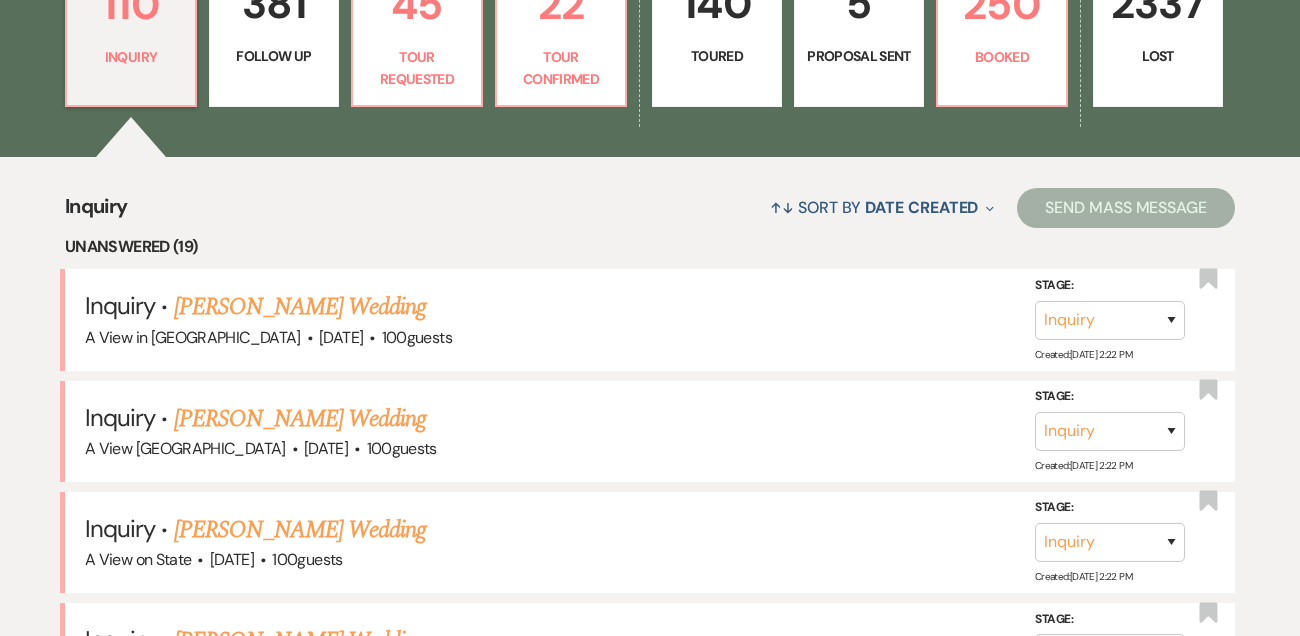 scroll, scrollTop: 514, scrollLeft: 0, axis: vertical 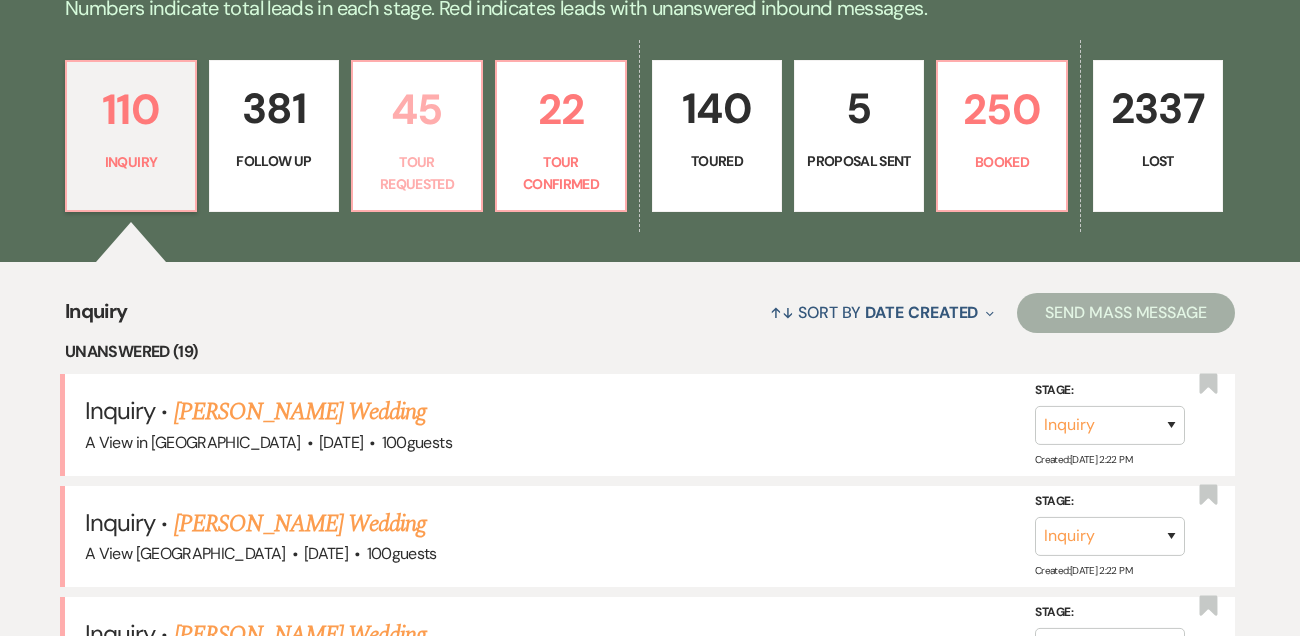 click on "45 Tour Requested" at bounding box center [417, 136] 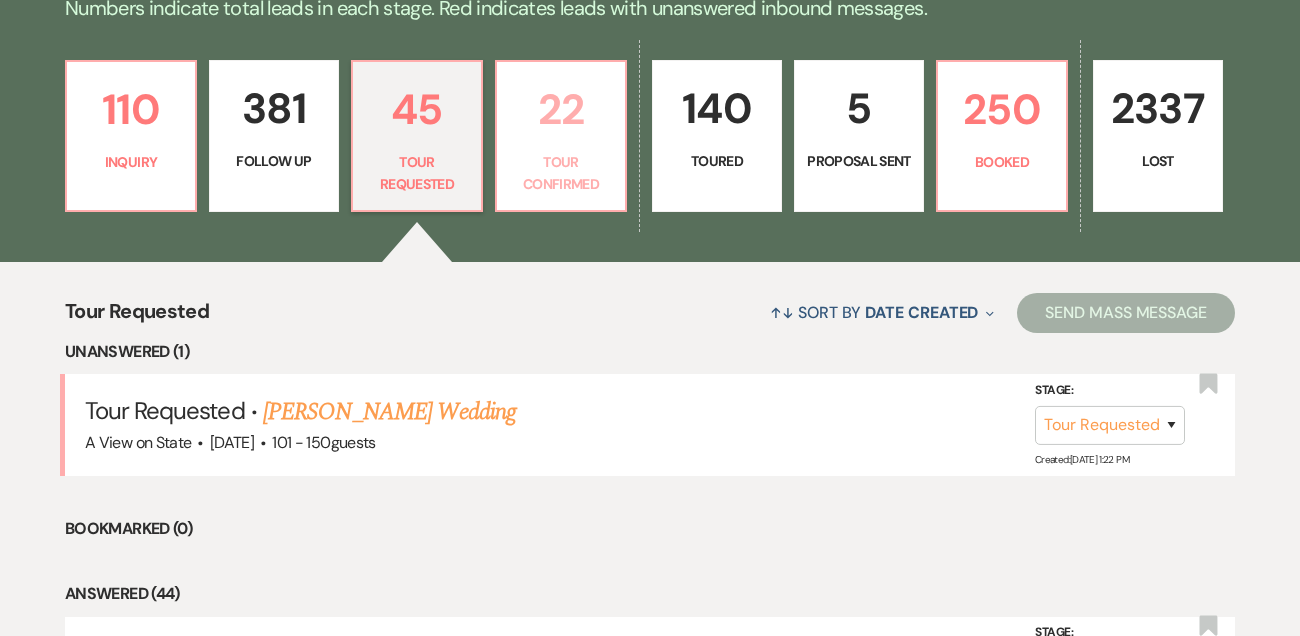 click on "Tour Confirmed" at bounding box center [561, 173] 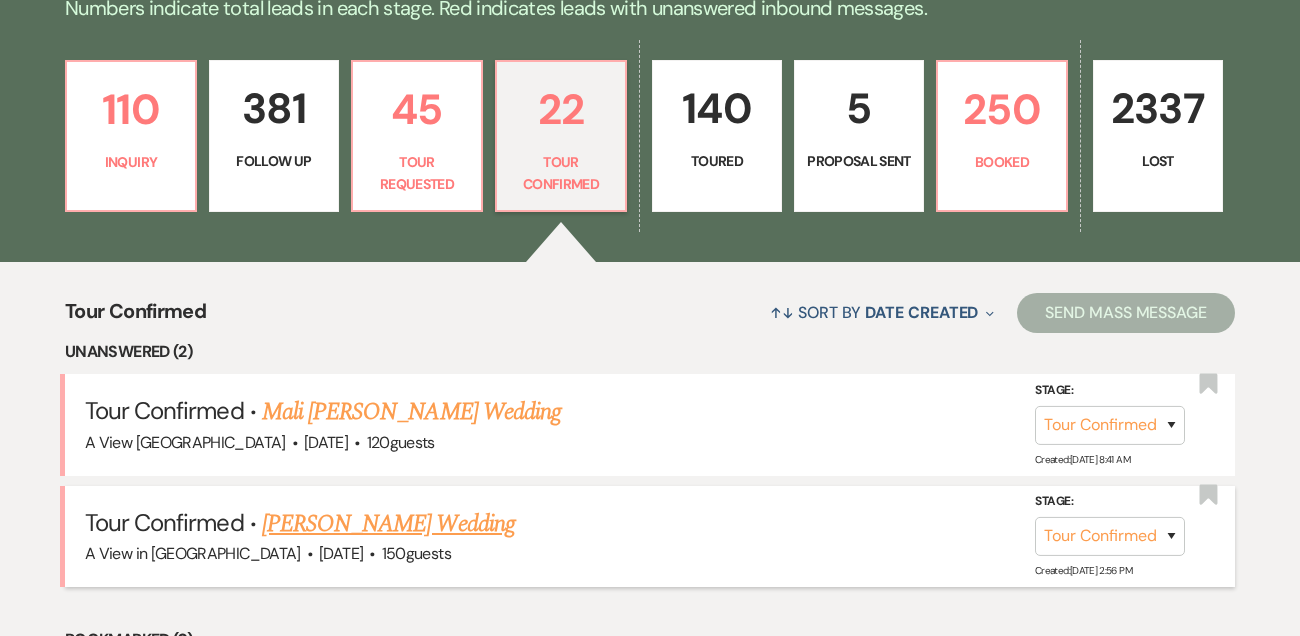 click on "[PERSON_NAME] Wedding" at bounding box center (388, 524) 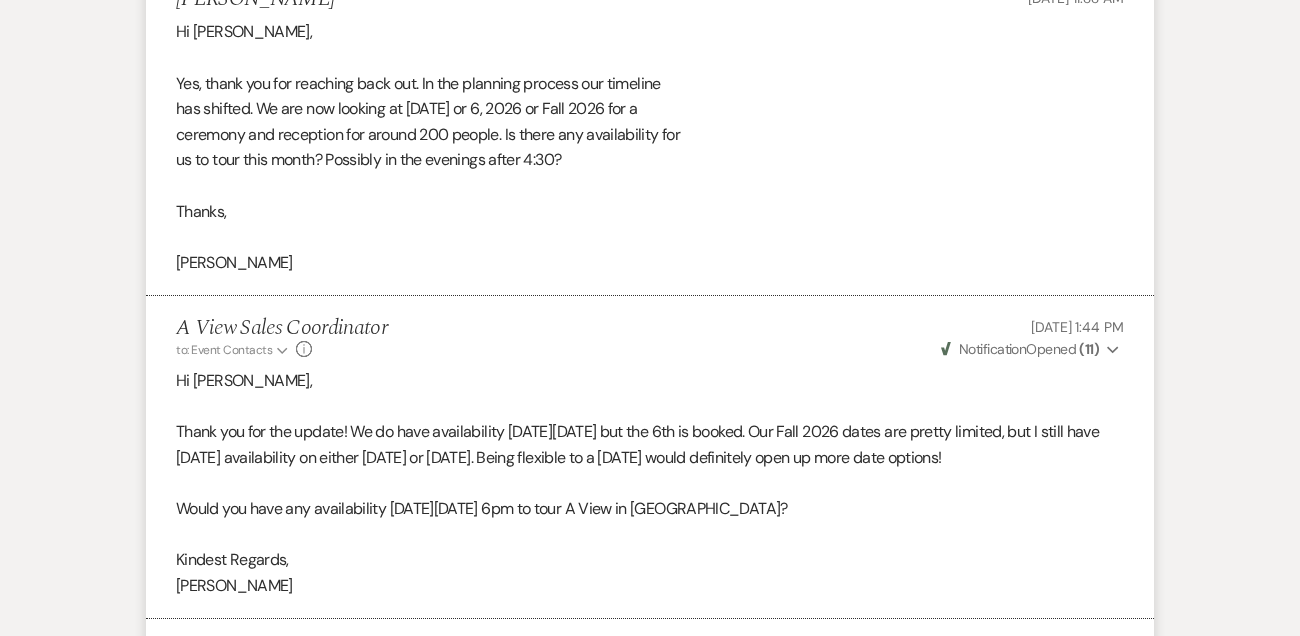 scroll, scrollTop: 2276, scrollLeft: 0, axis: vertical 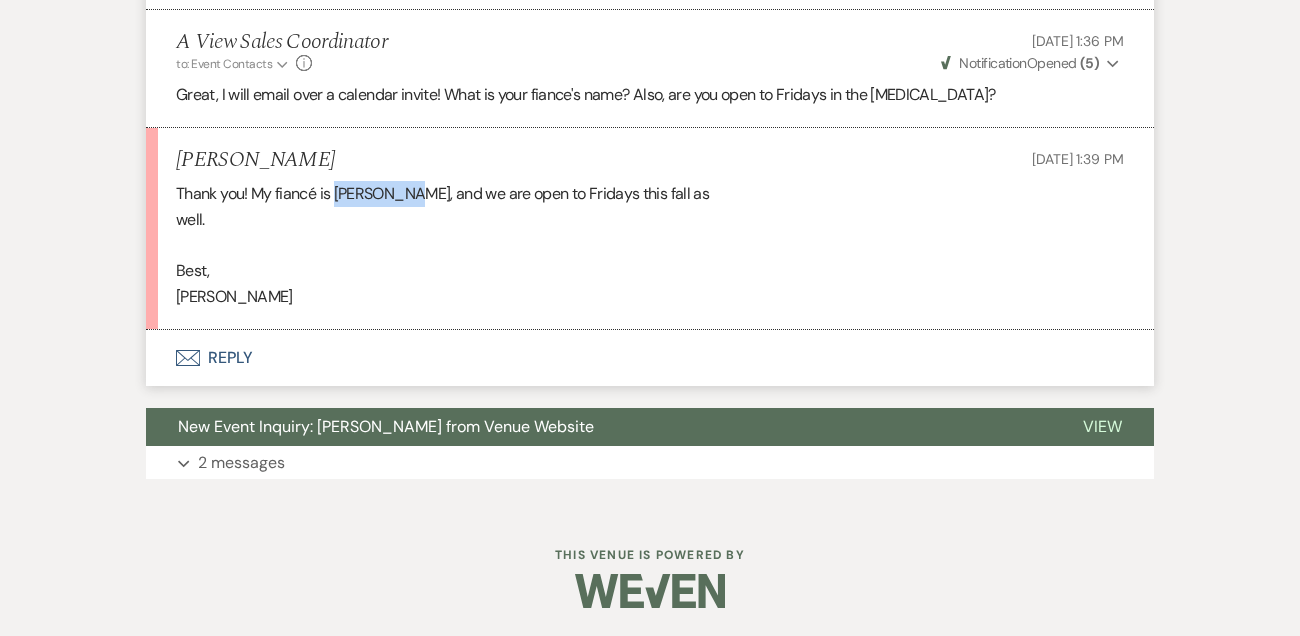 drag, startPoint x: 337, startPoint y: 194, endPoint x: 406, endPoint y: 198, distance: 69.115845 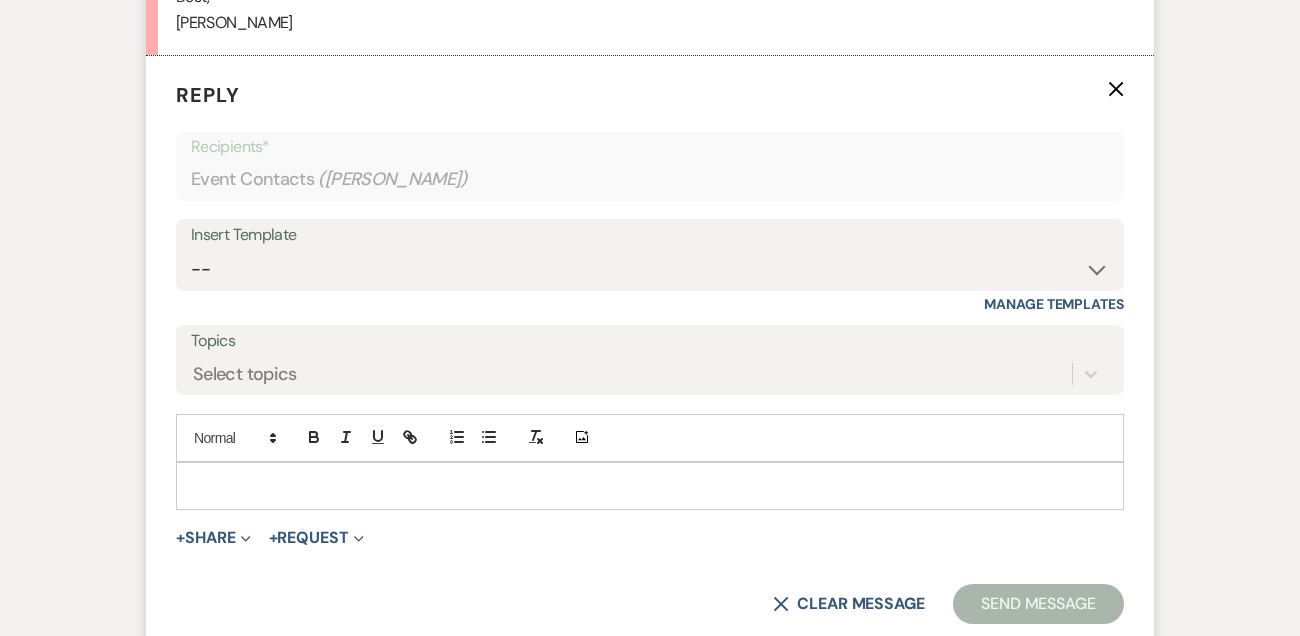 scroll, scrollTop: 2583, scrollLeft: 0, axis: vertical 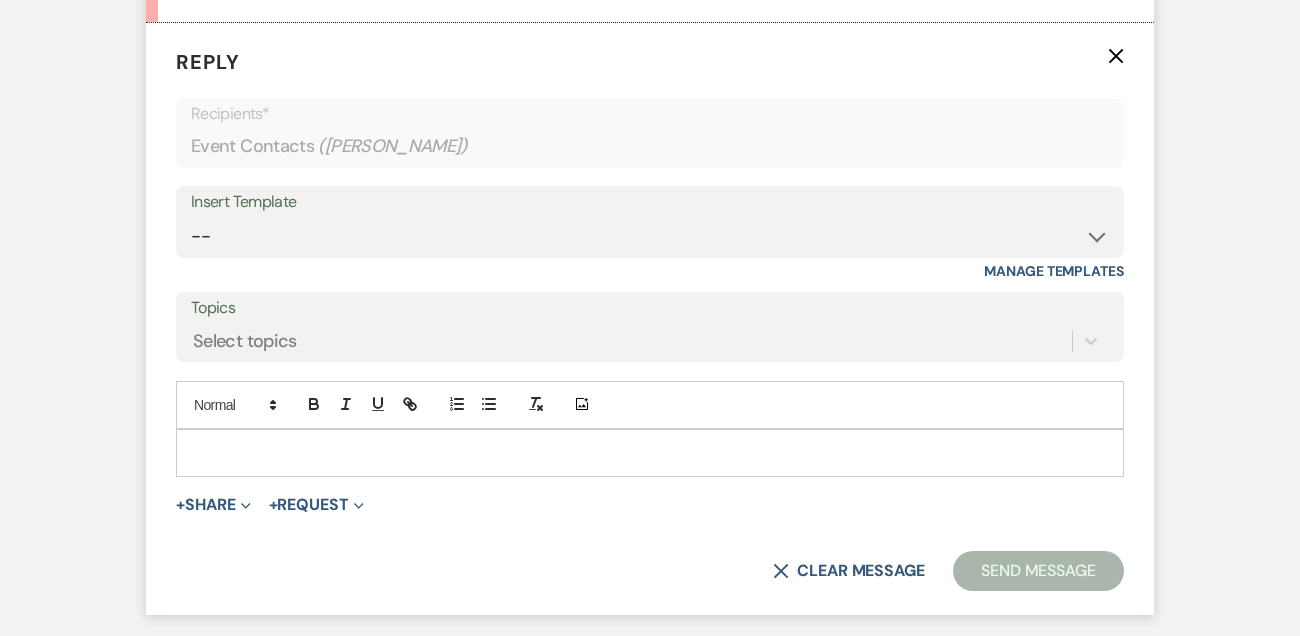 click at bounding box center (650, 453) 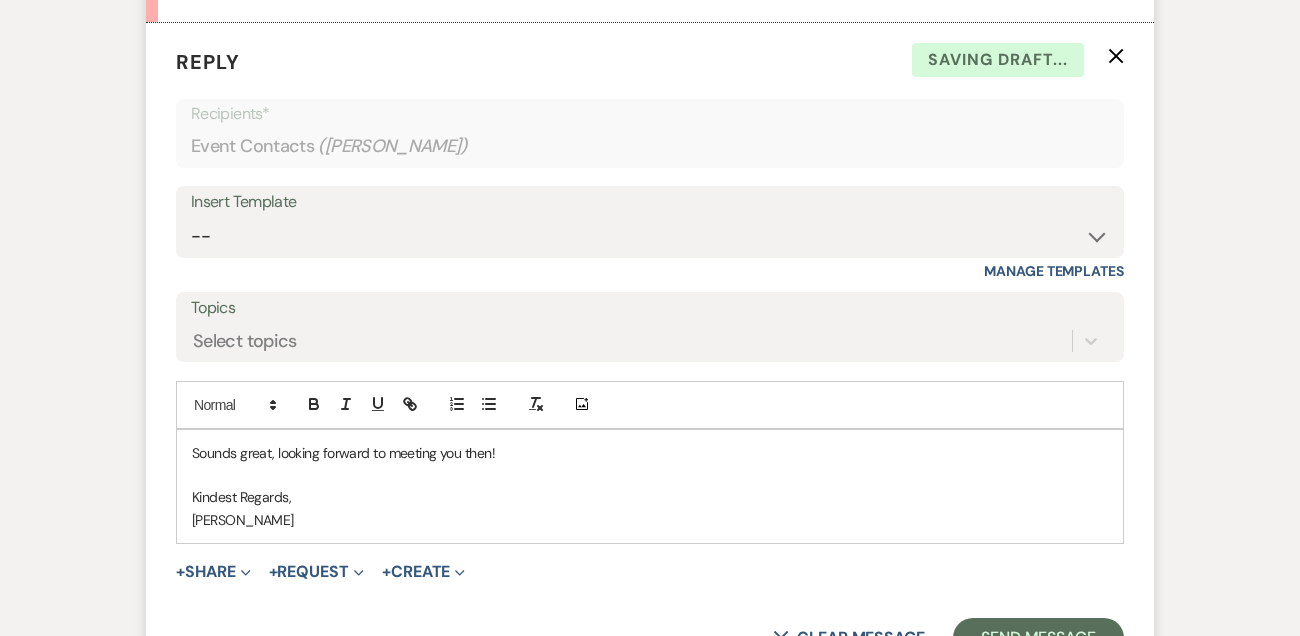 scroll, scrollTop: 2587, scrollLeft: 0, axis: vertical 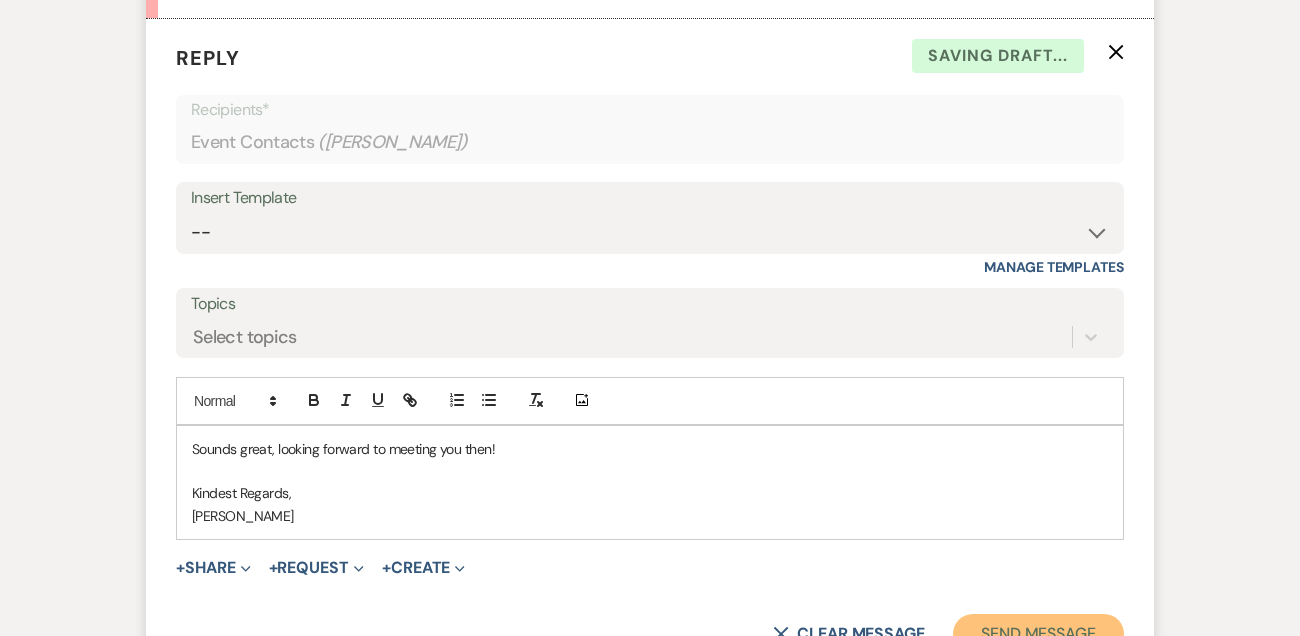 click on "Send Message" at bounding box center [1038, 634] 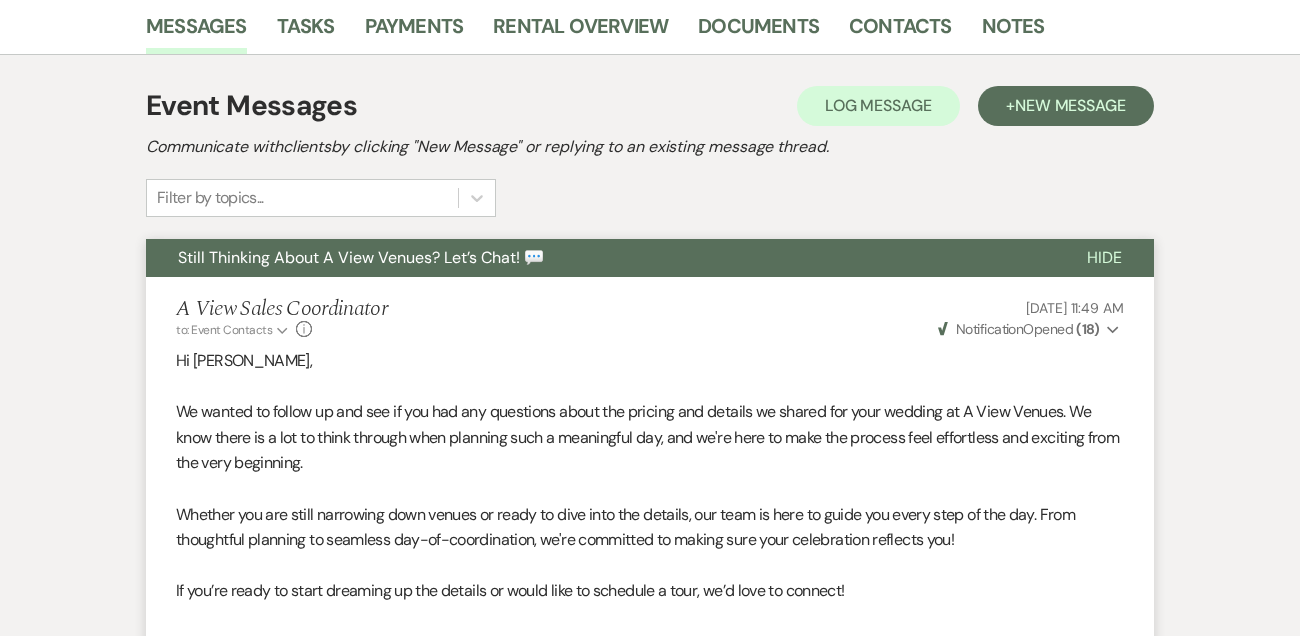 scroll, scrollTop: 0, scrollLeft: 0, axis: both 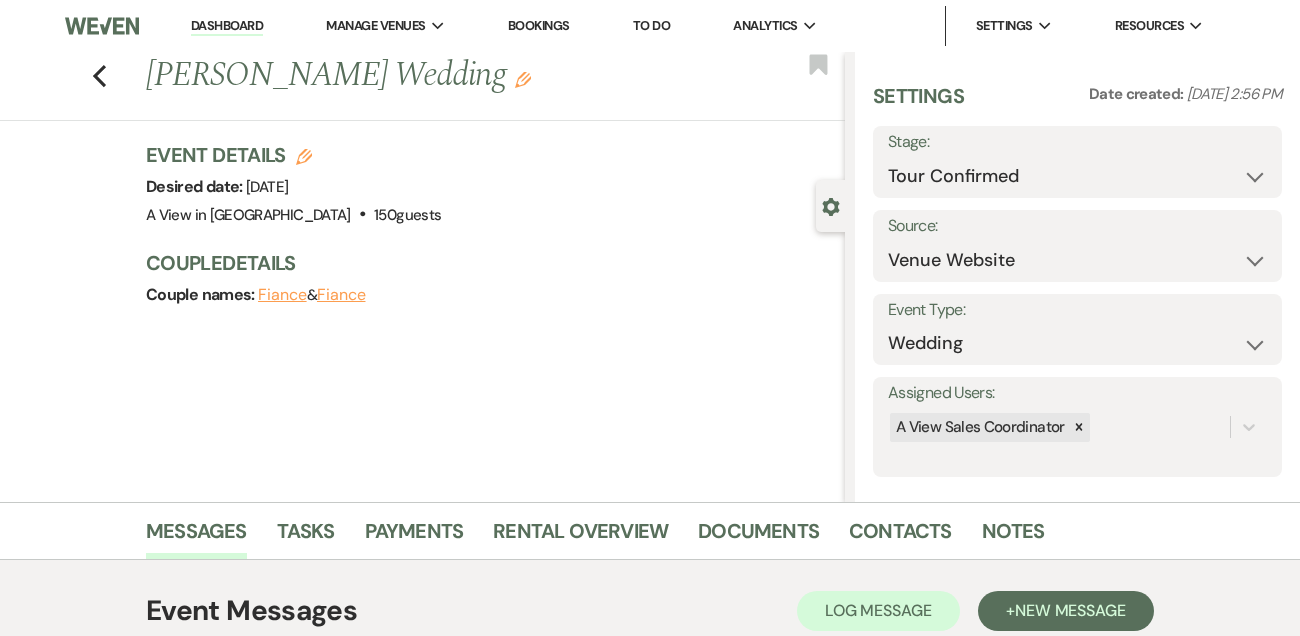 click on "Dashboard" at bounding box center [227, 26] 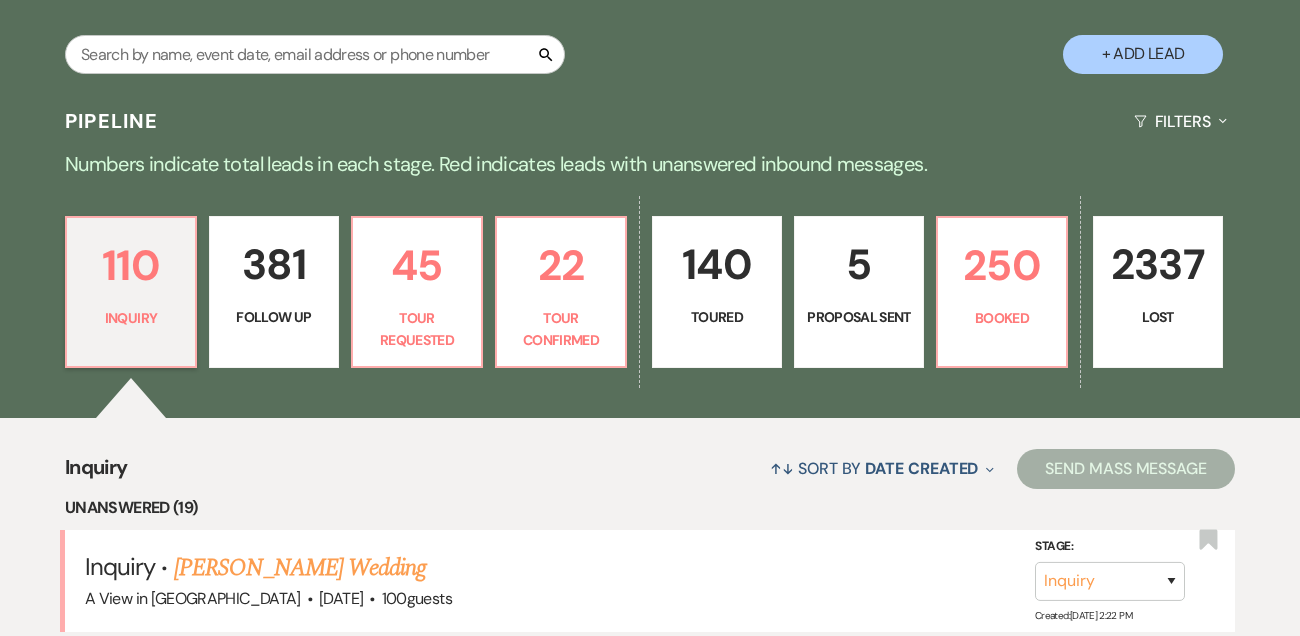 scroll, scrollTop: 369, scrollLeft: 0, axis: vertical 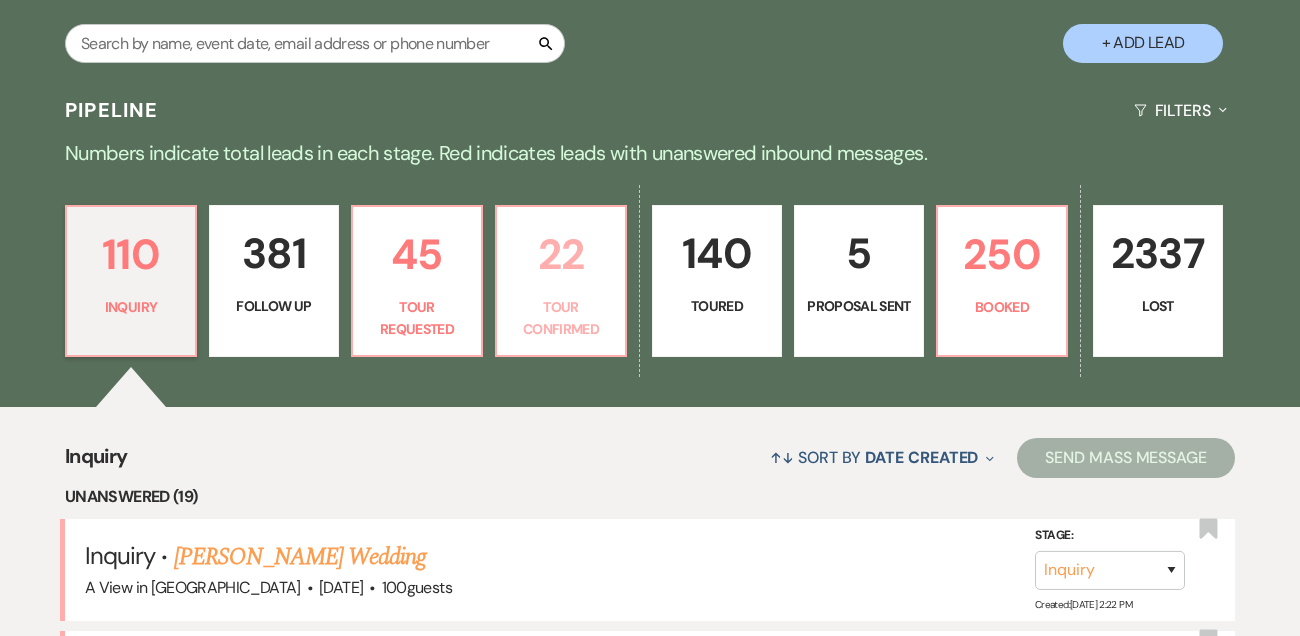 click on "Tour Confirmed" at bounding box center (561, 318) 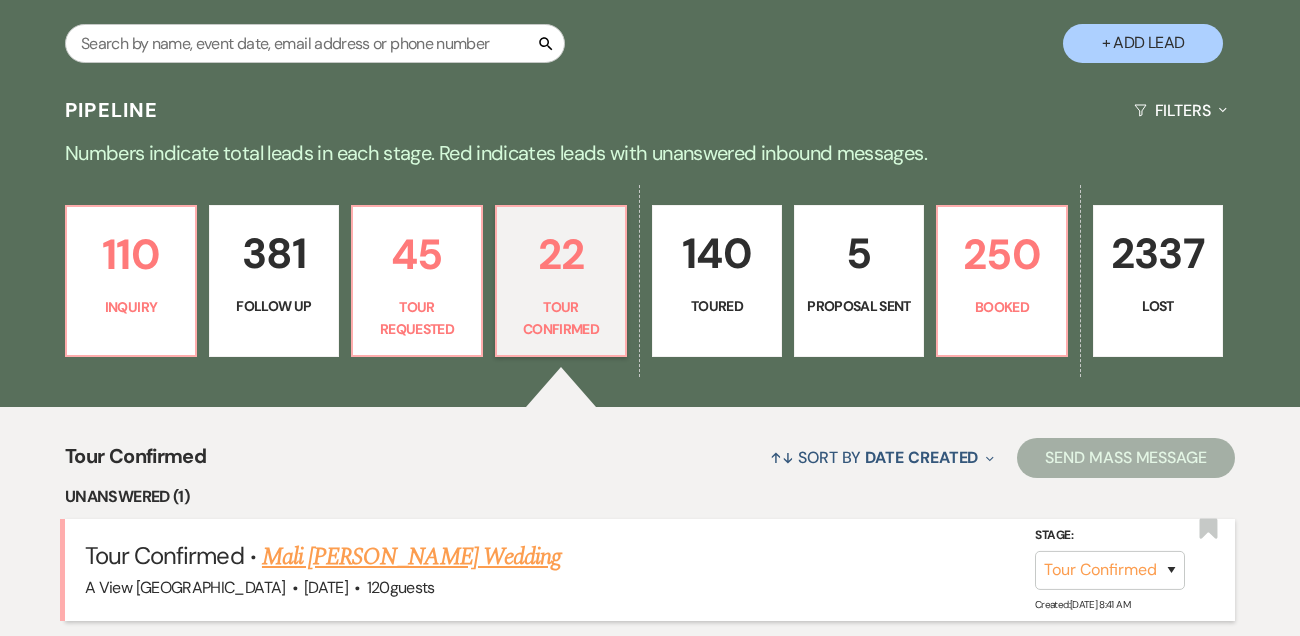 click on "Mali [PERSON_NAME] Wedding" at bounding box center (411, 557) 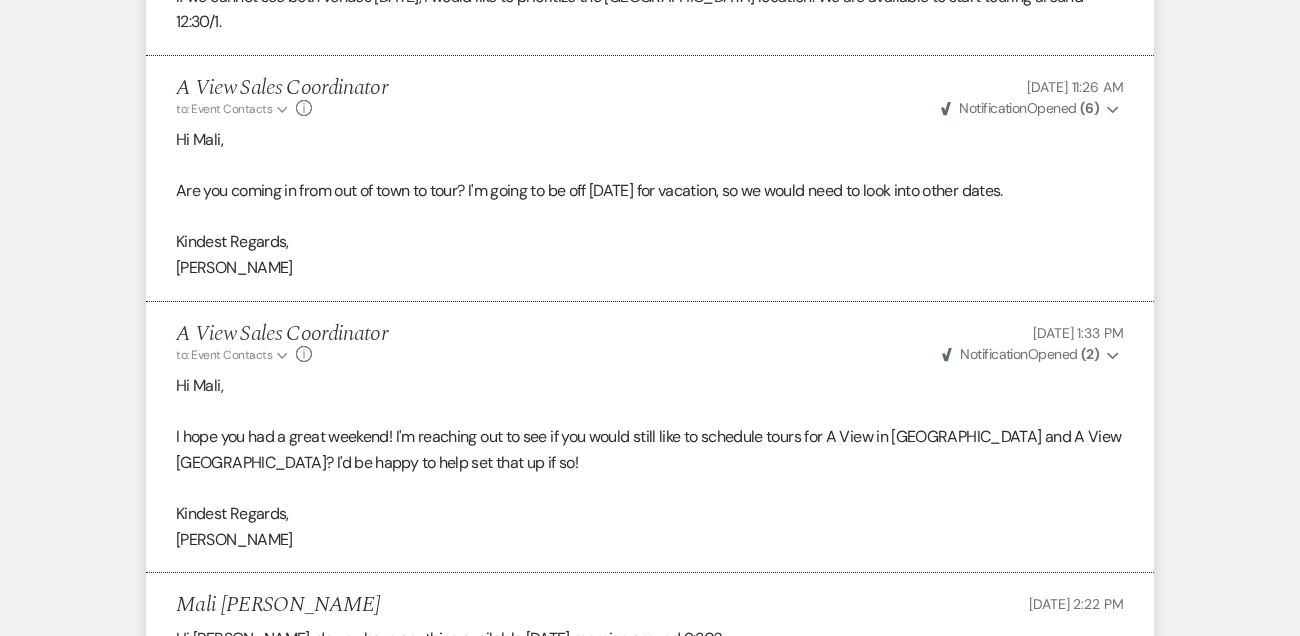 scroll, scrollTop: 6240, scrollLeft: 0, axis: vertical 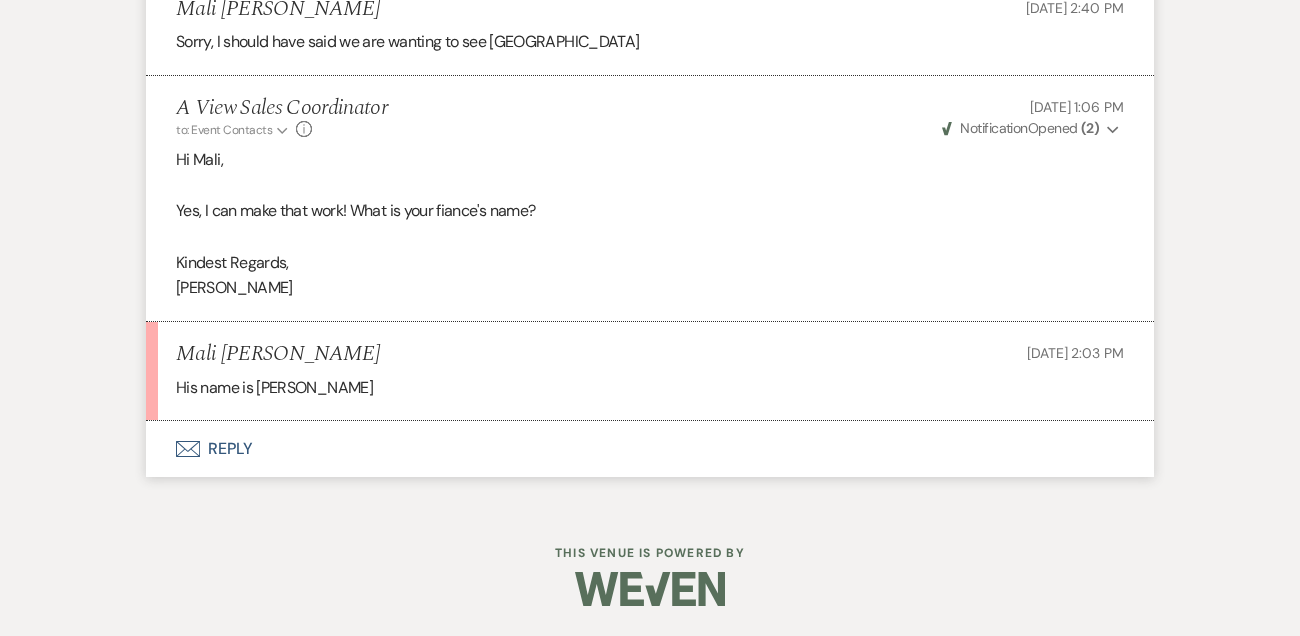 drag, startPoint x: 258, startPoint y: 385, endPoint x: 374, endPoint y: 394, distance: 116.34862 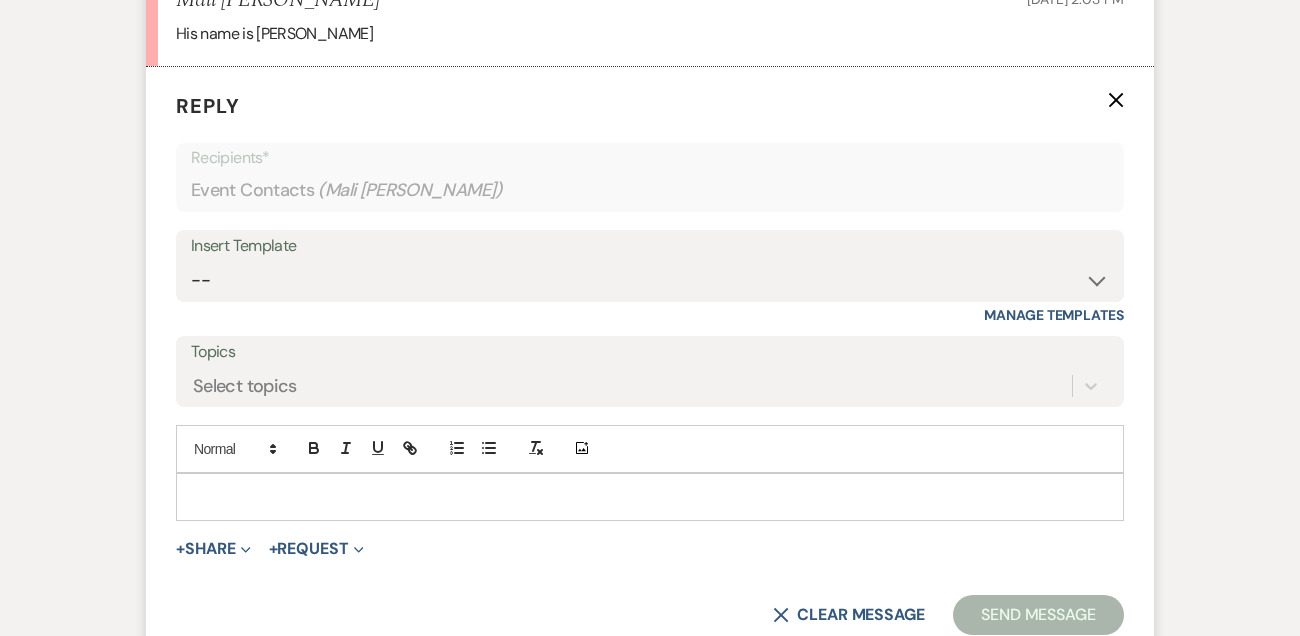 scroll, scrollTop: 6586, scrollLeft: 0, axis: vertical 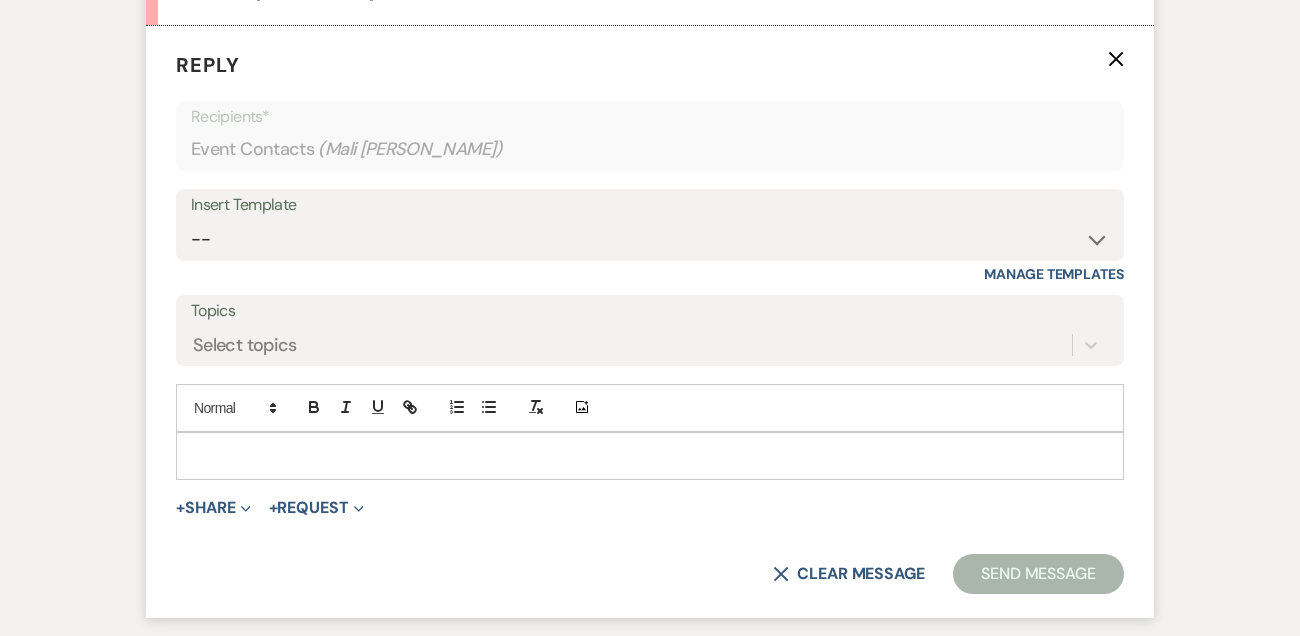 click at bounding box center [650, 456] 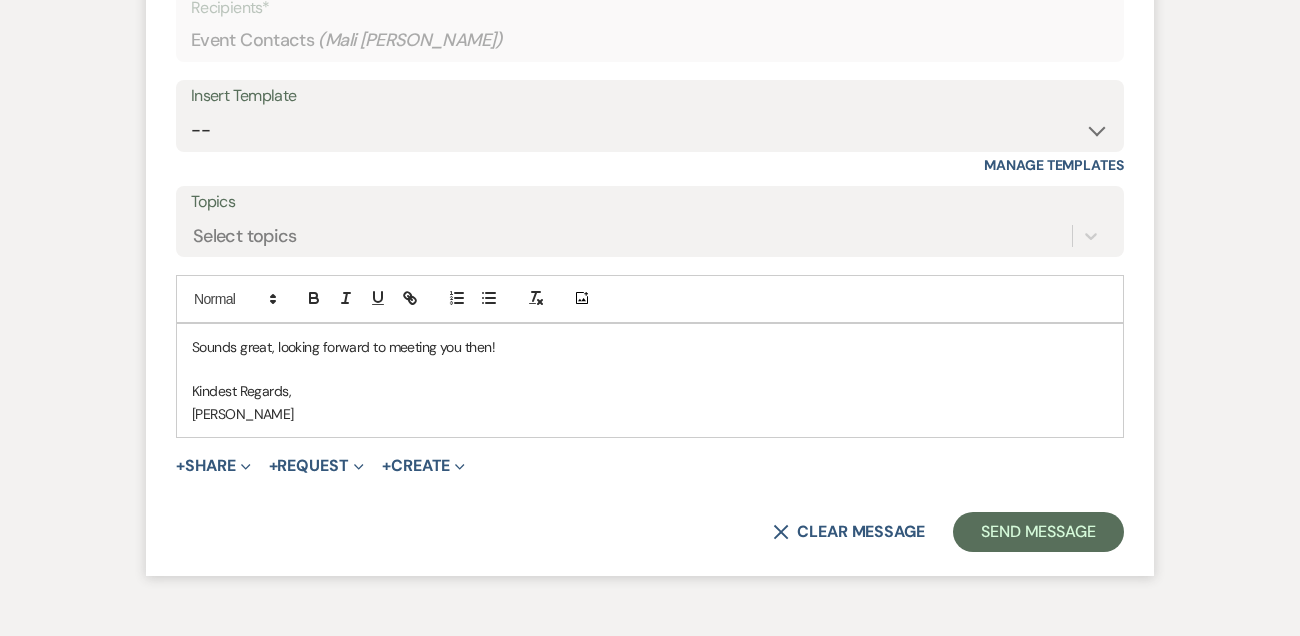 scroll, scrollTop: 6724, scrollLeft: 0, axis: vertical 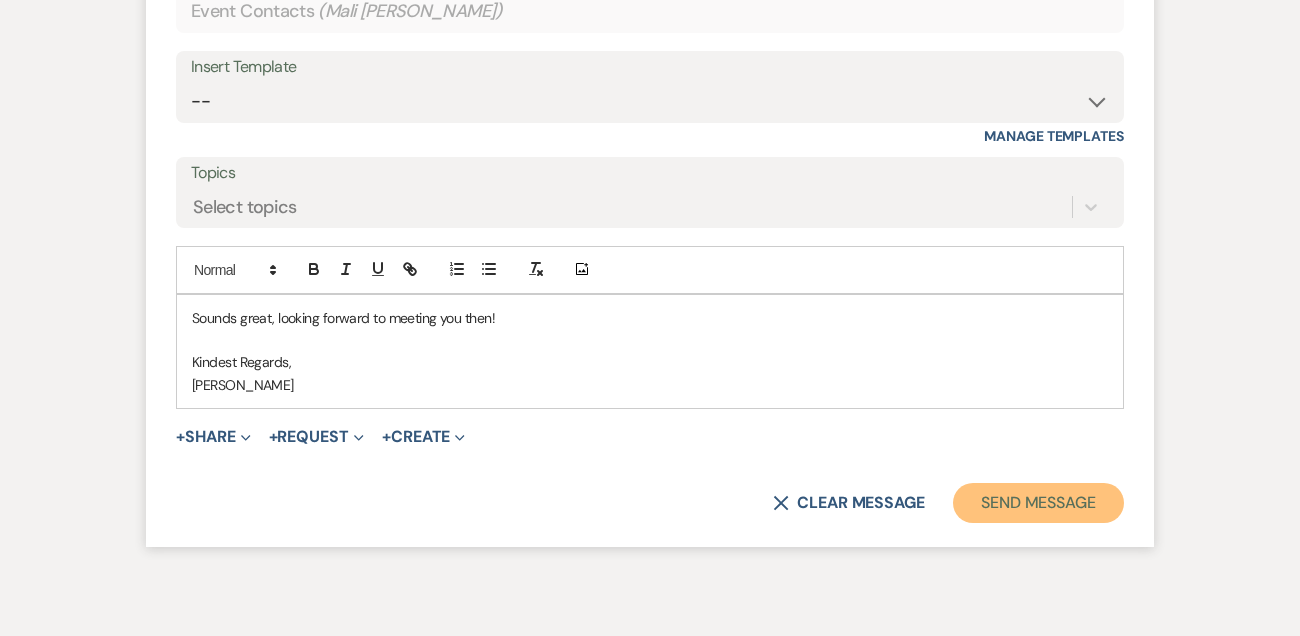 click on "Send Message" at bounding box center [1038, 503] 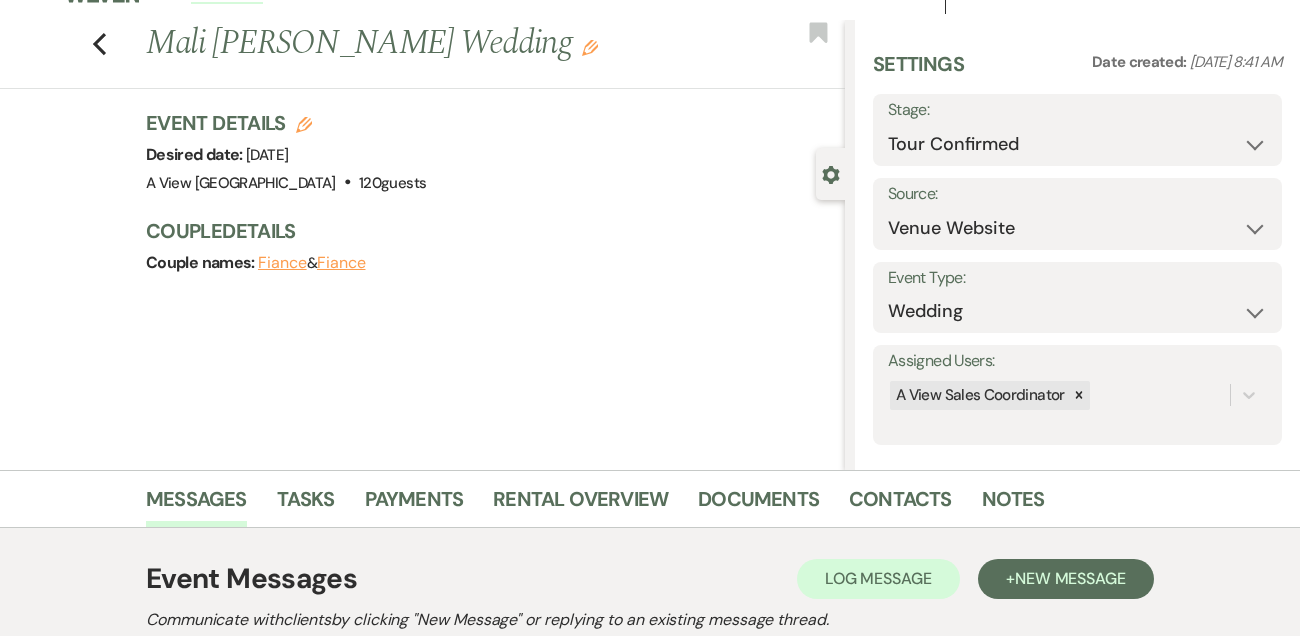 scroll, scrollTop: 0, scrollLeft: 0, axis: both 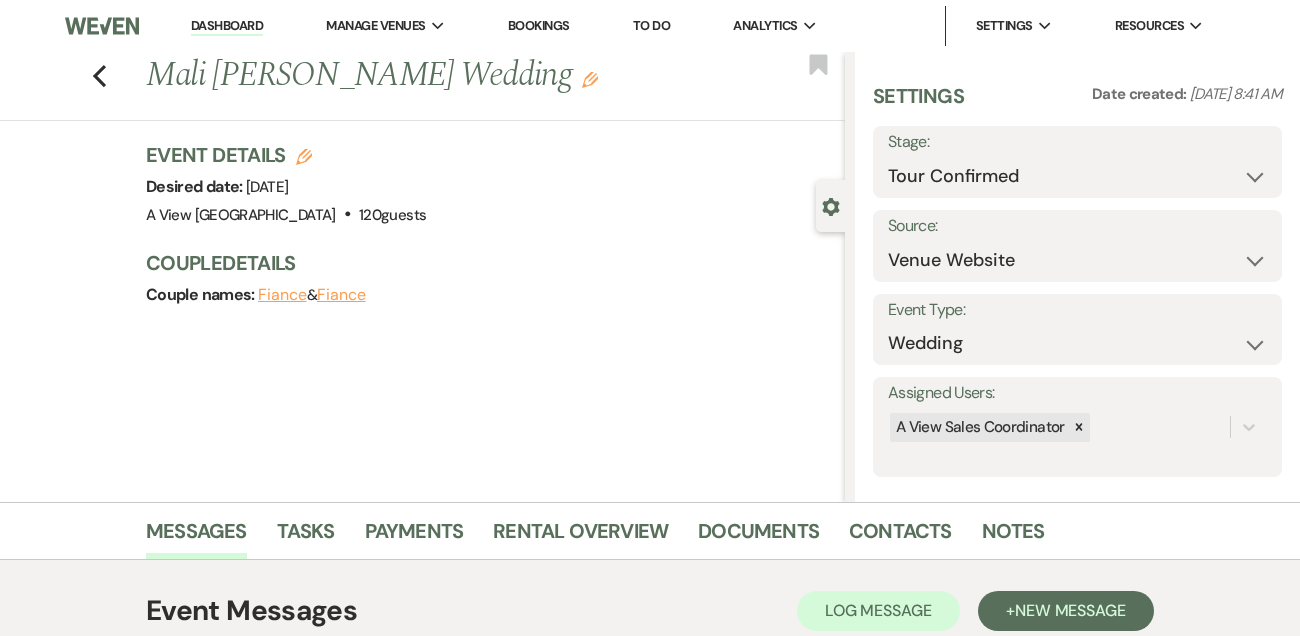 click on "Dashboard" at bounding box center [227, 26] 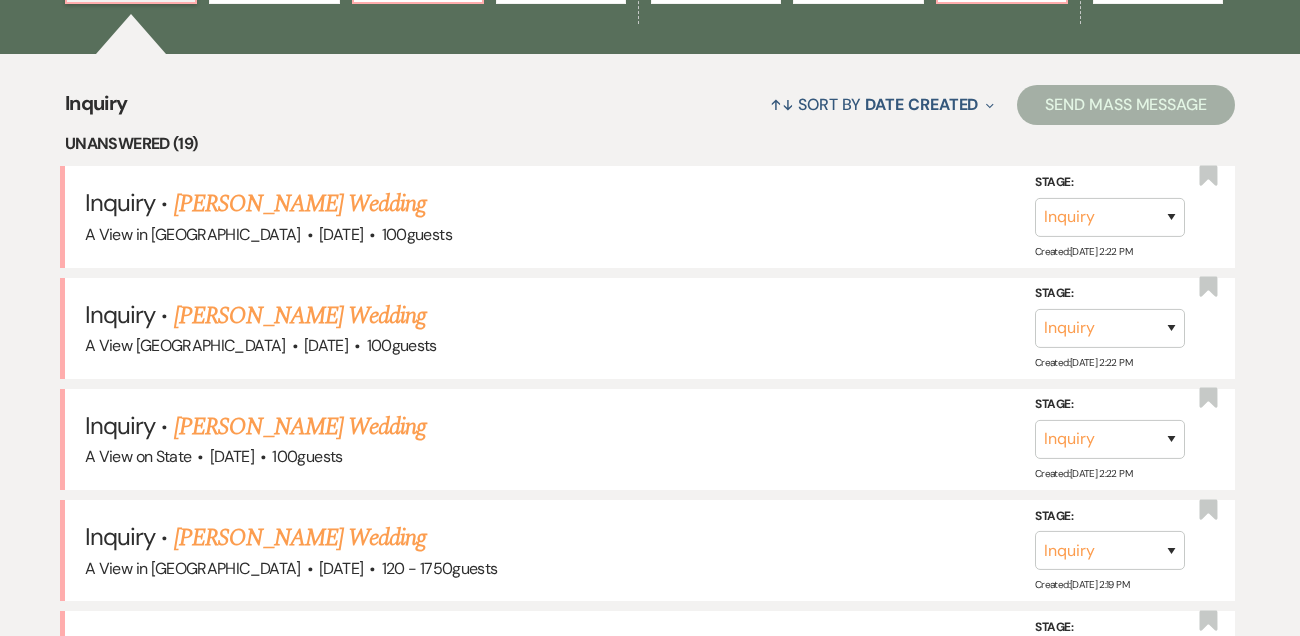 scroll, scrollTop: 764, scrollLeft: 0, axis: vertical 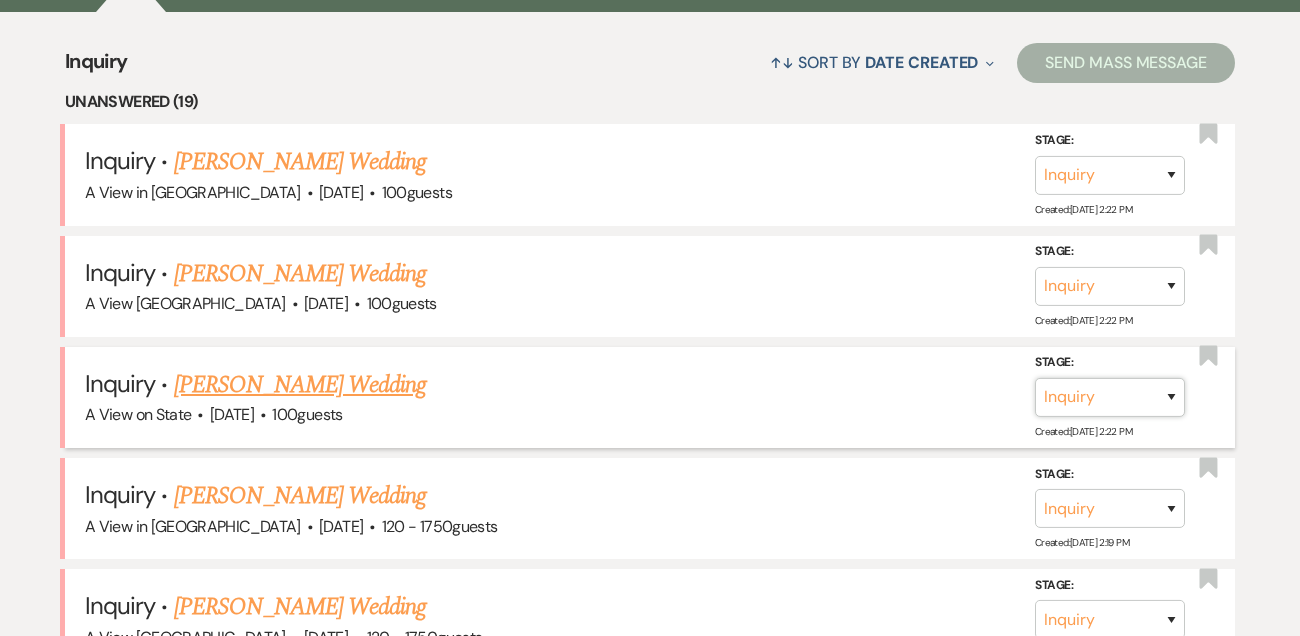 click on "Inquiry Follow Up Tour Requested Tour Confirmed Toured Proposal Sent Booked Lost" at bounding box center [1110, 397] 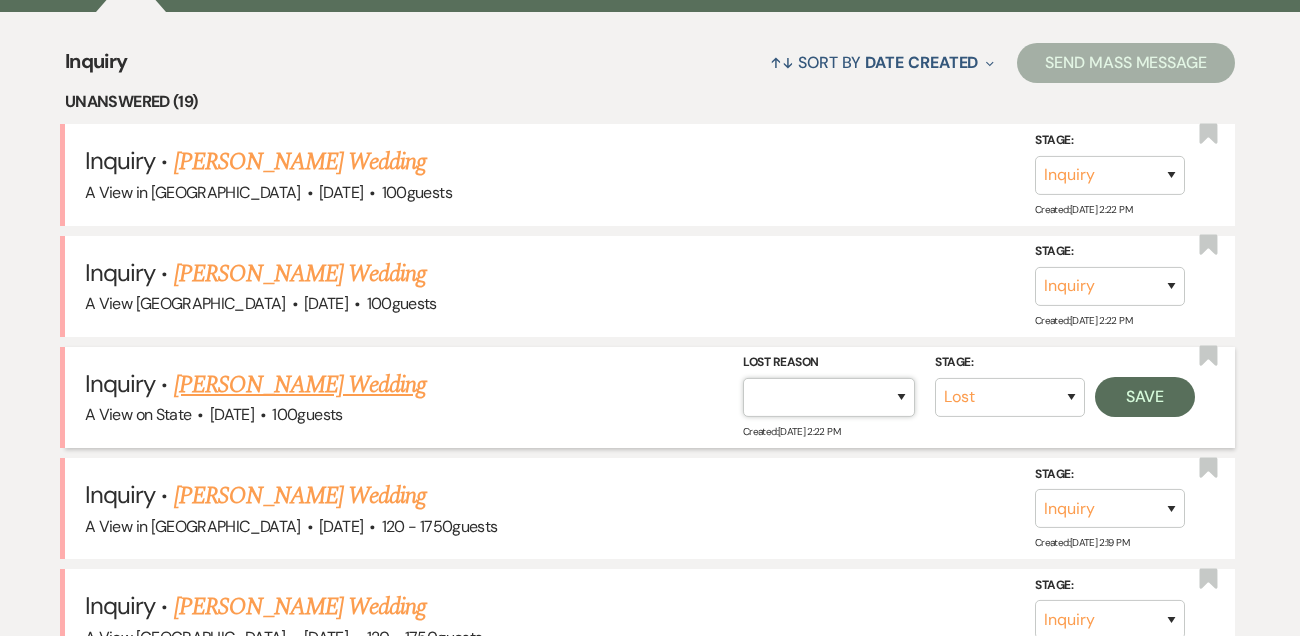 click on "Booked Elsewhere Budget Date Unavailable No Response Not a Good Match Capacity Cancelled Duplicate (hidden) Spam (hidden) Other (hidden) Other" at bounding box center (829, 397) 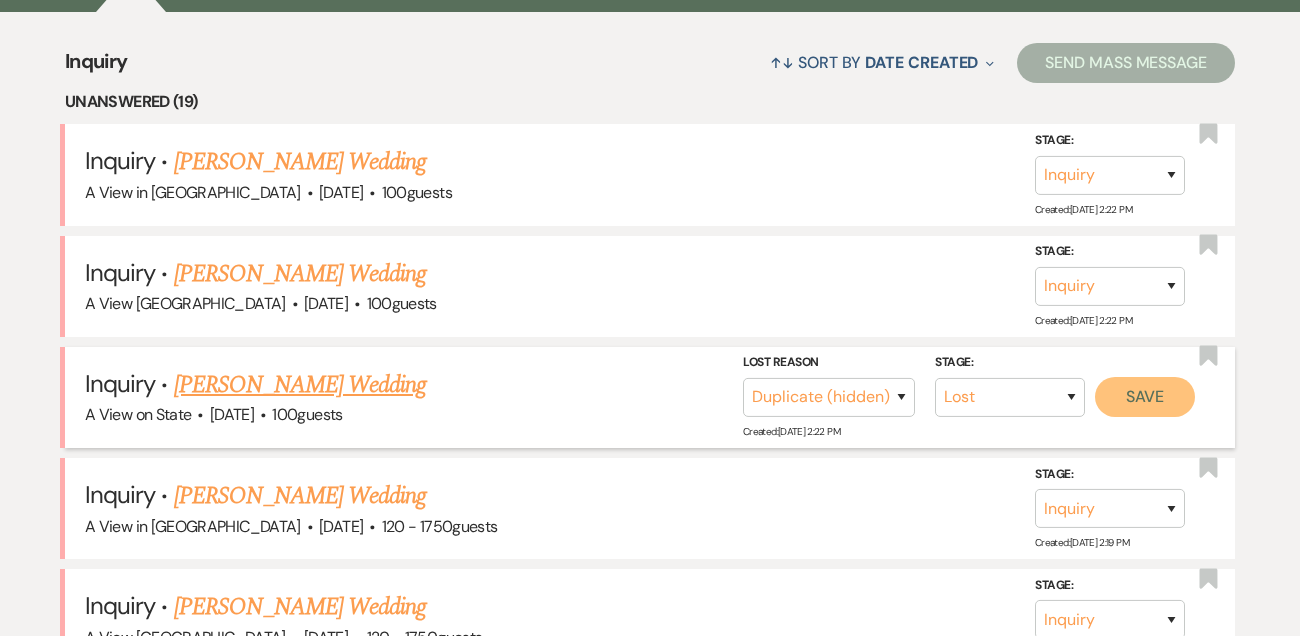 click on "Save" at bounding box center (1145, 397) 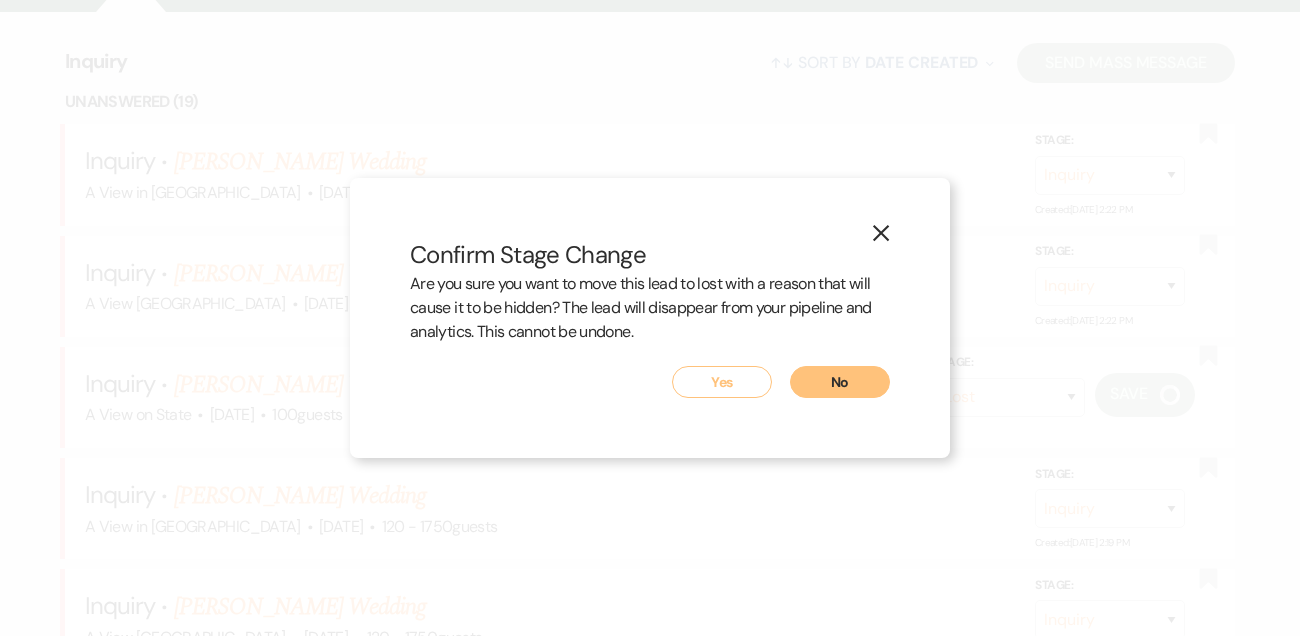 click on "Yes" at bounding box center [722, 382] 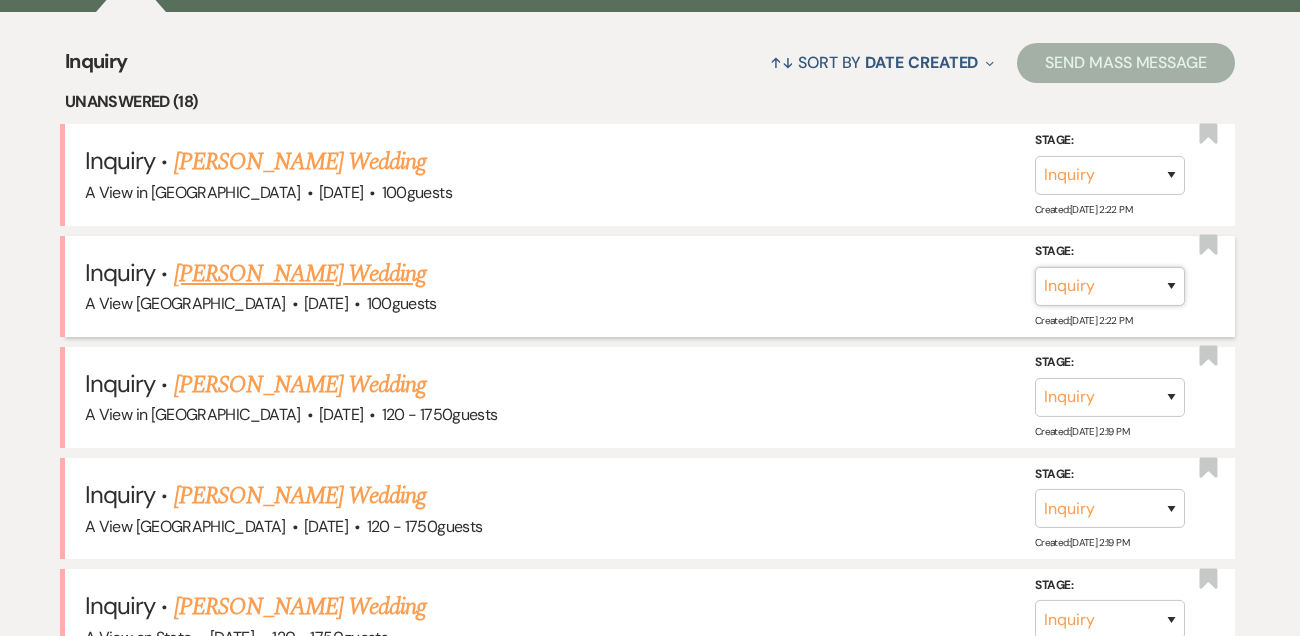 click on "Inquiry Follow Up Tour Requested Tour Confirmed Toured Proposal Sent Booked Lost" at bounding box center (1110, 286) 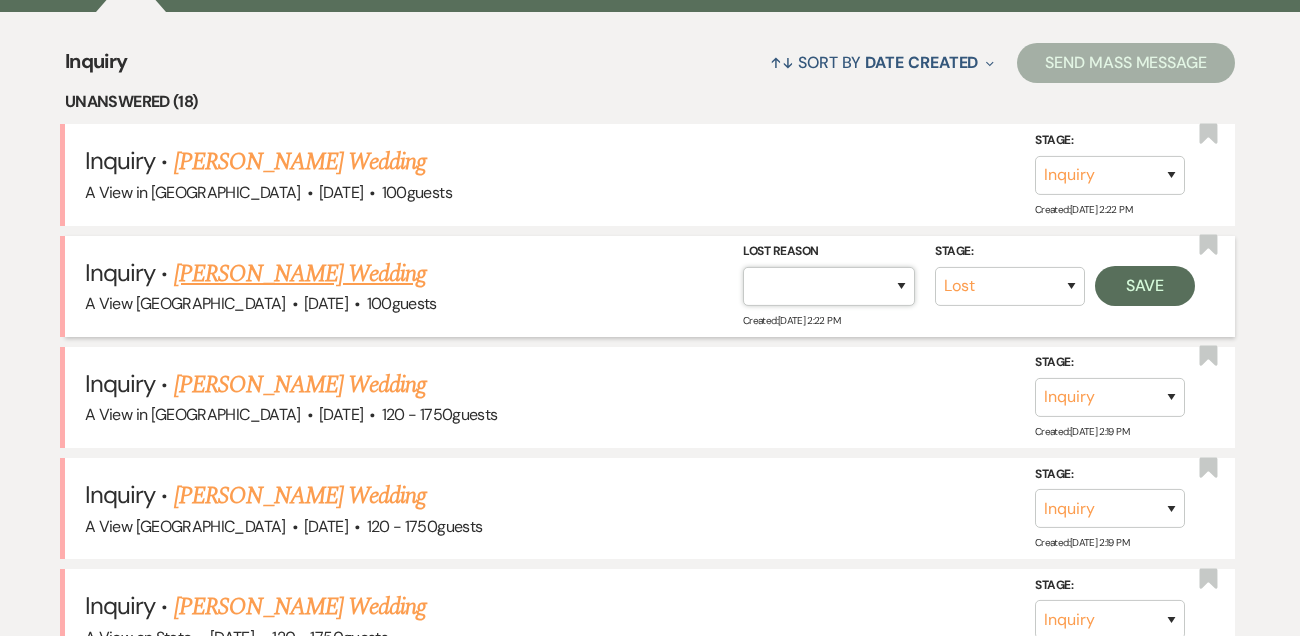 click on "Booked Elsewhere Budget Date Unavailable No Response Not a Good Match Capacity Cancelled Duplicate (hidden) Spam (hidden) Other (hidden) Other" at bounding box center (829, 286) 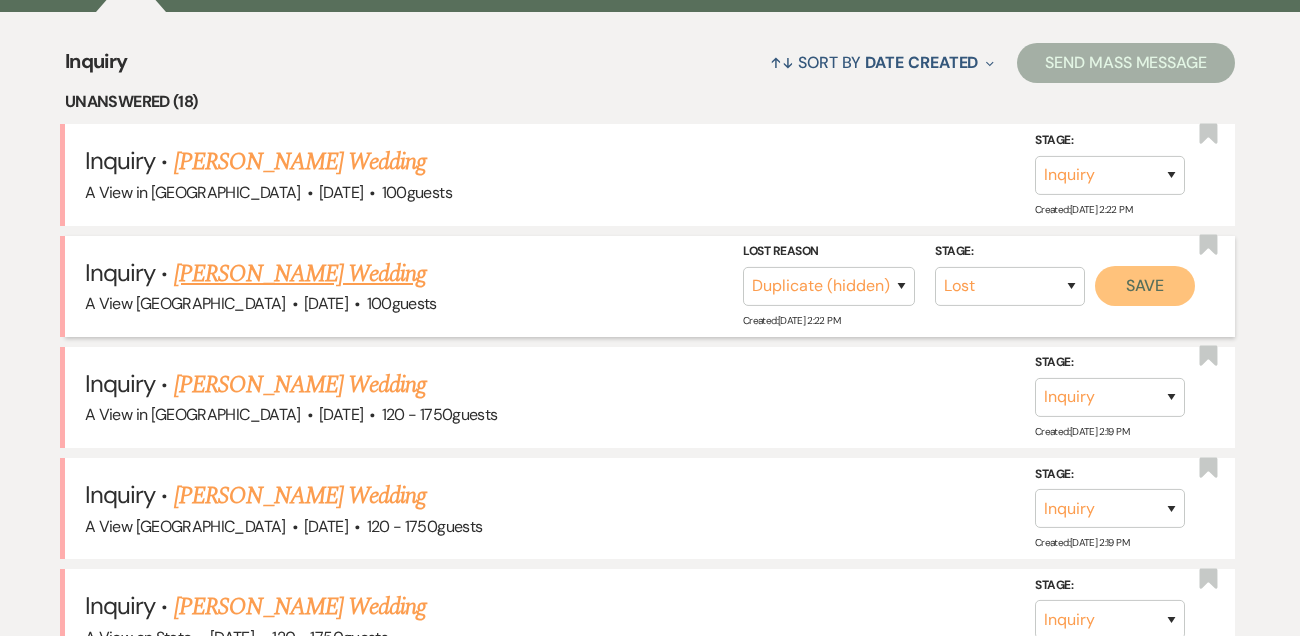 click on "Save" at bounding box center [1145, 286] 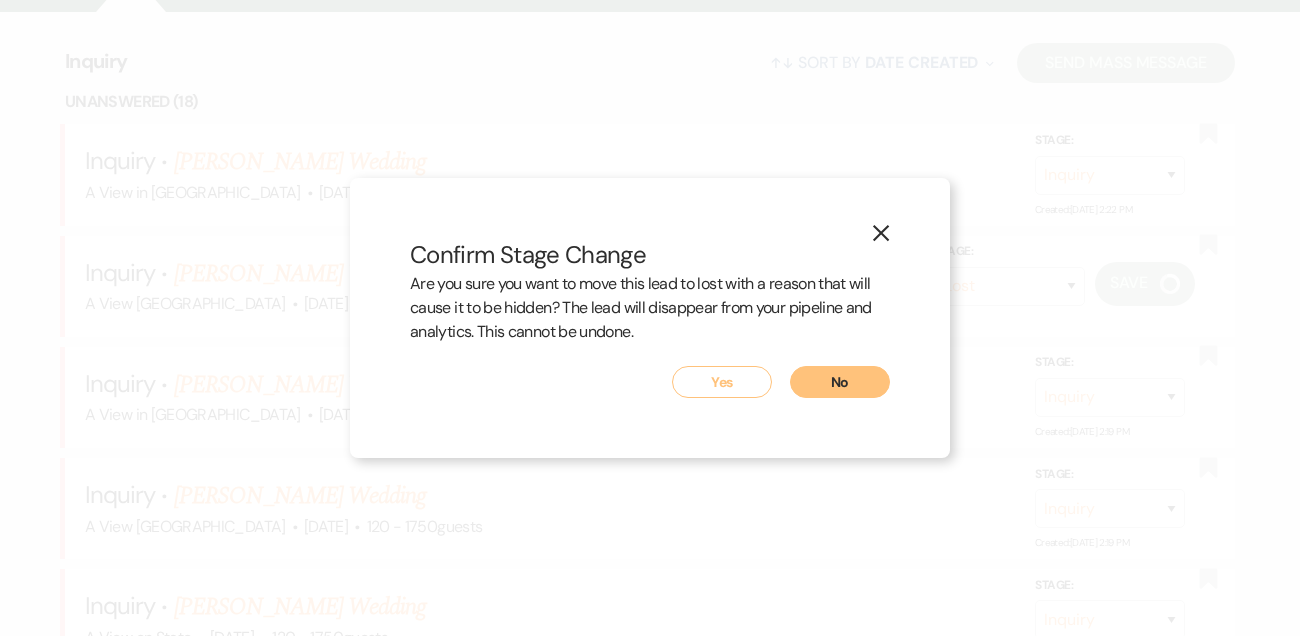 click on "Yes" at bounding box center [722, 382] 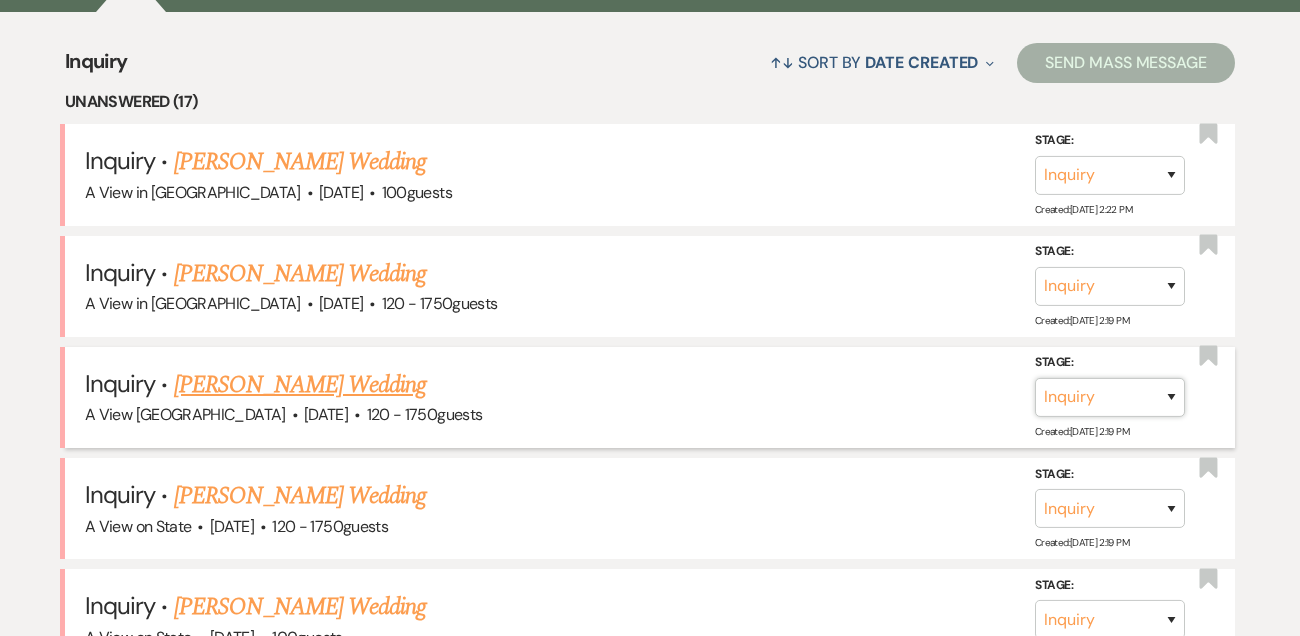 click on "Inquiry Follow Up Tour Requested Tour Confirmed Toured Proposal Sent Booked Lost" at bounding box center [1110, 397] 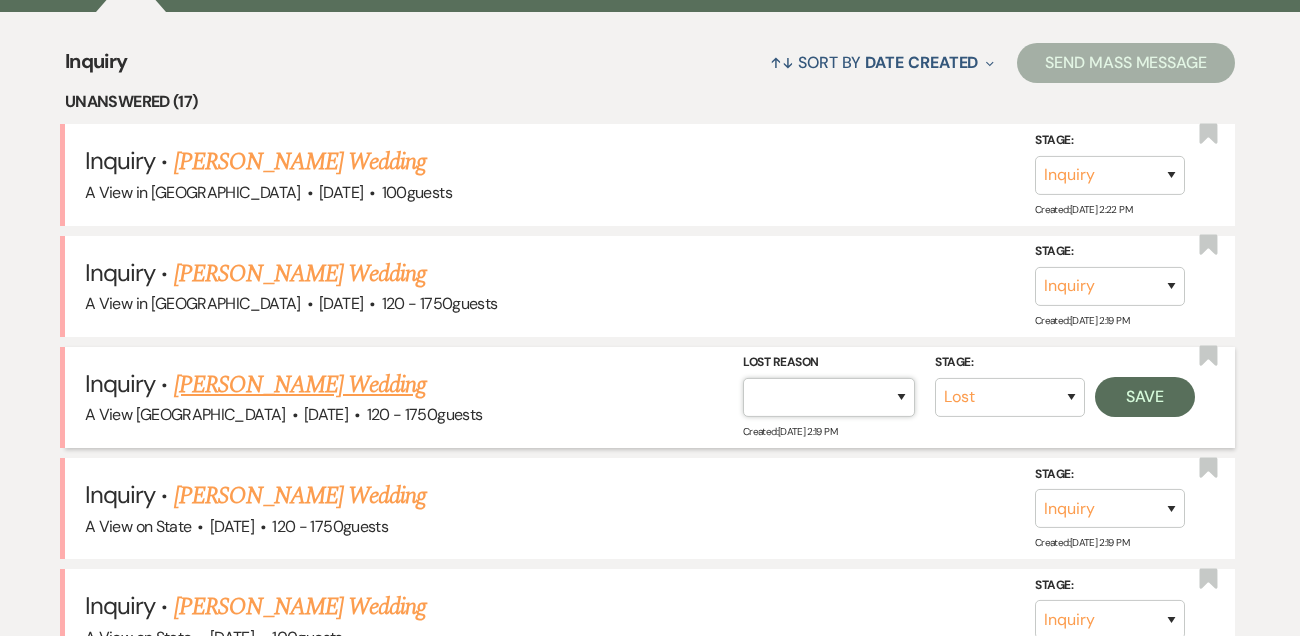 click on "Booked Elsewhere Budget Date Unavailable No Response Not a Good Match Capacity Cancelled Duplicate (hidden) Spam (hidden) Other (hidden) Other" at bounding box center [829, 397] 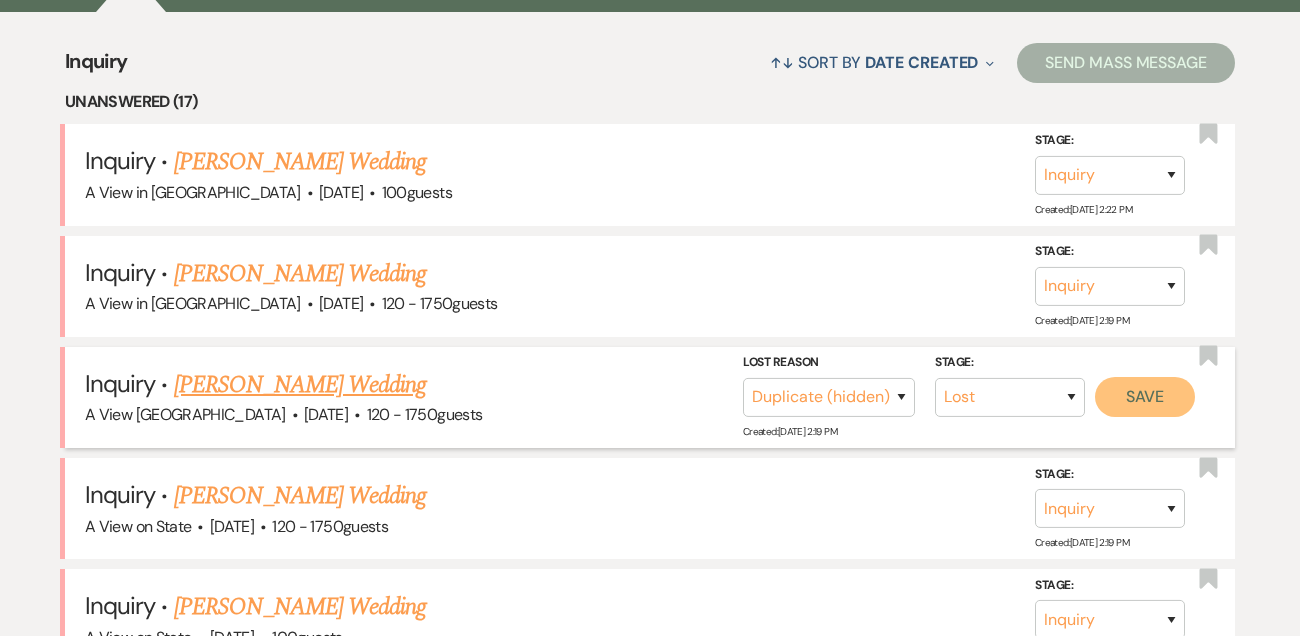 click on "Save" at bounding box center [1145, 397] 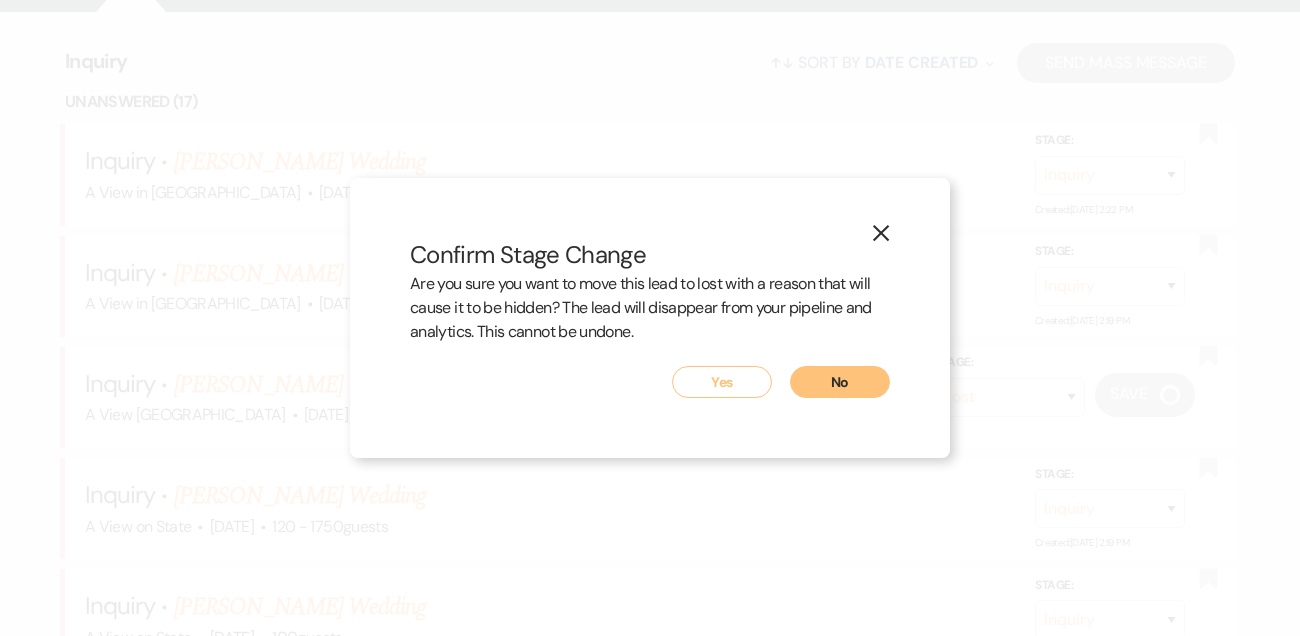 click on "Yes" at bounding box center [722, 382] 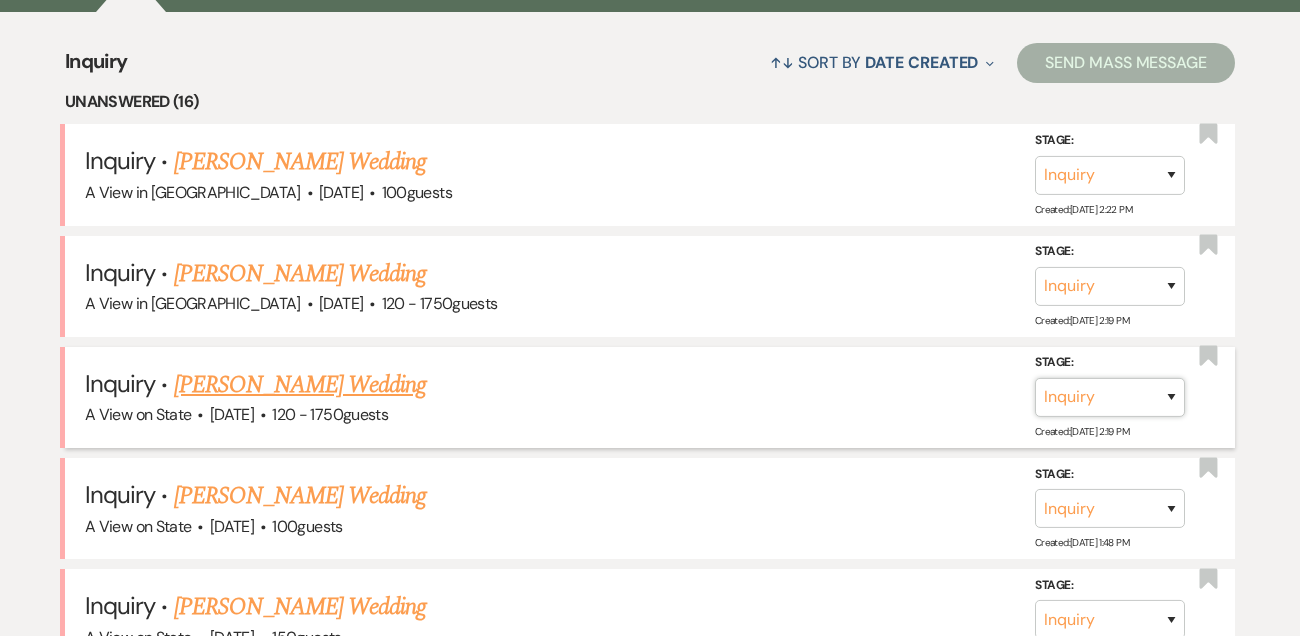 click on "Inquiry Follow Up Tour Requested Tour Confirmed Toured Proposal Sent Booked Lost" at bounding box center (1110, 397) 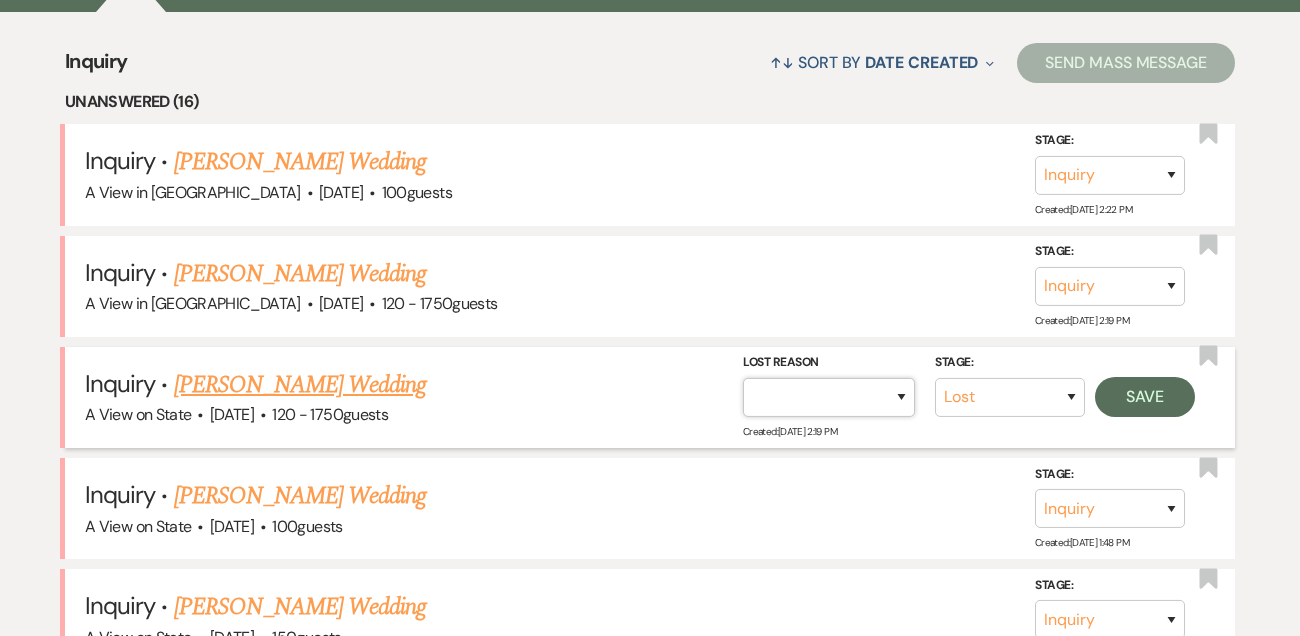click on "Booked Elsewhere Budget Date Unavailable No Response Not a Good Match Capacity Cancelled Duplicate (hidden) Spam (hidden) Other (hidden) Other" at bounding box center [829, 397] 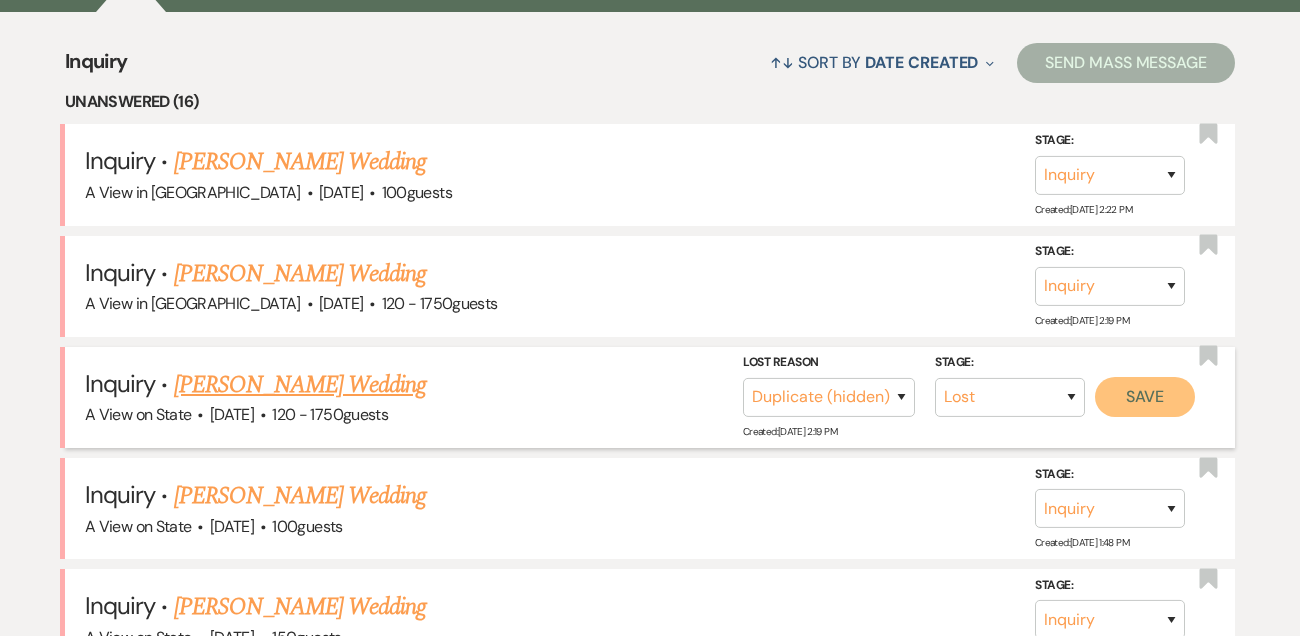 click on "Save" at bounding box center [1145, 397] 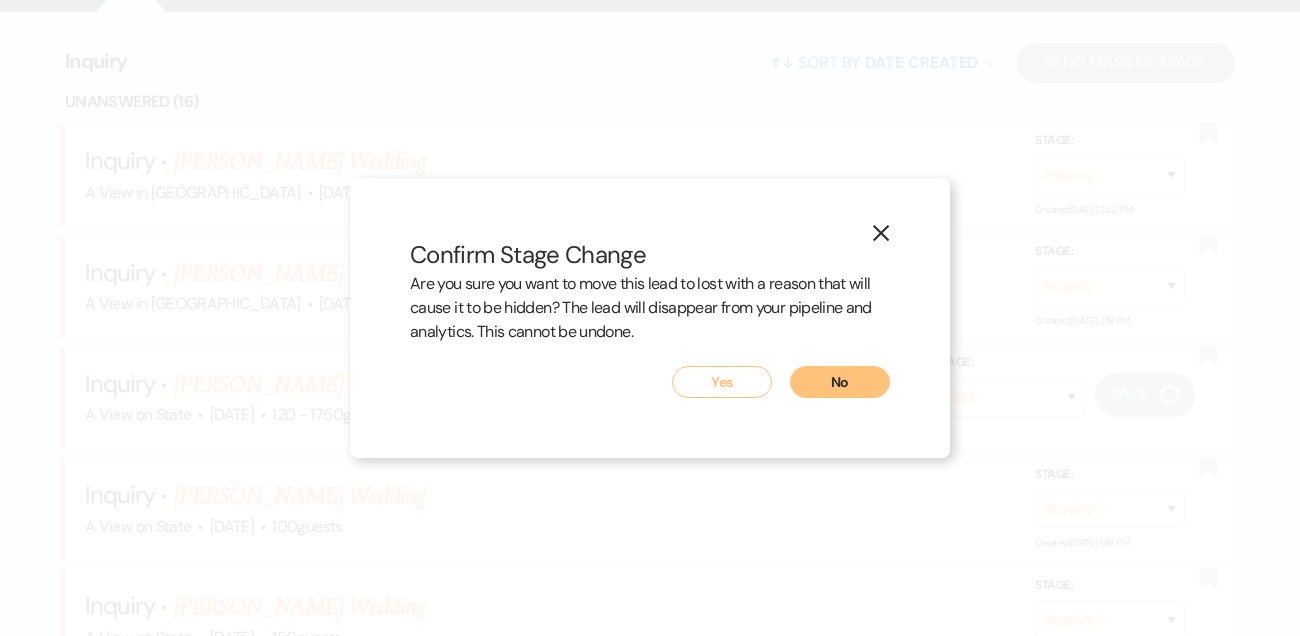 click on "Yes" at bounding box center [722, 382] 